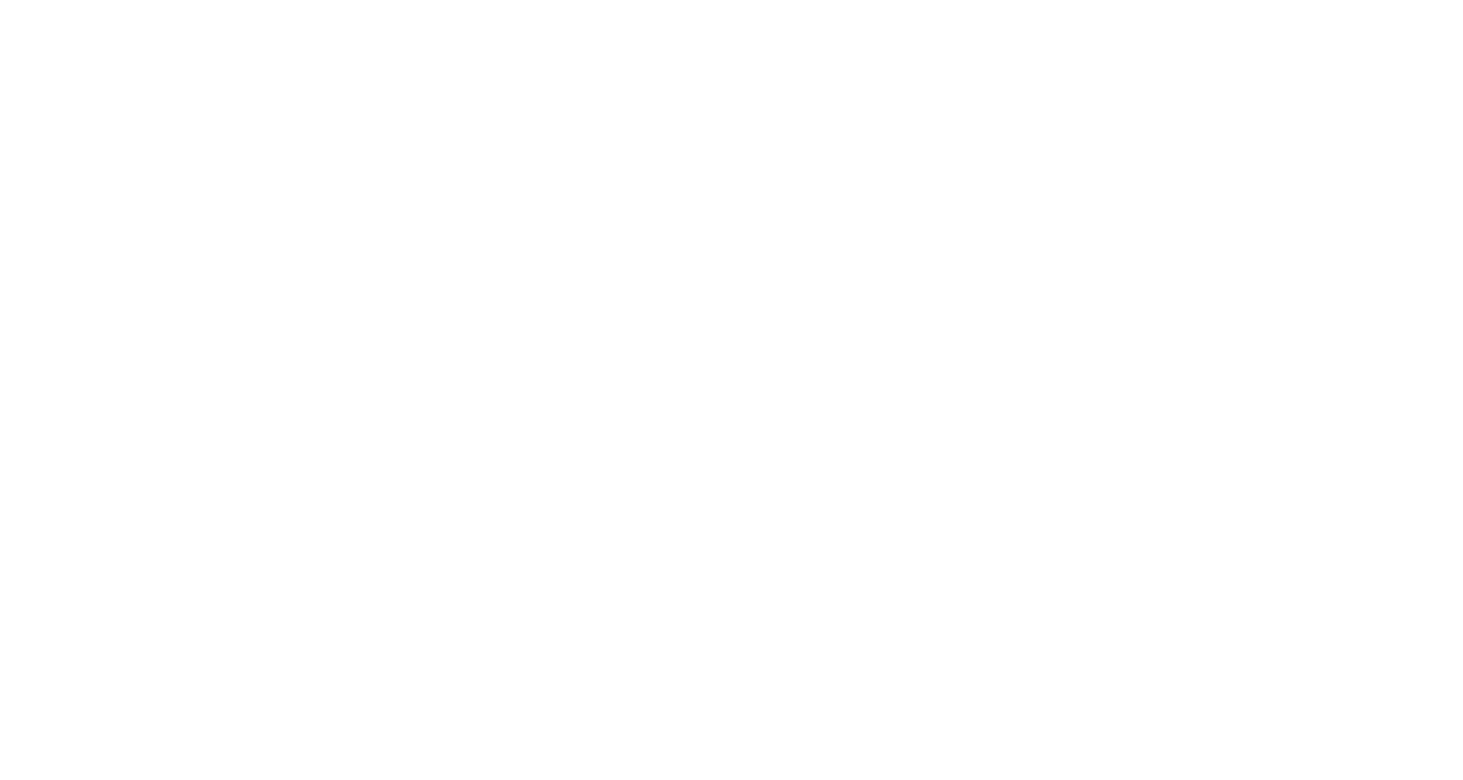 scroll, scrollTop: 0, scrollLeft: 0, axis: both 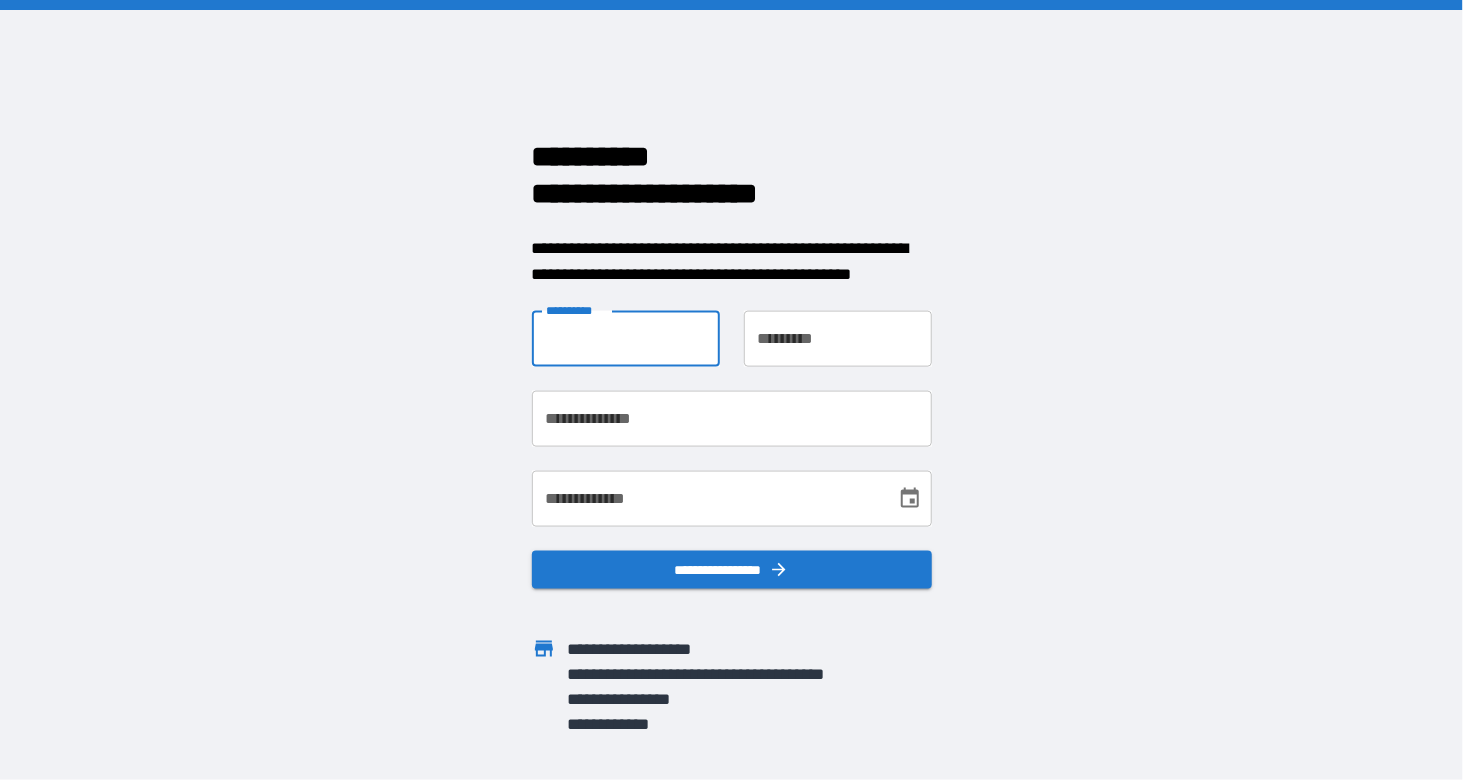 click on "**********" at bounding box center [626, 339] 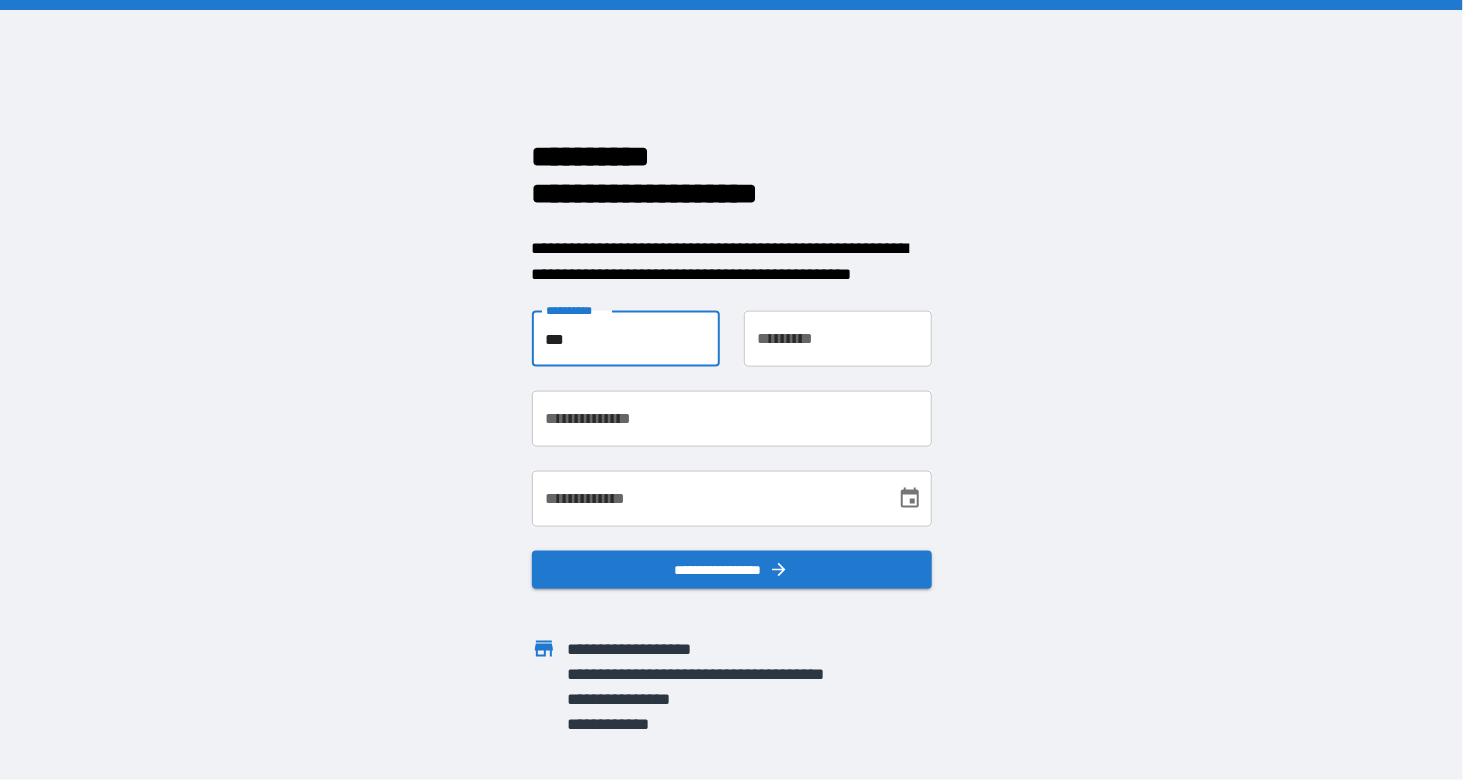 type on "****" 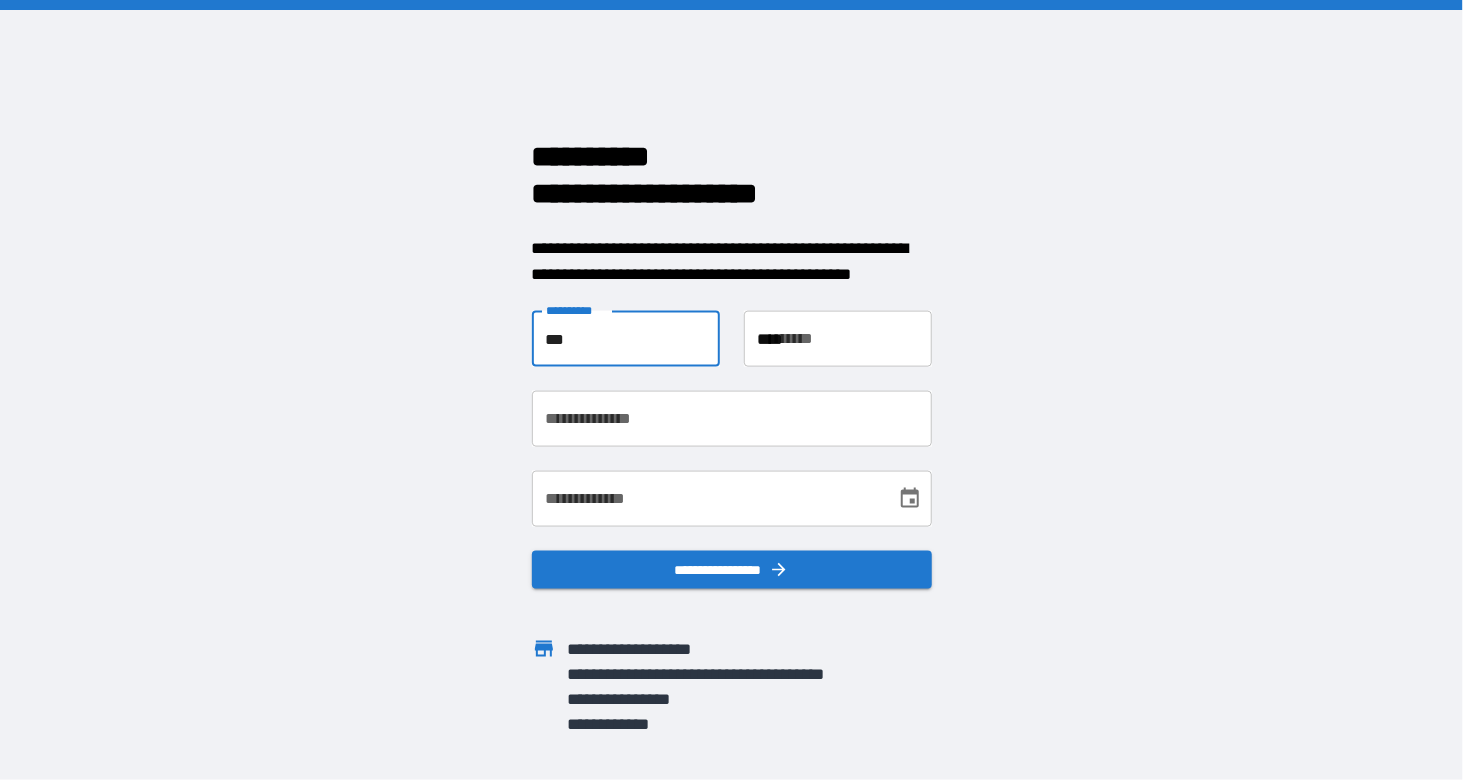 type on "**********" 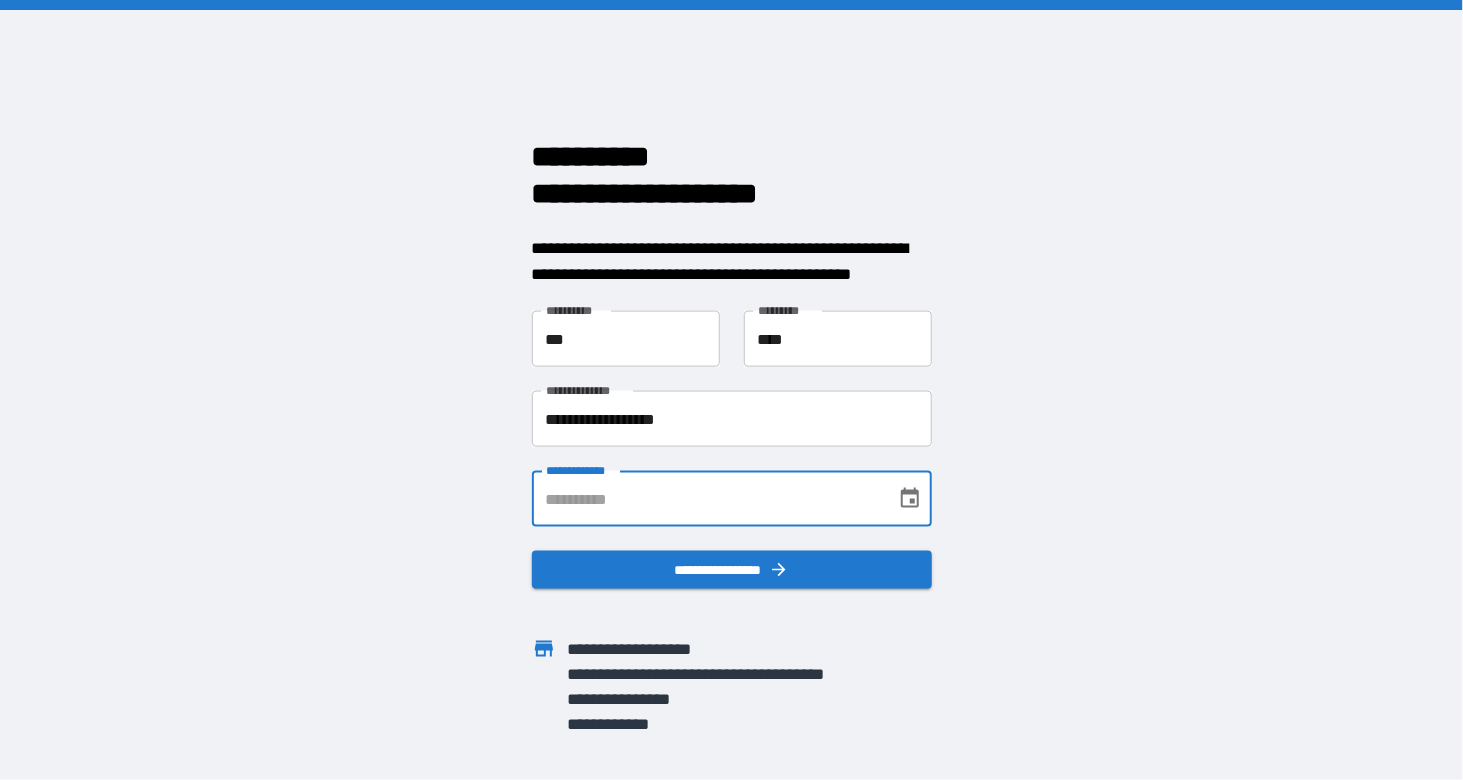 click on "**********" at bounding box center [707, 499] 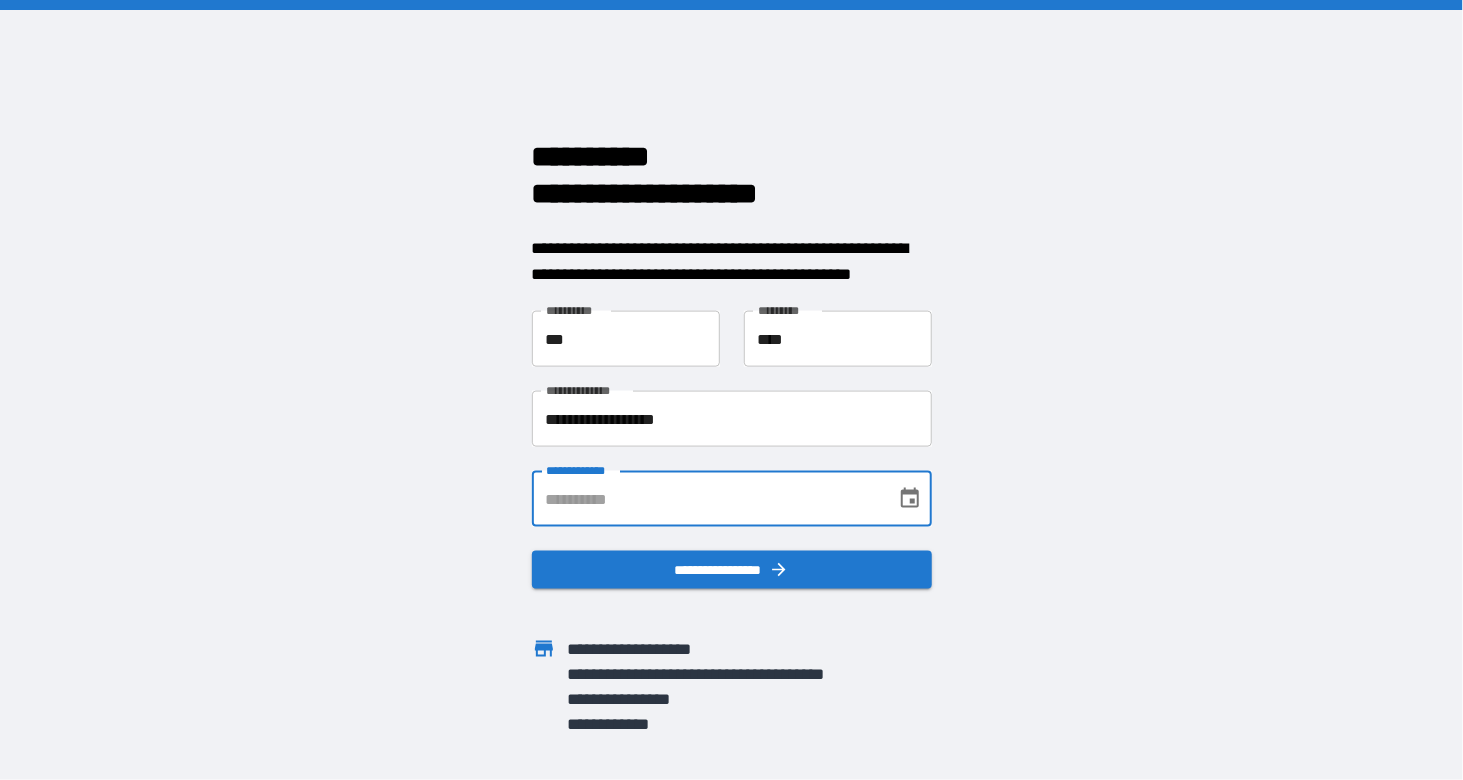 type on "**********" 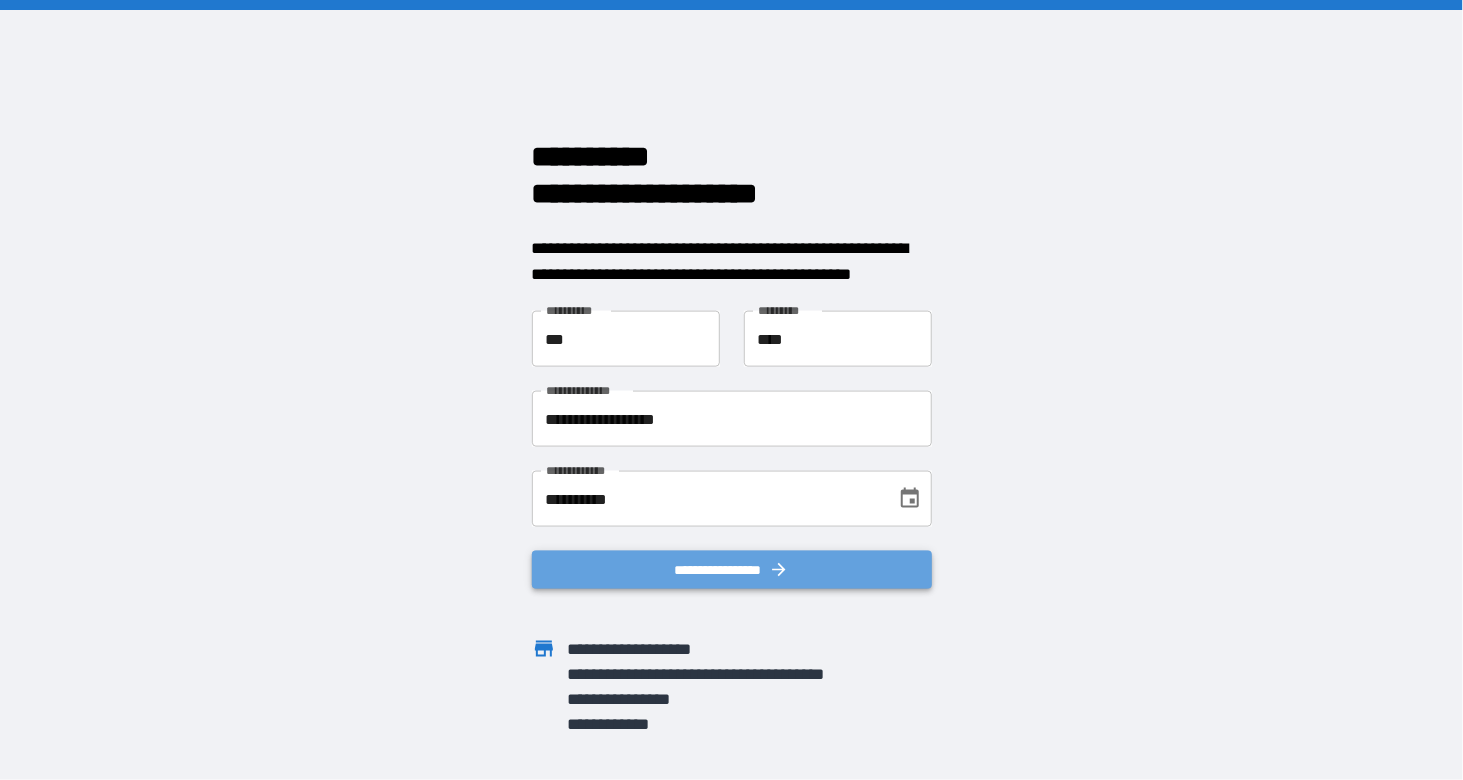 click on "**********" at bounding box center (732, 570) 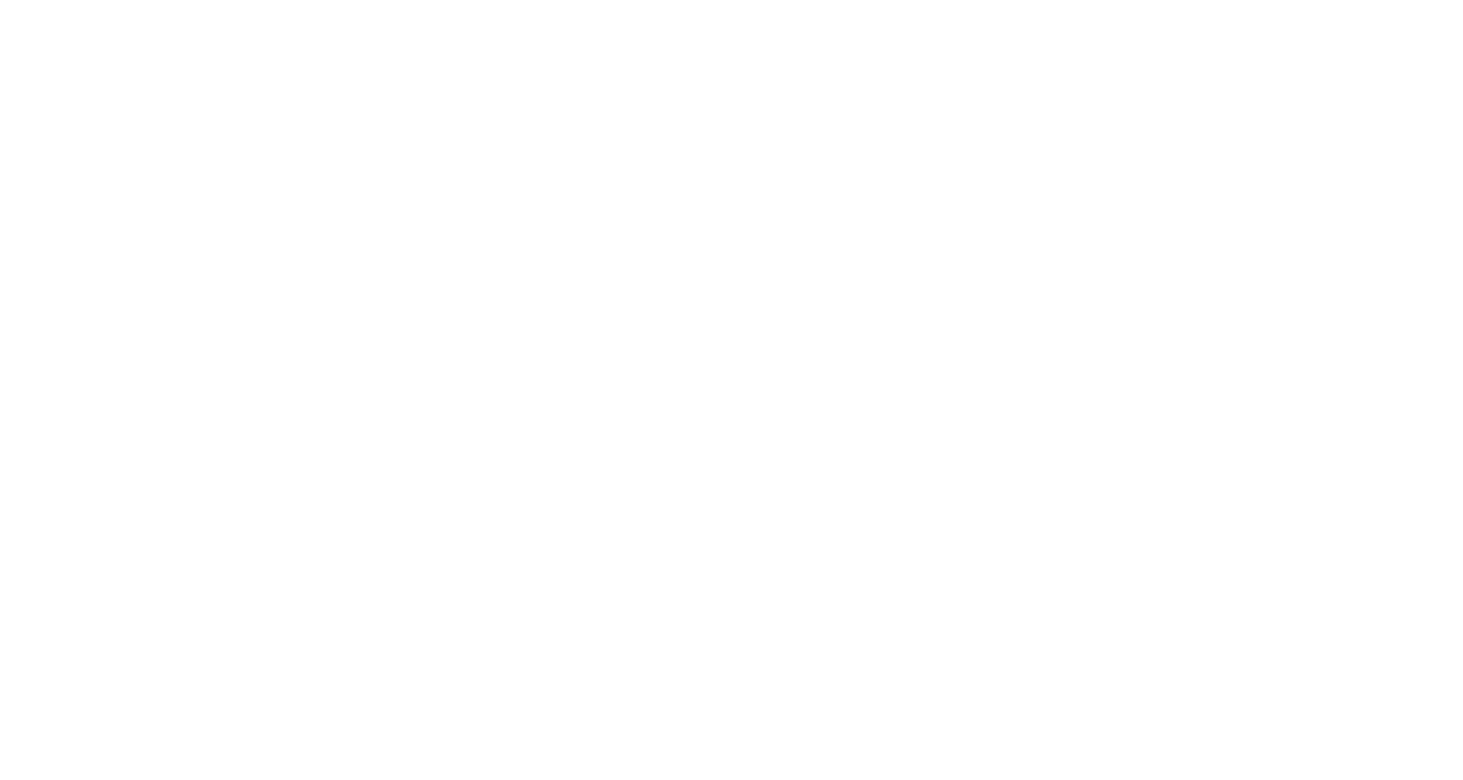scroll, scrollTop: 0, scrollLeft: 0, axis: both 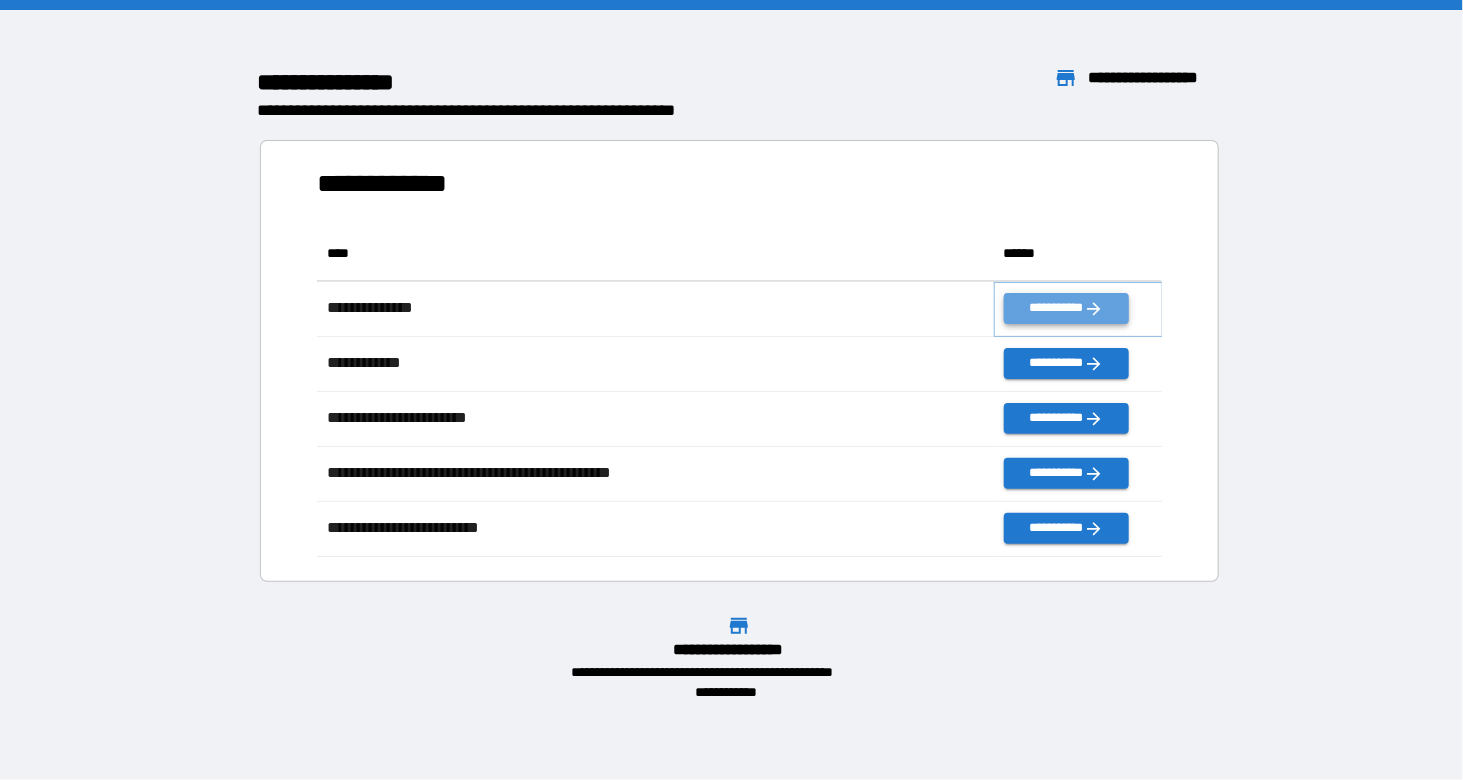 click on "**********" at bounding box center [1066, 308] 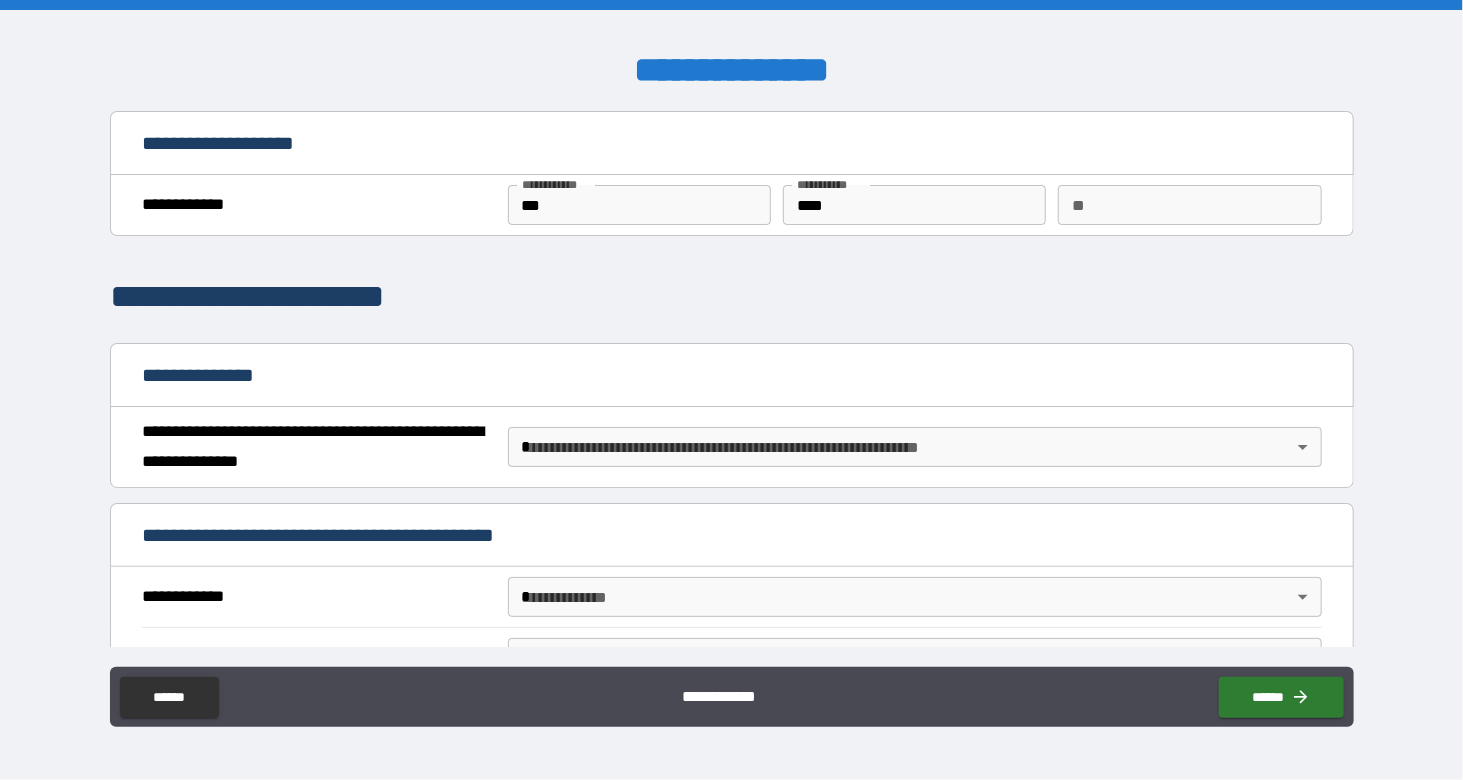click on "**" at bounding box center [1189, 205] 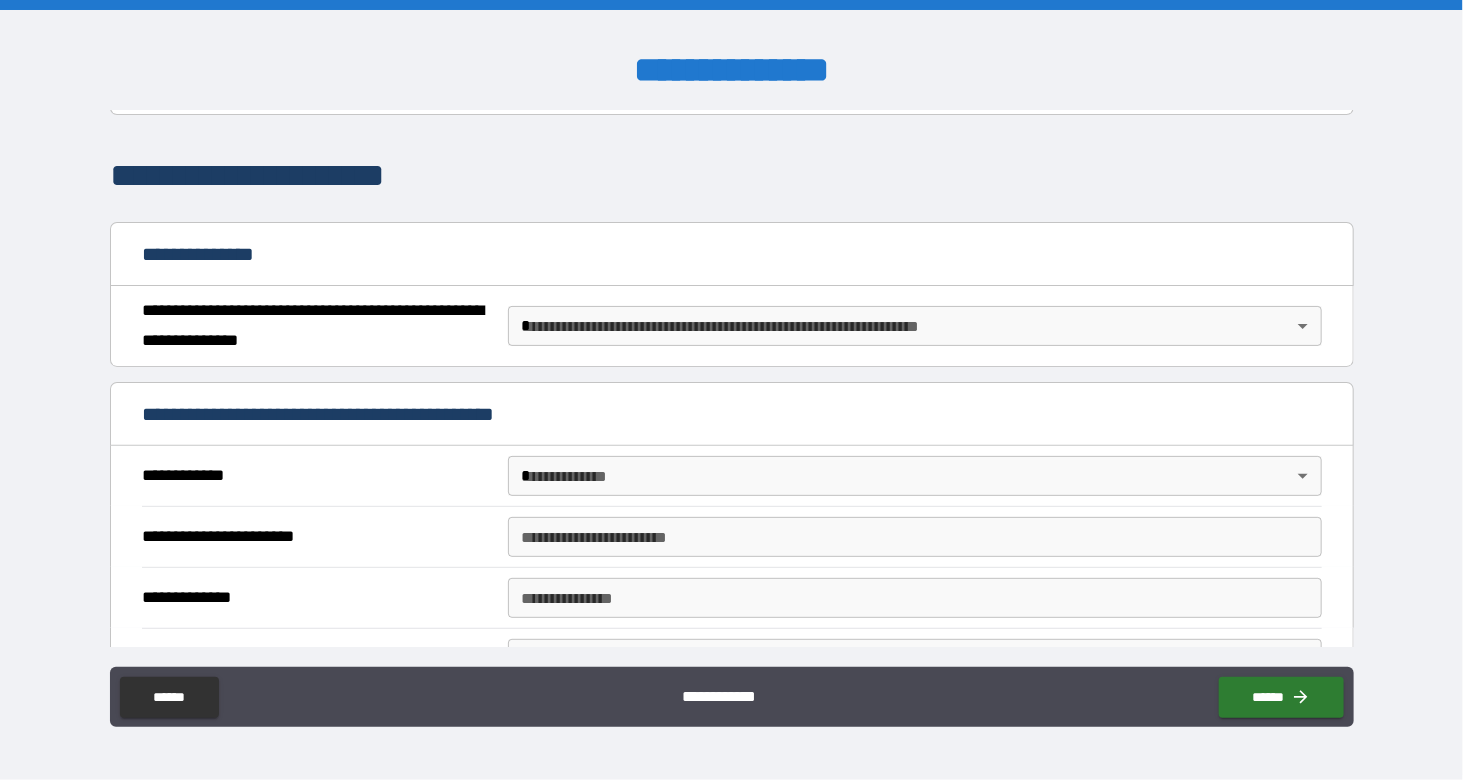 scroll, scrollTop: 122, scrollLeft: 0, axis: vertical 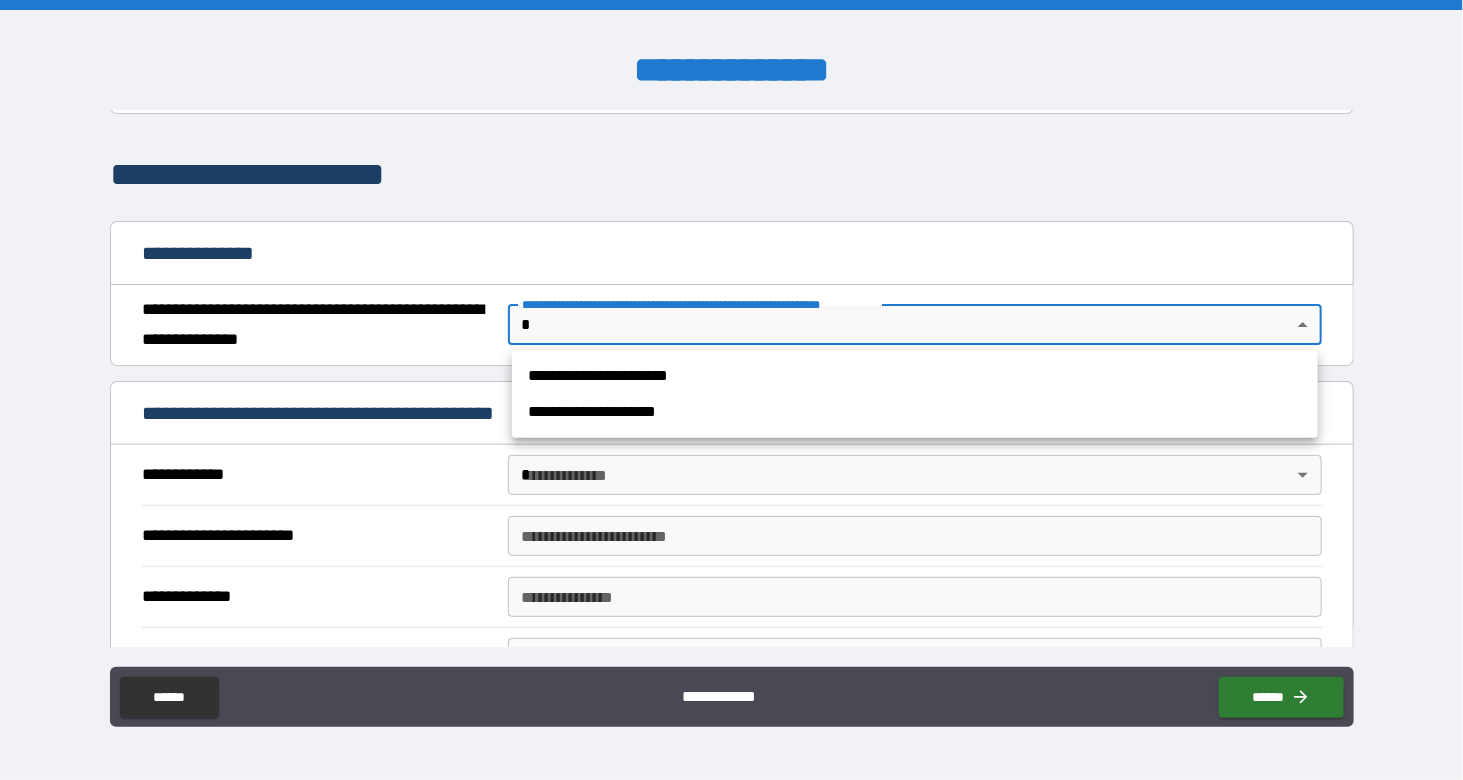 click on "**********" at bounding box center (731, 390) 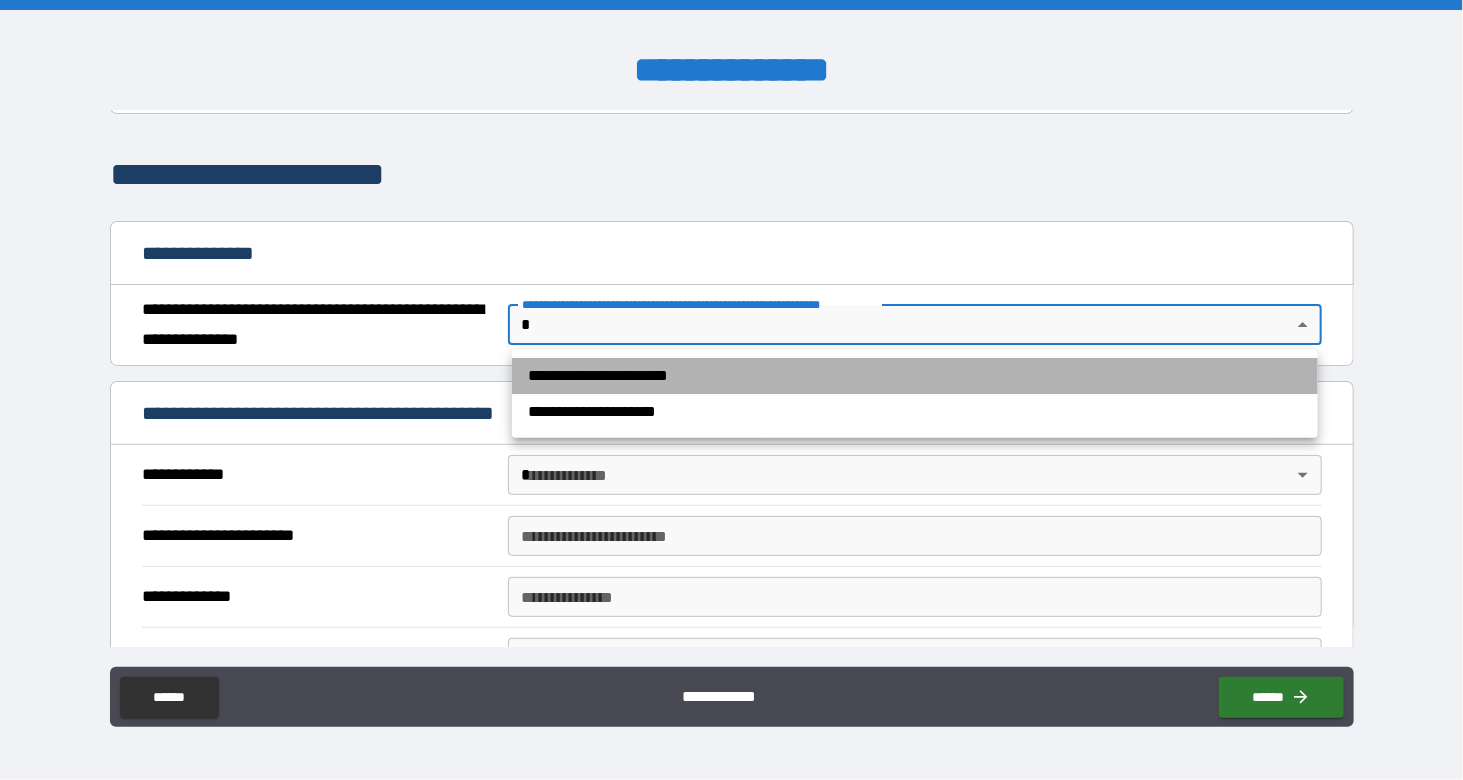 click on "**********" at bounding box center (915, 376) 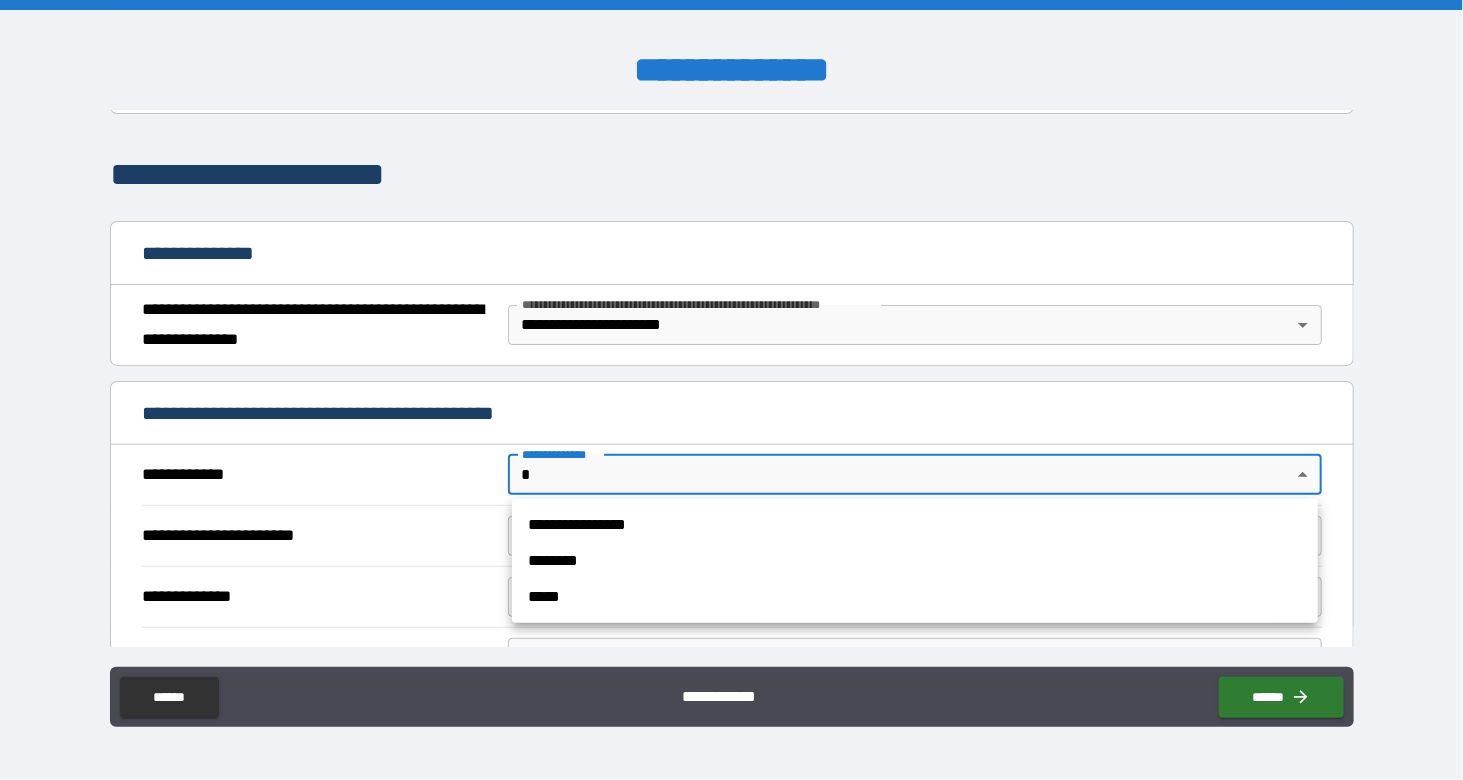 click on "**********" at bounding box center (731, 390) 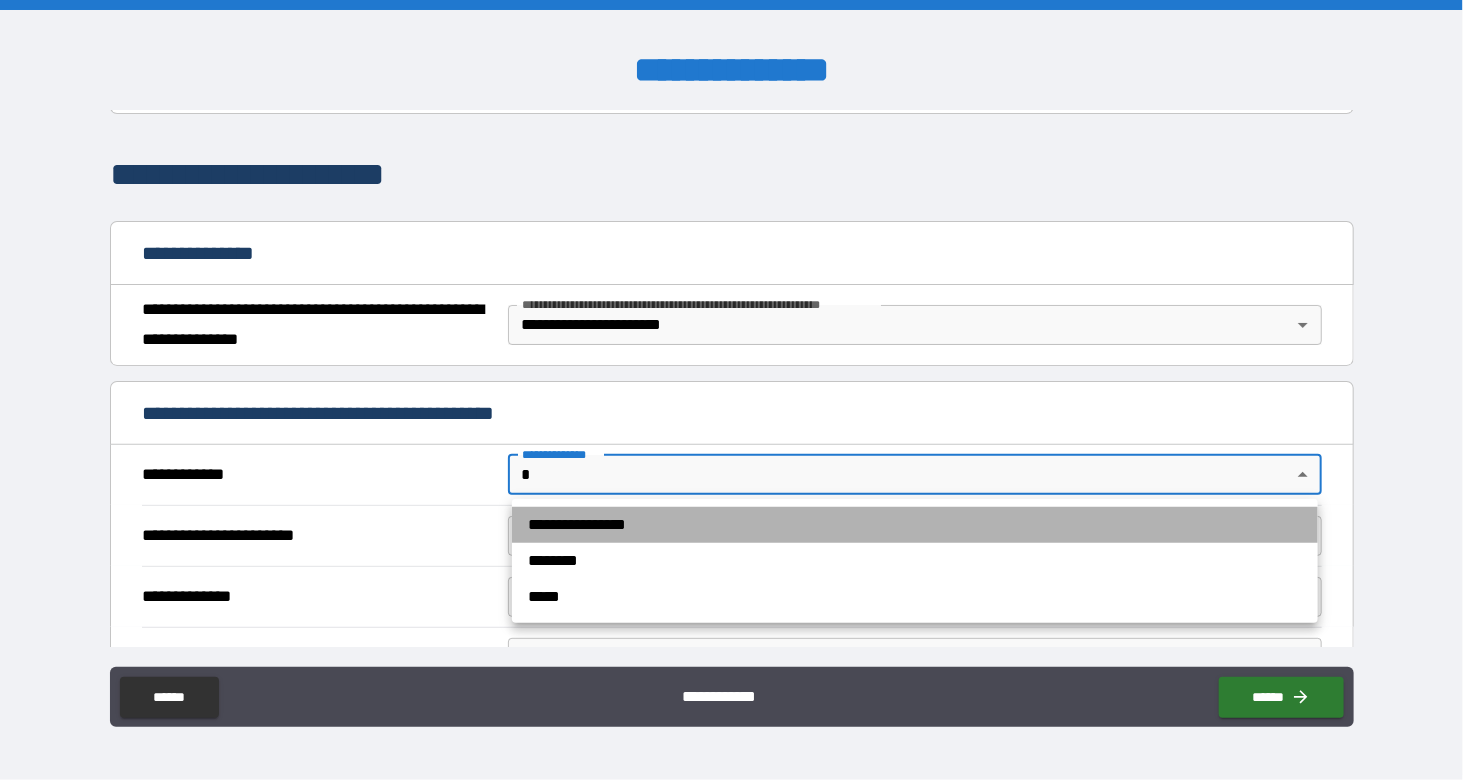 click on "**********" at bounding box center (915, 525) 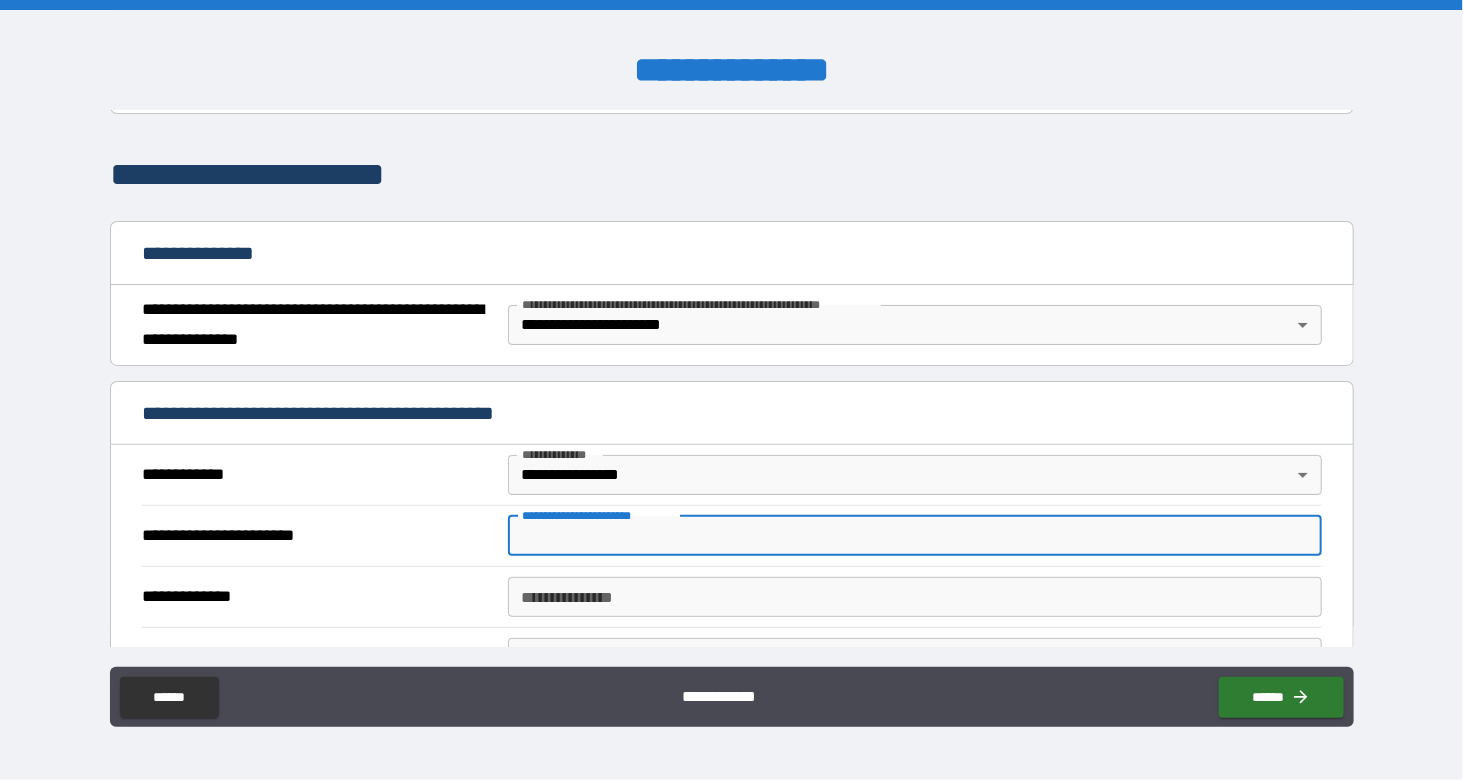click on "**********" at bounding box center (915, 536) 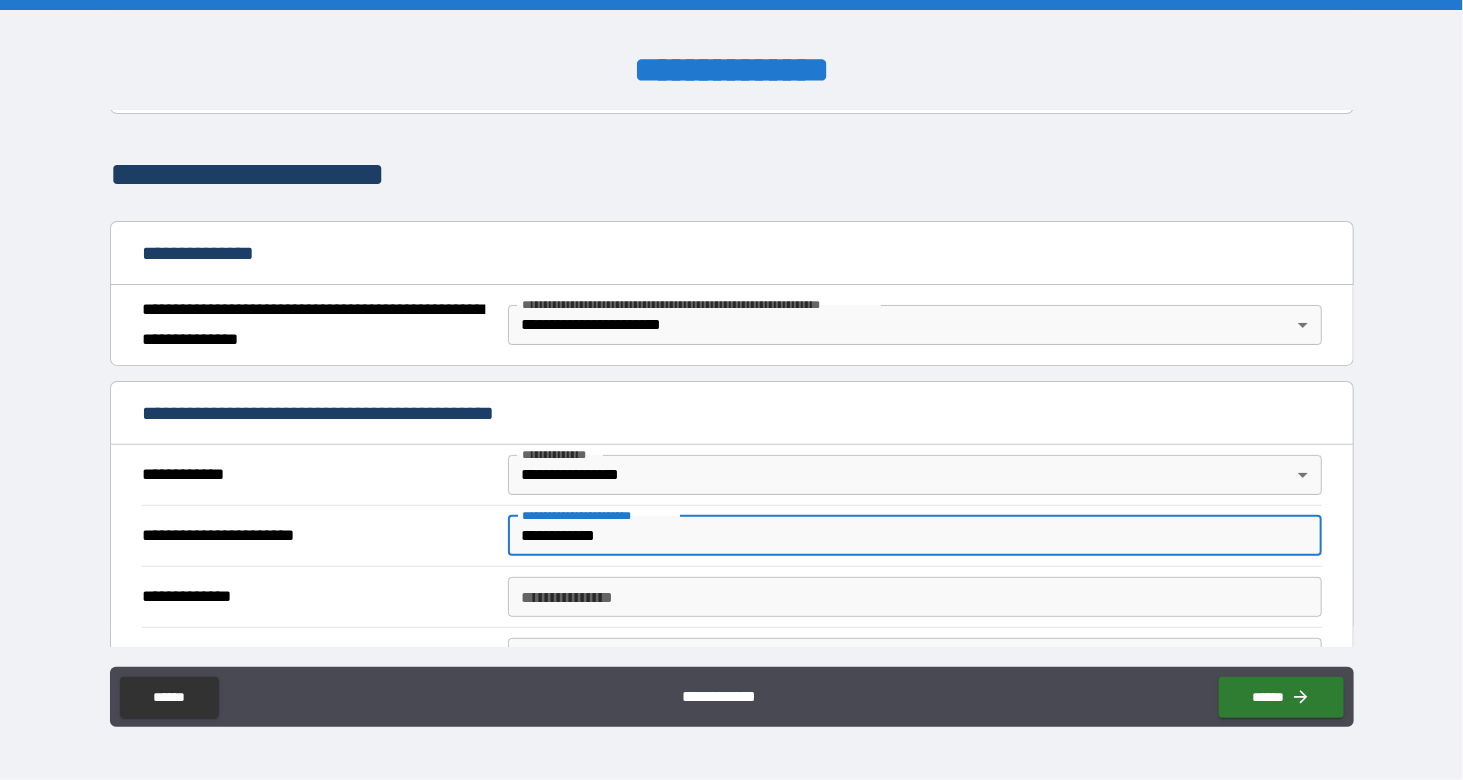 type on "**********" 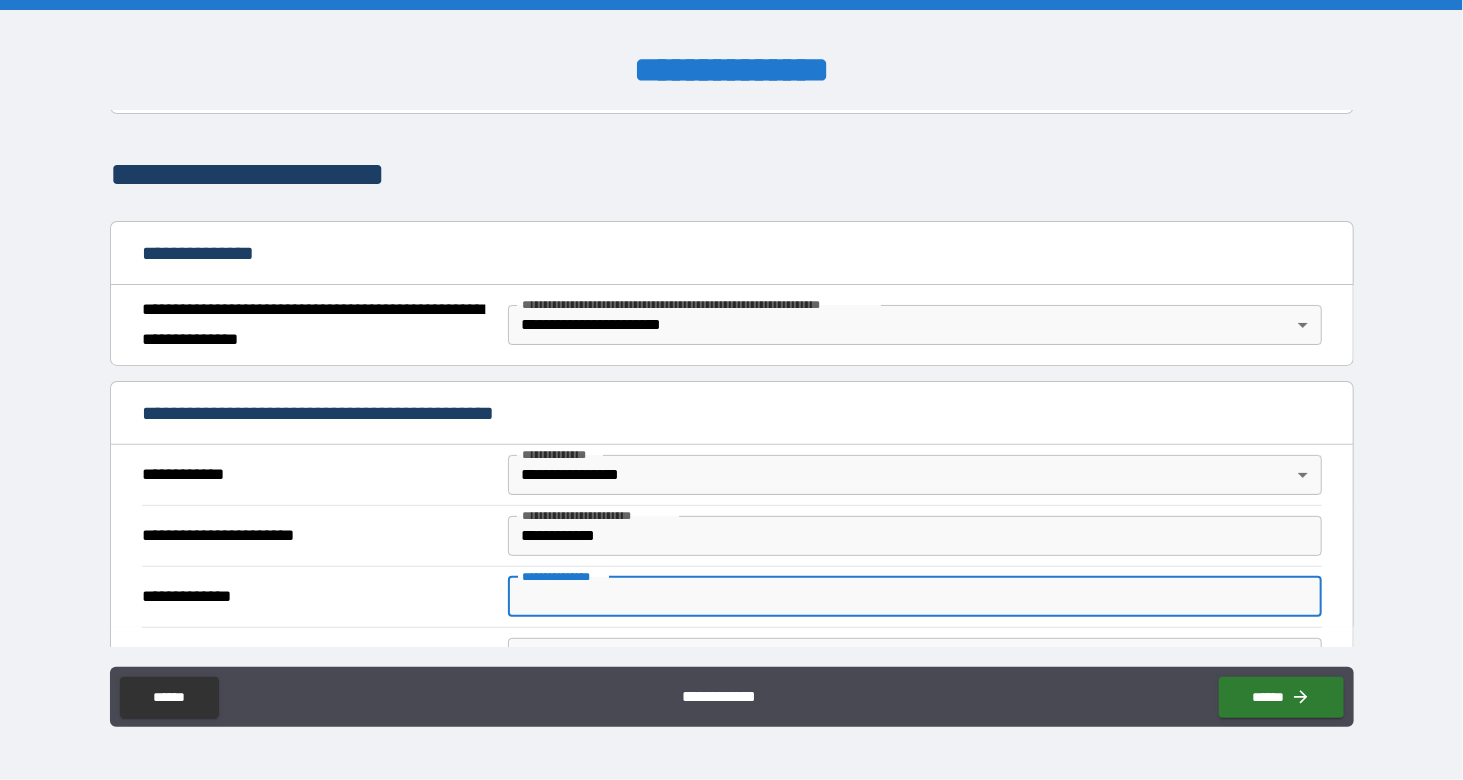 click on "**********" at bounding box center (915, 597) 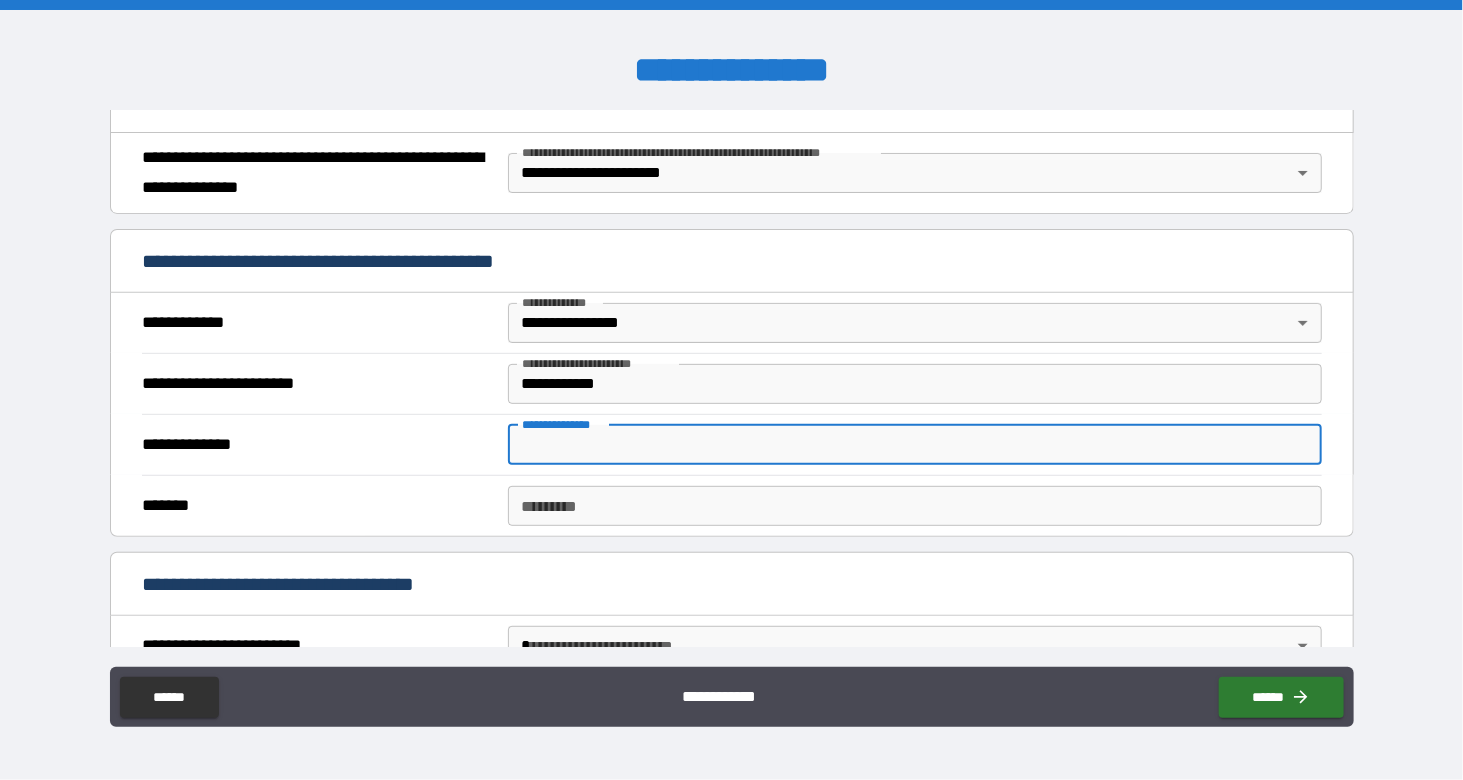 scroll, scrollTop: 276, scrollLeft: 0, axis: vertical 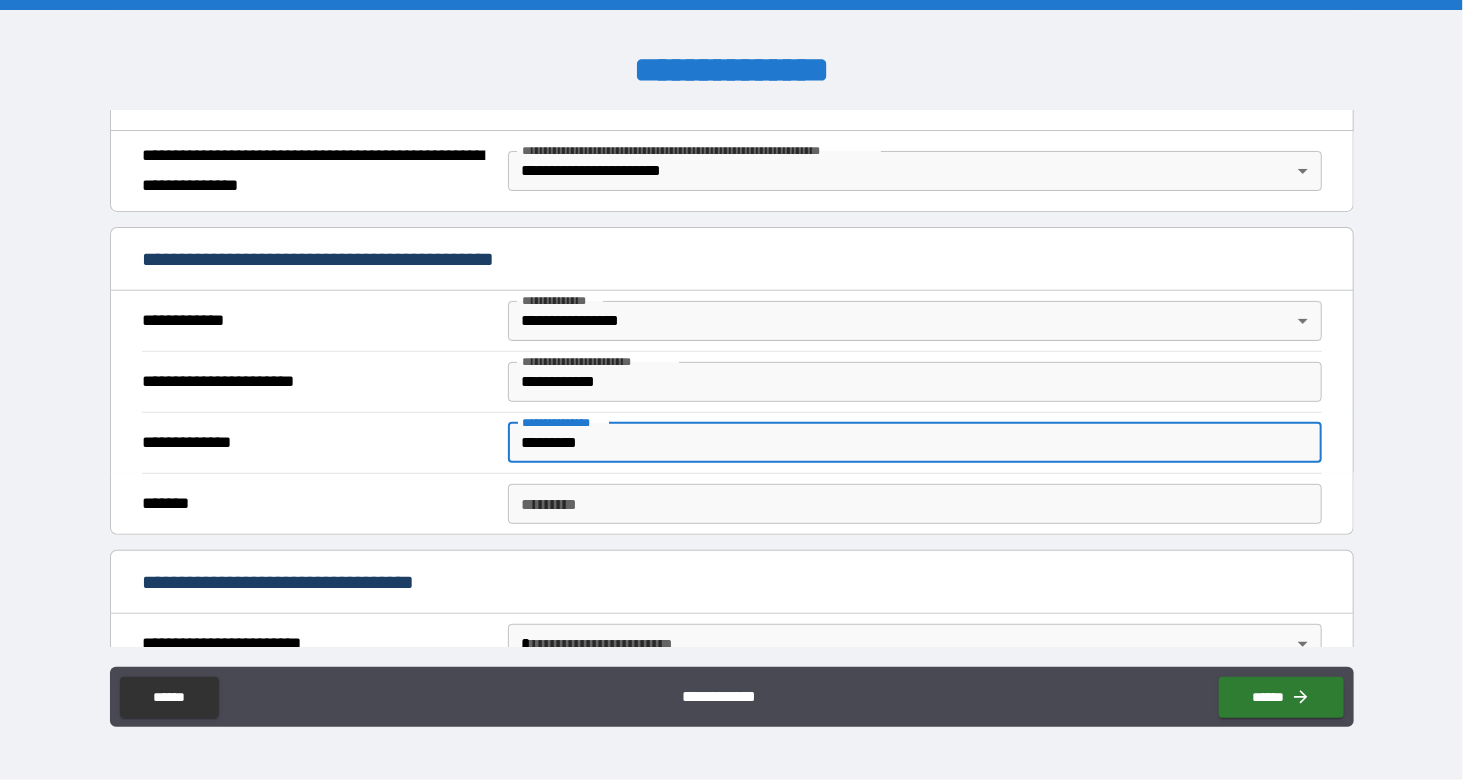 type on "*********" 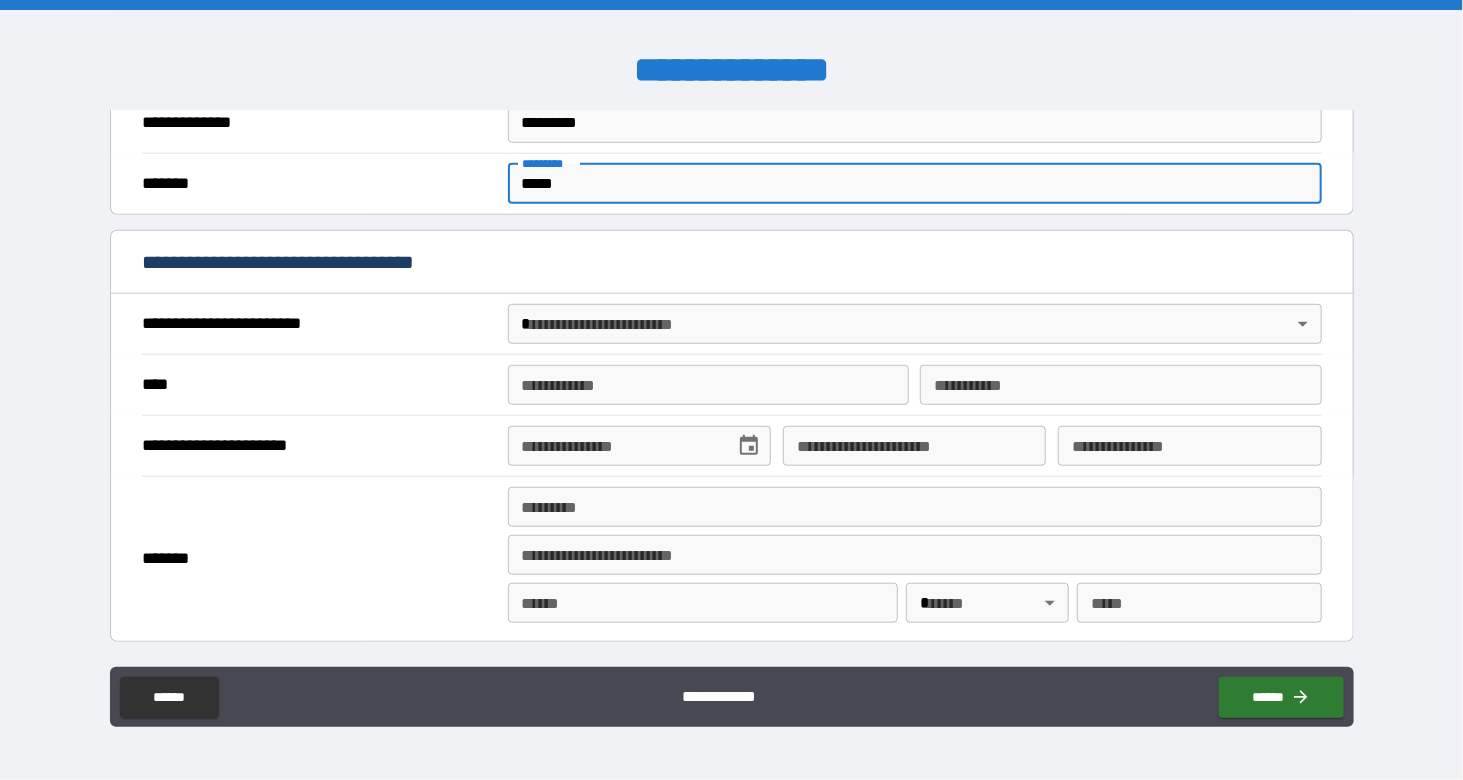 scroll, scrollTop: 598, scrollLeft: 0, axis: vertical 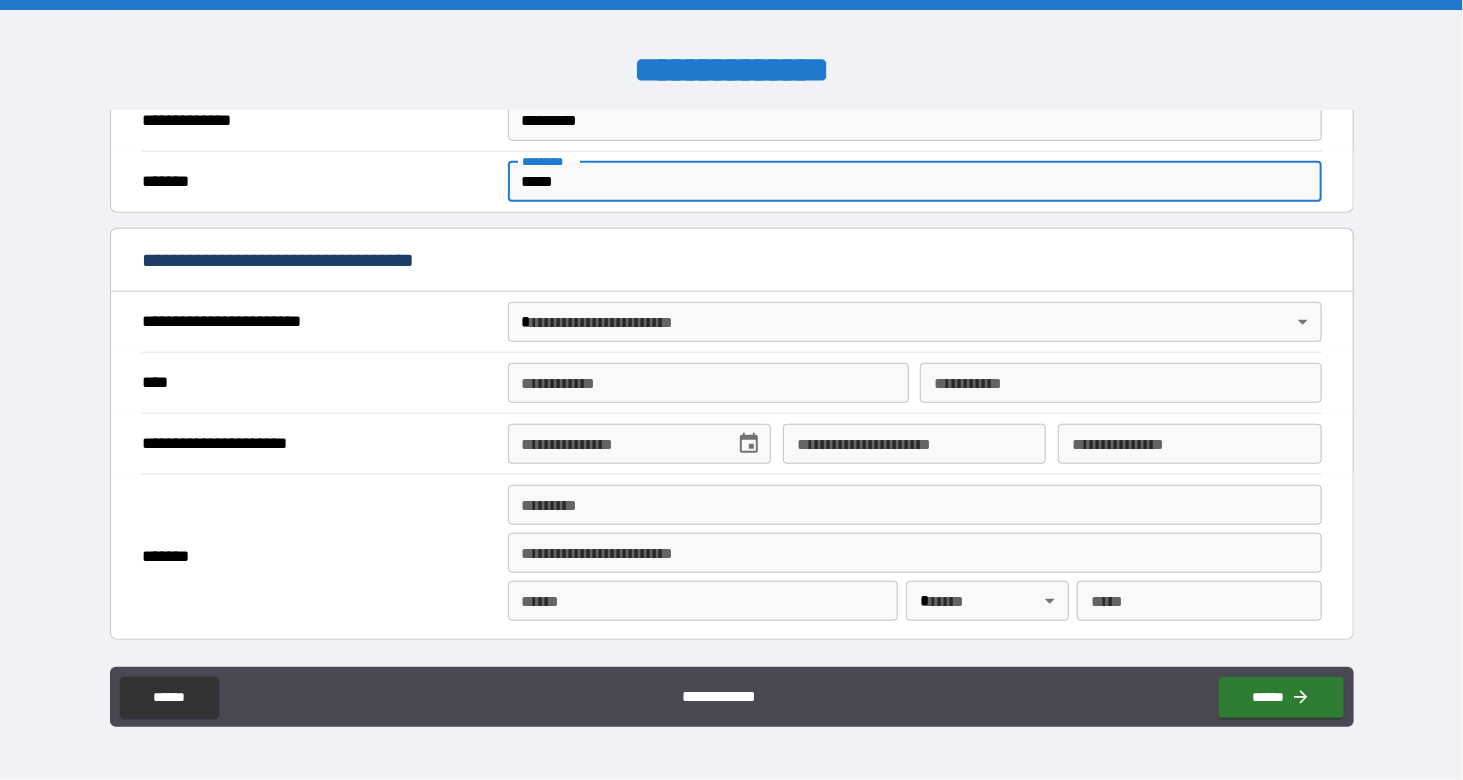 type on "*****" 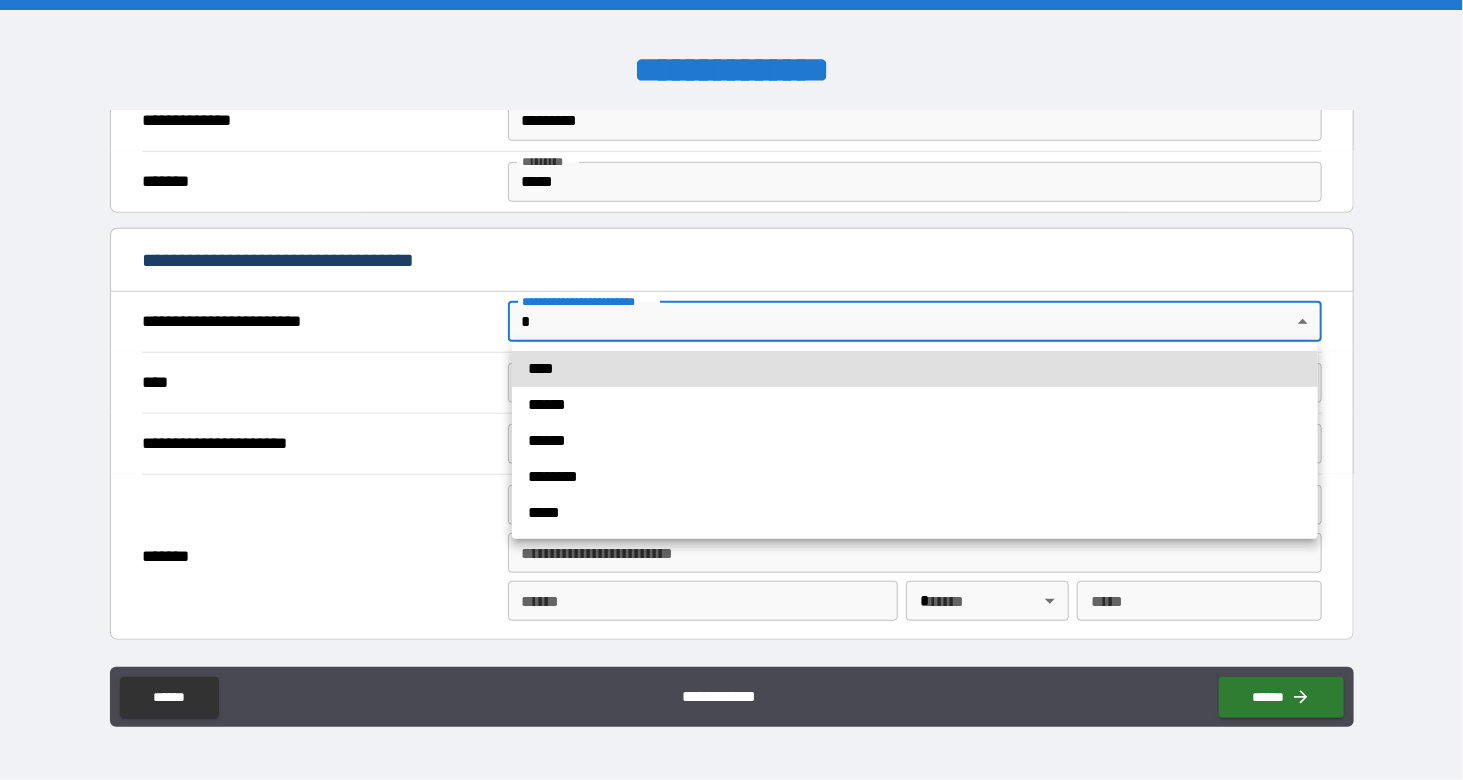 click on "**********" at bounding box center [731, 390] 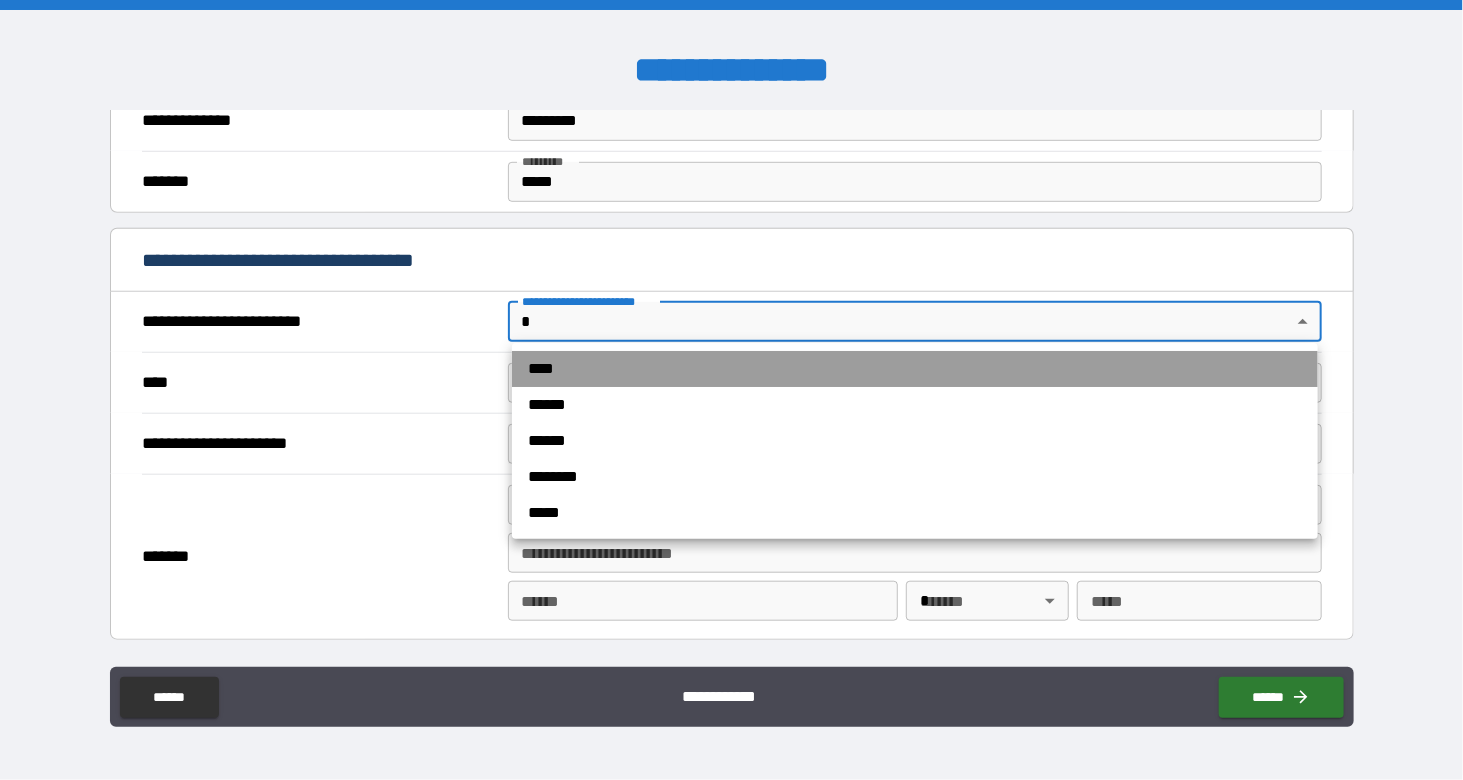 click on "****" at bounding box center [915, 369] 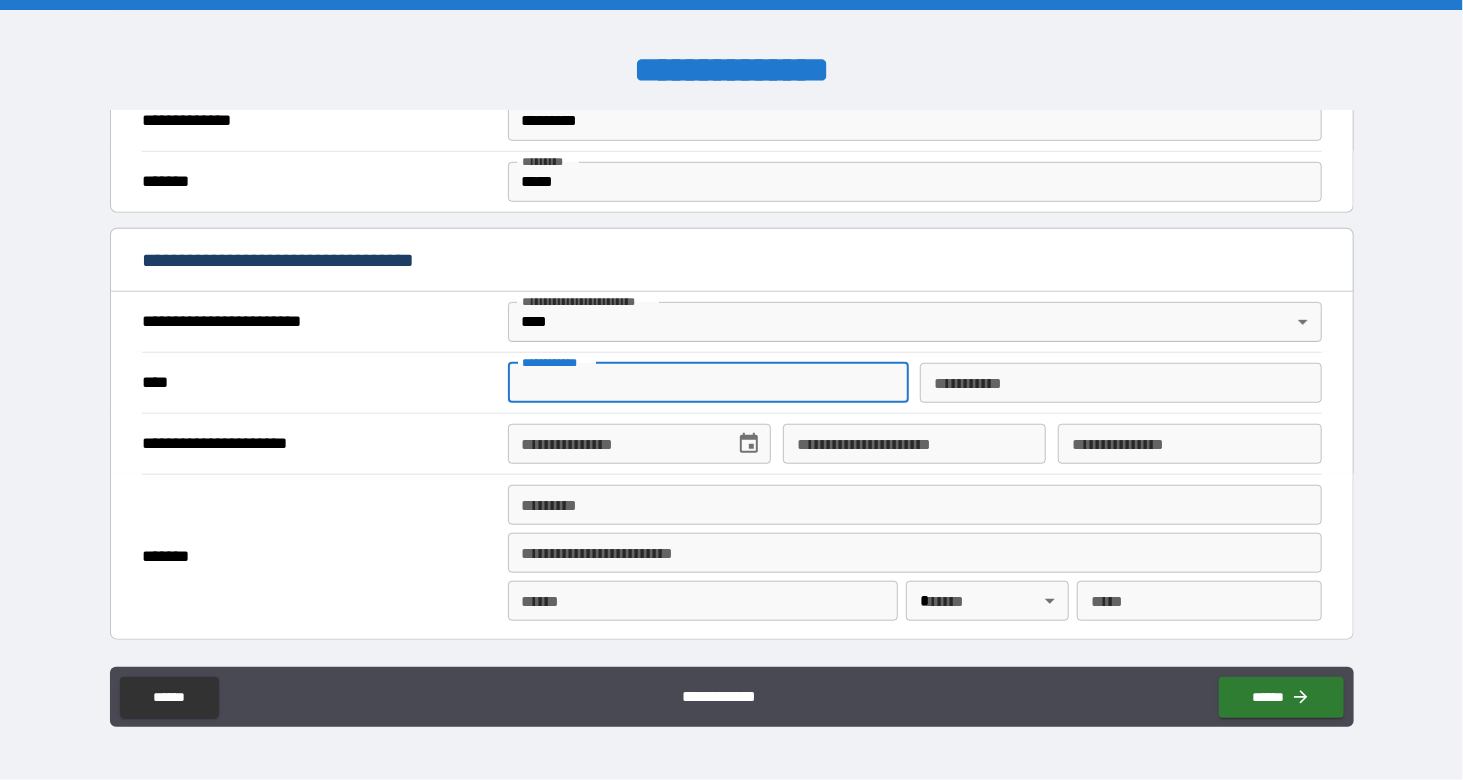 click on "**********" at bounding box center [708, 383] 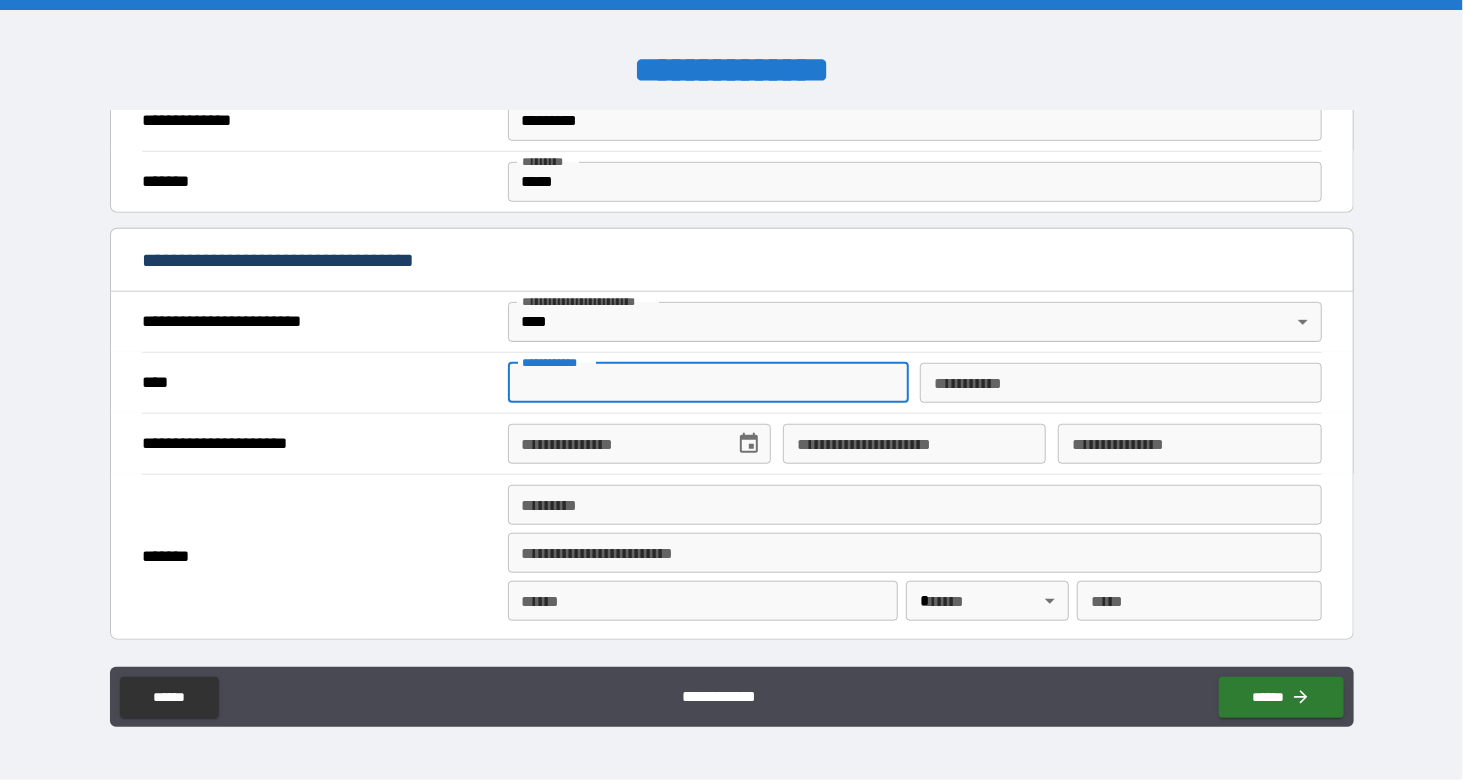 type on "***" 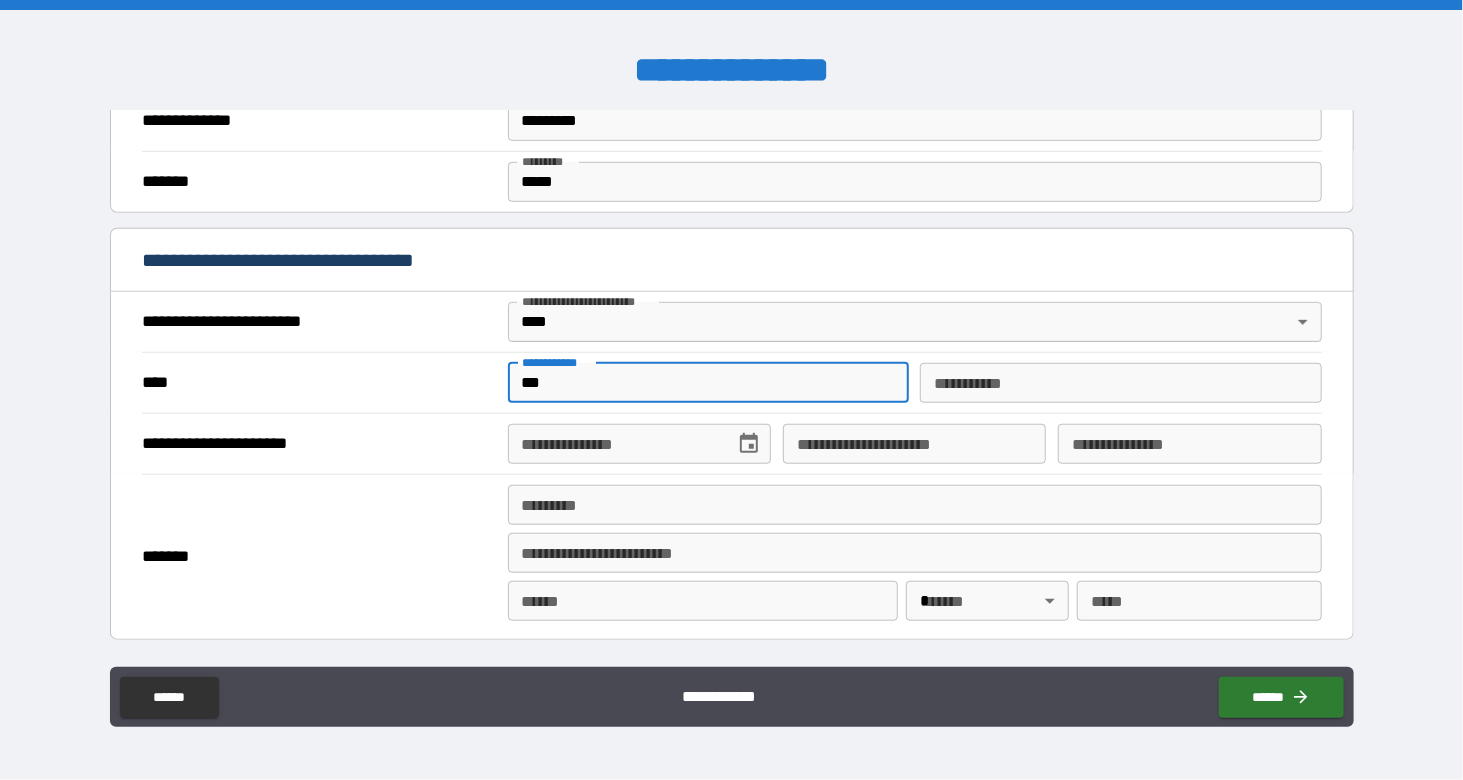 type on "****" 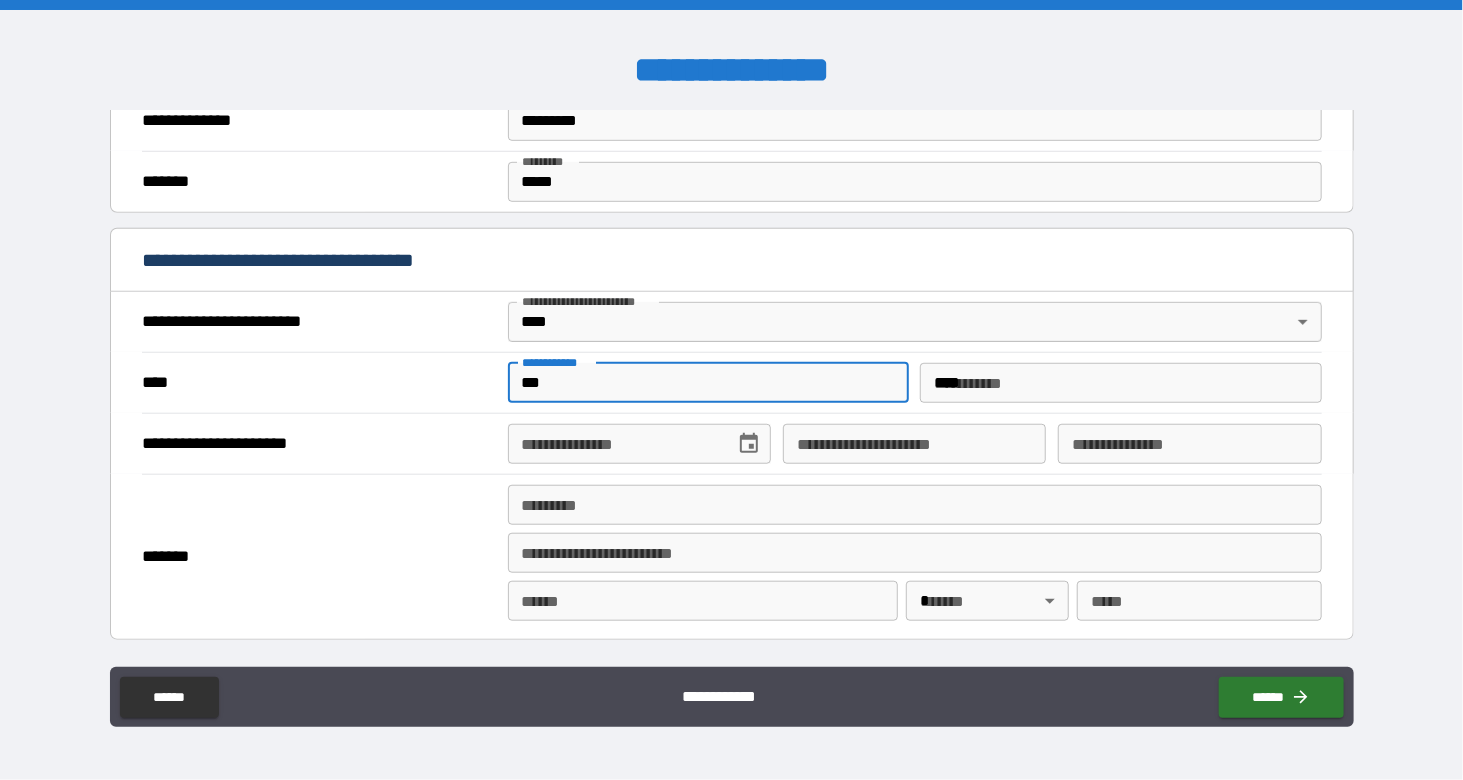 type on "**********" 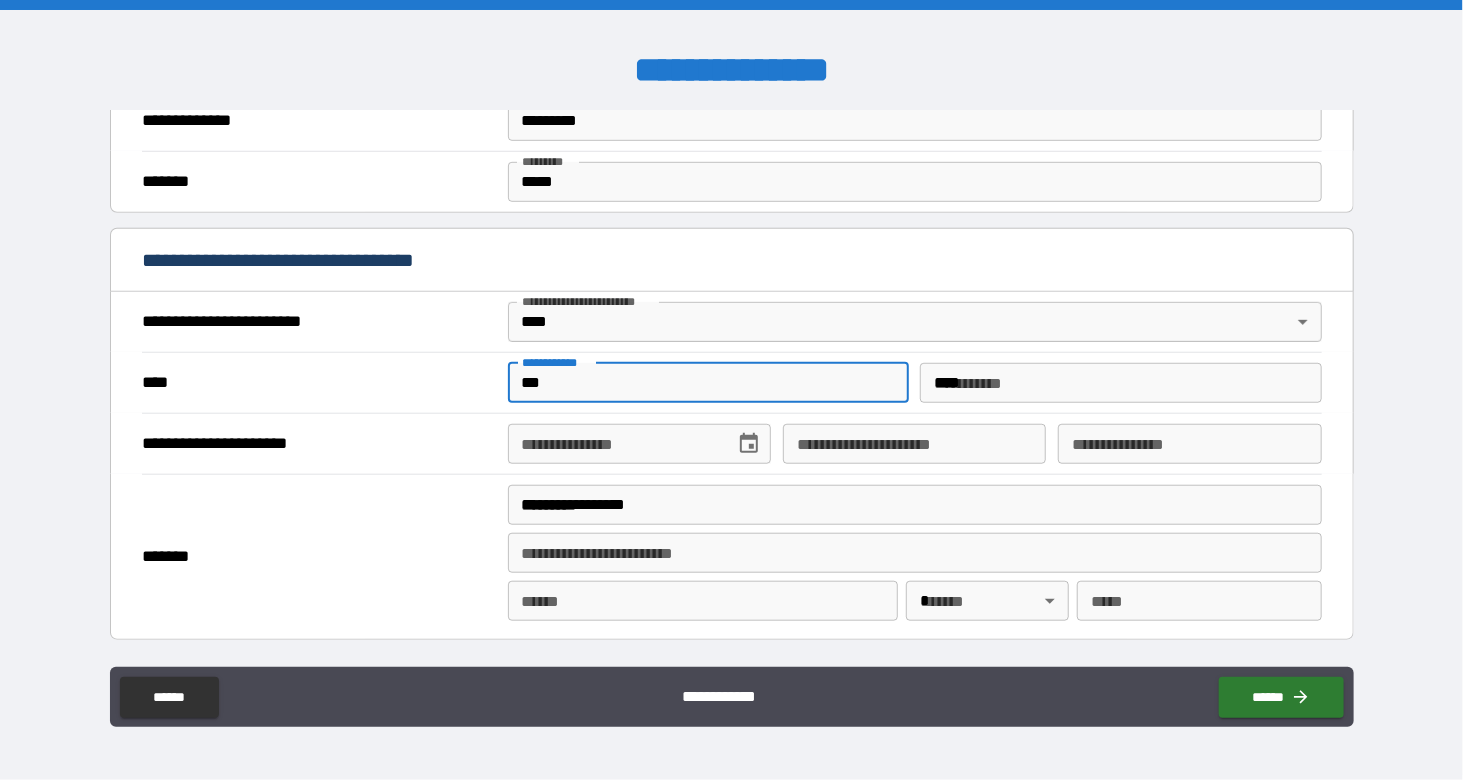 type on "*******" 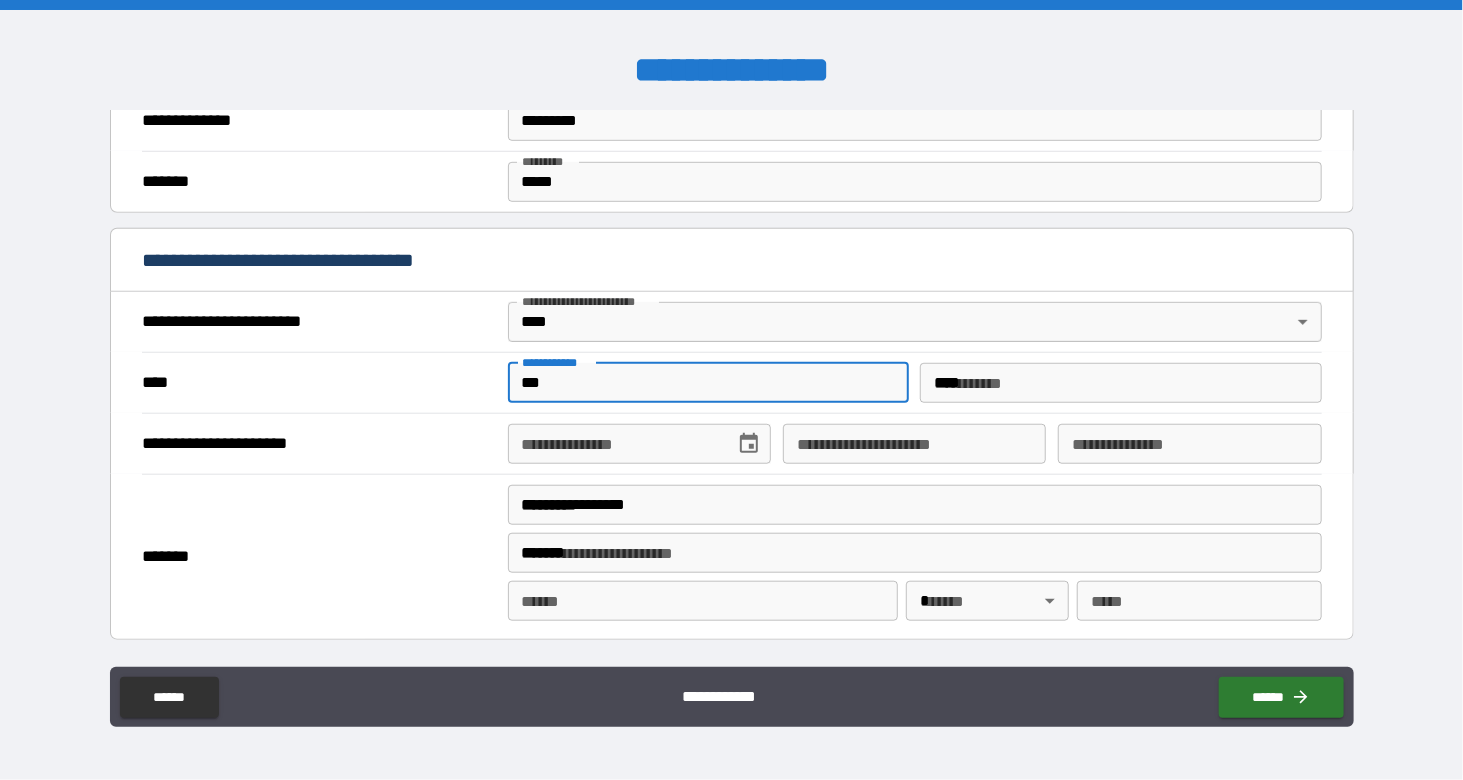 type on "*****" 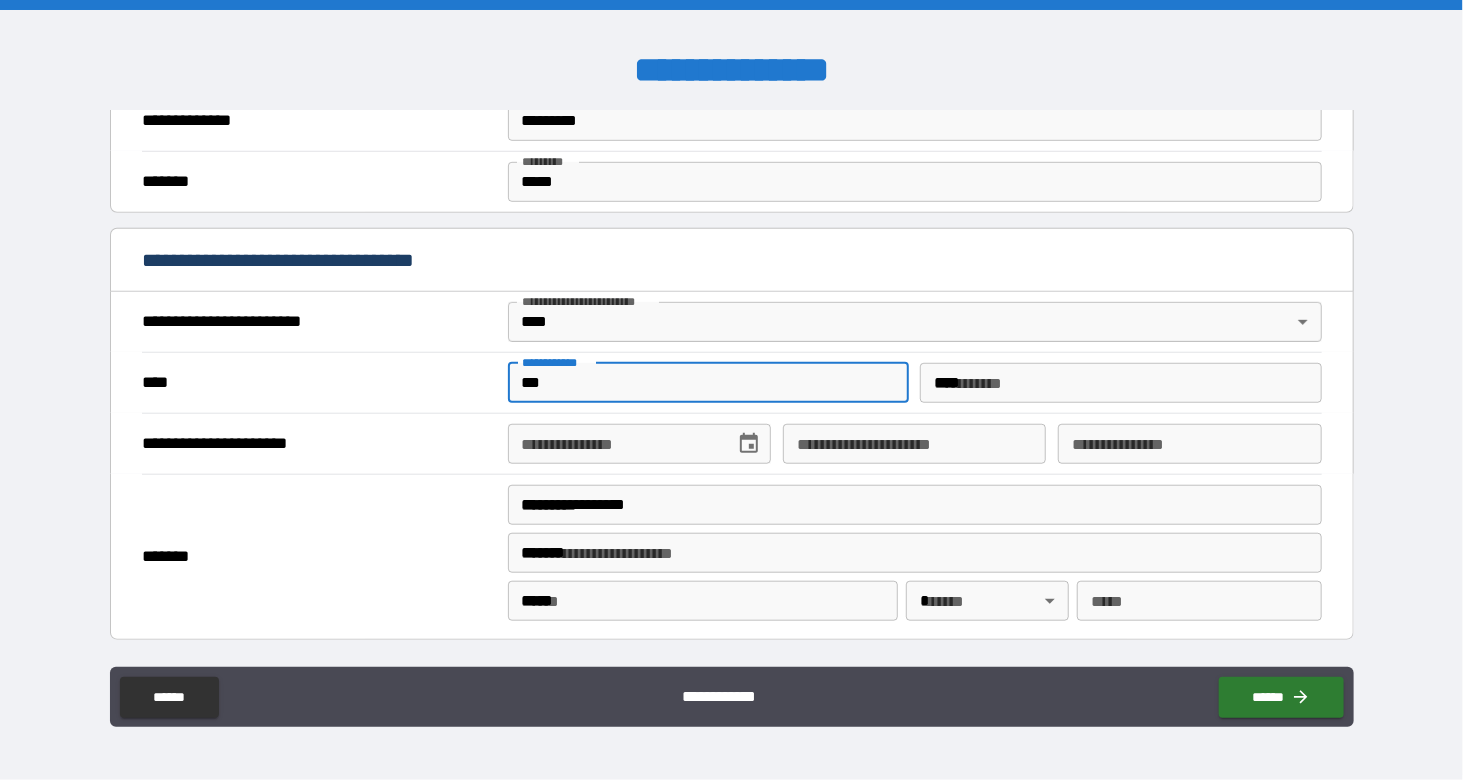 type 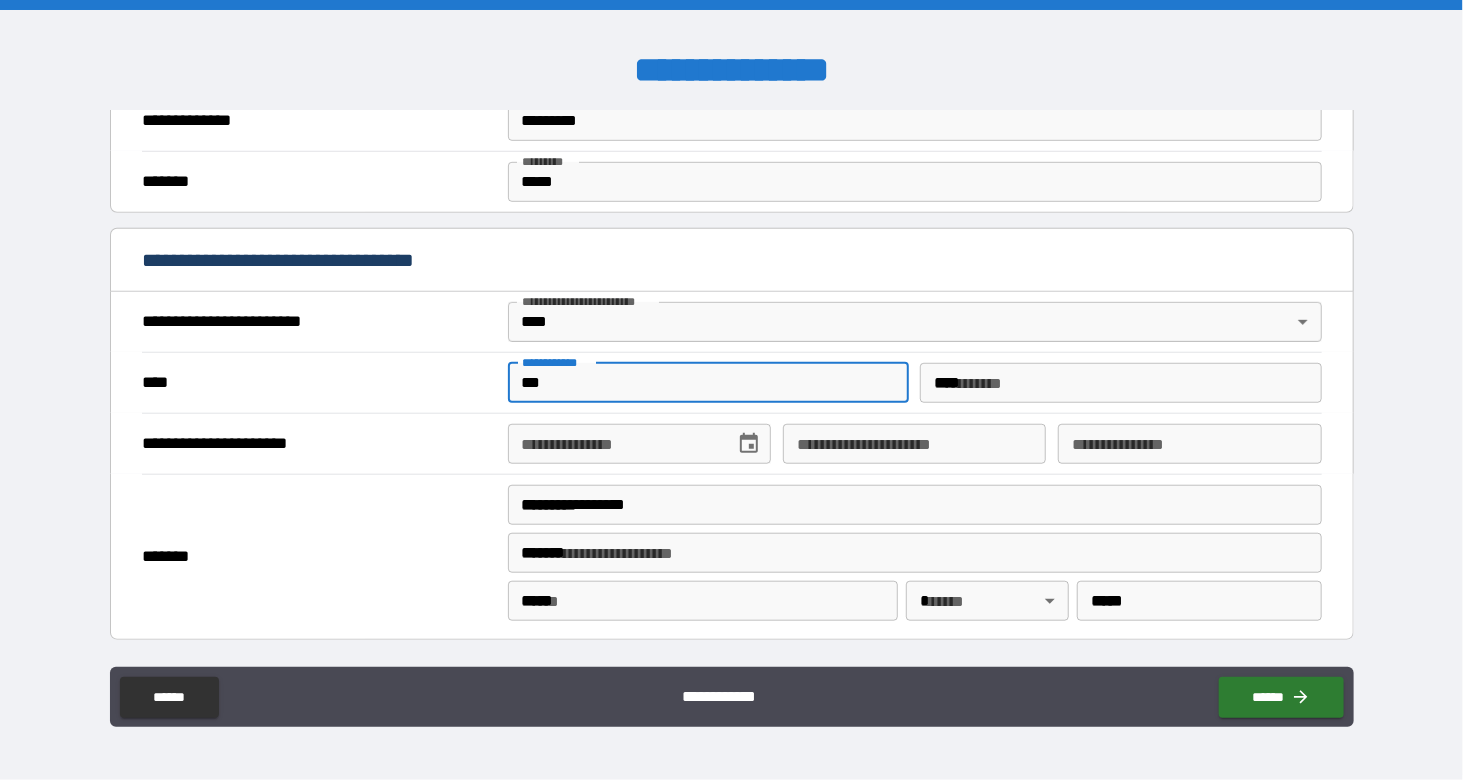 type on "**********" 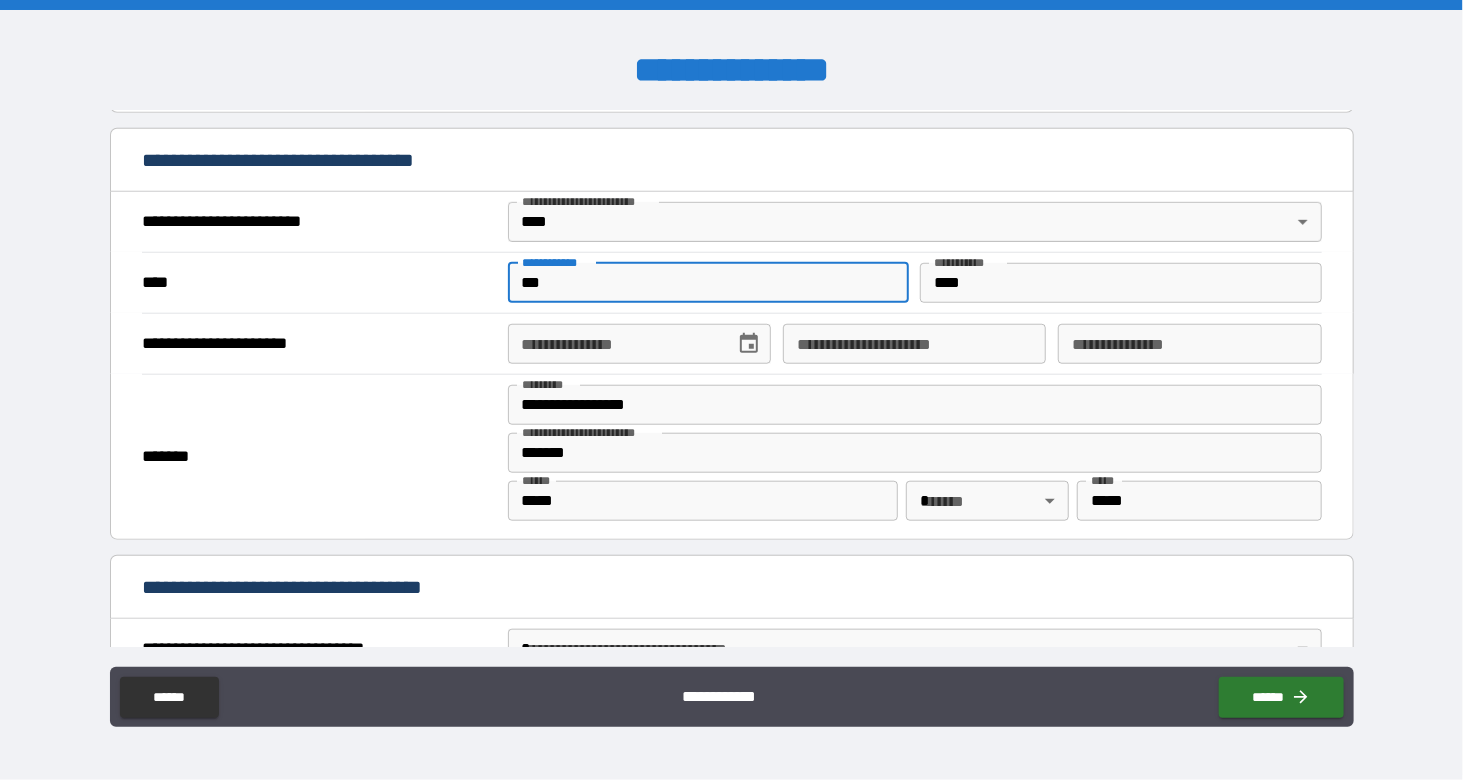 scroll, scrollTop: 698, scrollLeft: 0, axis: vertical 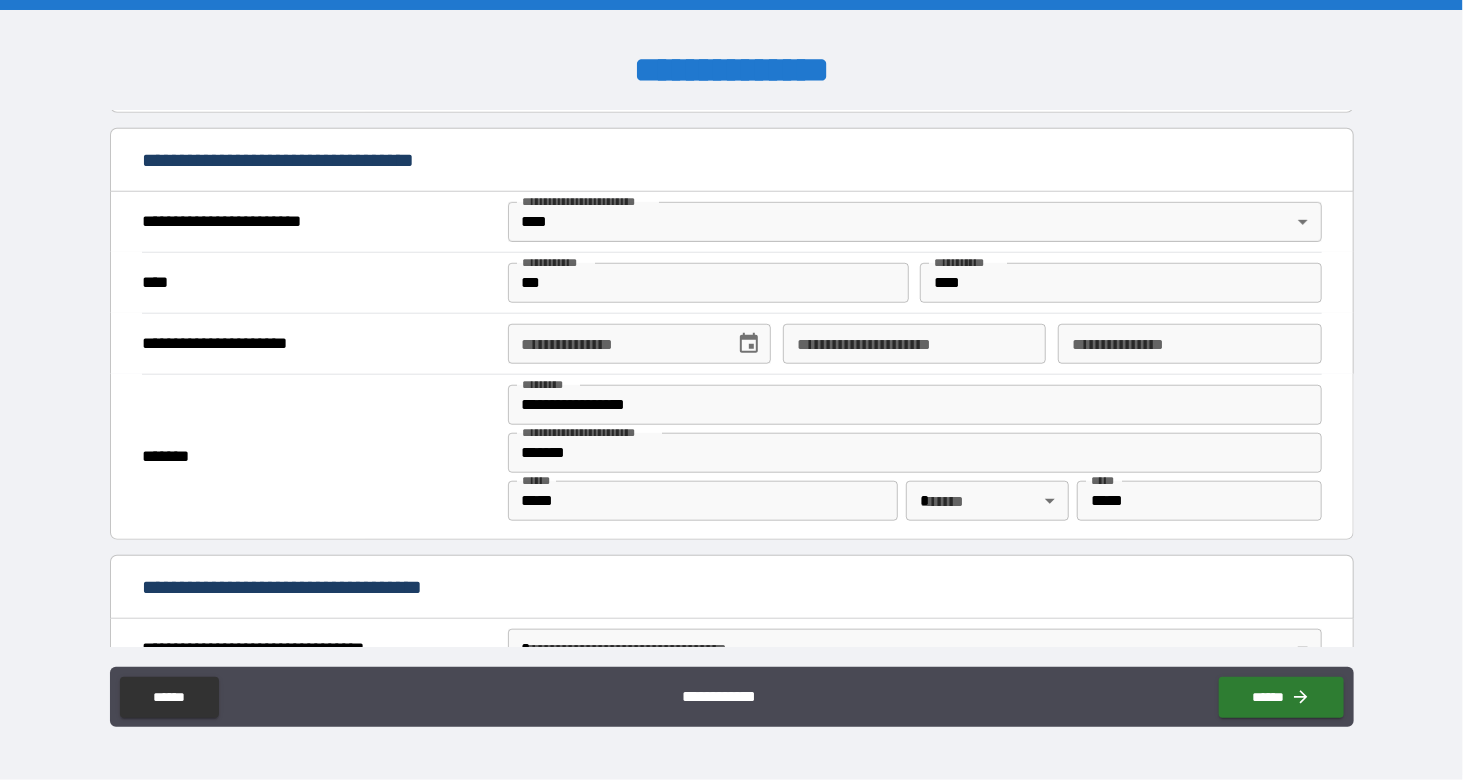 click on "**********" at bounding box center [732, 343] 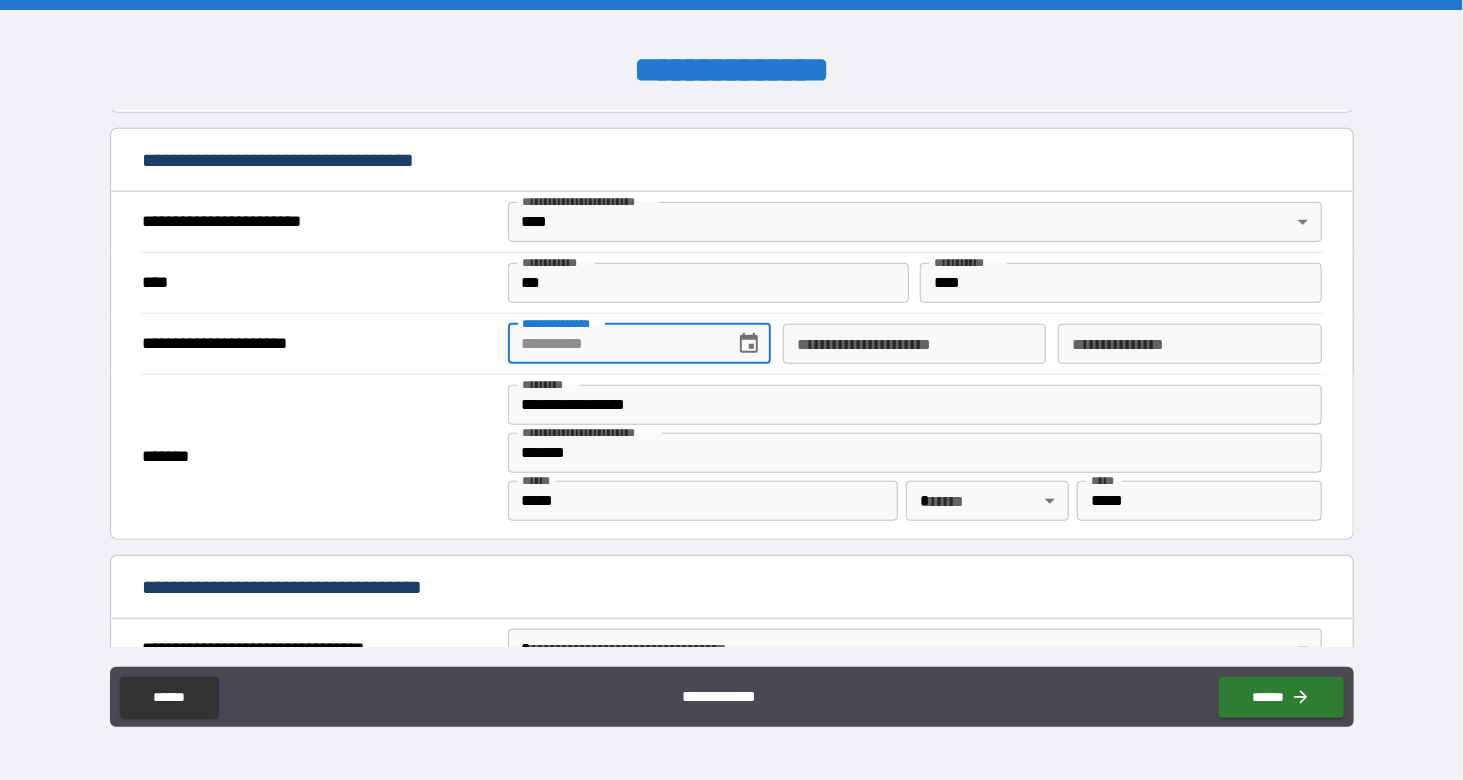 click on "**********" at bounding box center (614, 344) 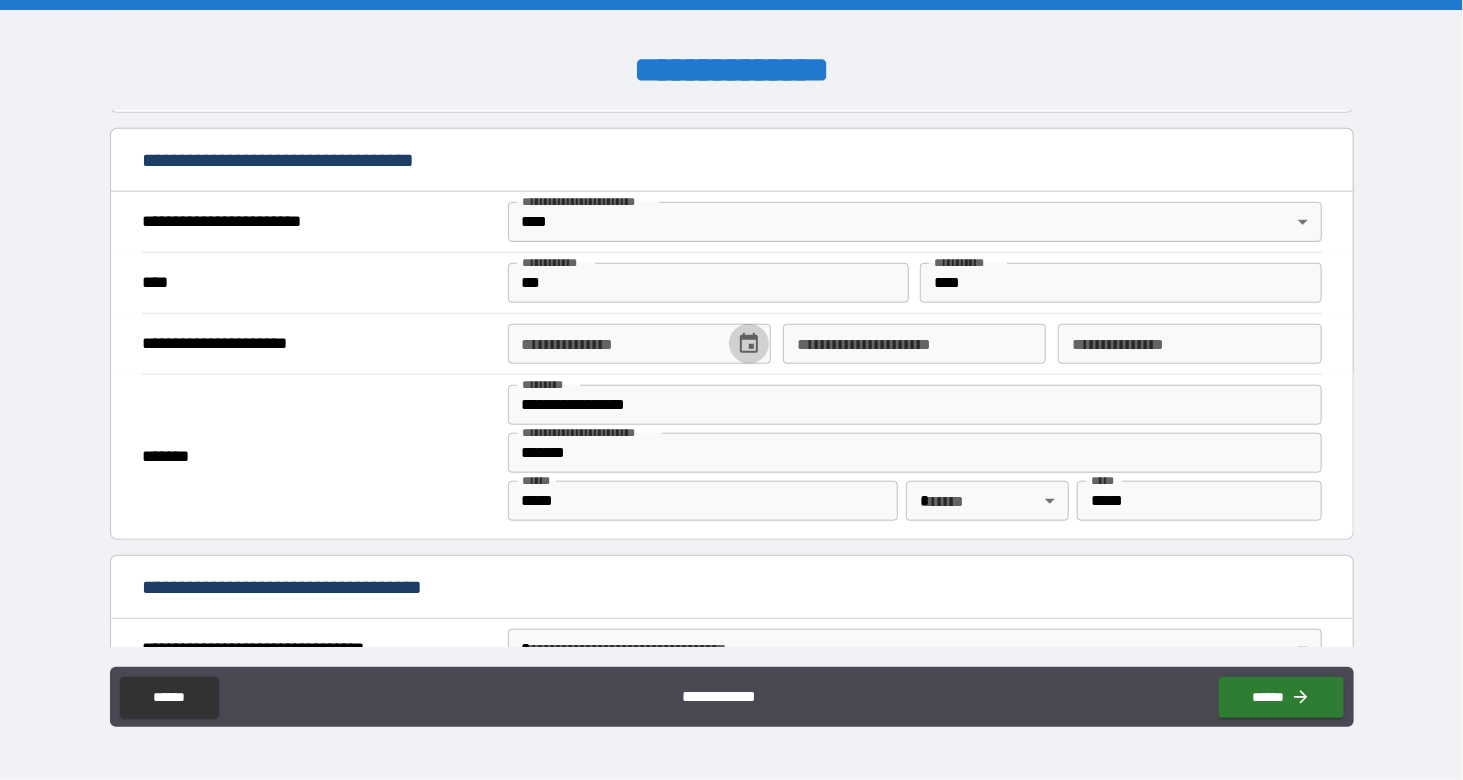 click 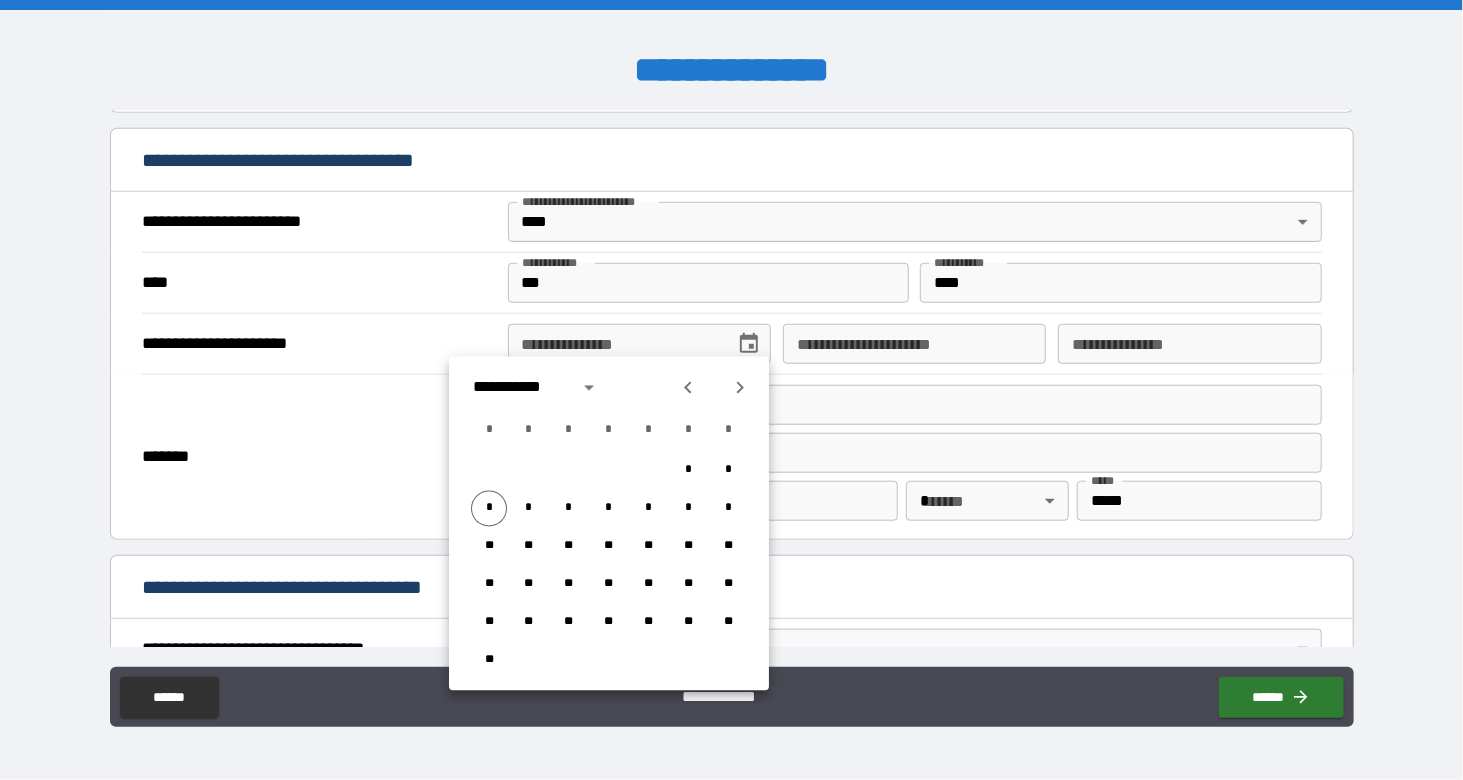 click on "**********" at bounding box center (522, 388) 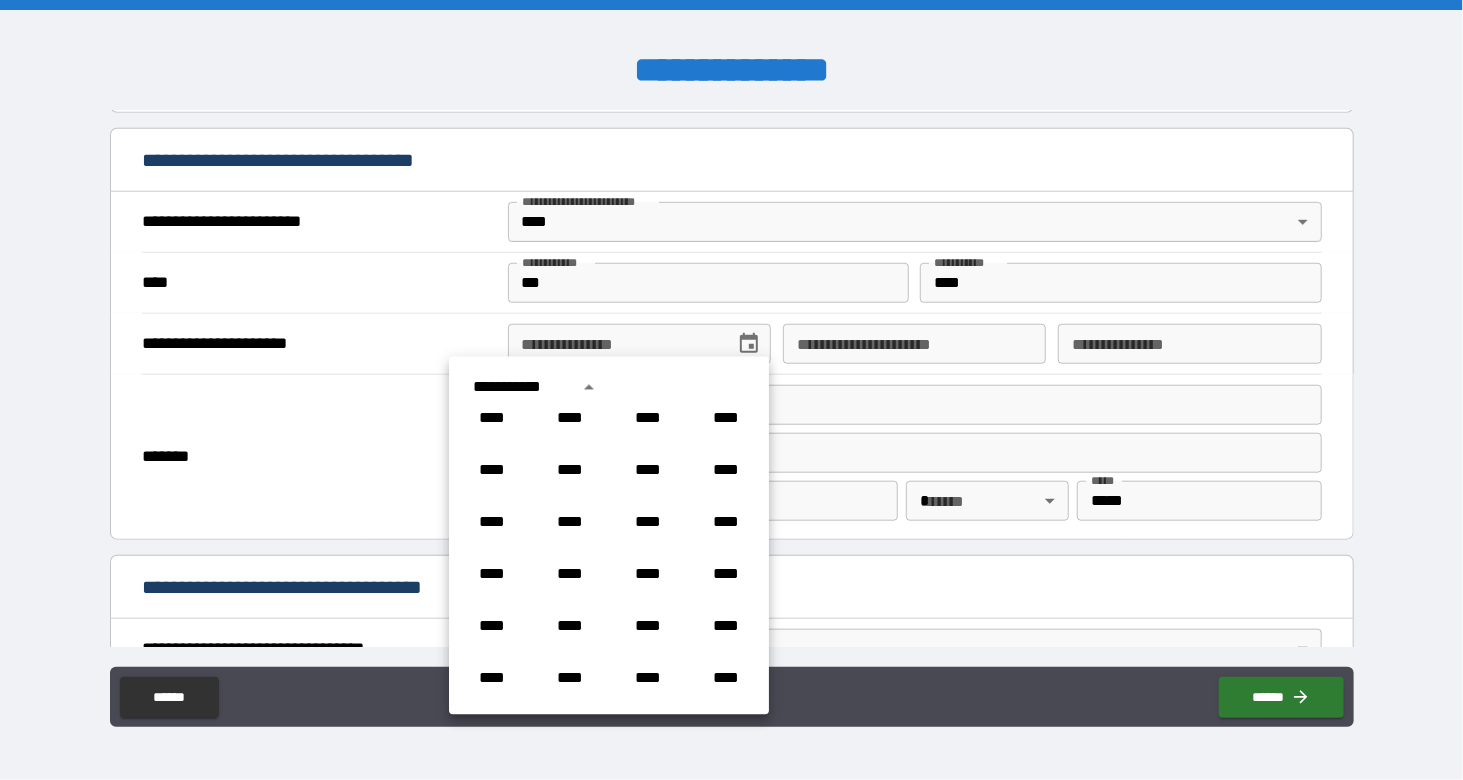 scroll, scrollTop: 1099, scrollLeft: 0, axis: vertical 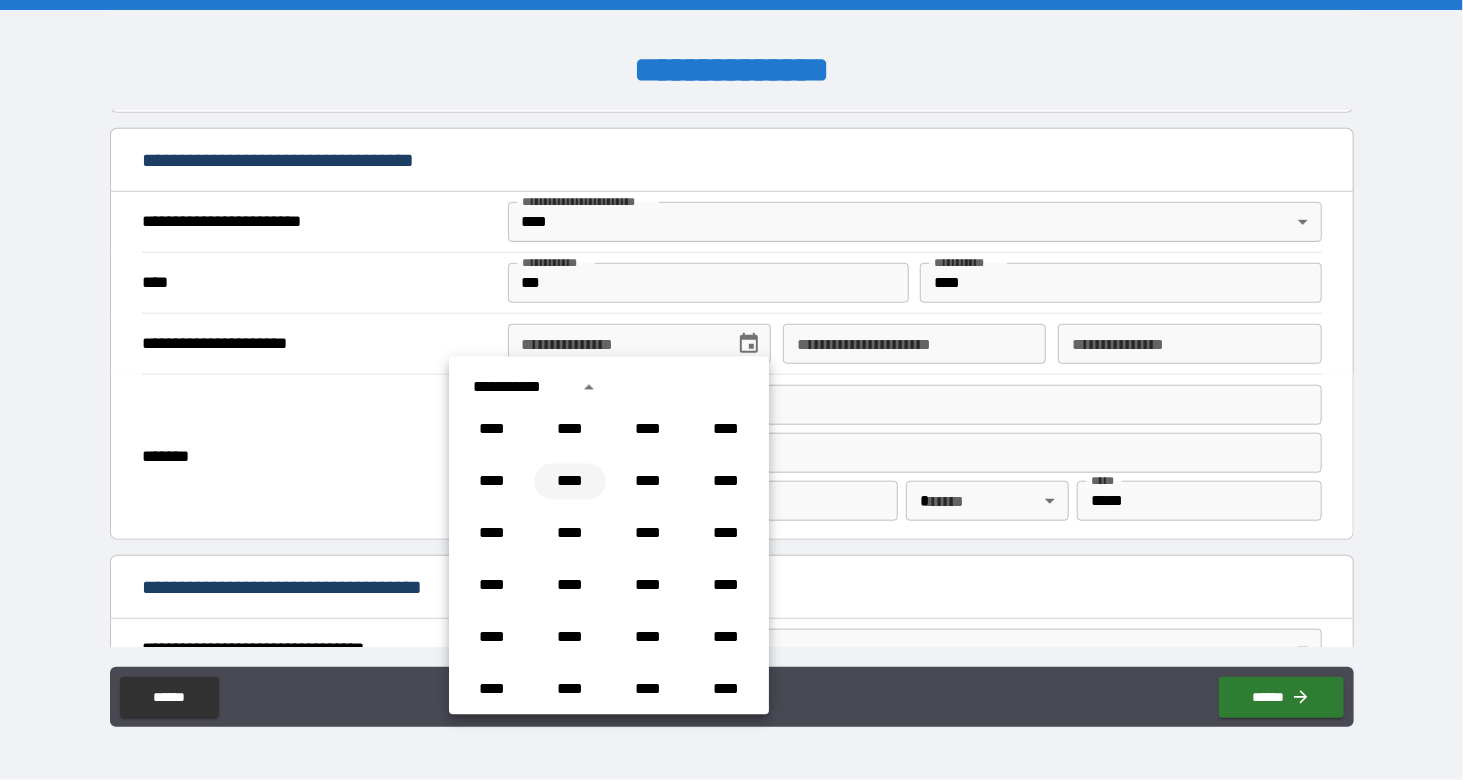 click on "****" at bounding box center (570, 482) 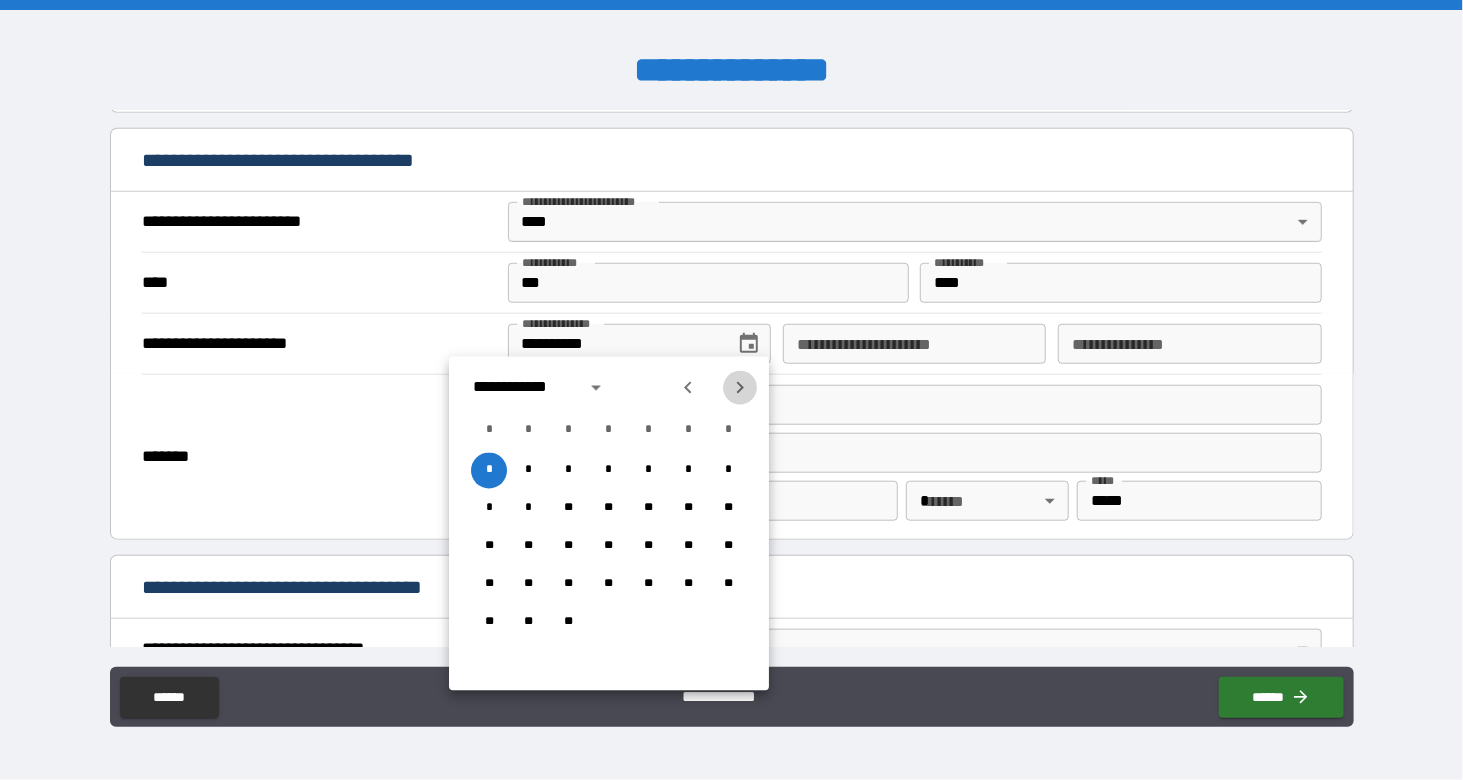 click 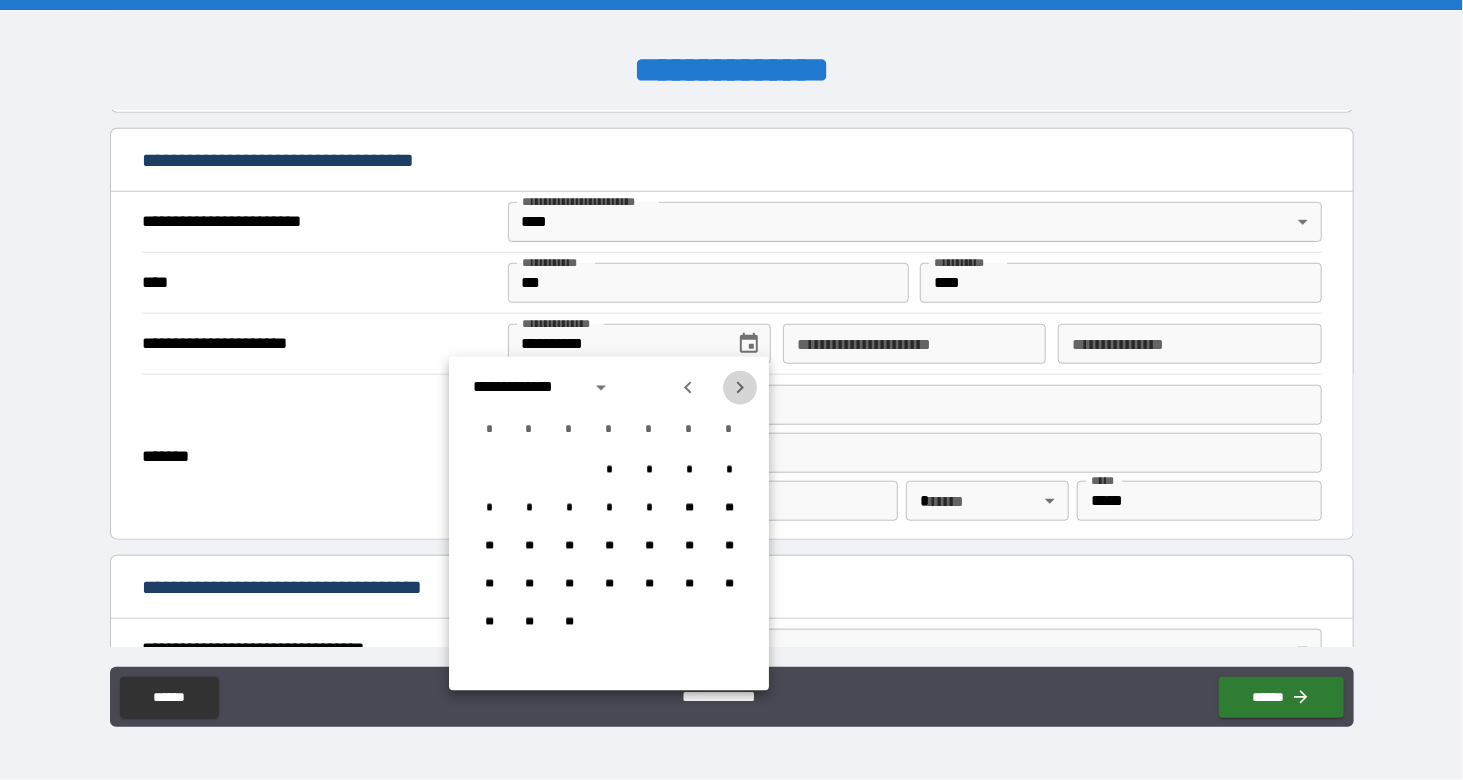 click 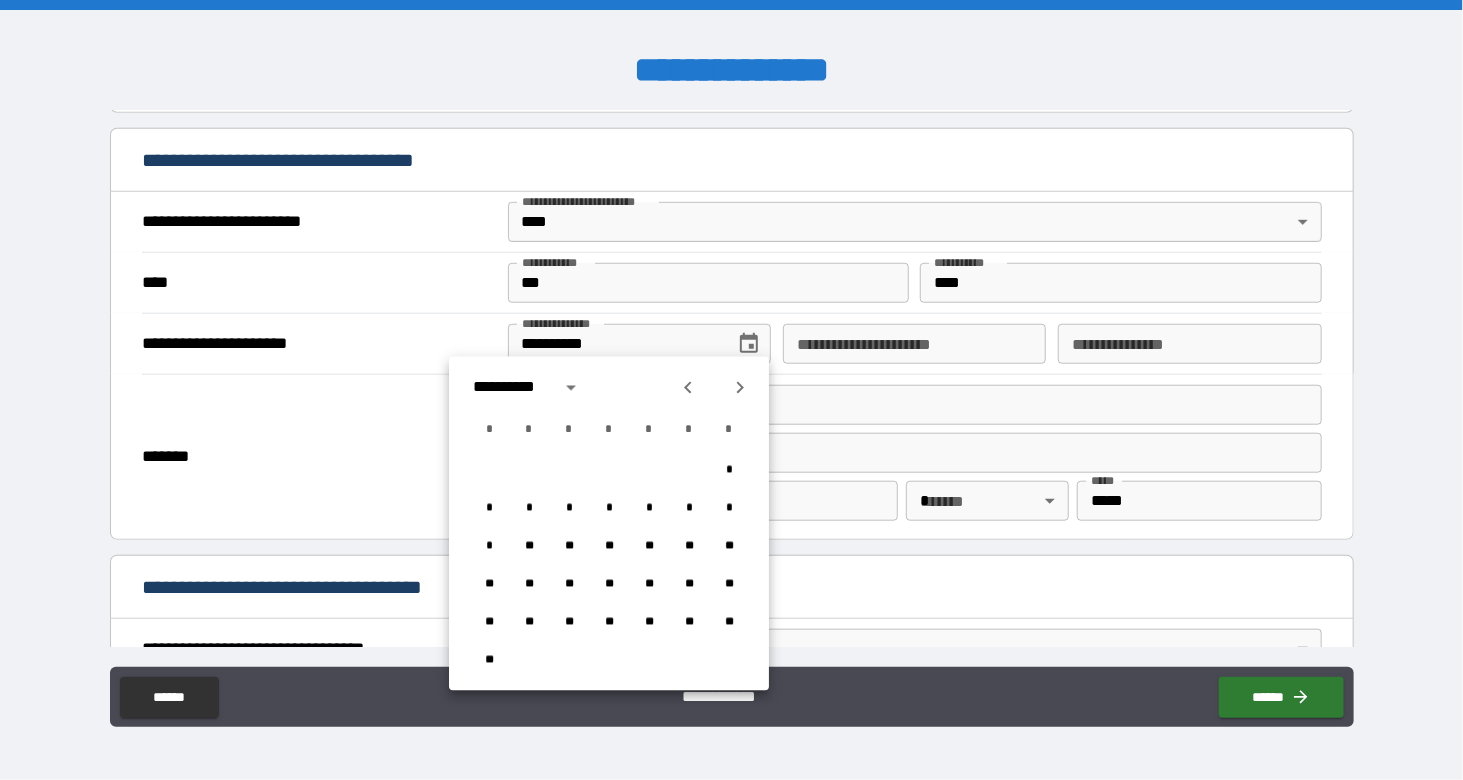 click 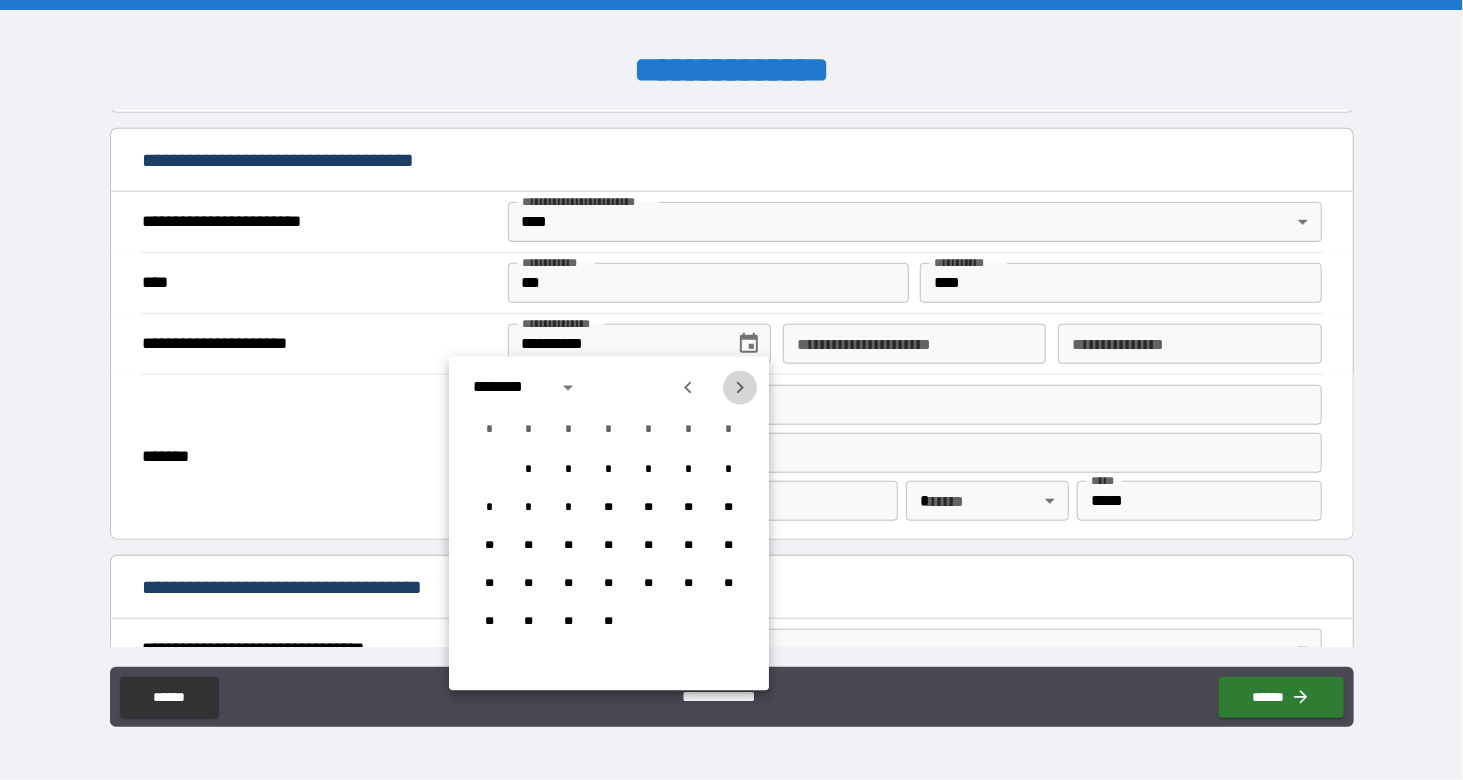 click 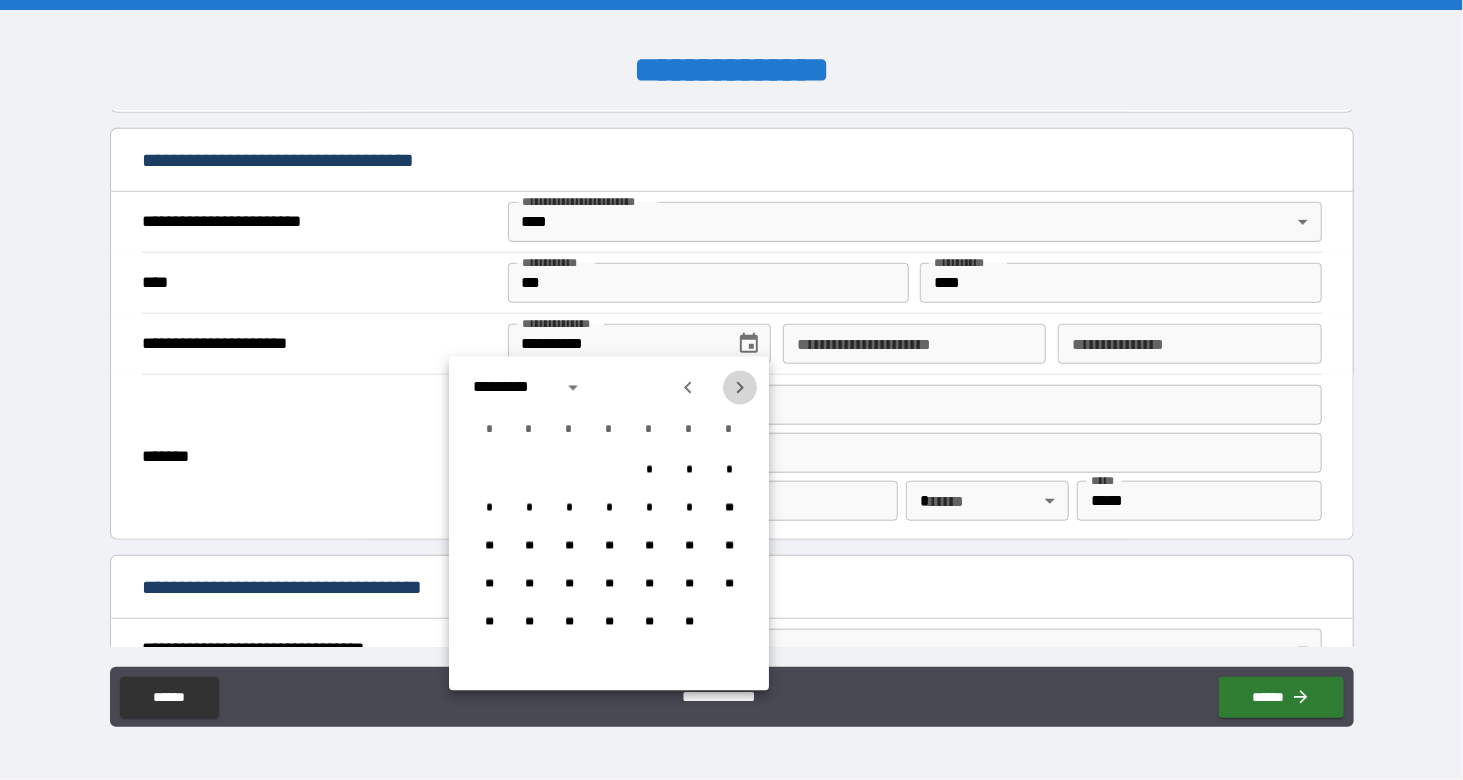 click 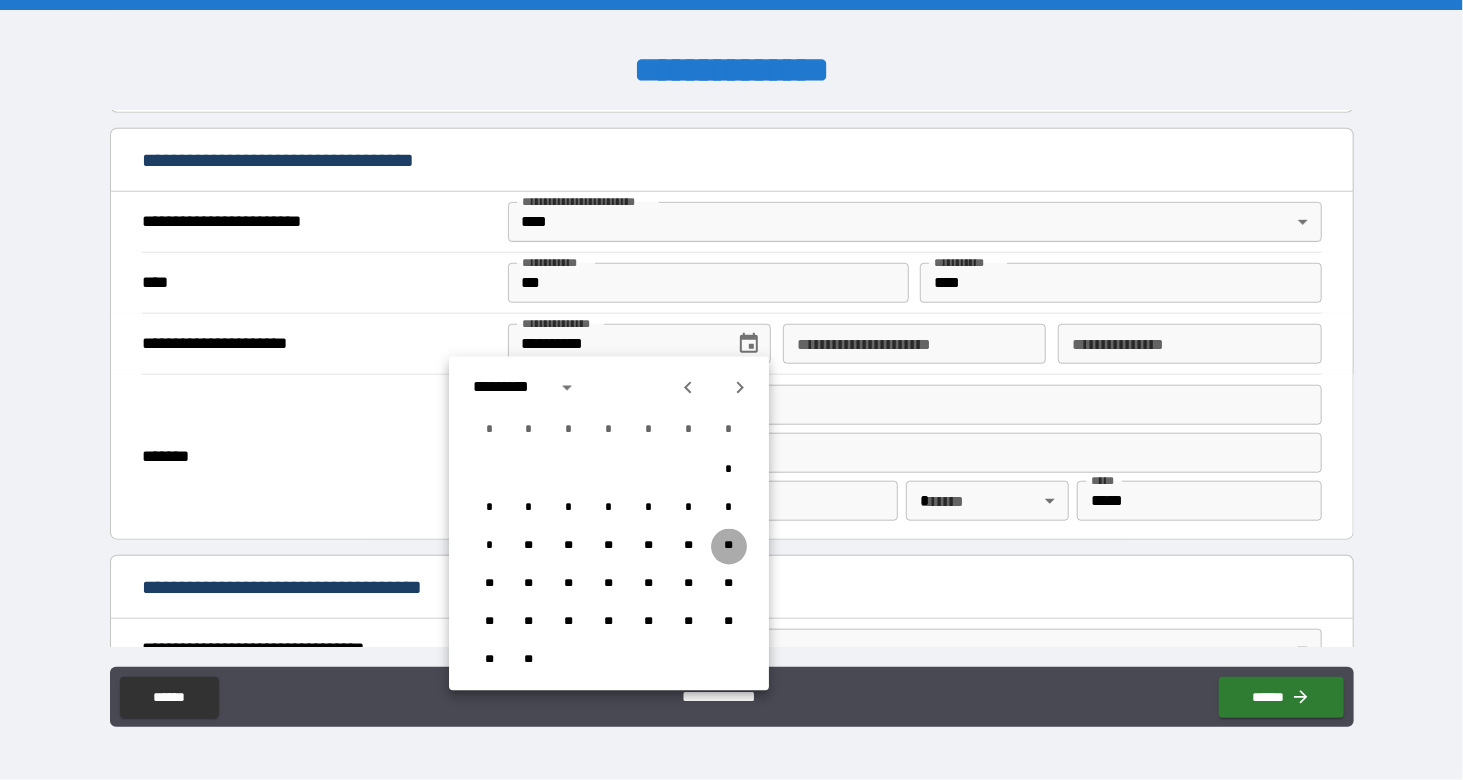 click on "**" at bounding box center (729, 547) 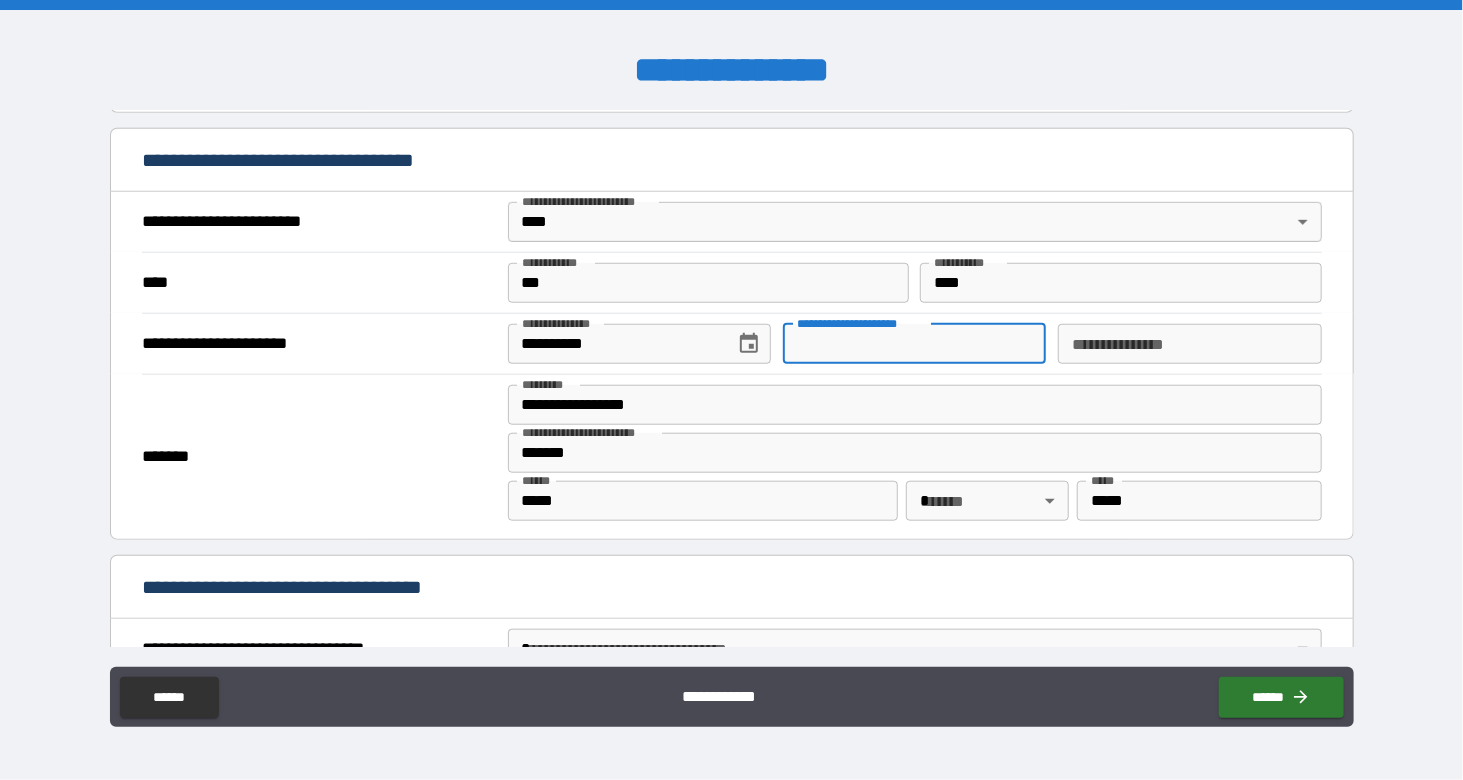 click on "**********" at bounding box center [914, 344] 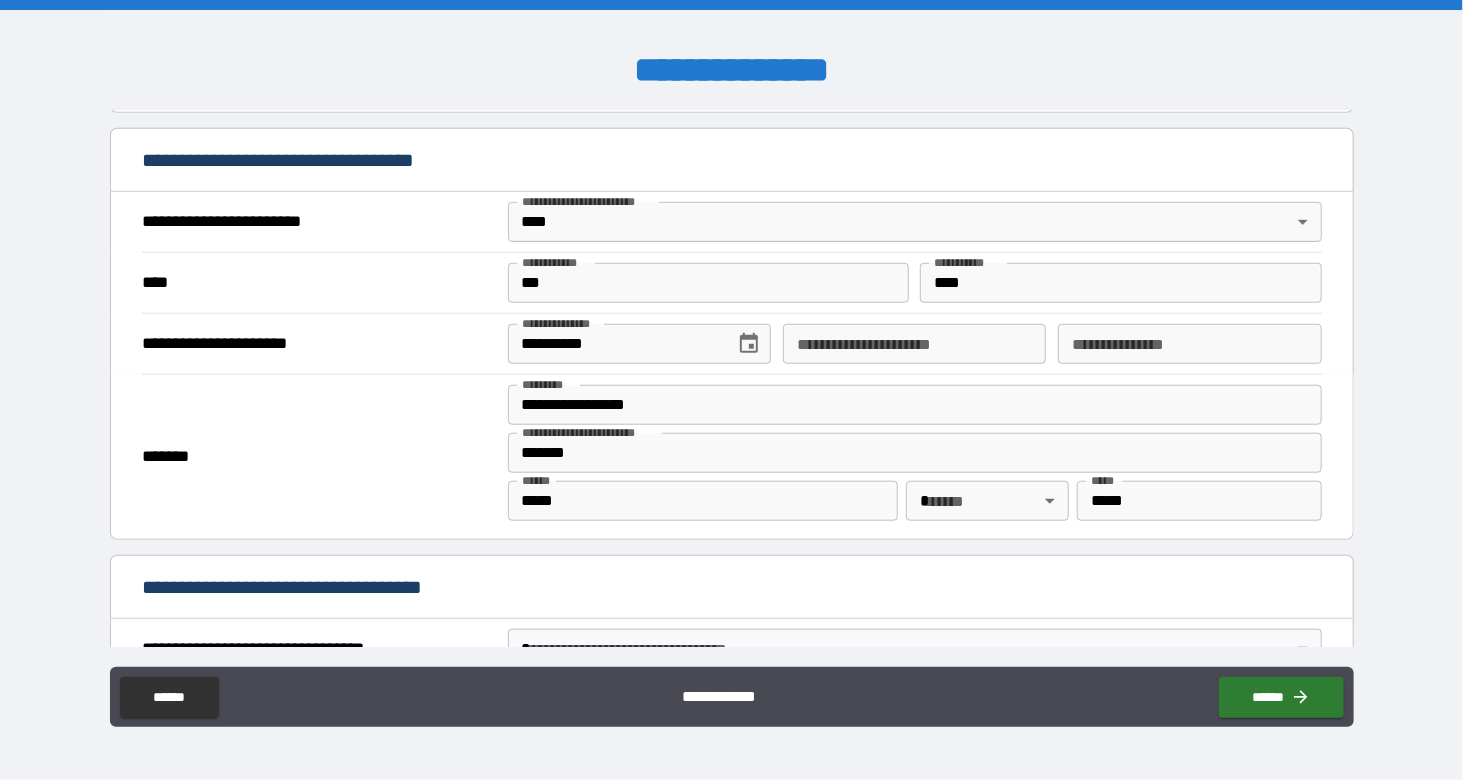 click on "*******" at bounding box center (319, 457) 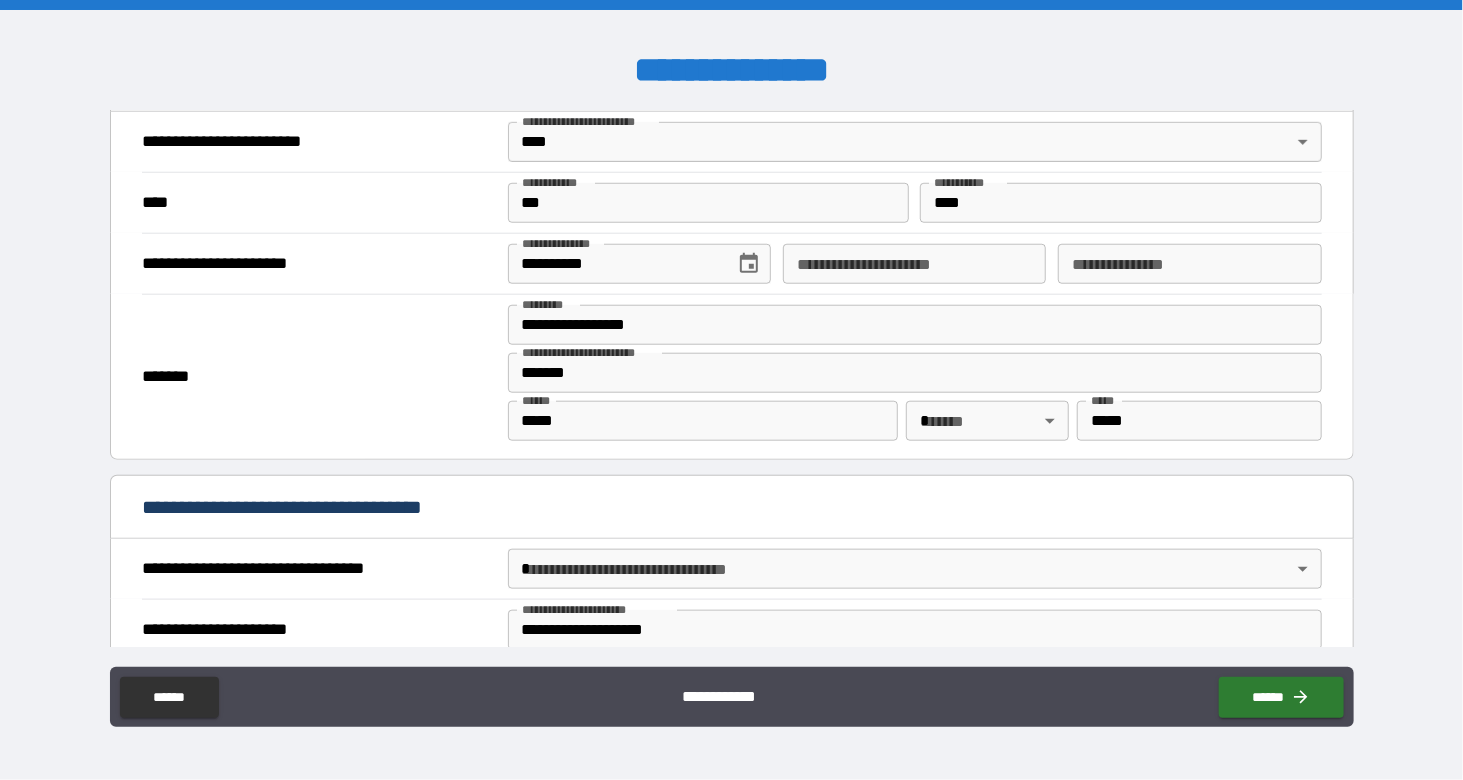 scroll, scrollTop: 778, scrollLeft: 0, axis: vertical 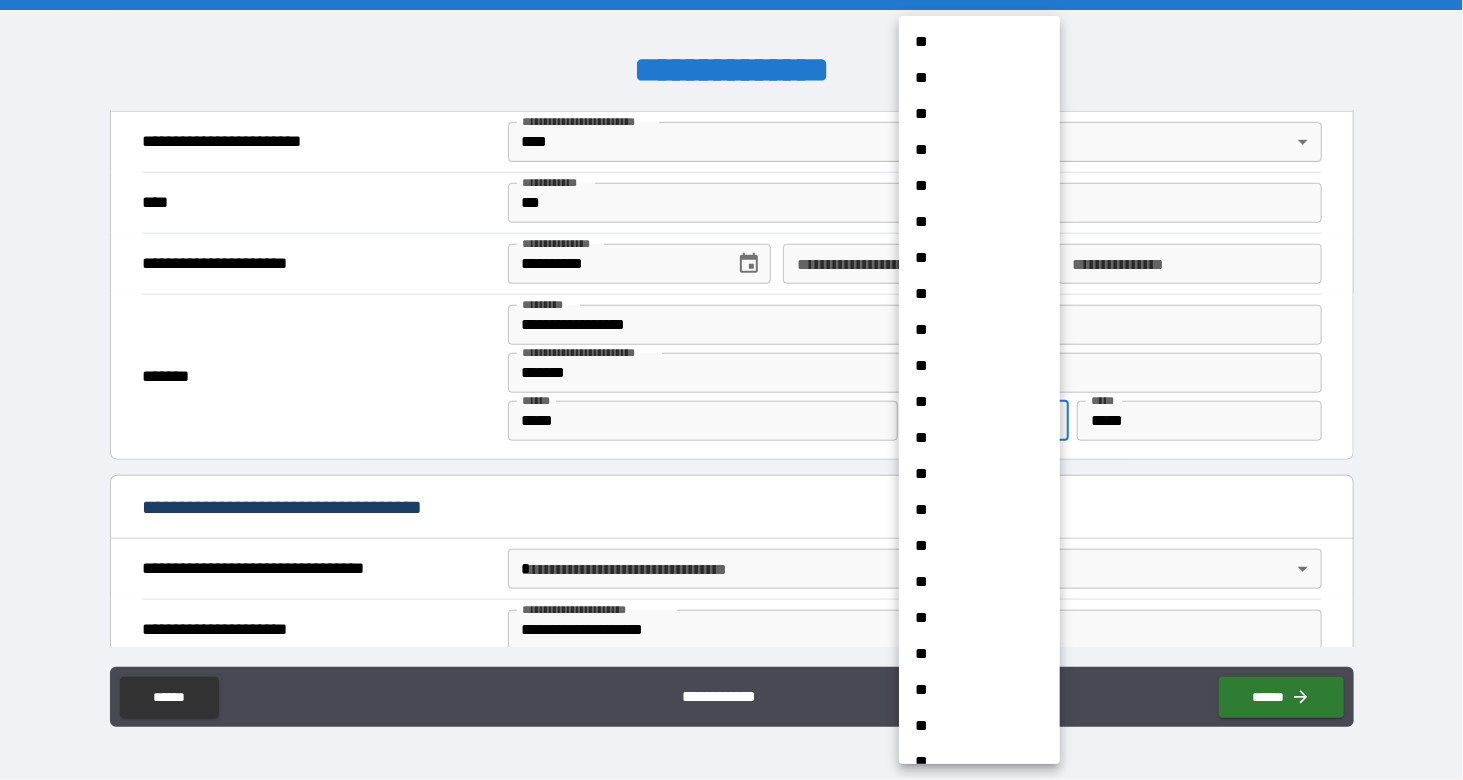 click on "**********" at bounding box center [731, 390] 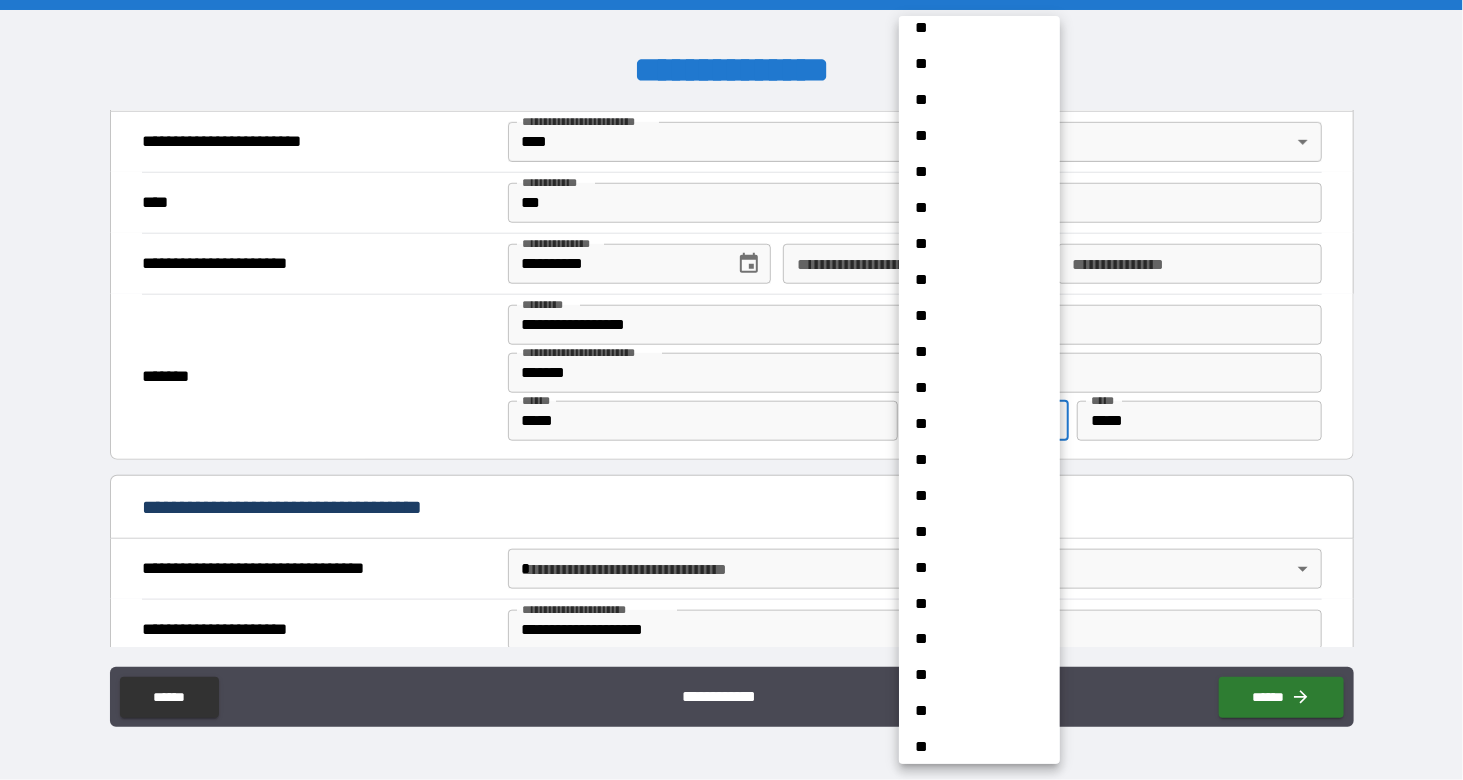scroll, scrollTop: 1392, scrollLeft: 0, axis: vertical 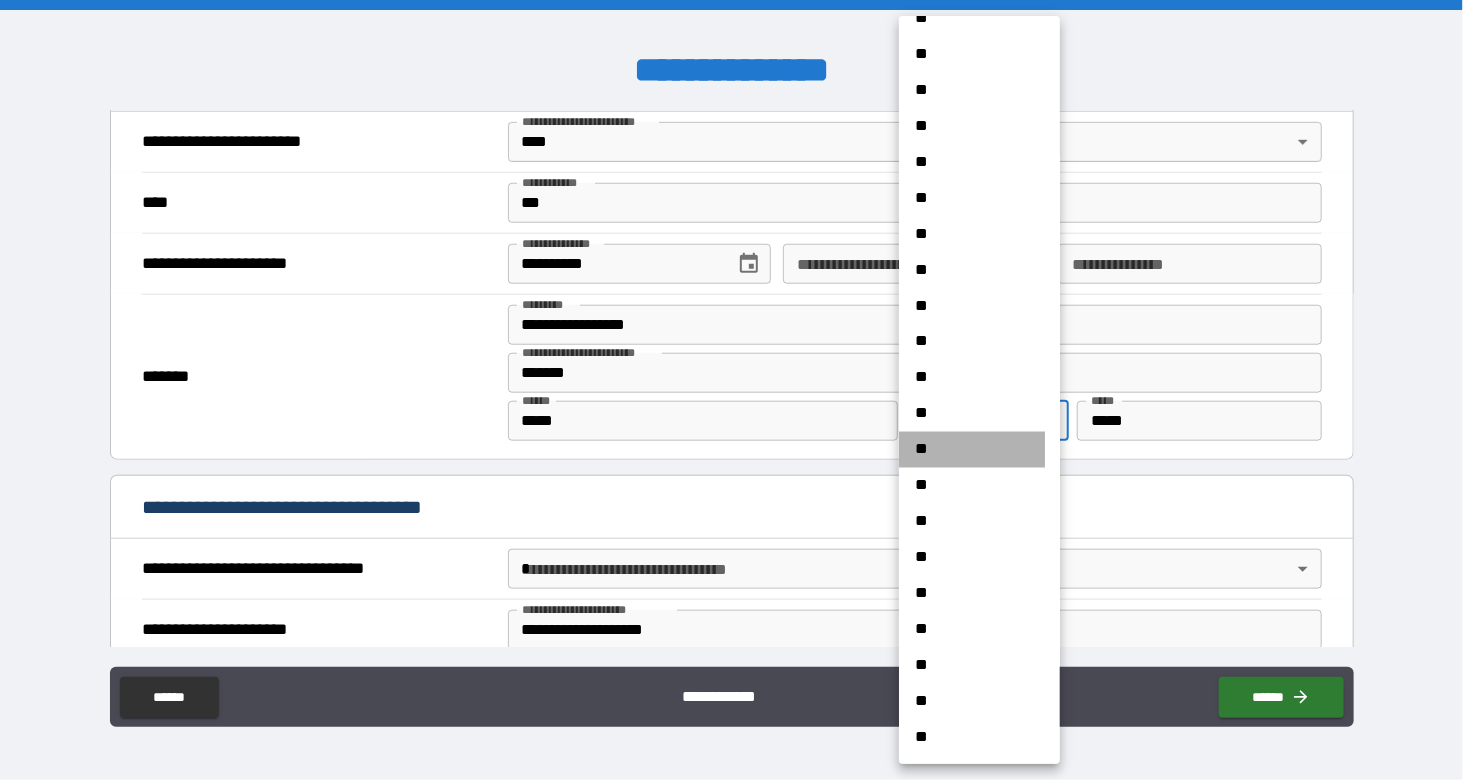 click on "**" at bounding box center [972, 450] 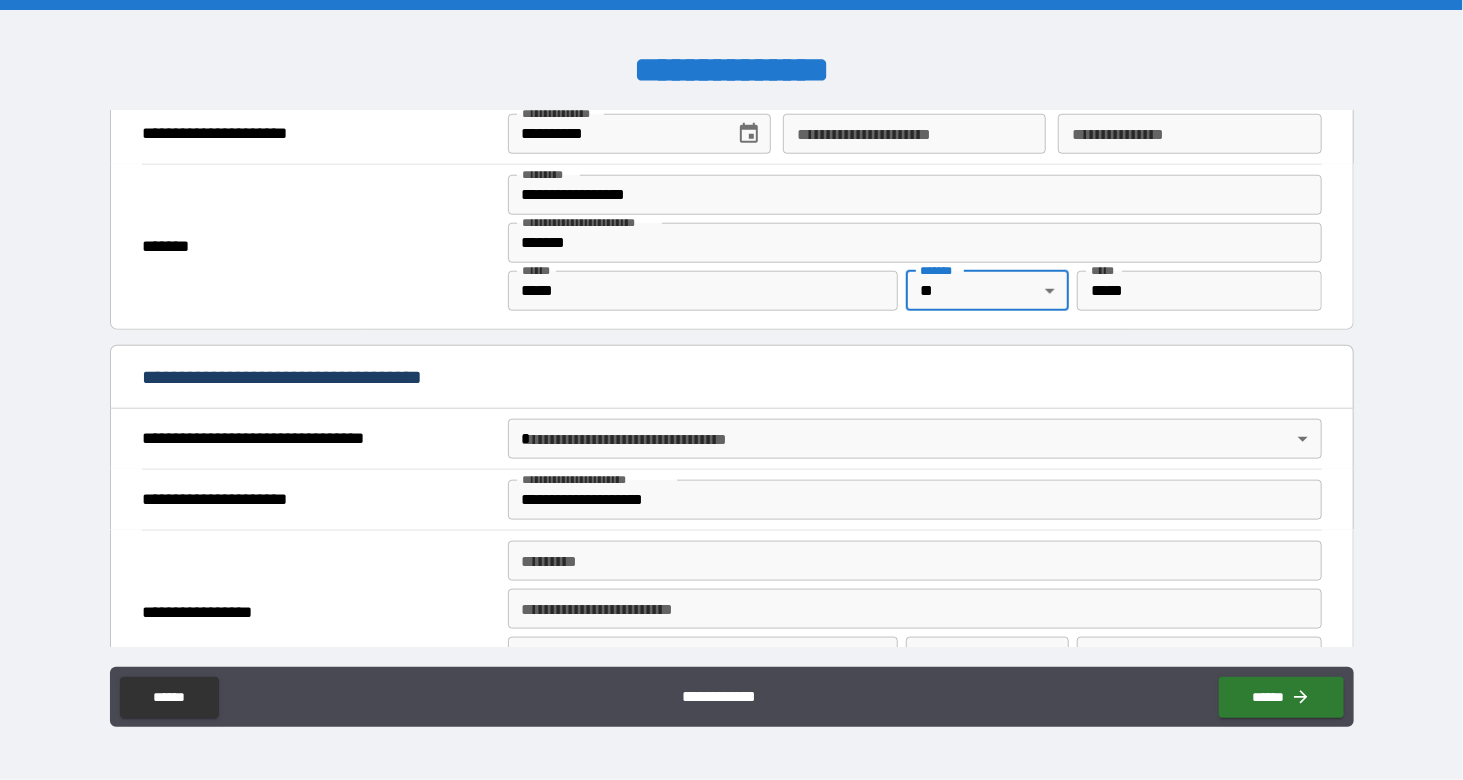 scroll, scrollTop: 909, scrollLeft: 0, axis: vertical 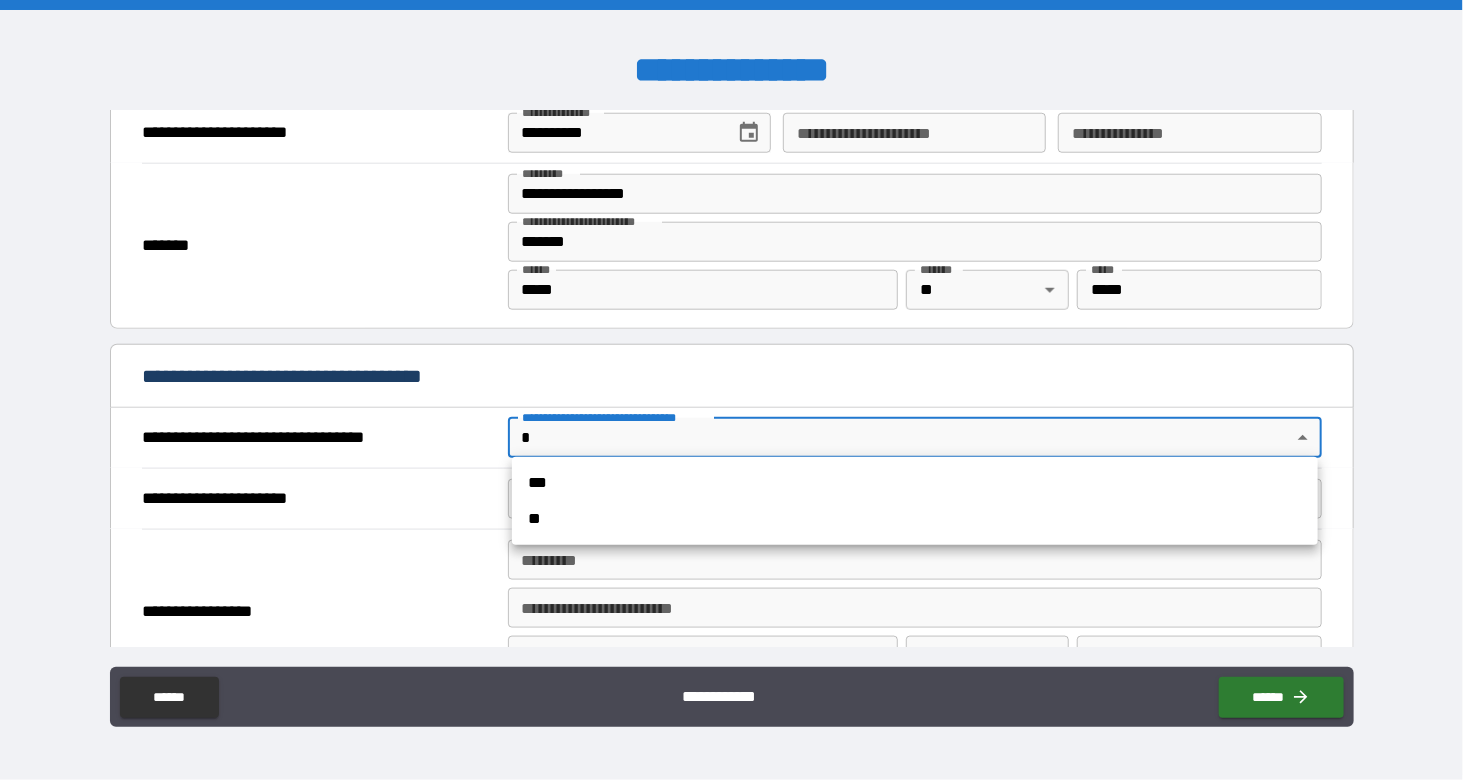 click on "**********" at bounding box center [731, 390] 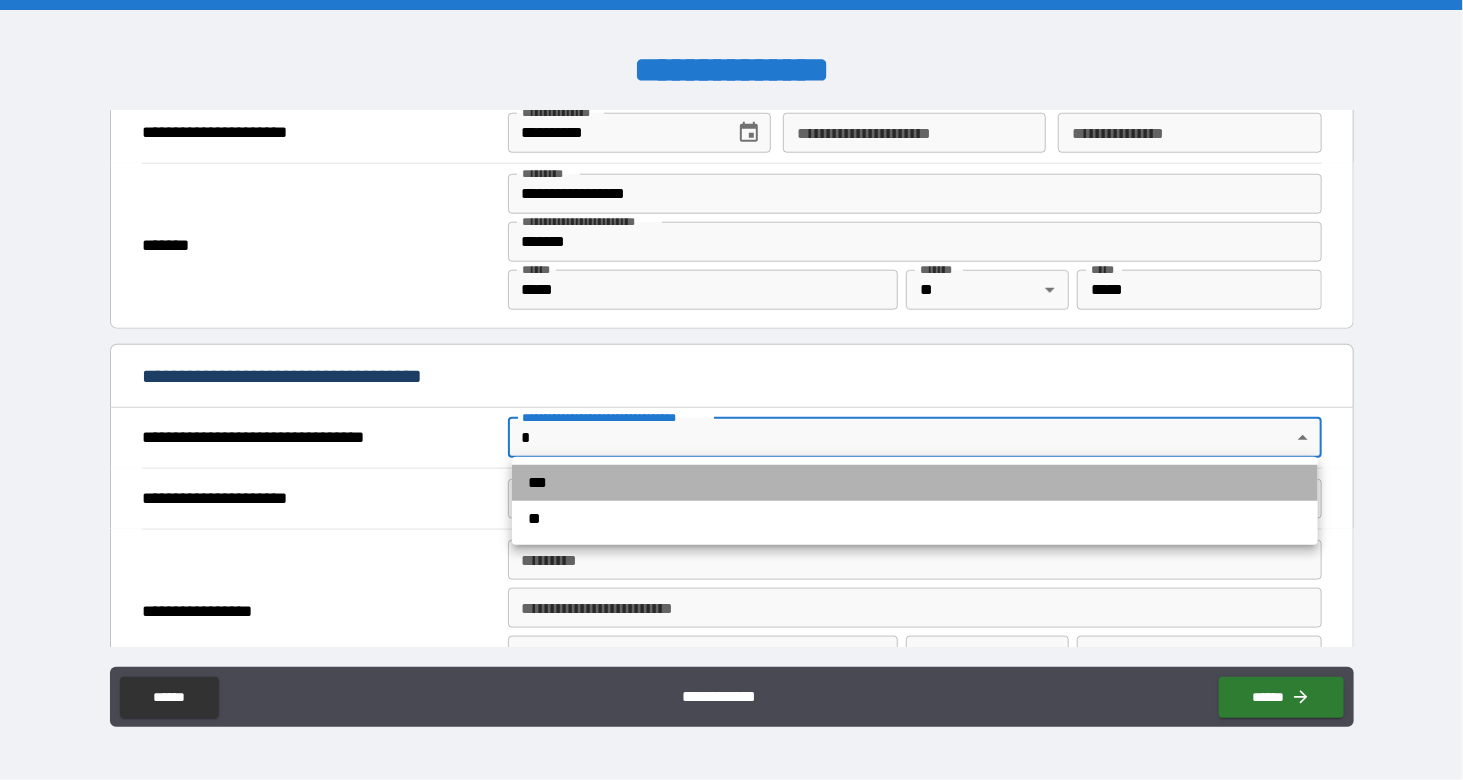 click on "***" at bounding box center [915, 483] 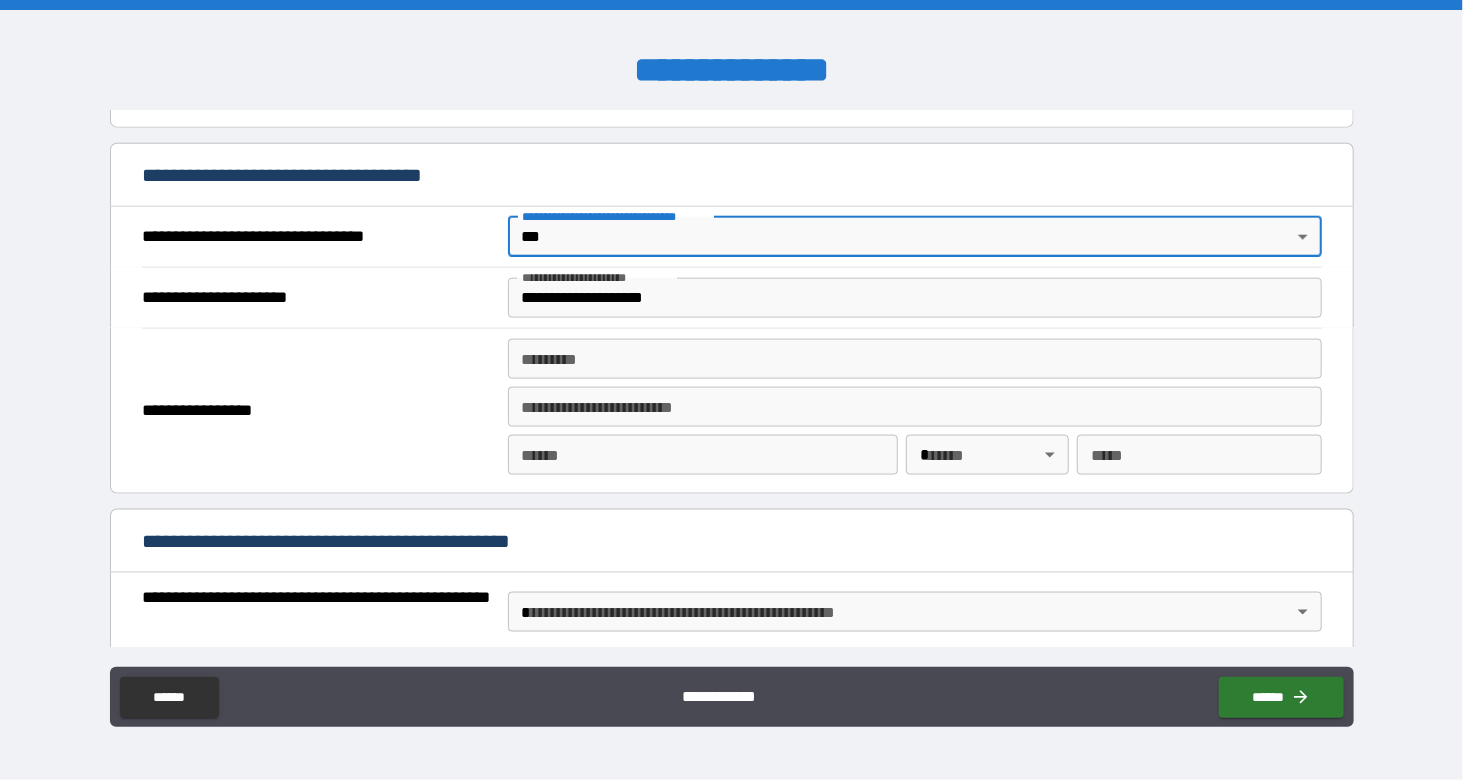 scroll, scrollTop: 1110, scrollLeft: 0, axis: vertical 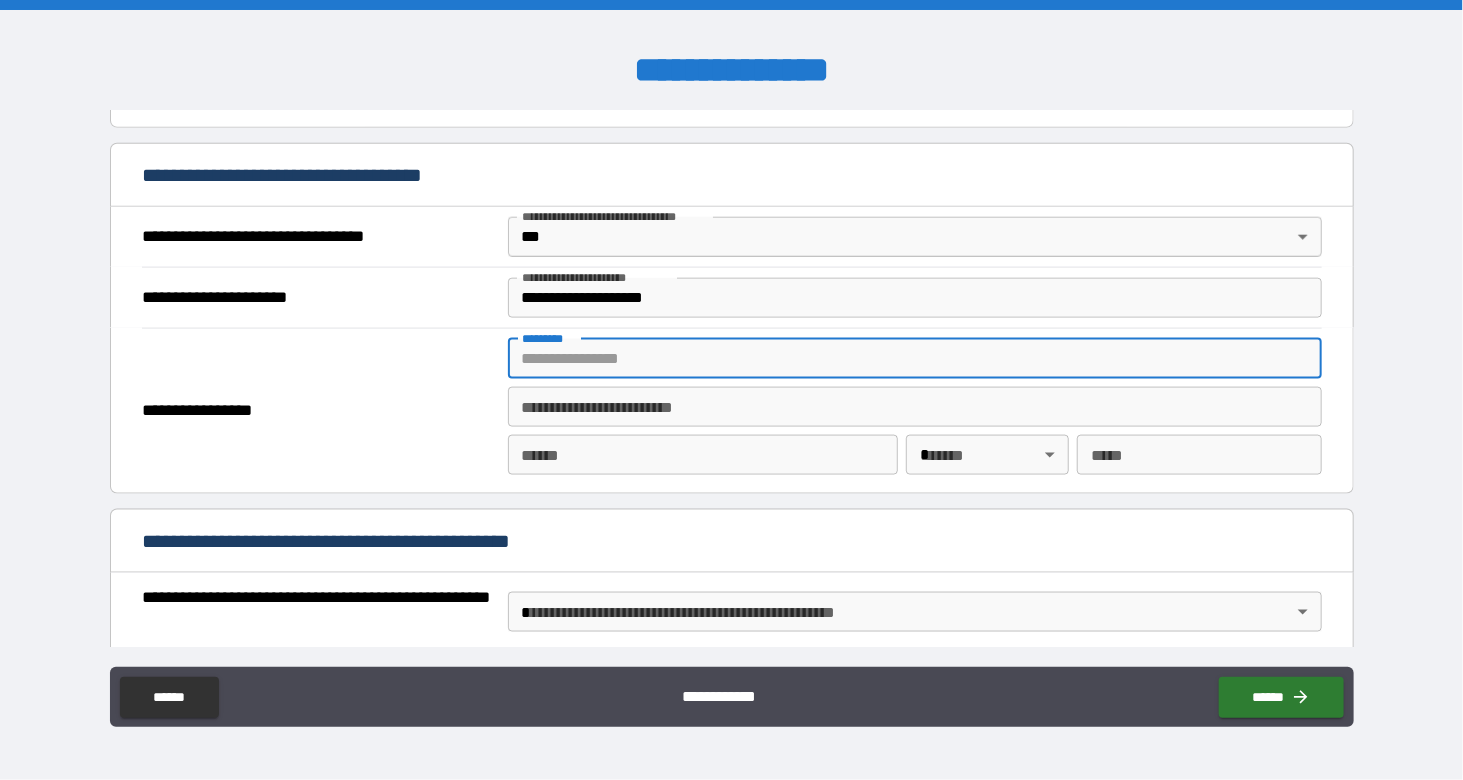 click on "*******   *" at bounding box center (915, 359) 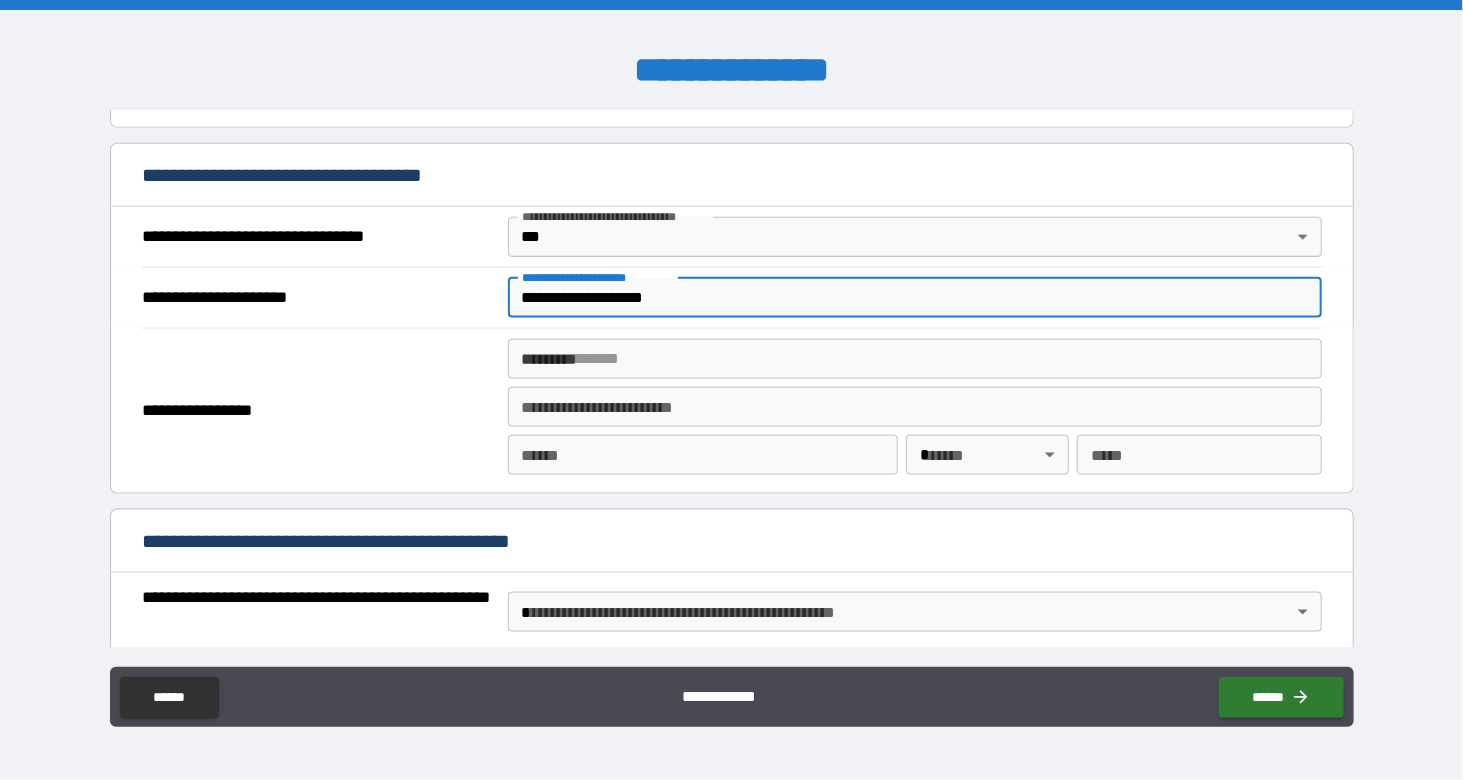 click on "**********" at bounding box center [915, 298] 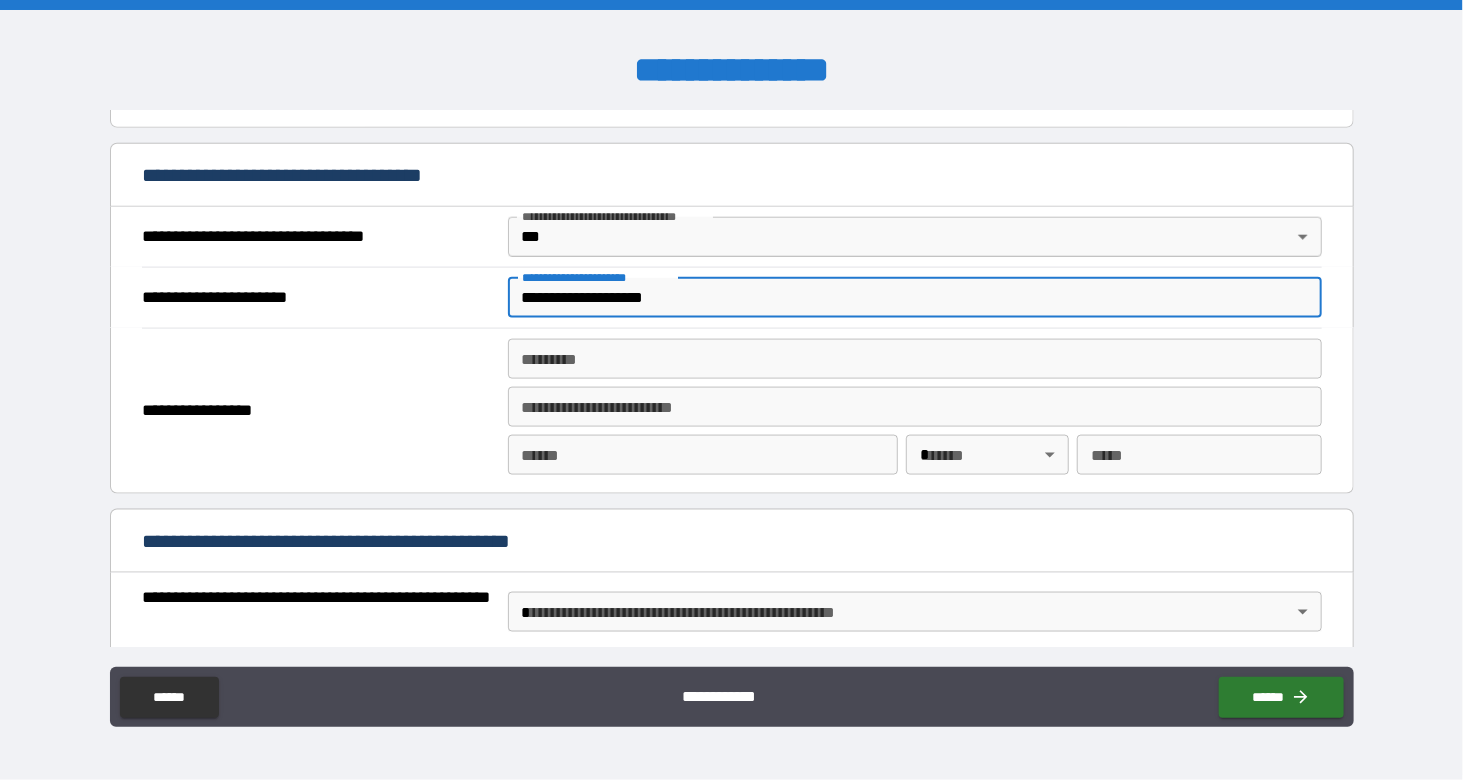 click on "**********" at bounding box center [915, 298] 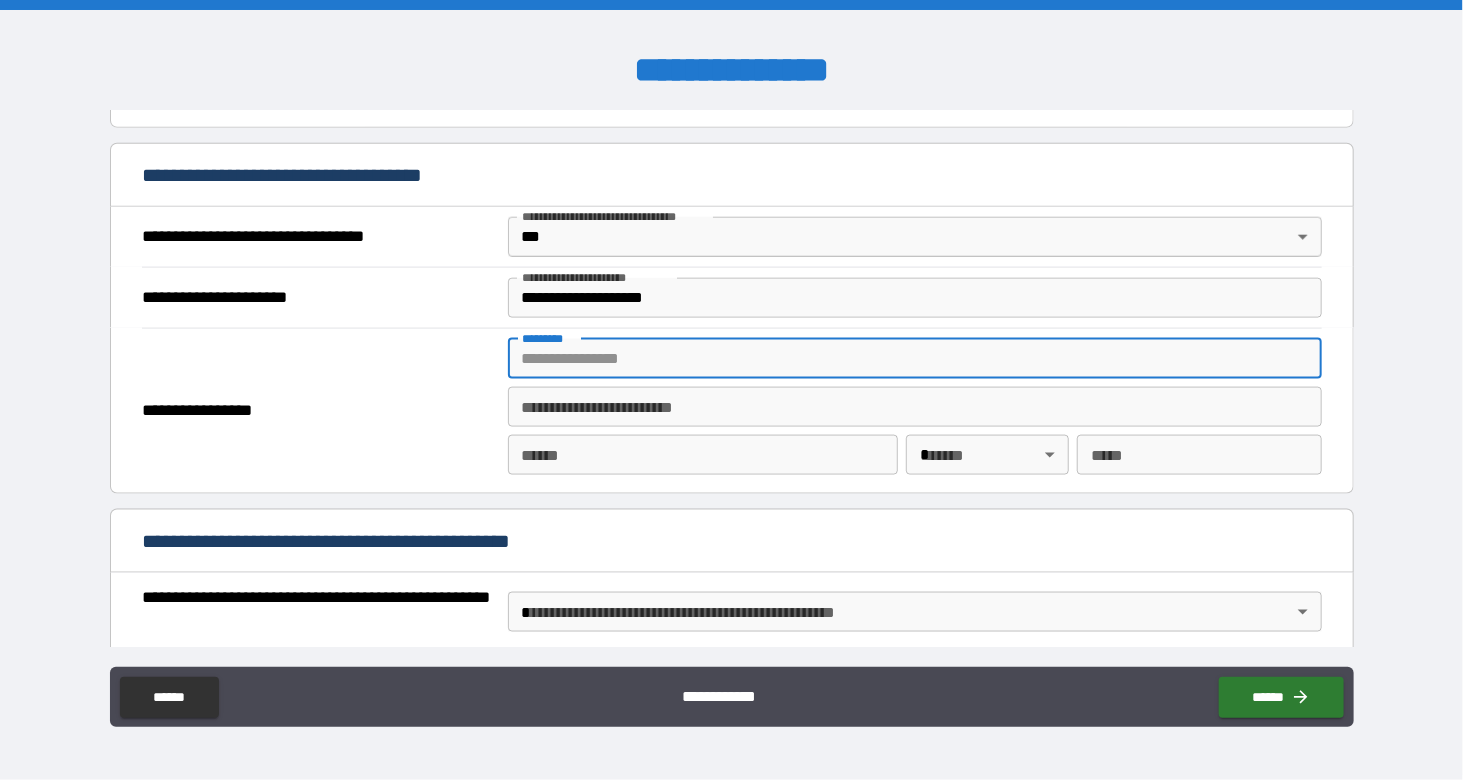 click on "*******   *" at bounding box center [915, 359] 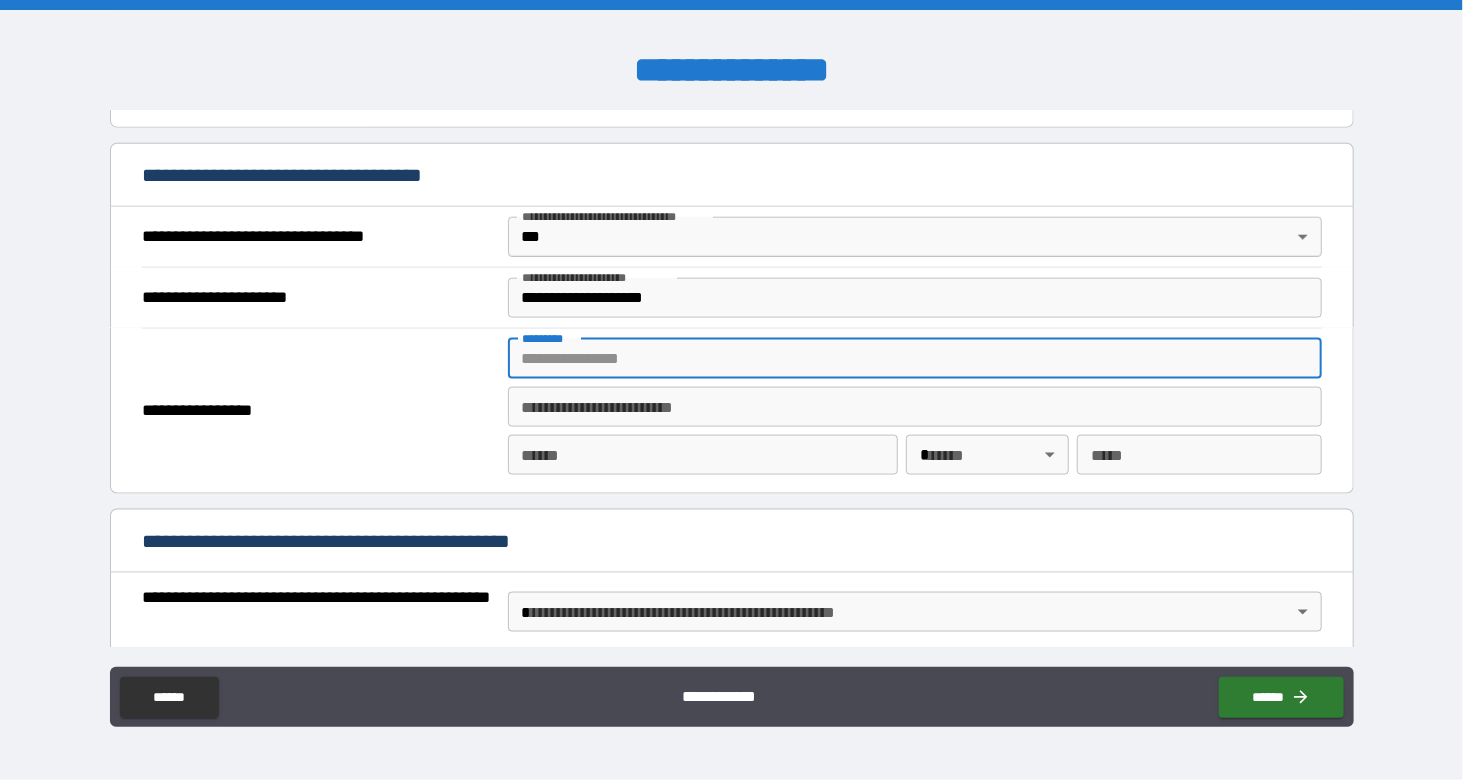 paste on "**********" 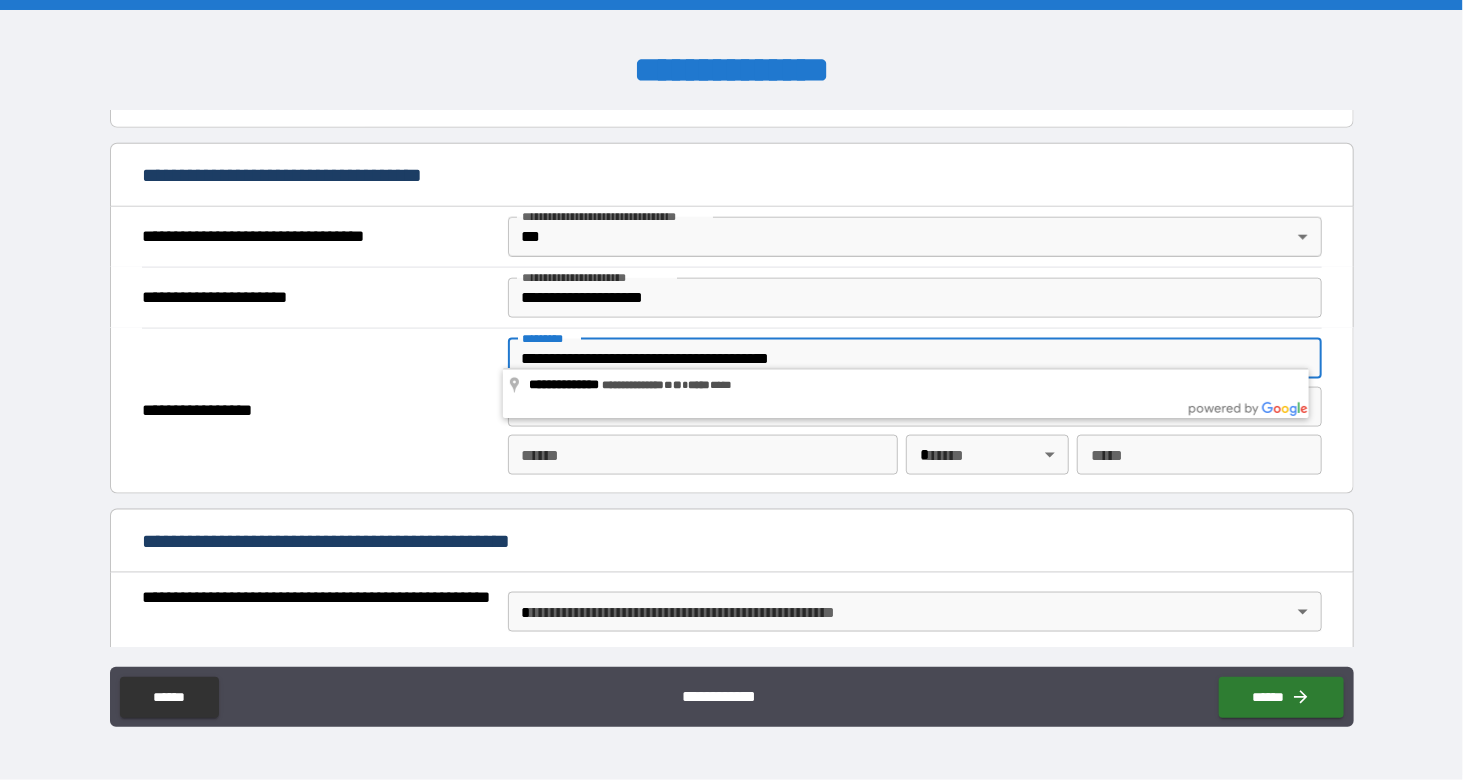 type on "**********" 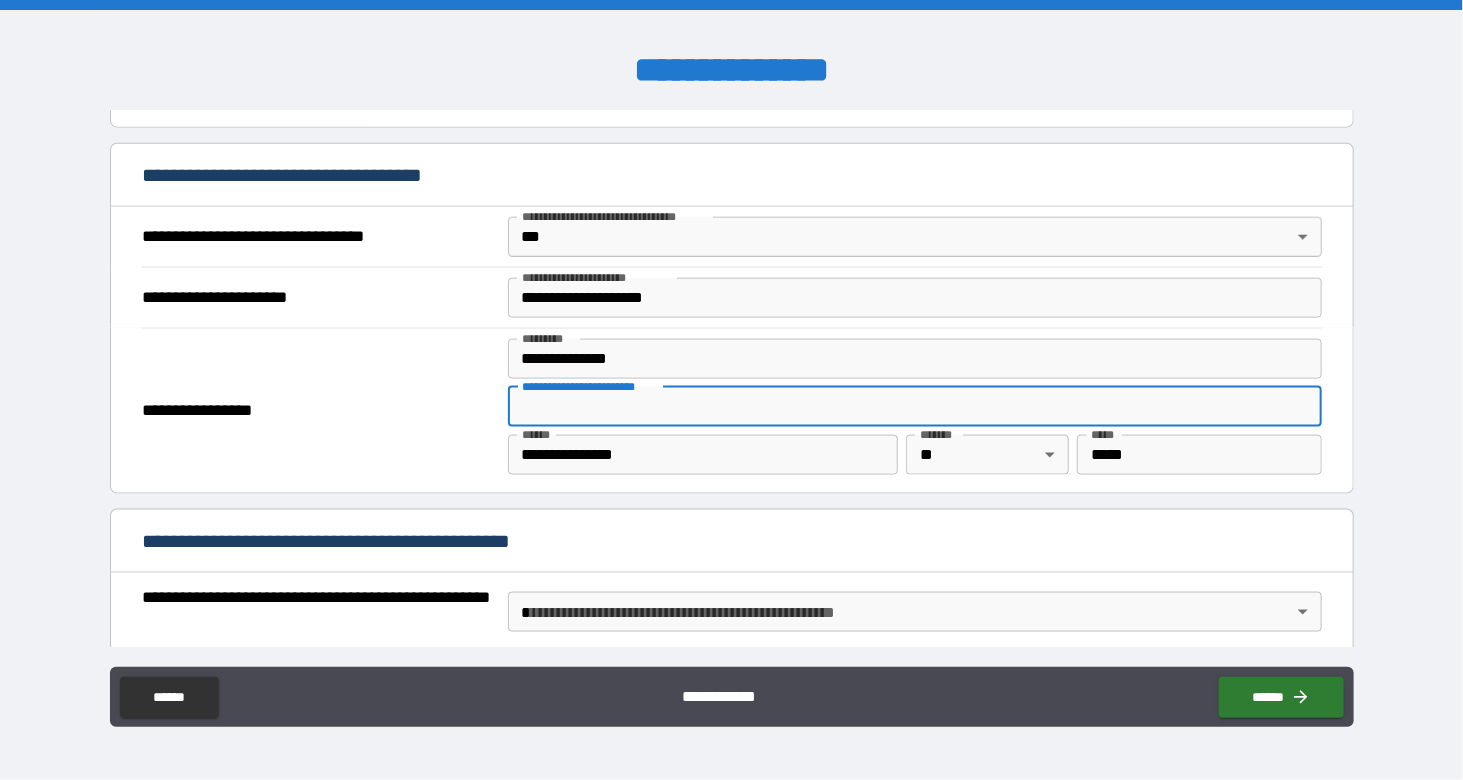 click on "**********" at bounding box center (915, 407) 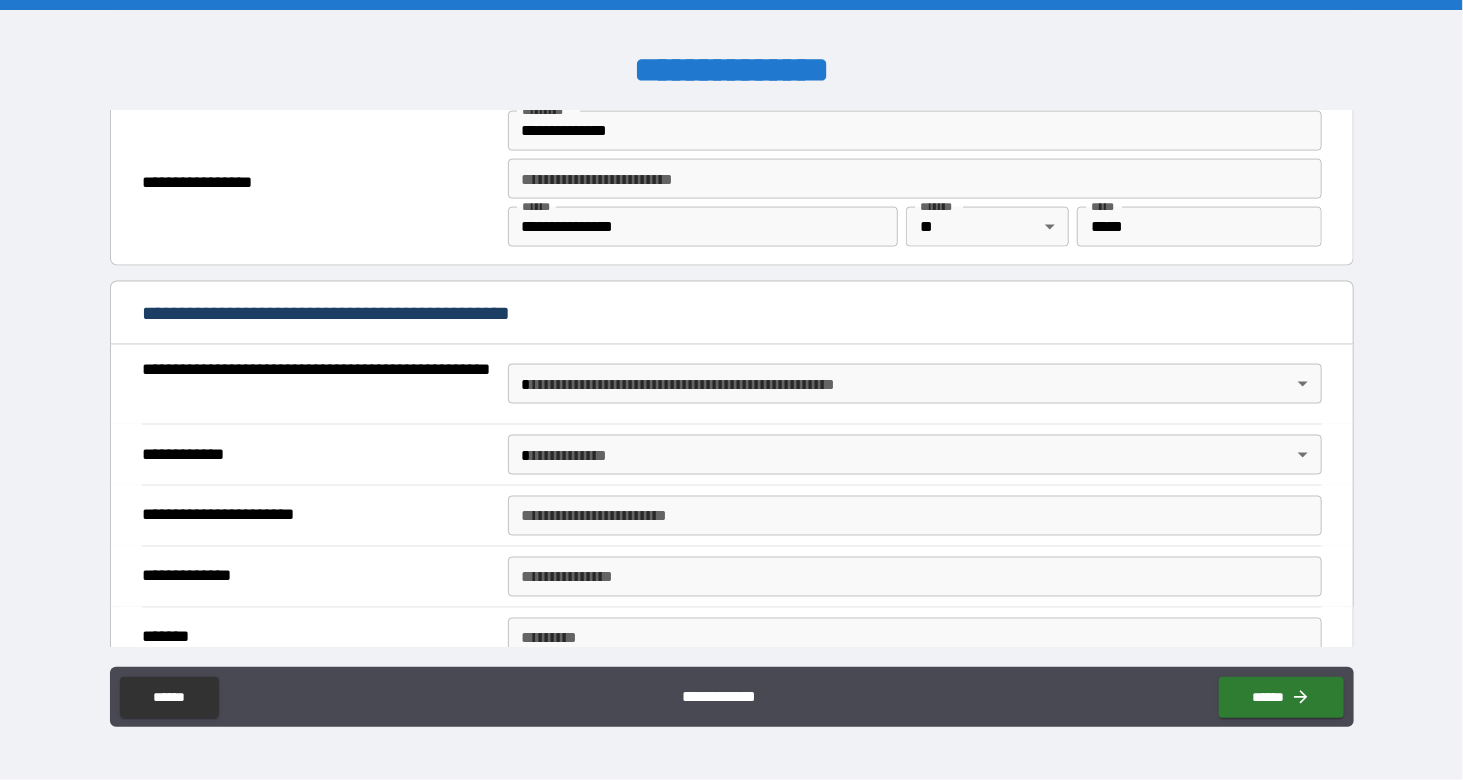 scroll, scrollTop: 1340, scrollLeft: 0, axis: vertical 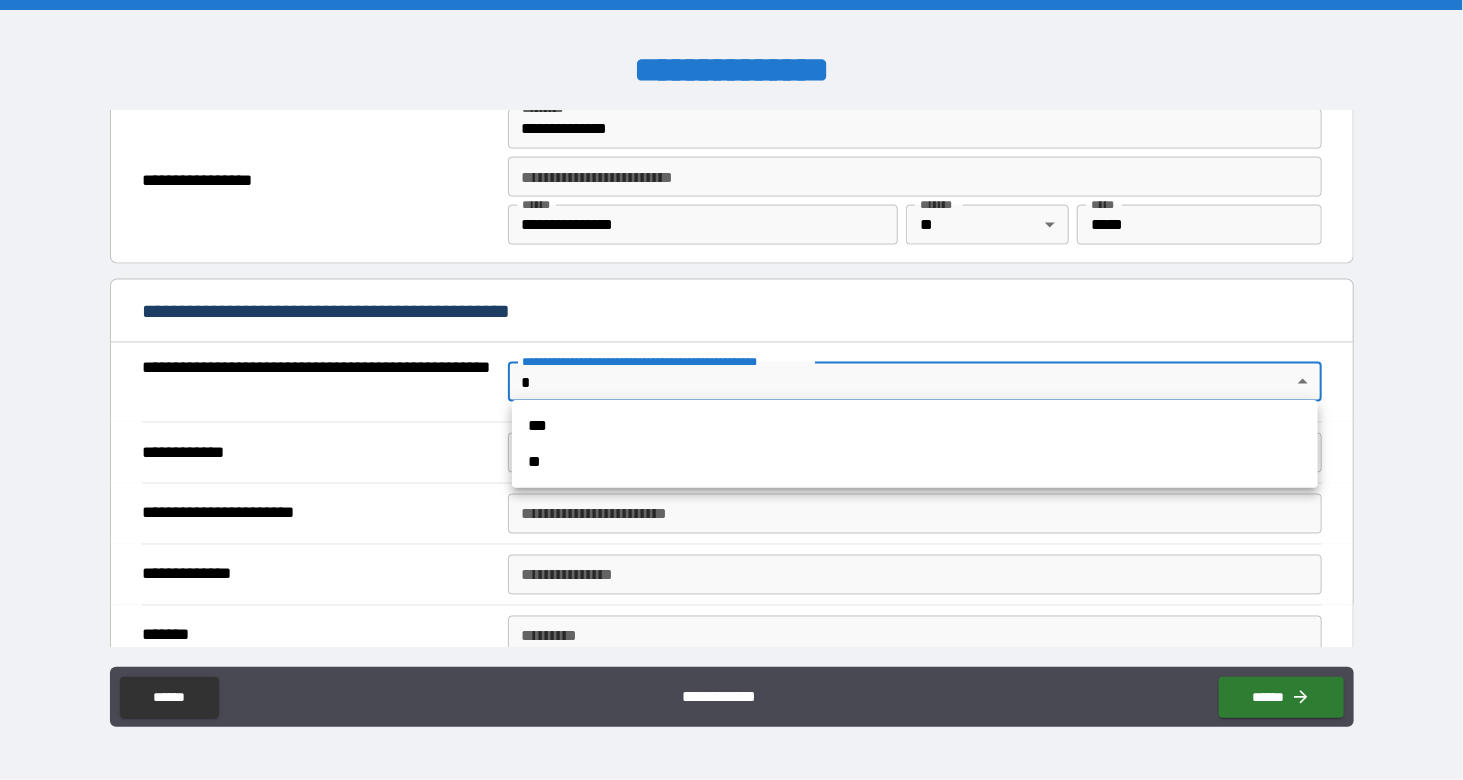 click on "**********" at bounding box center (731, 390) 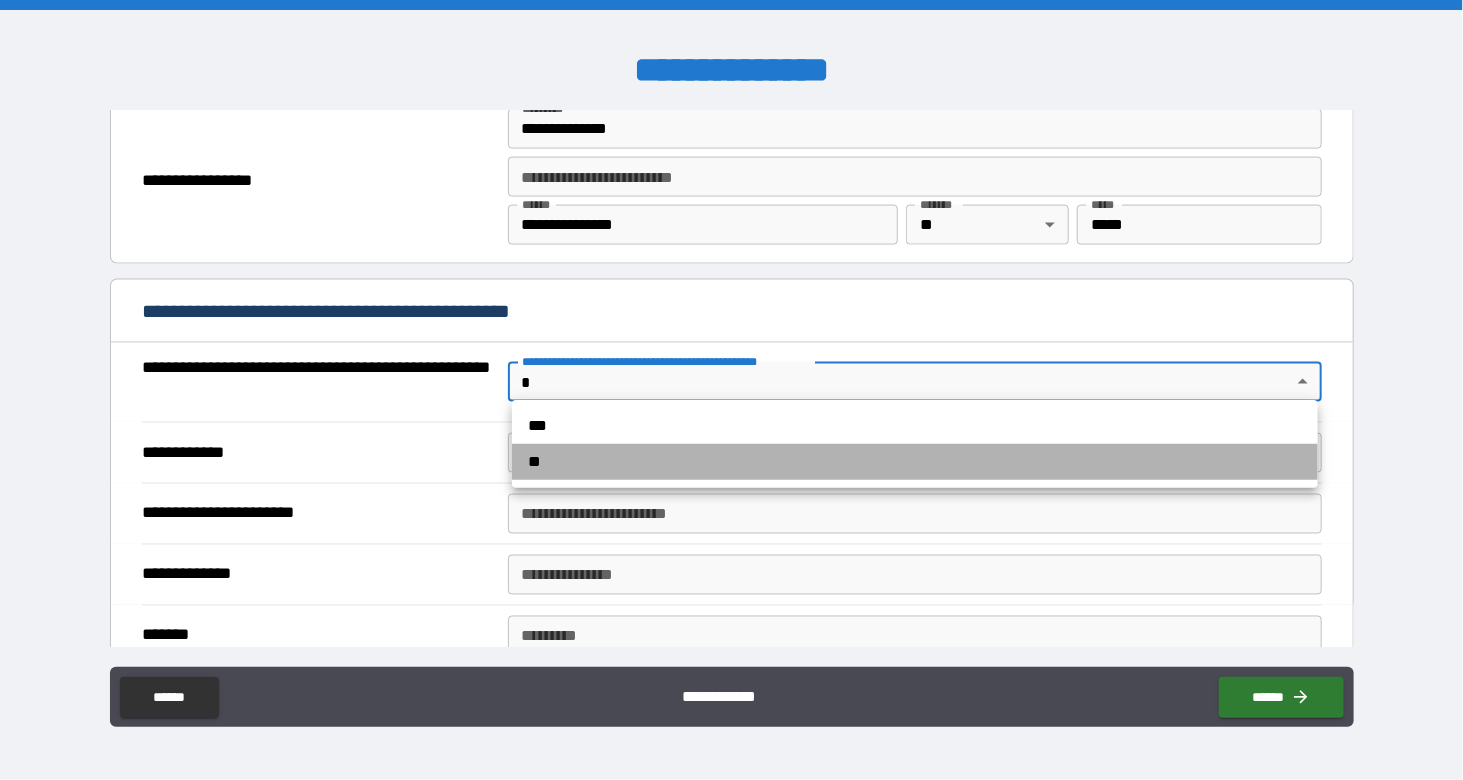 click on "**" at bounding box center [915, 462] 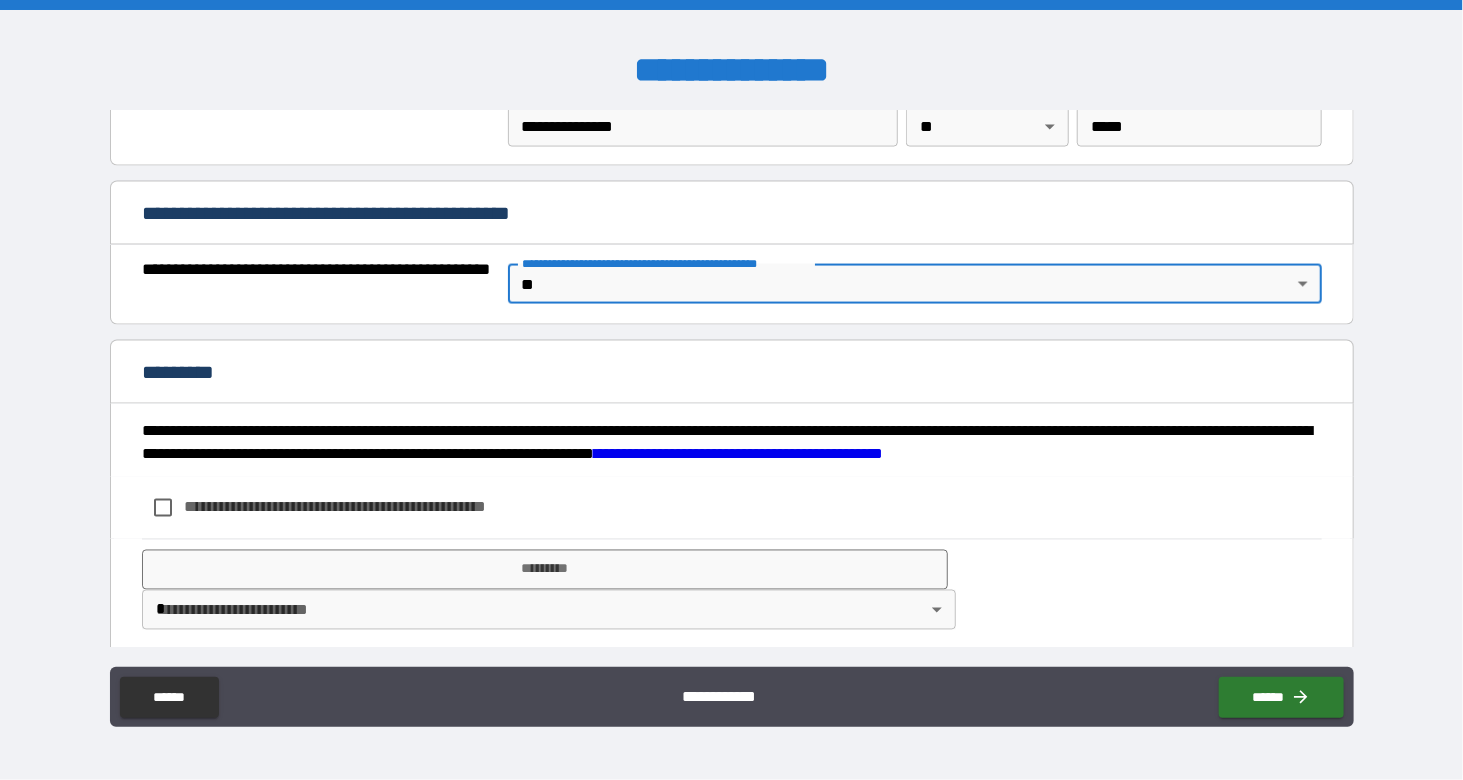 scroll, scrollTop: 1438, scrollLeft: 0, axis: vertical 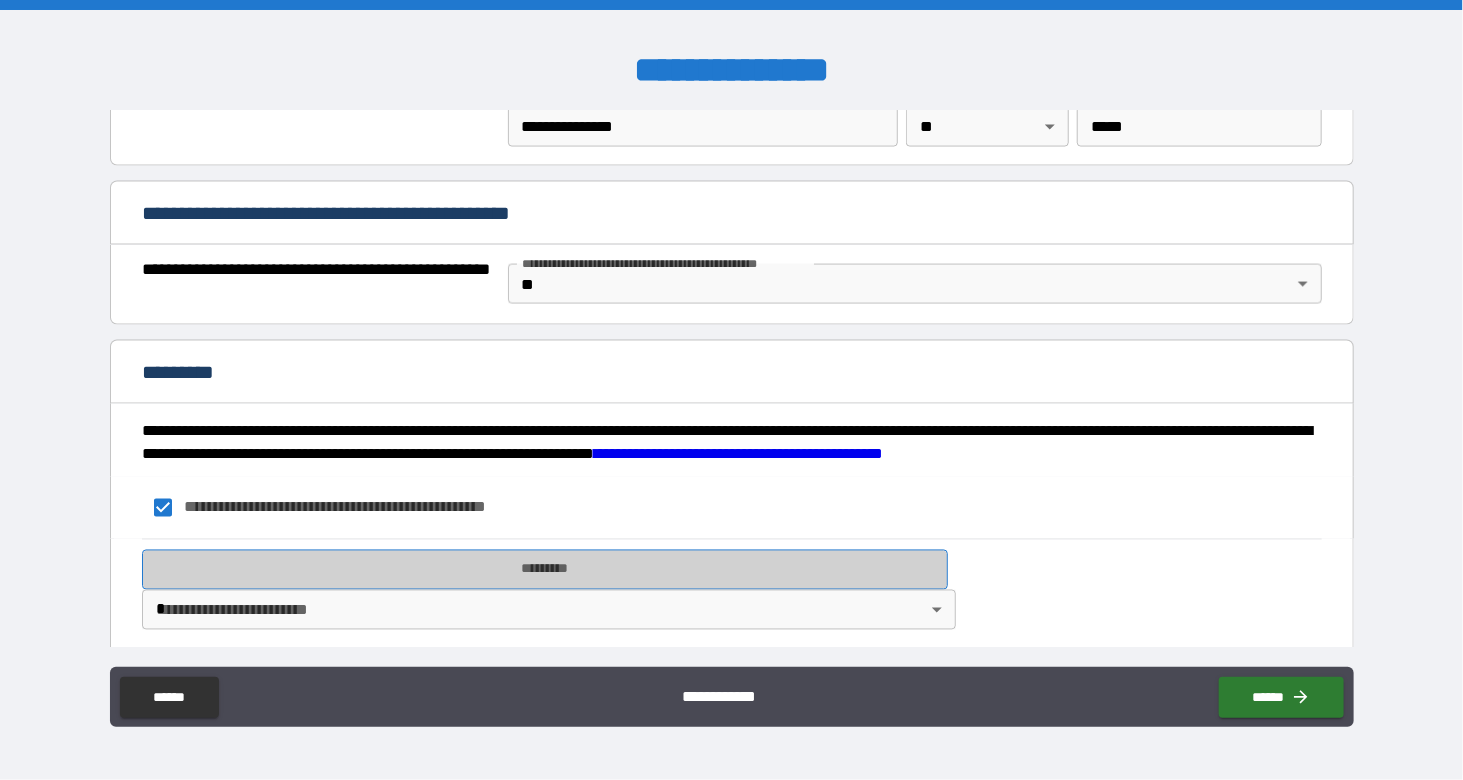 click on "*********" at bounding box center [545, 570] 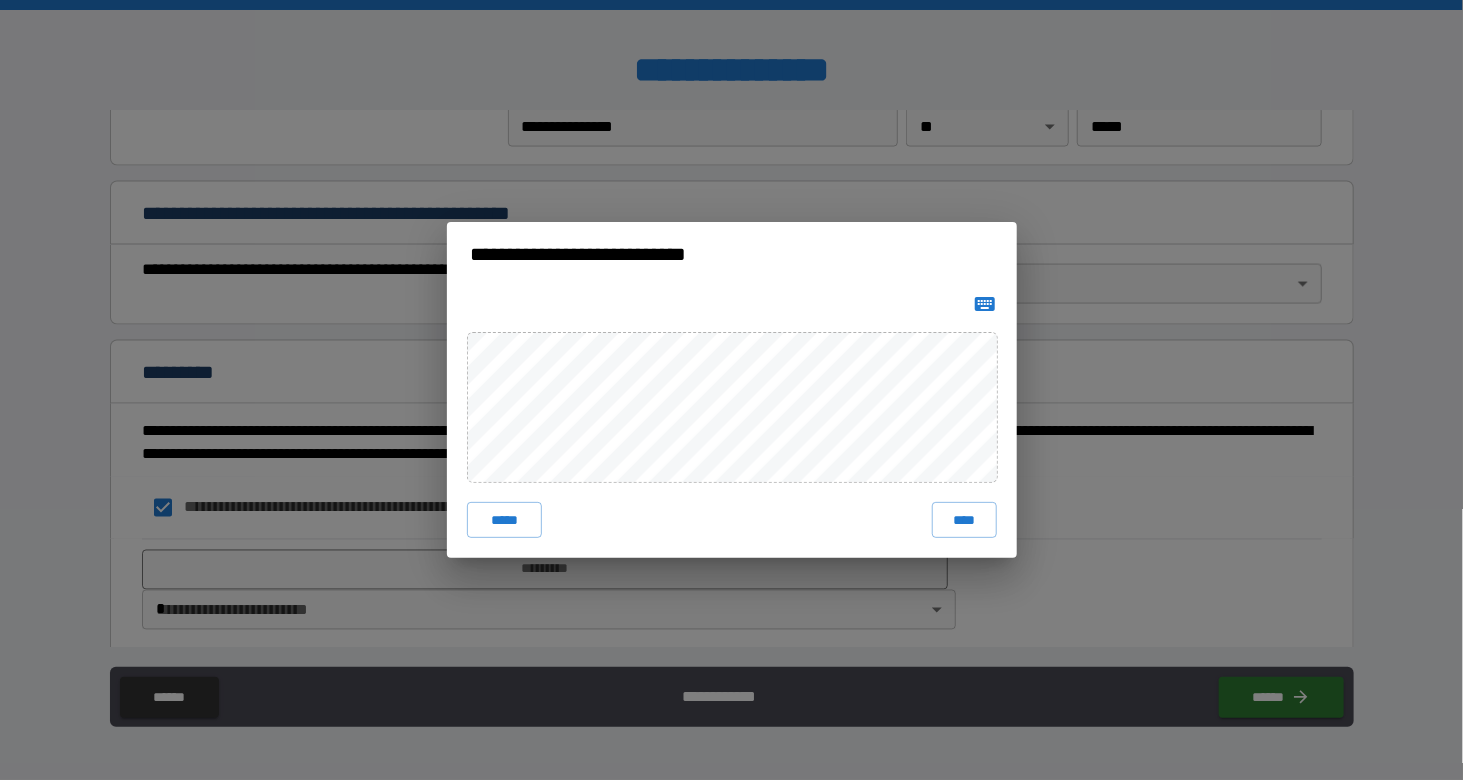 click on "*****" at bounding box center [505, 520] 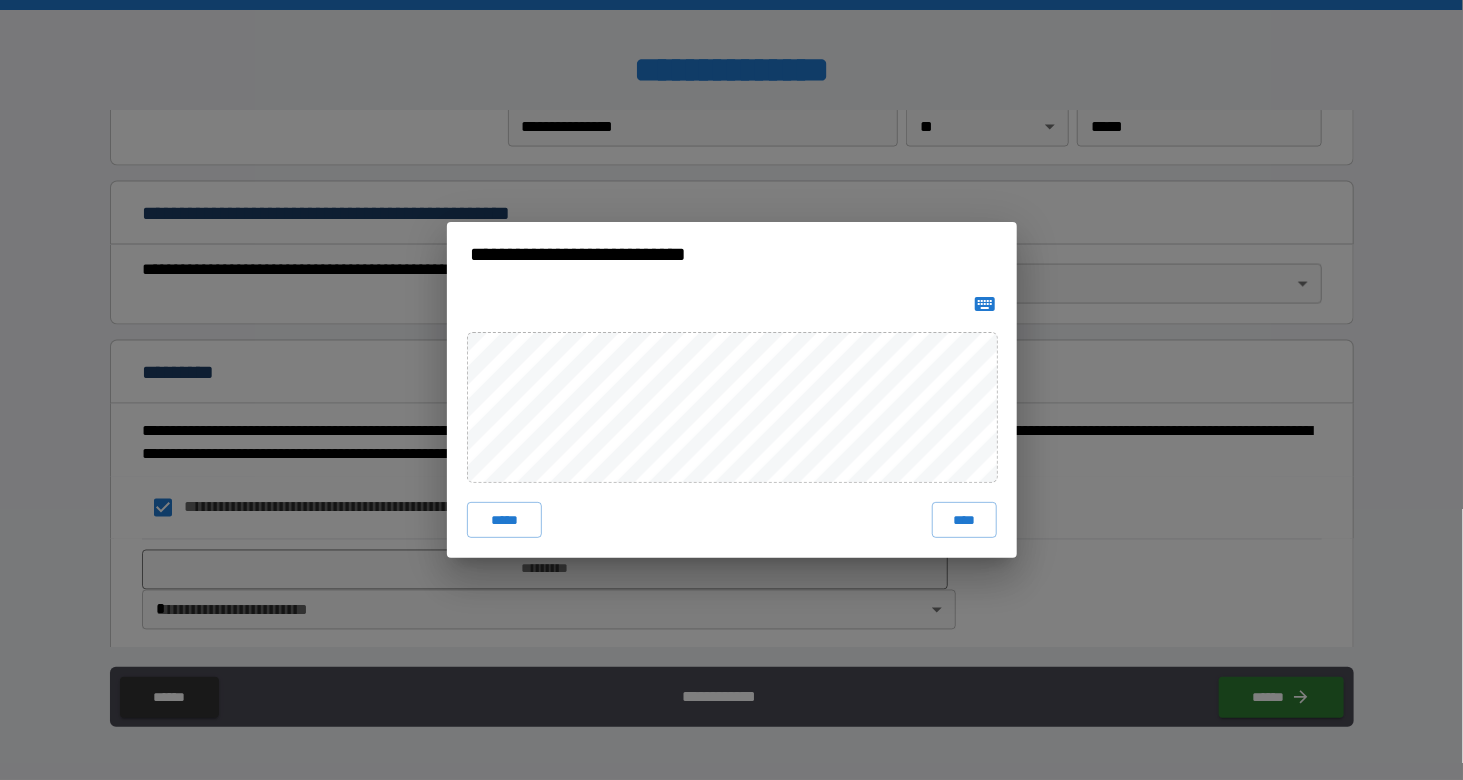 click on "****" at bounding box center [964, 520] 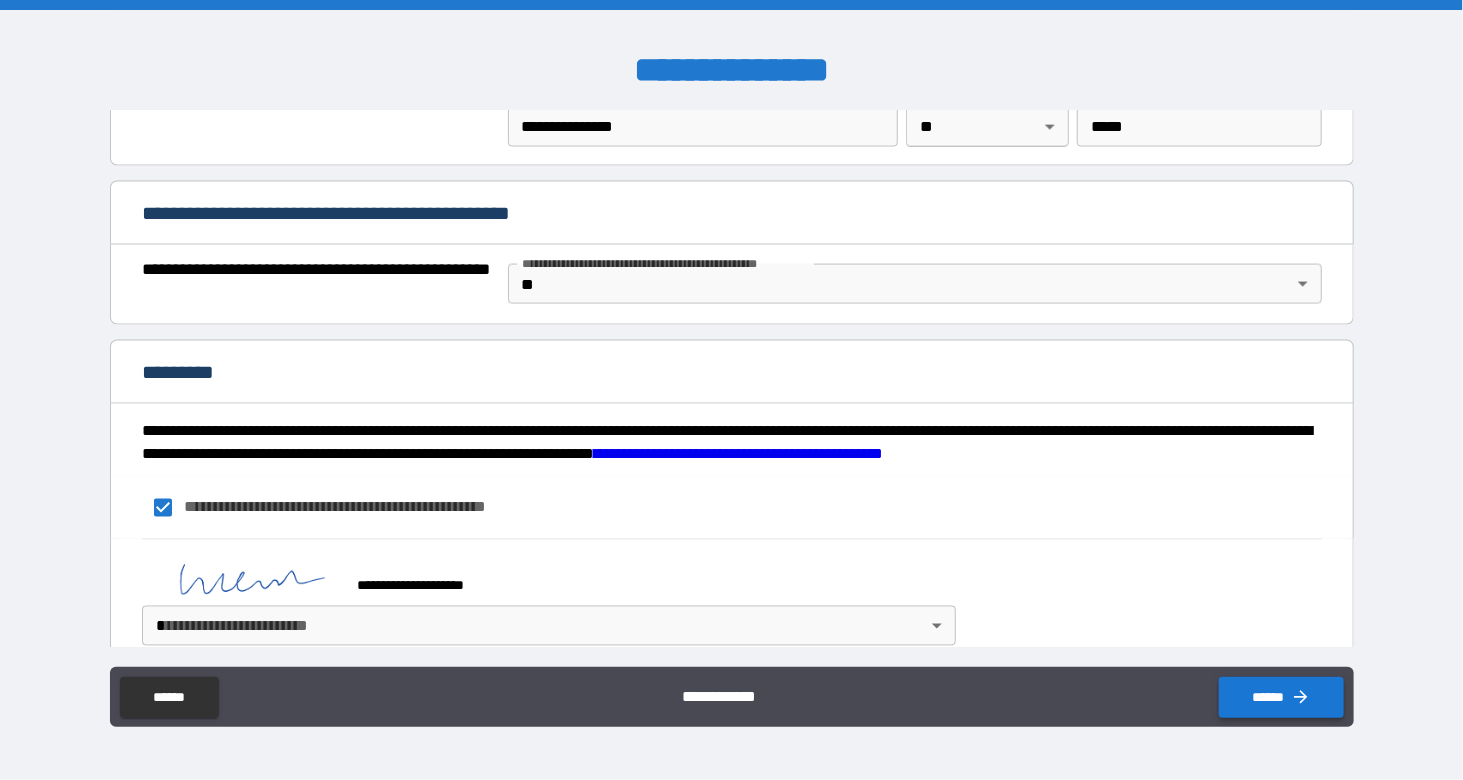 click on "******" at bounding box center [1281, 697] 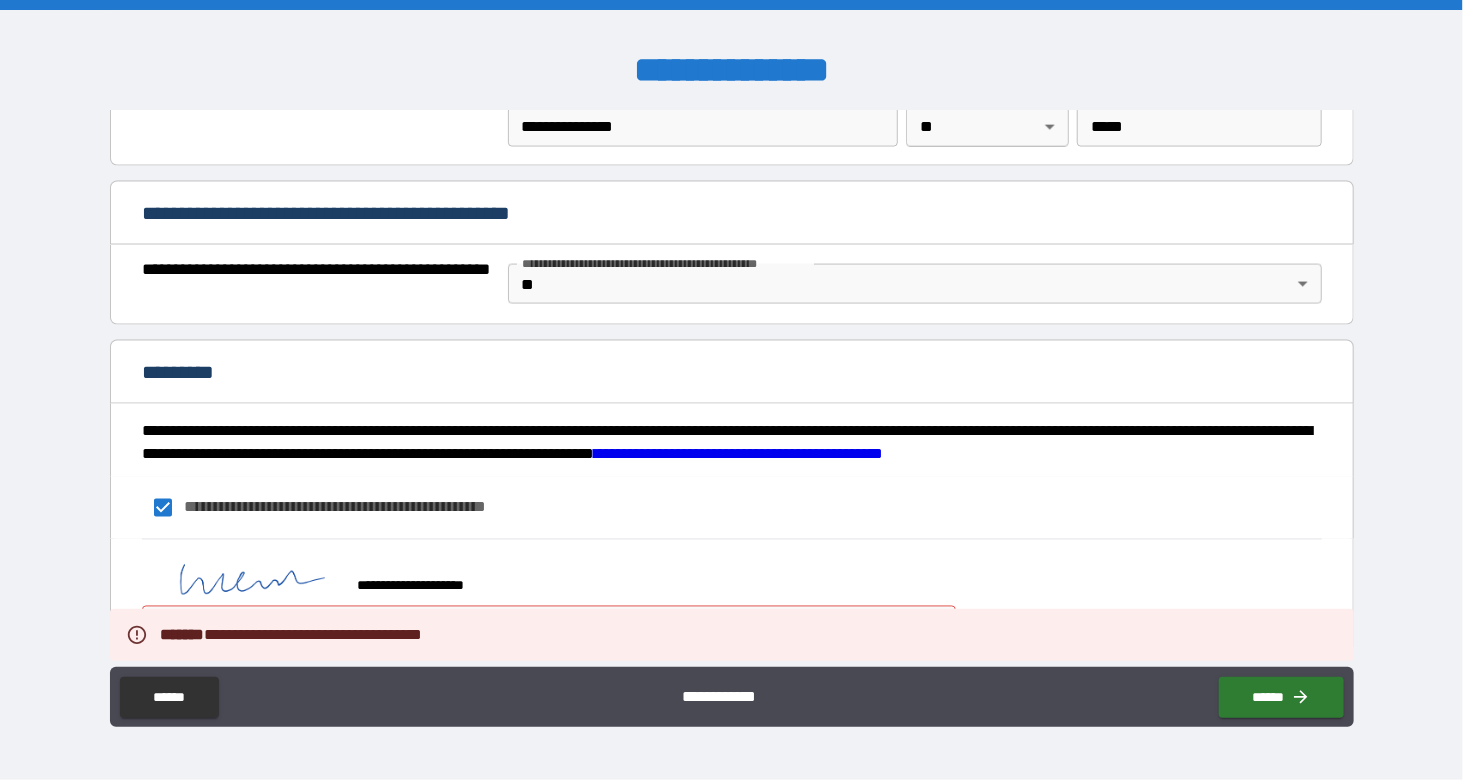 scroll, scrollTop: 1455, scrollLeft: 0, axis: vertical 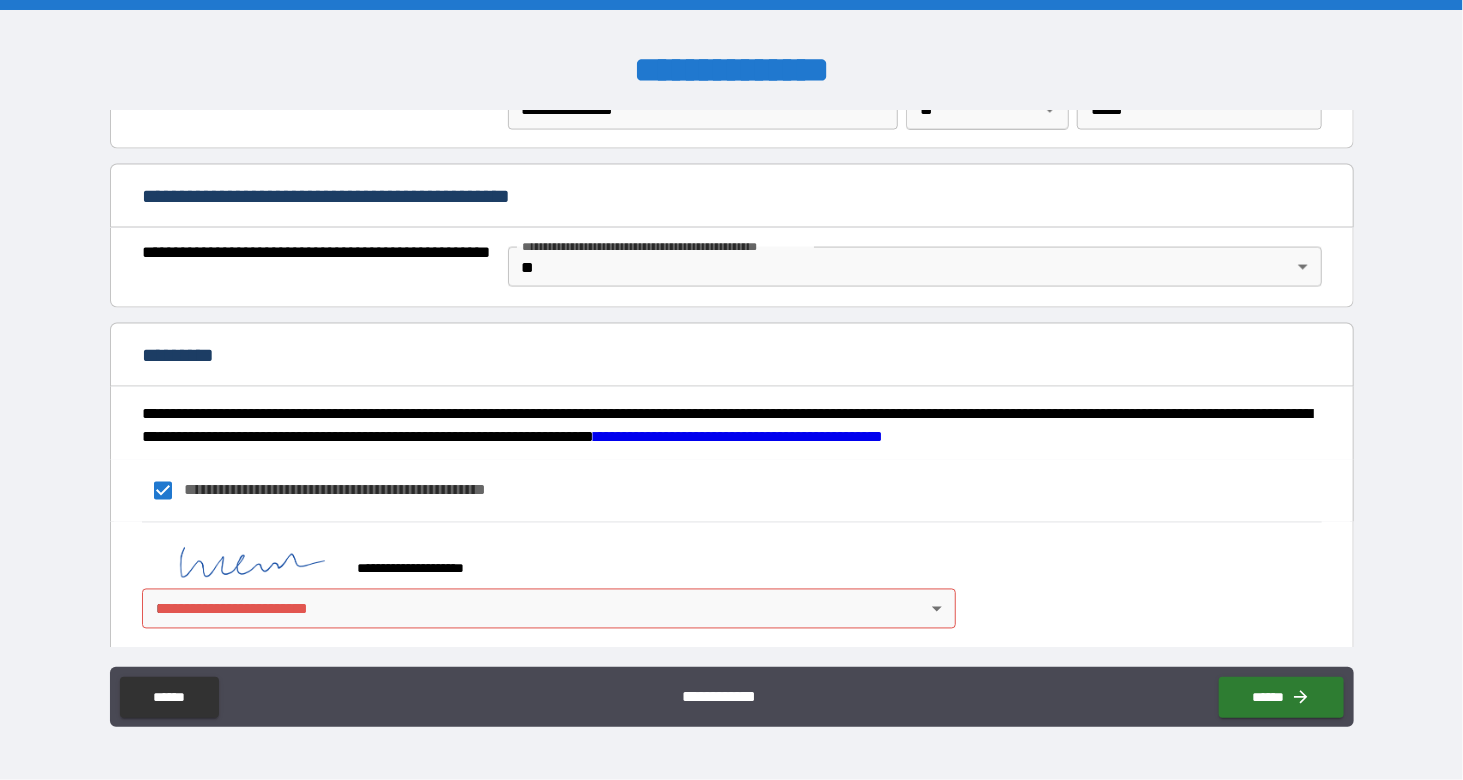 click on "**********" at bounding box center [731, 390] 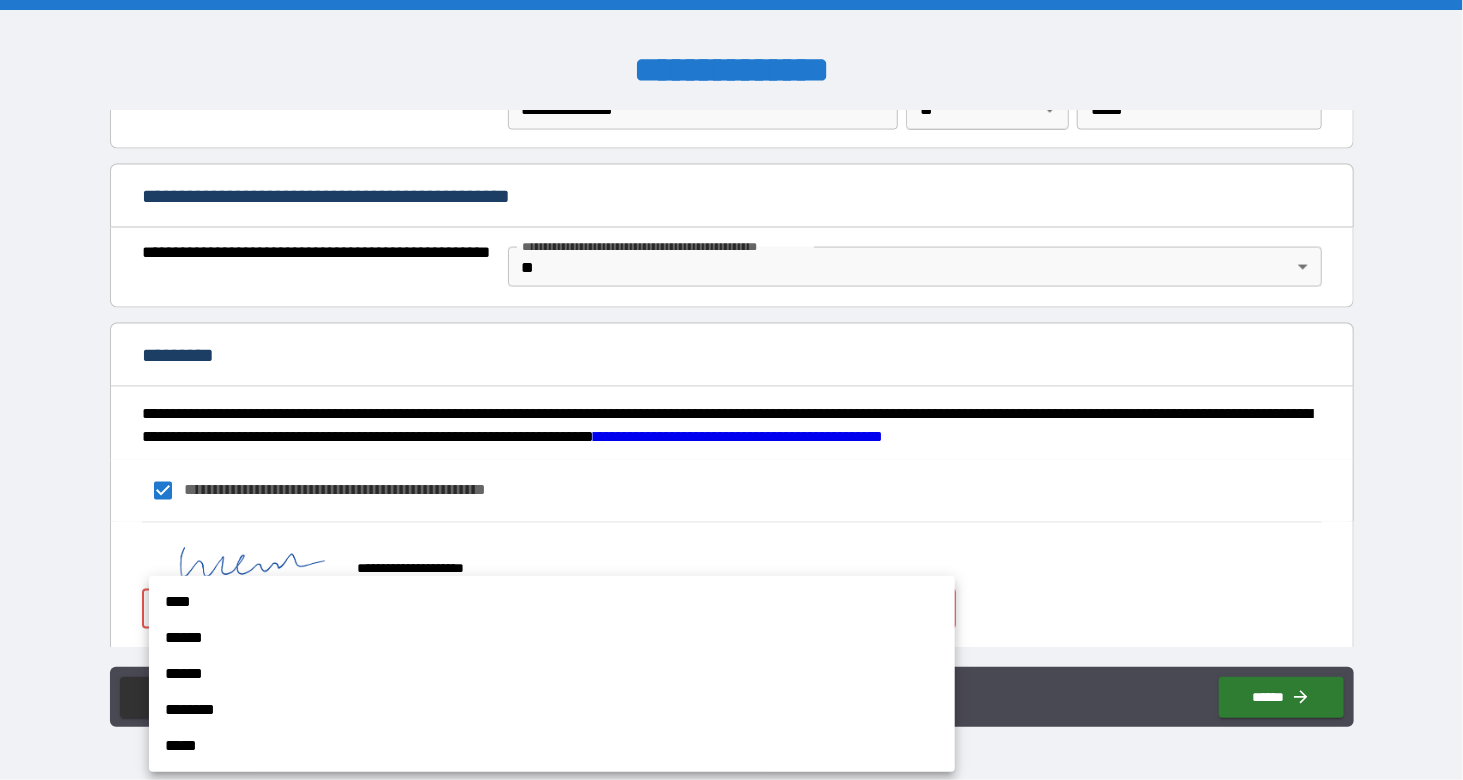 click on "****" at bounding box center (552, 602) 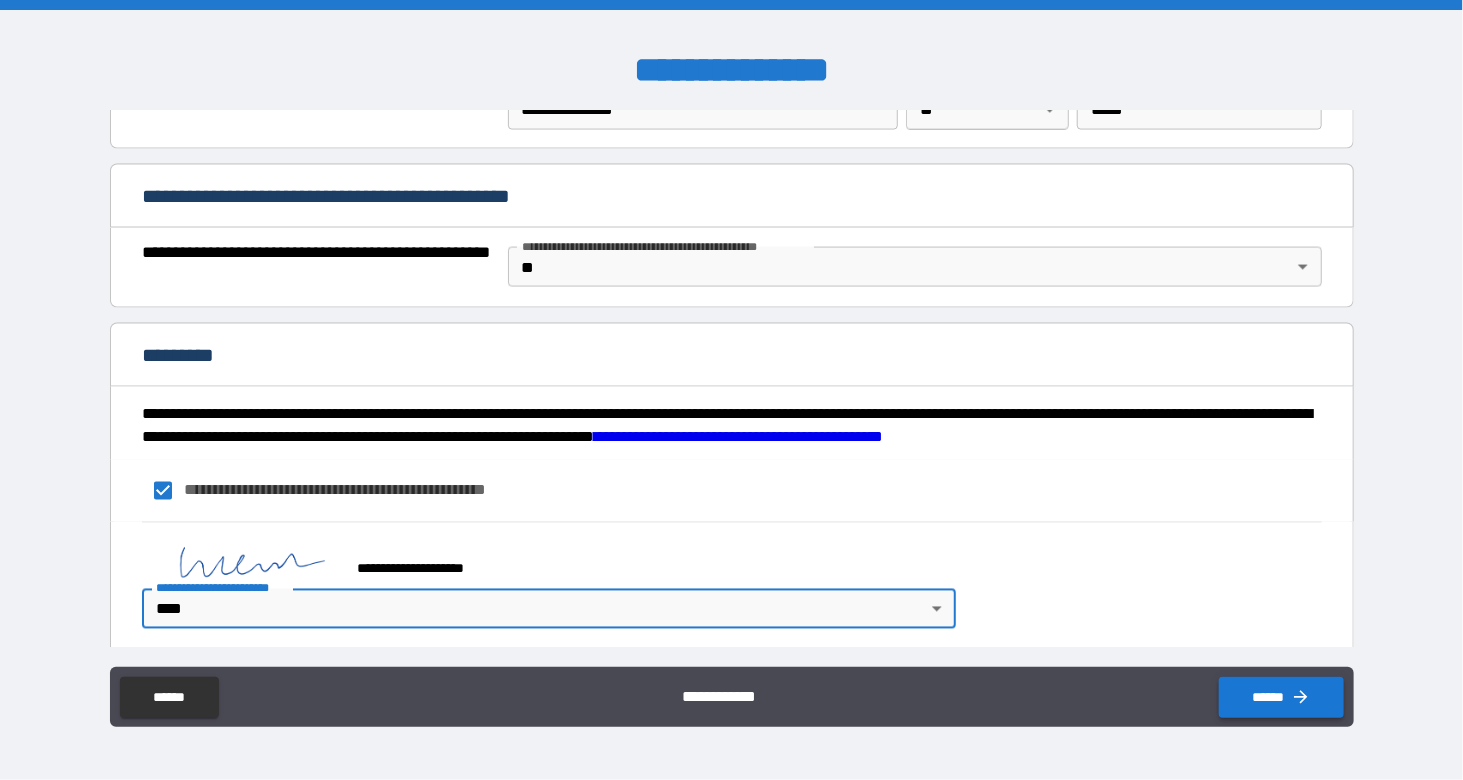 click on "******" at bounding box center (1281, 697) 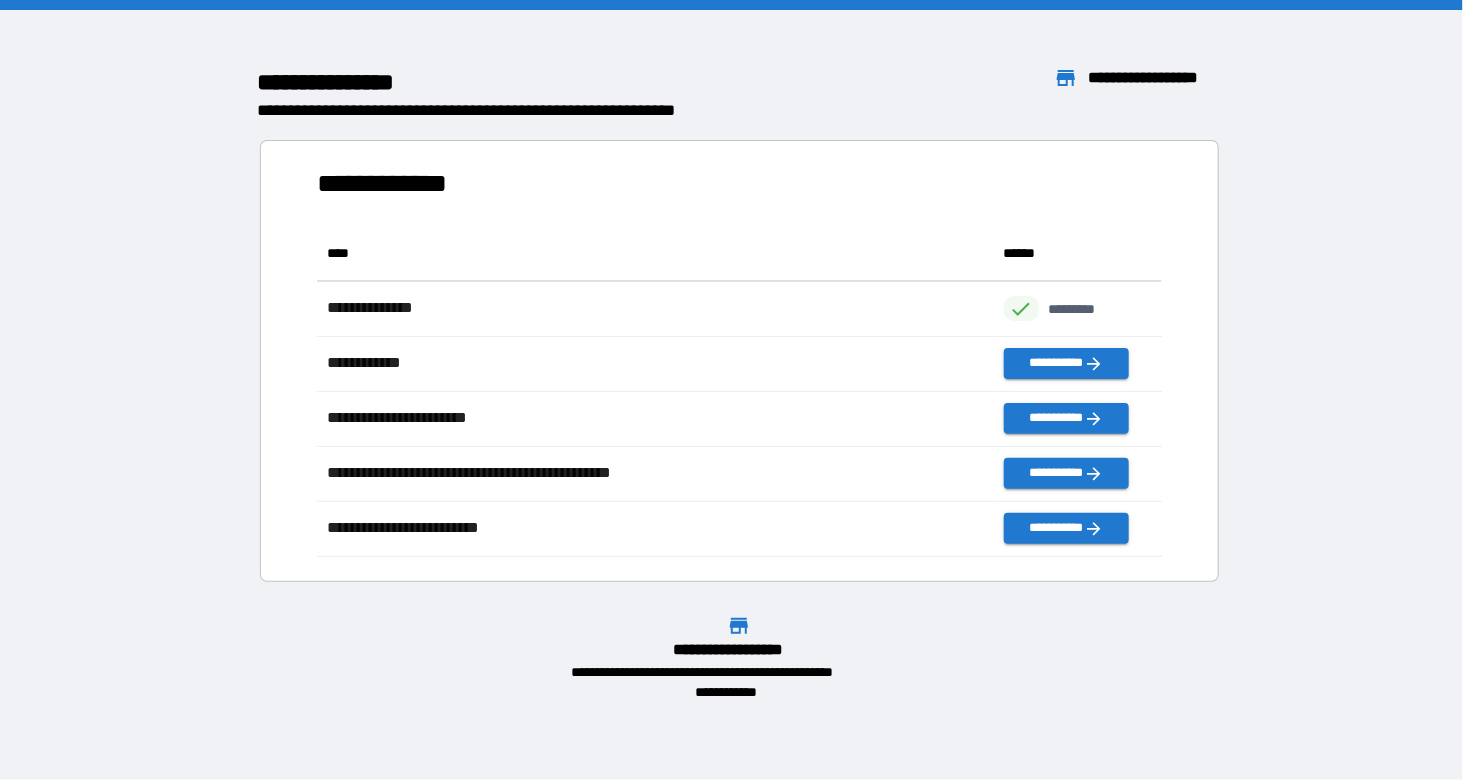 scroll, scrollTop: 16, scrollLeft: 15, axis: both 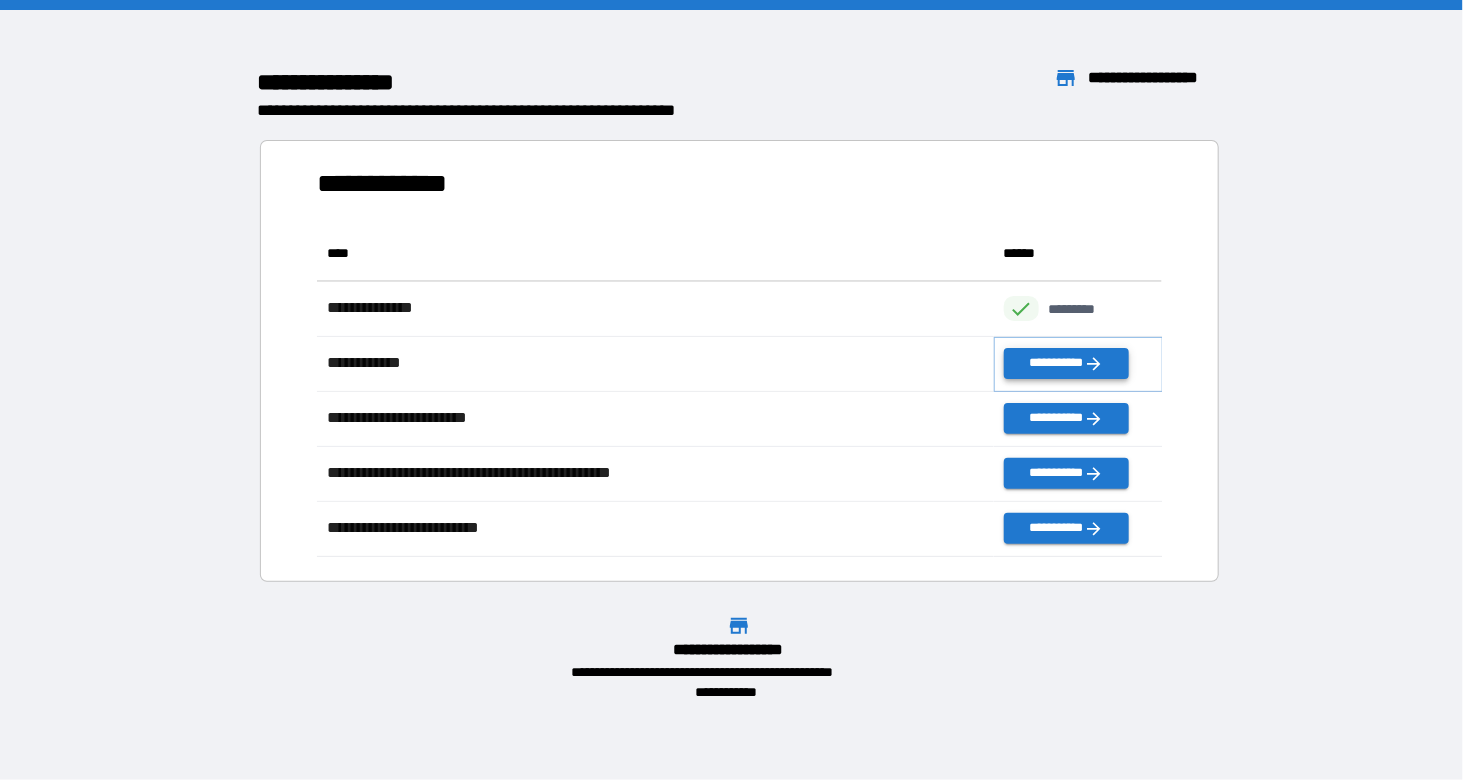 click on "**********" at bounding box center (1066, 363) 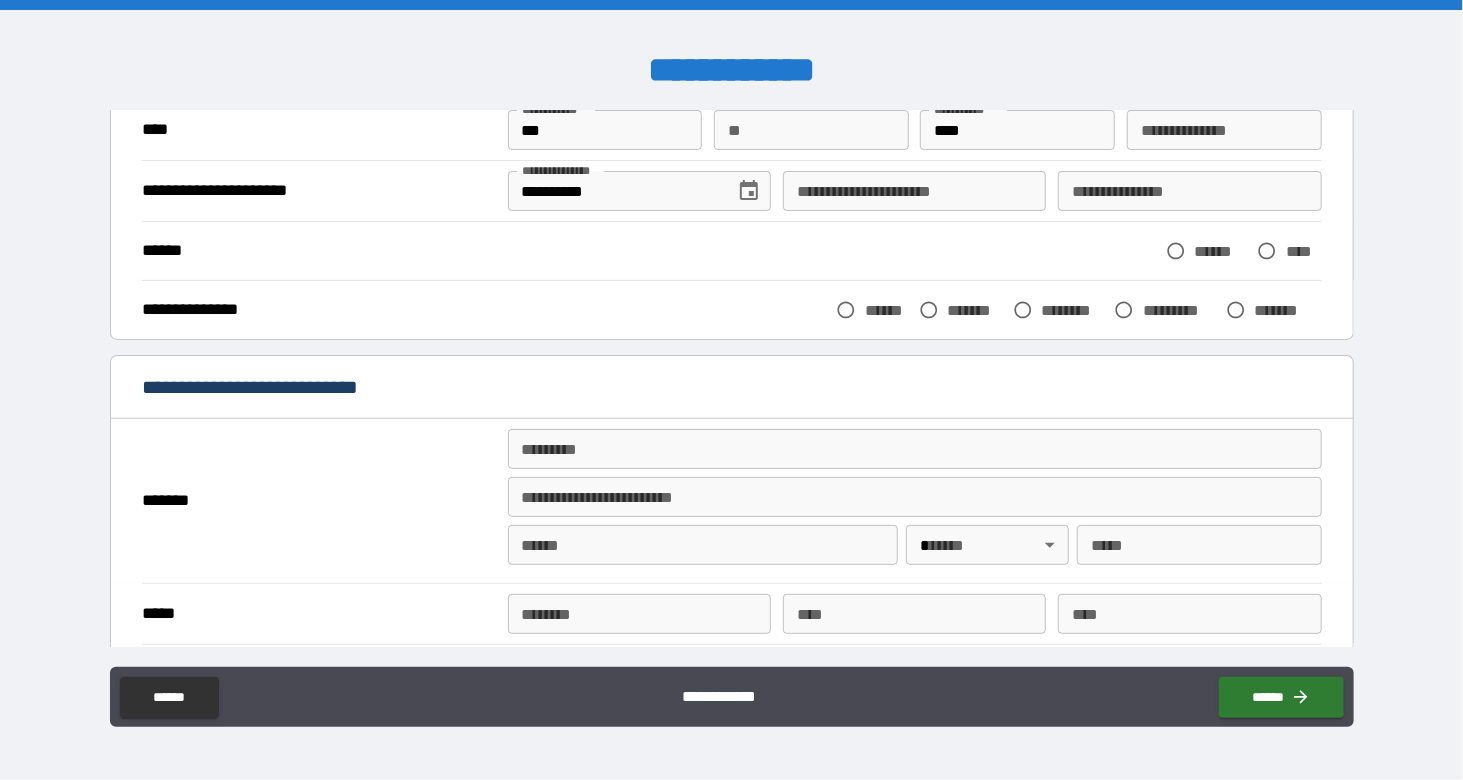 scroll, scrollTop: 156, scrollLeft: 0, axis: vertical 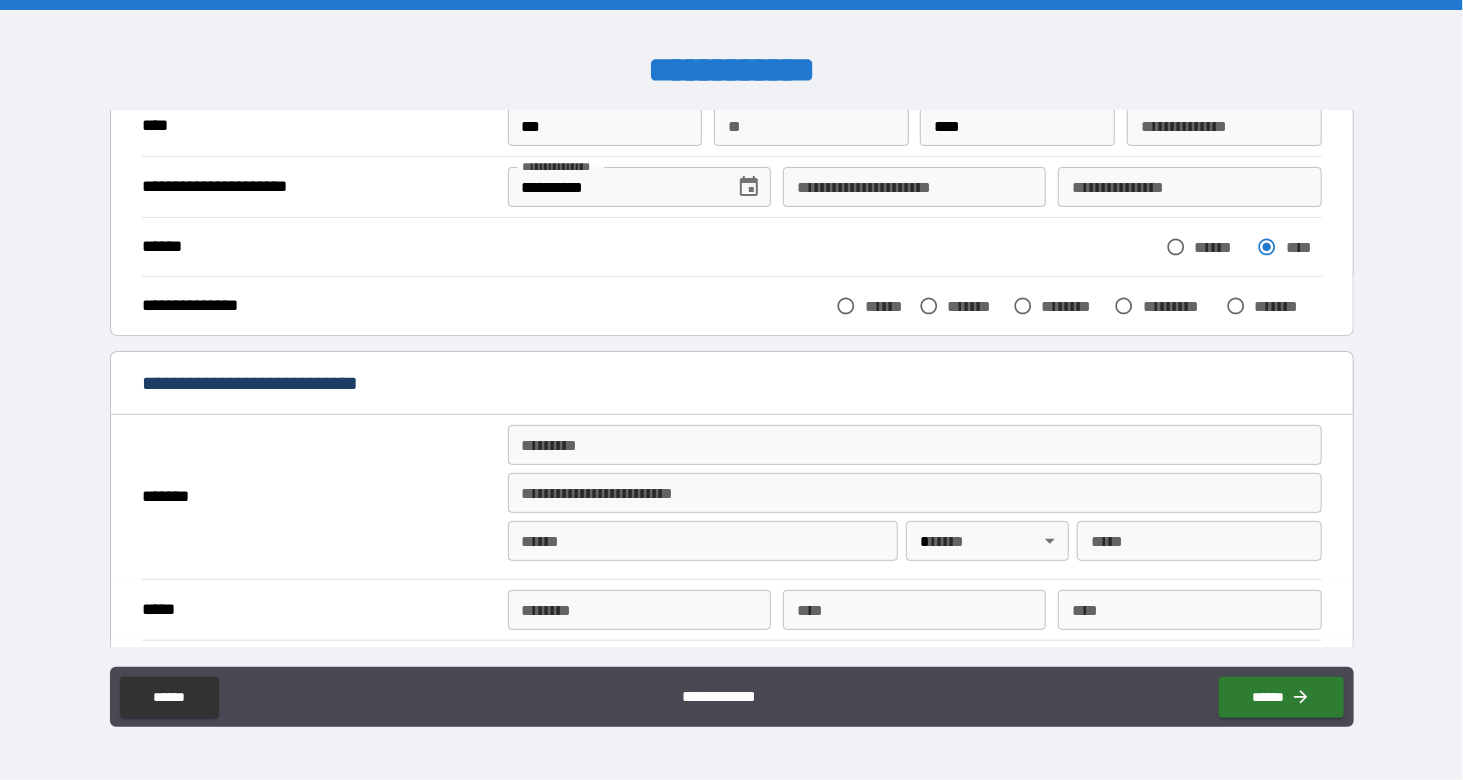 click on "*******" at bounding box center (976, 306) 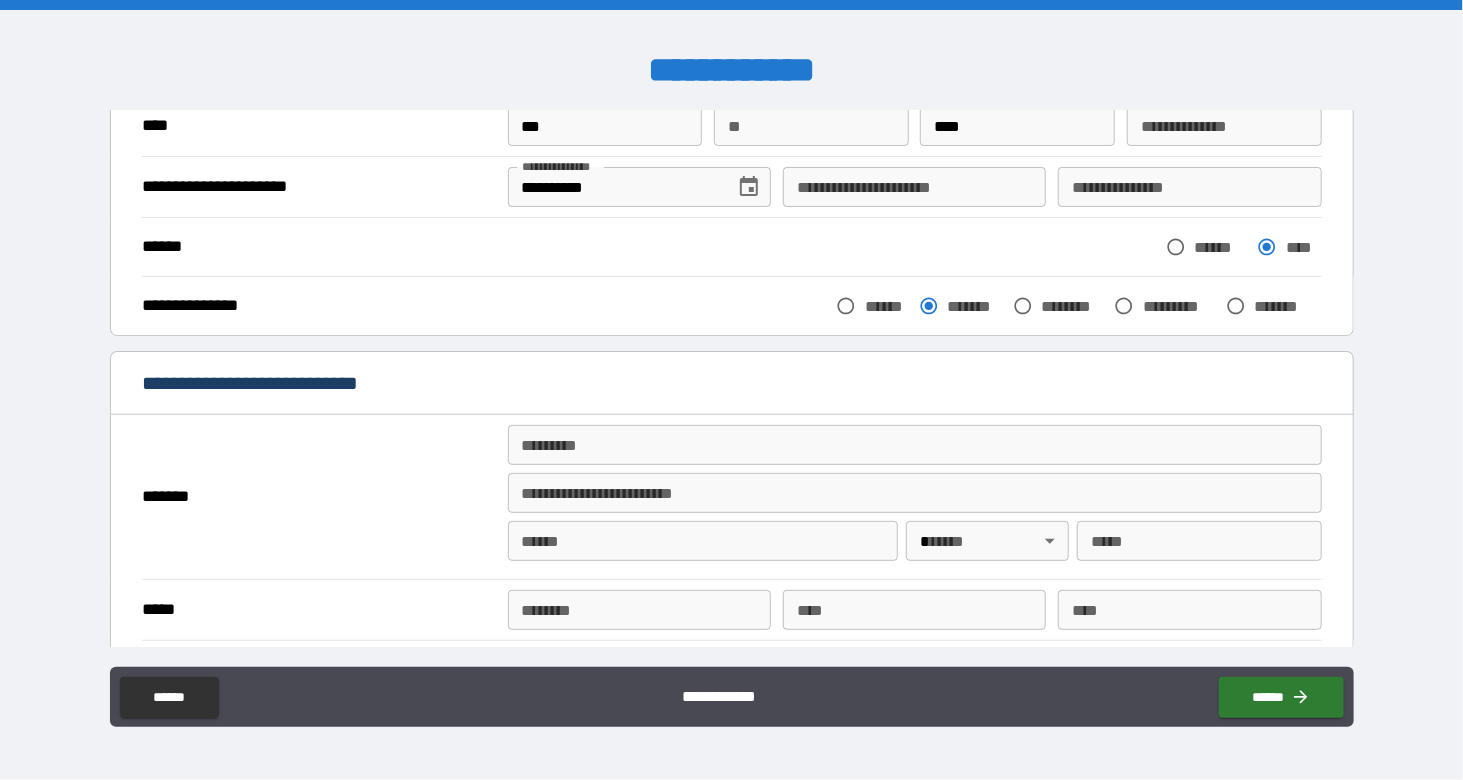 click on "*******   *" at bounding box center [915, 445] 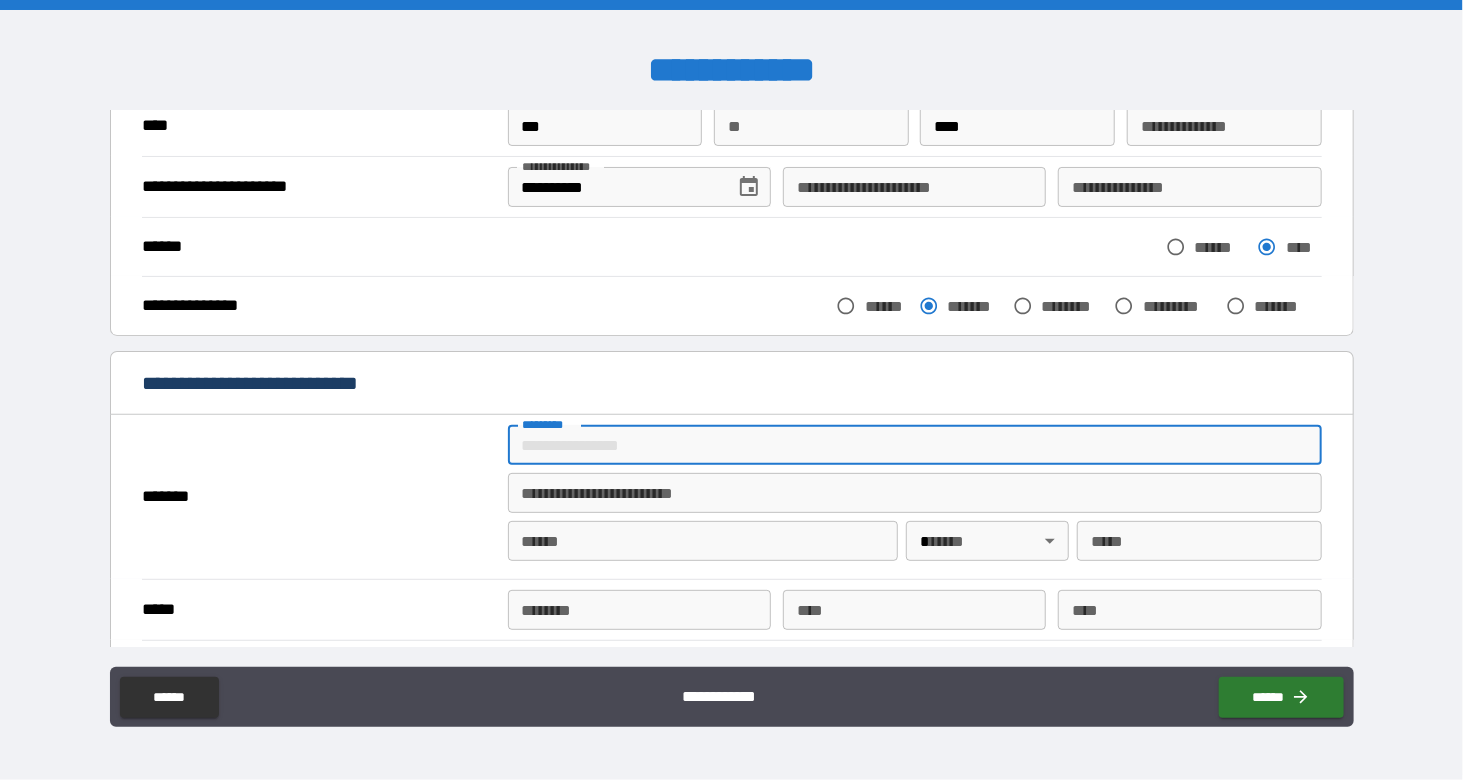 type on "**********" 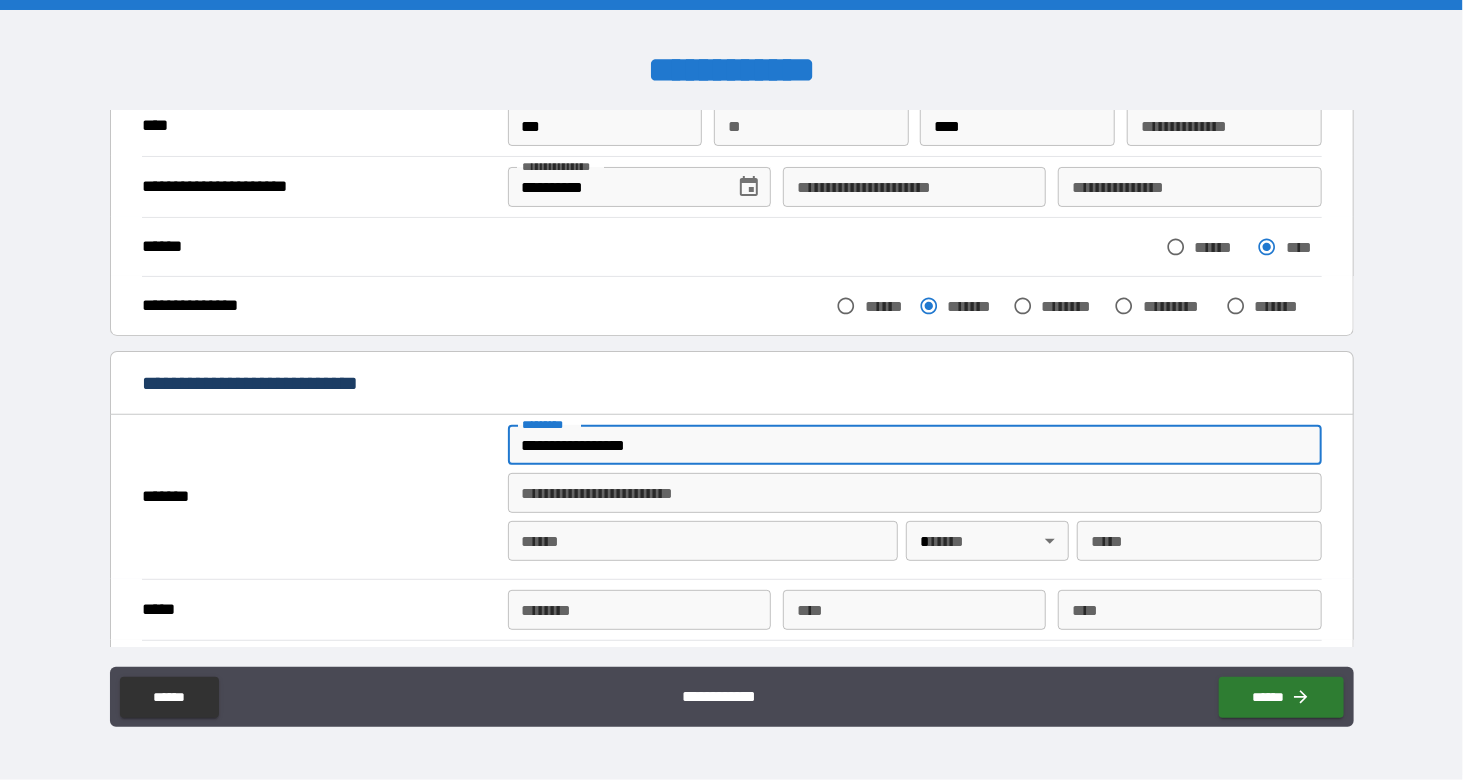 type on "***" 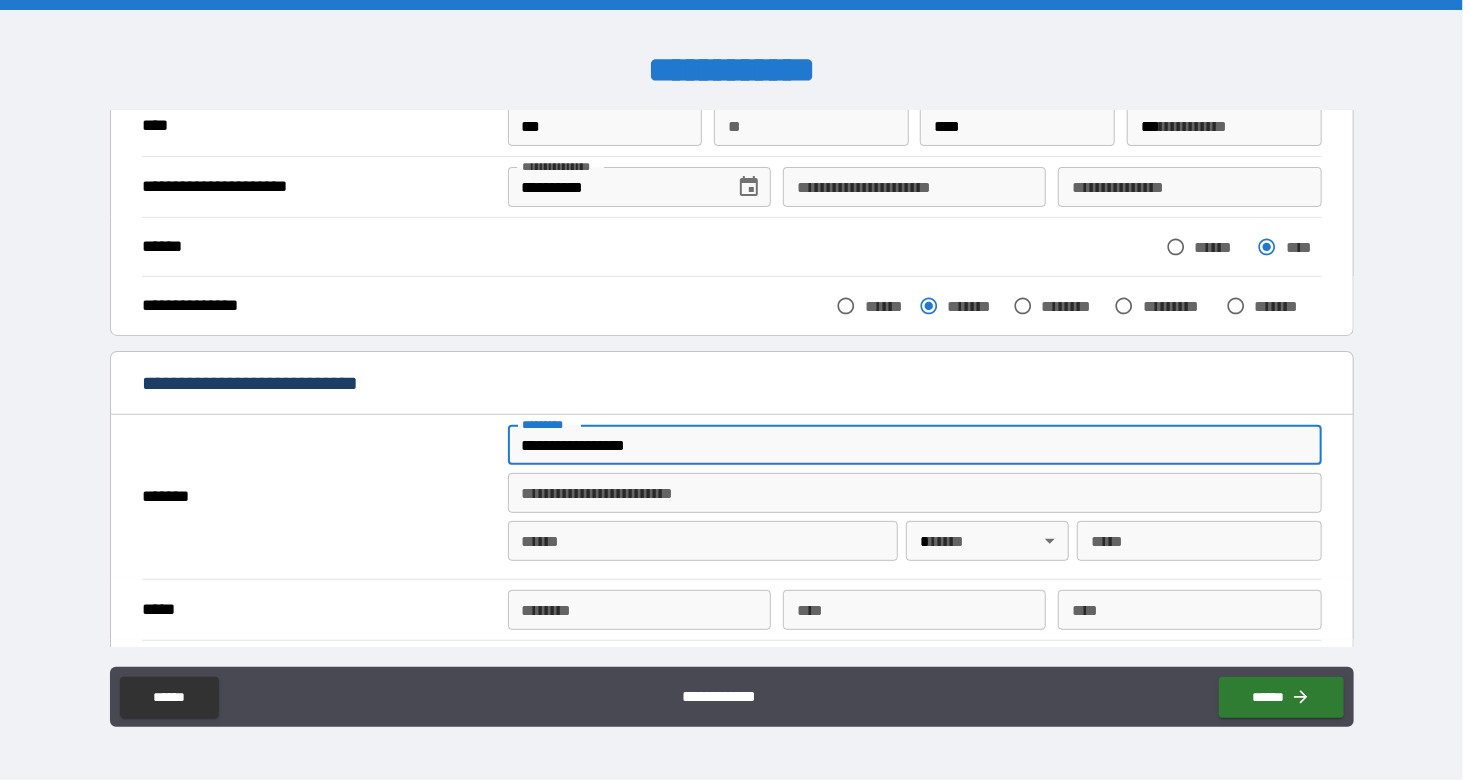 type on "*******" 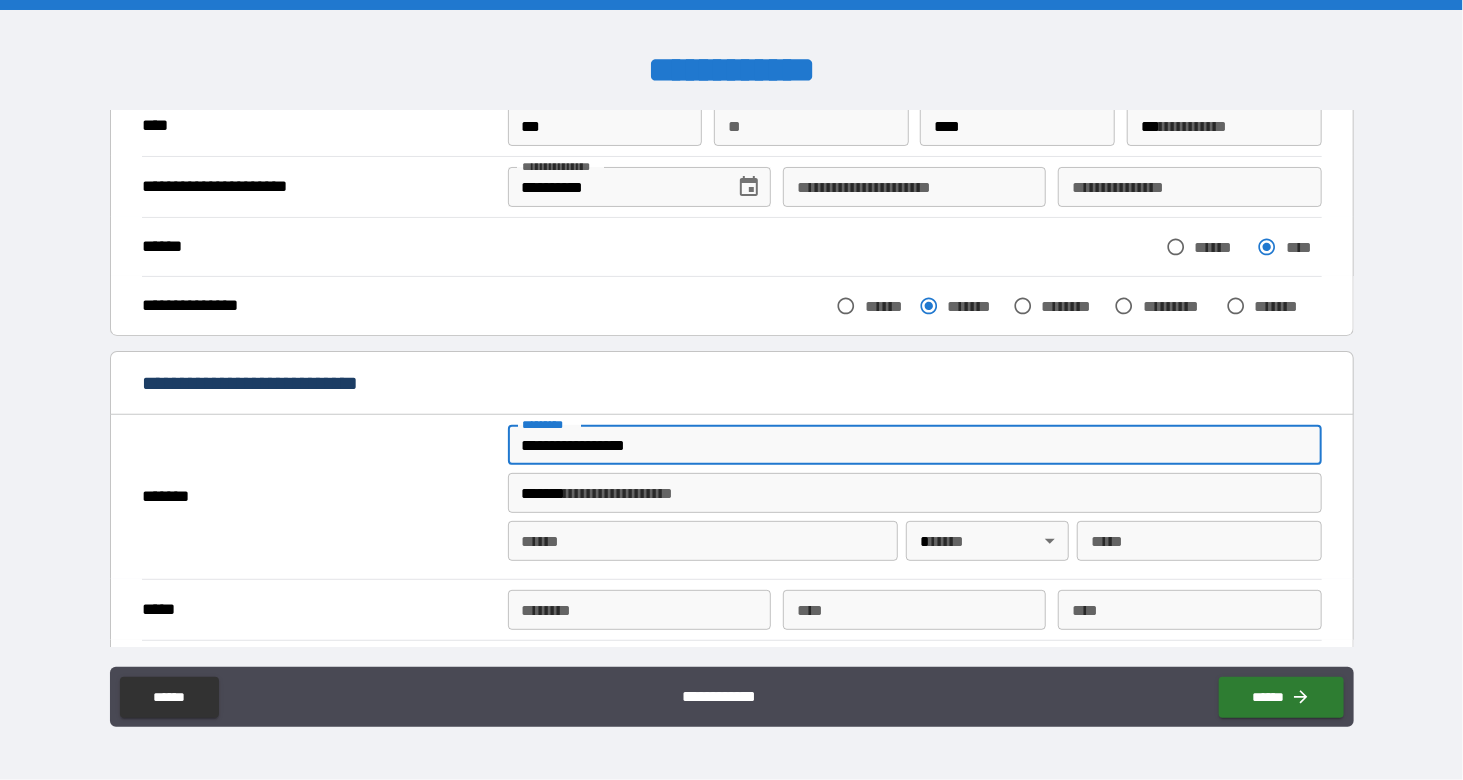 type on "*****" 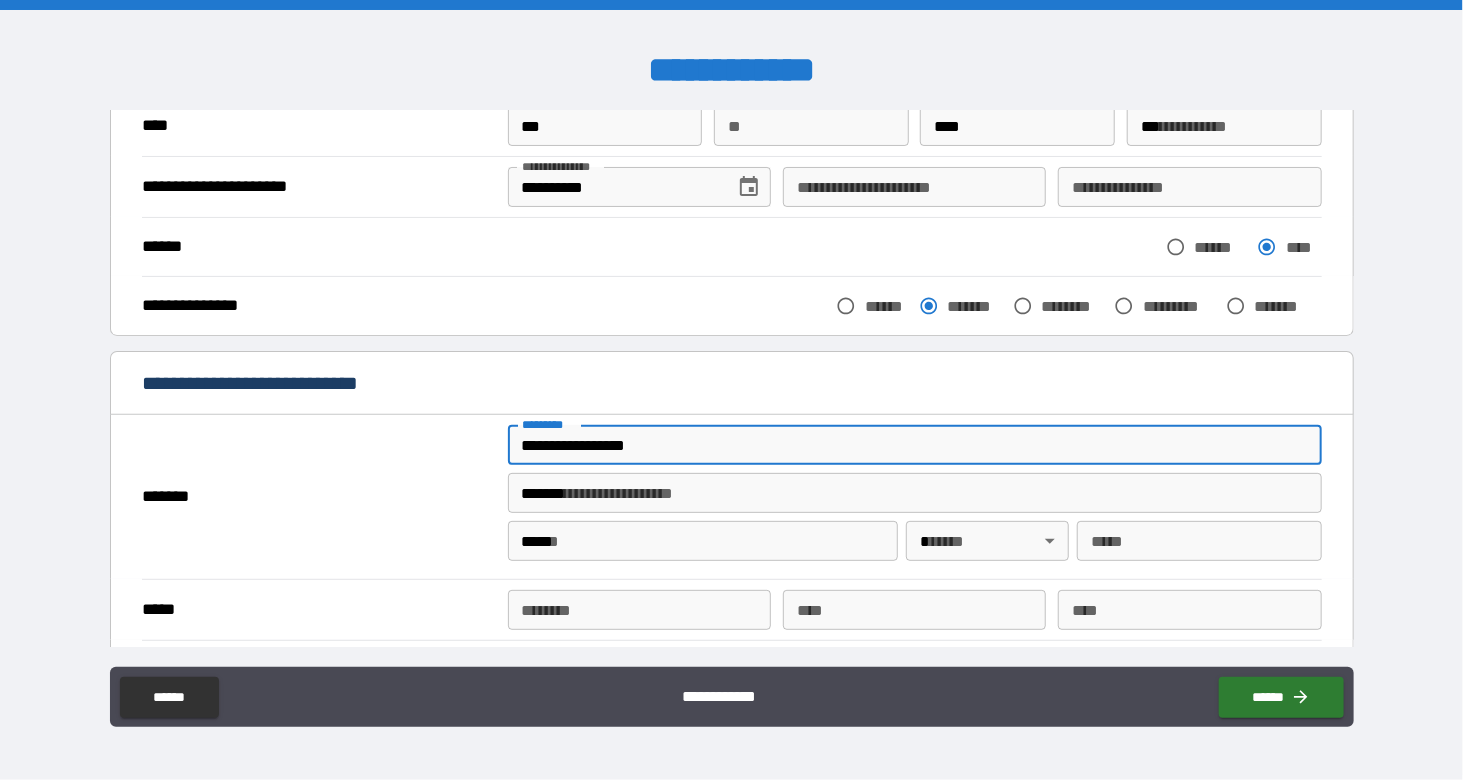 type 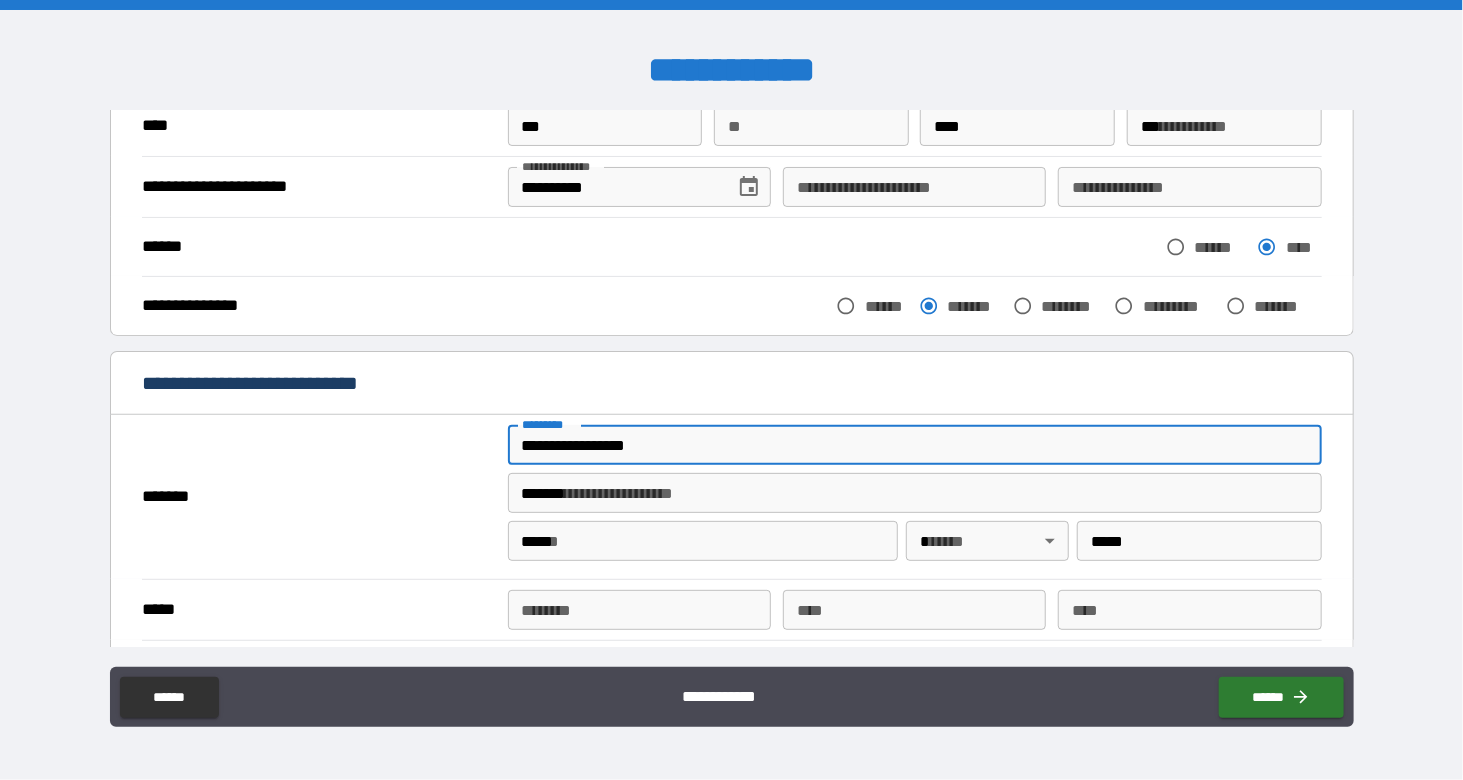 type on "**********" 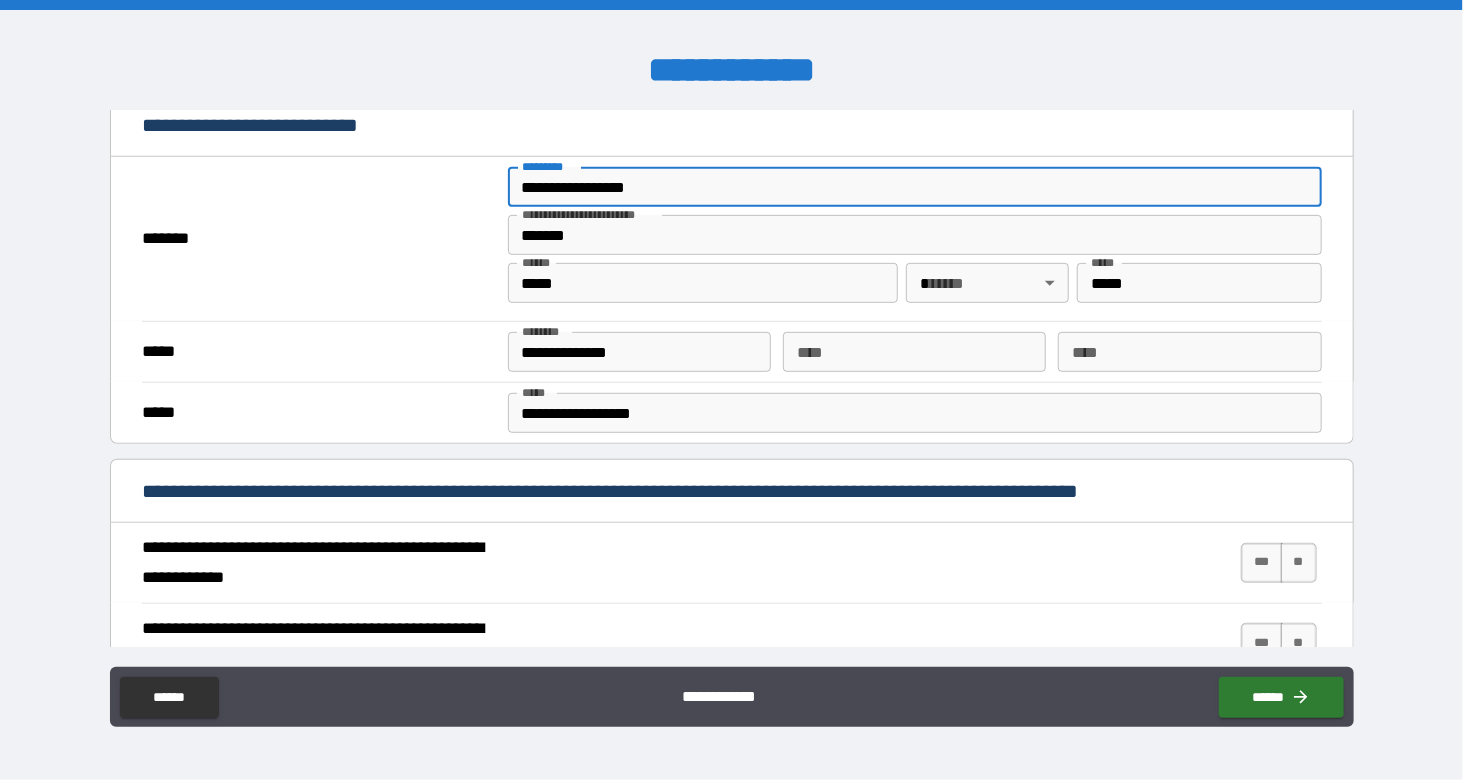 scroll, scrollTop: 444, scrollLeft: 0, axis: vertical 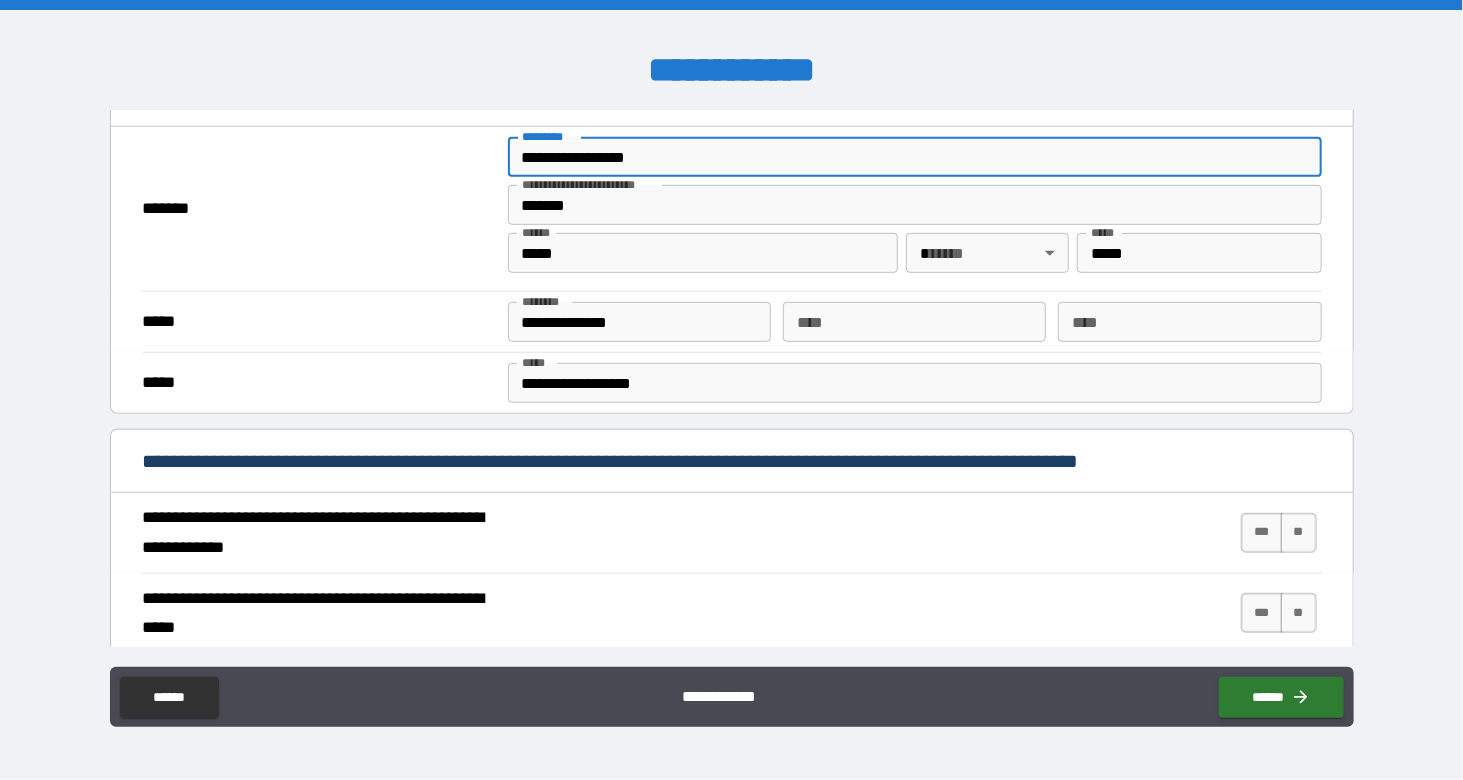 click on "**********" at bounding box center (731, 390) 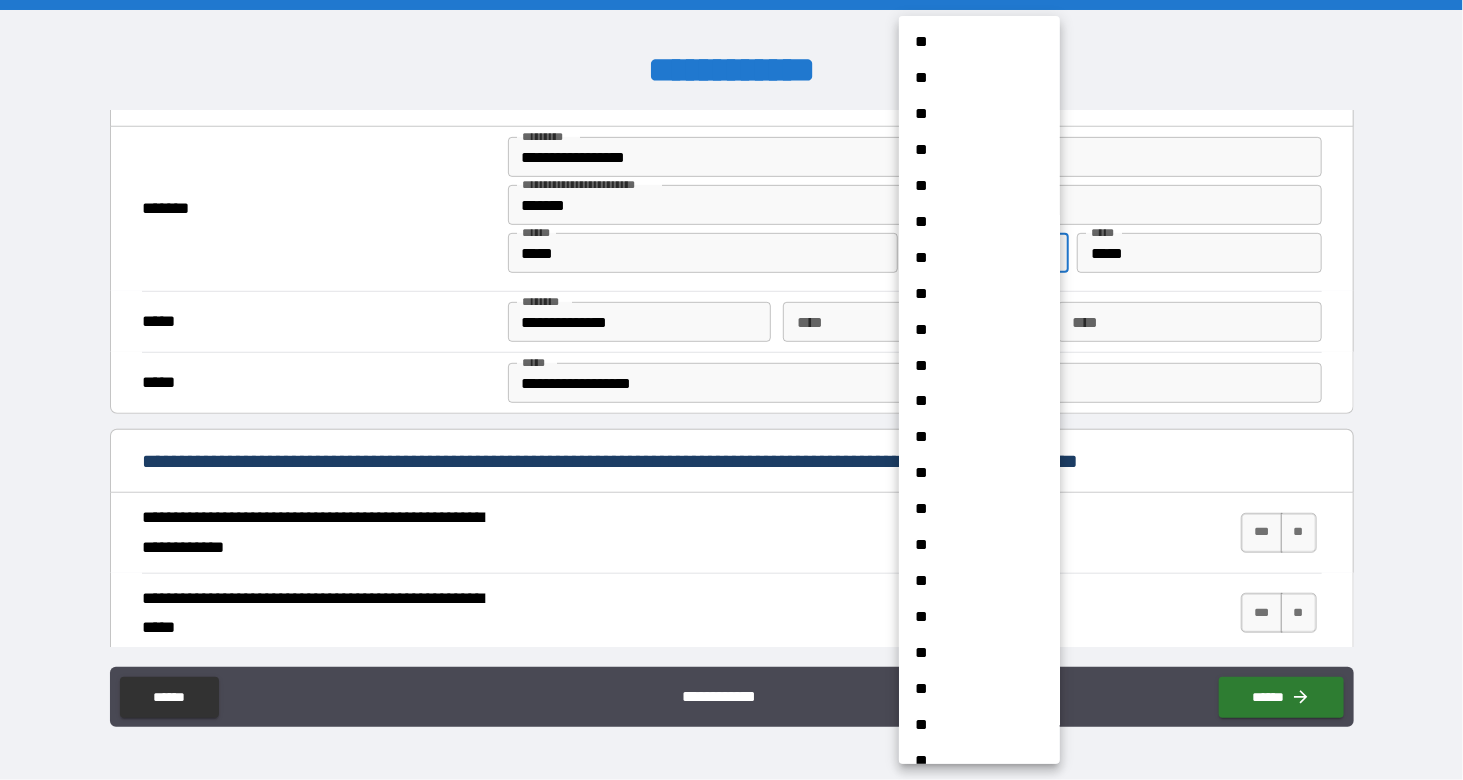 scroll, scrollTop: 1392, scrollLeft: 0, axis: vertical 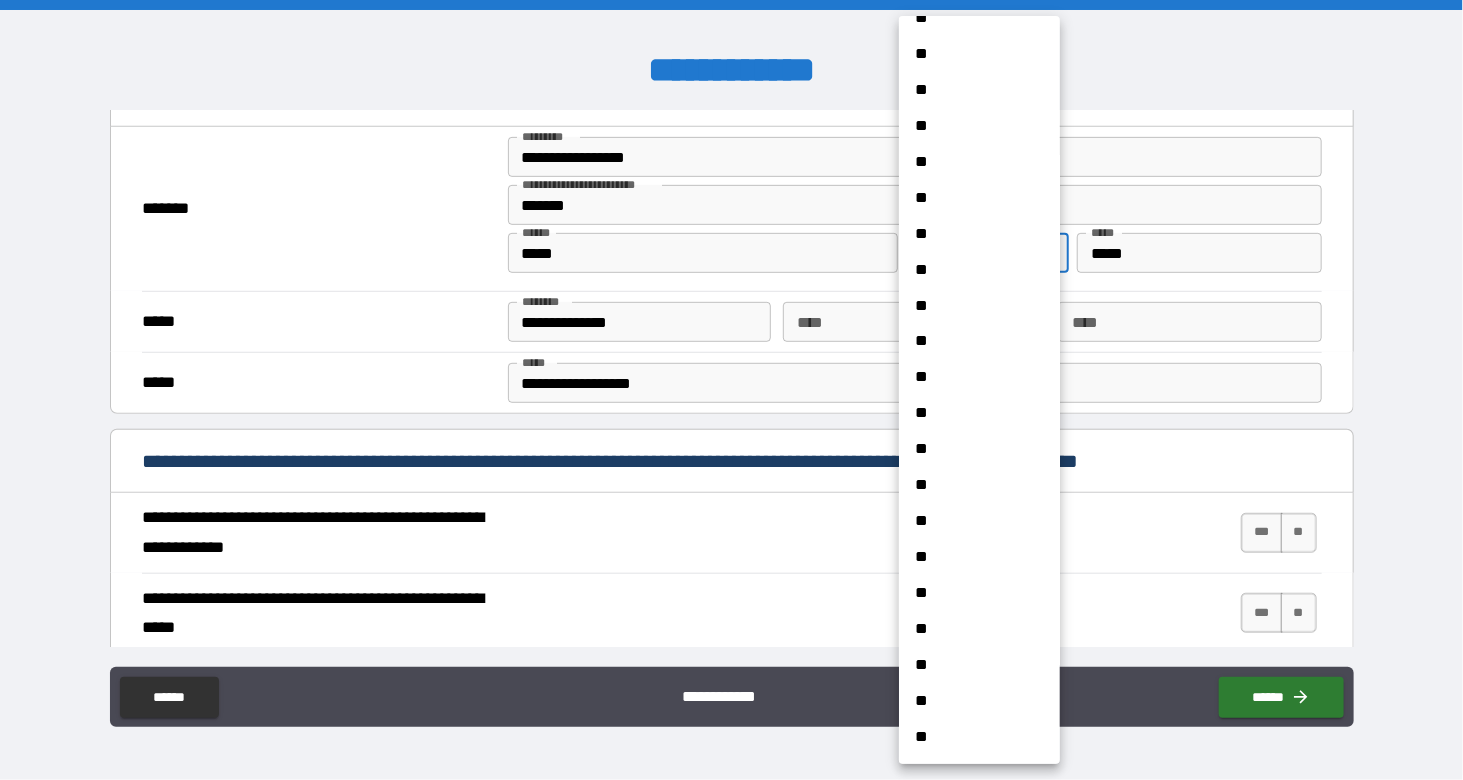 click on "**" at bounding box center [972, 450] 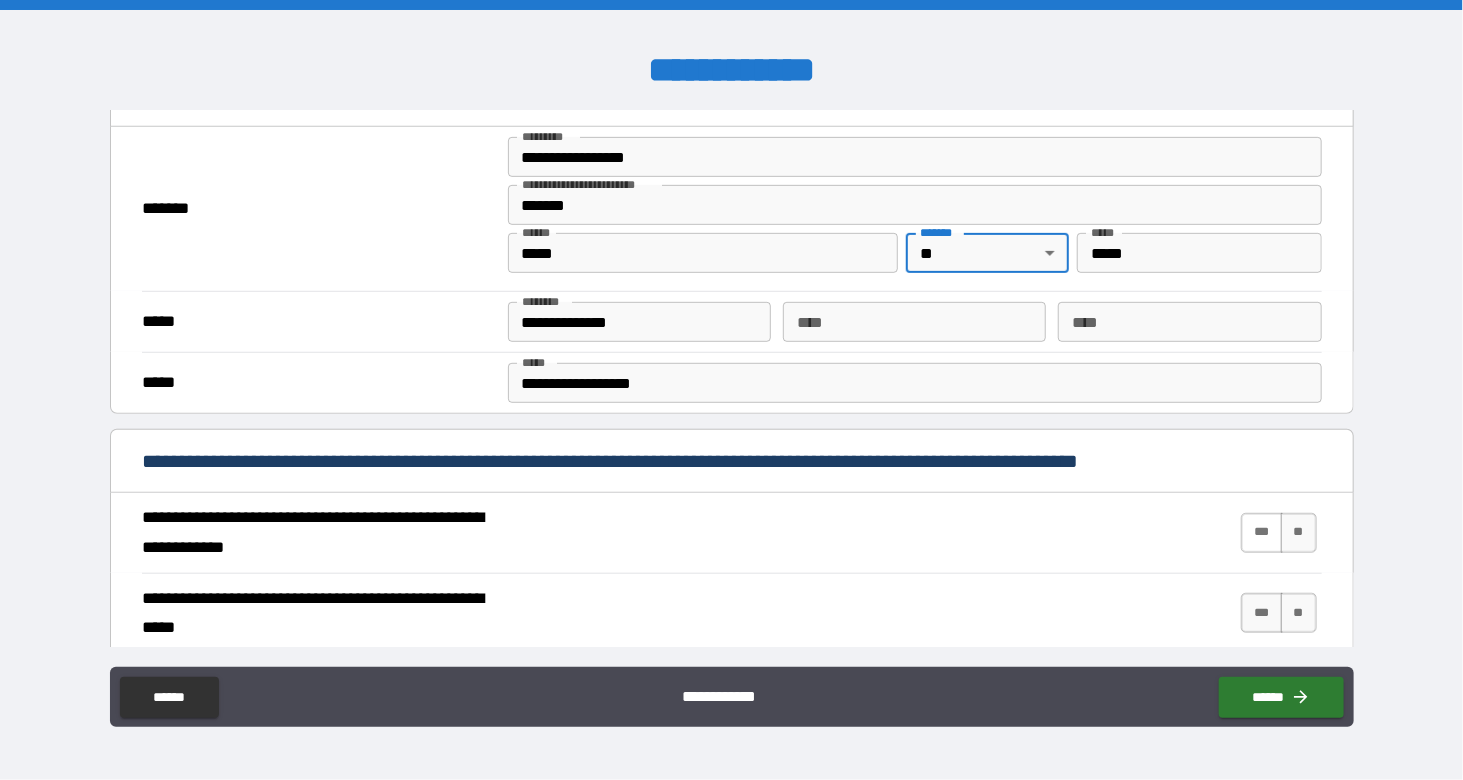 click on "***" at bounding box center [1261, 533] 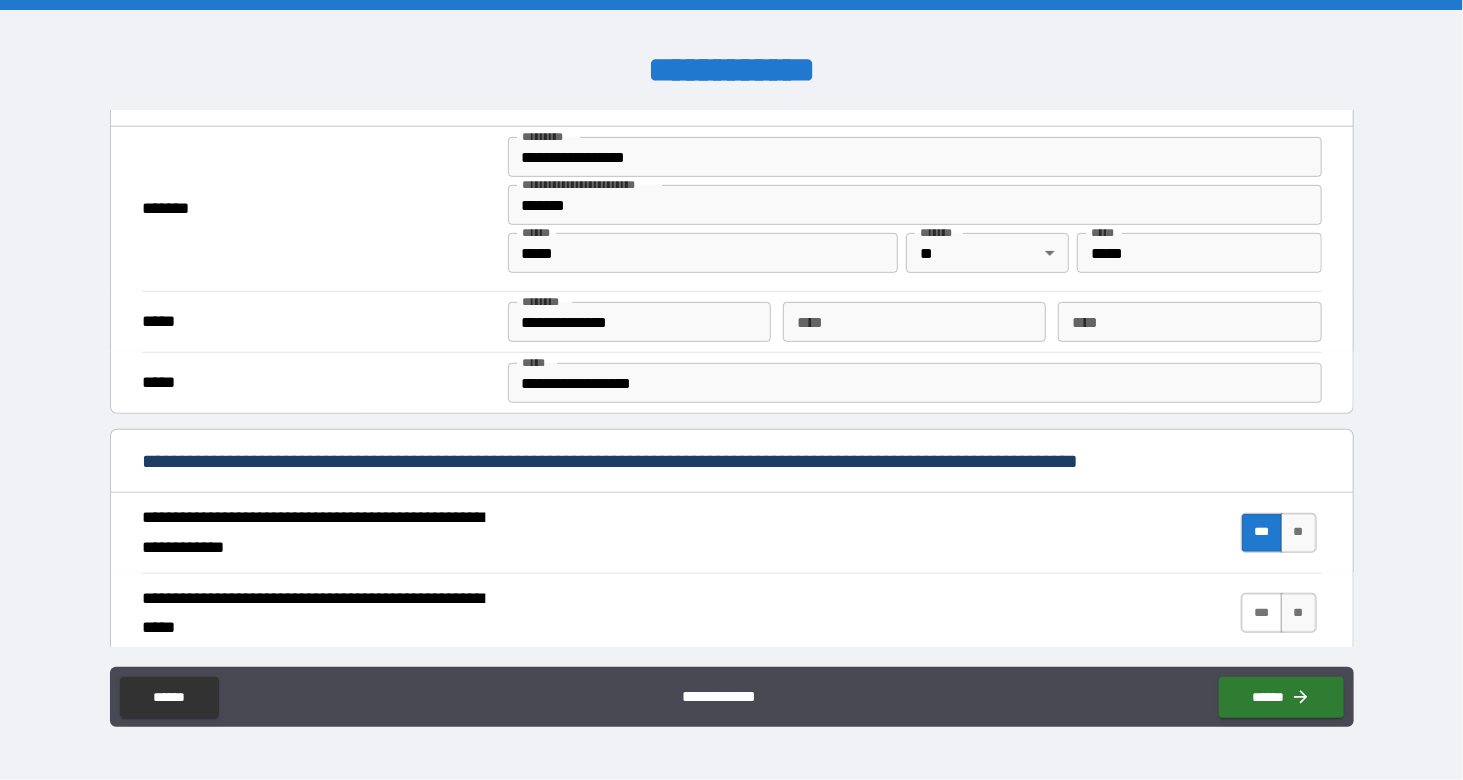 click on "***" at bounding box center (1261, 613) 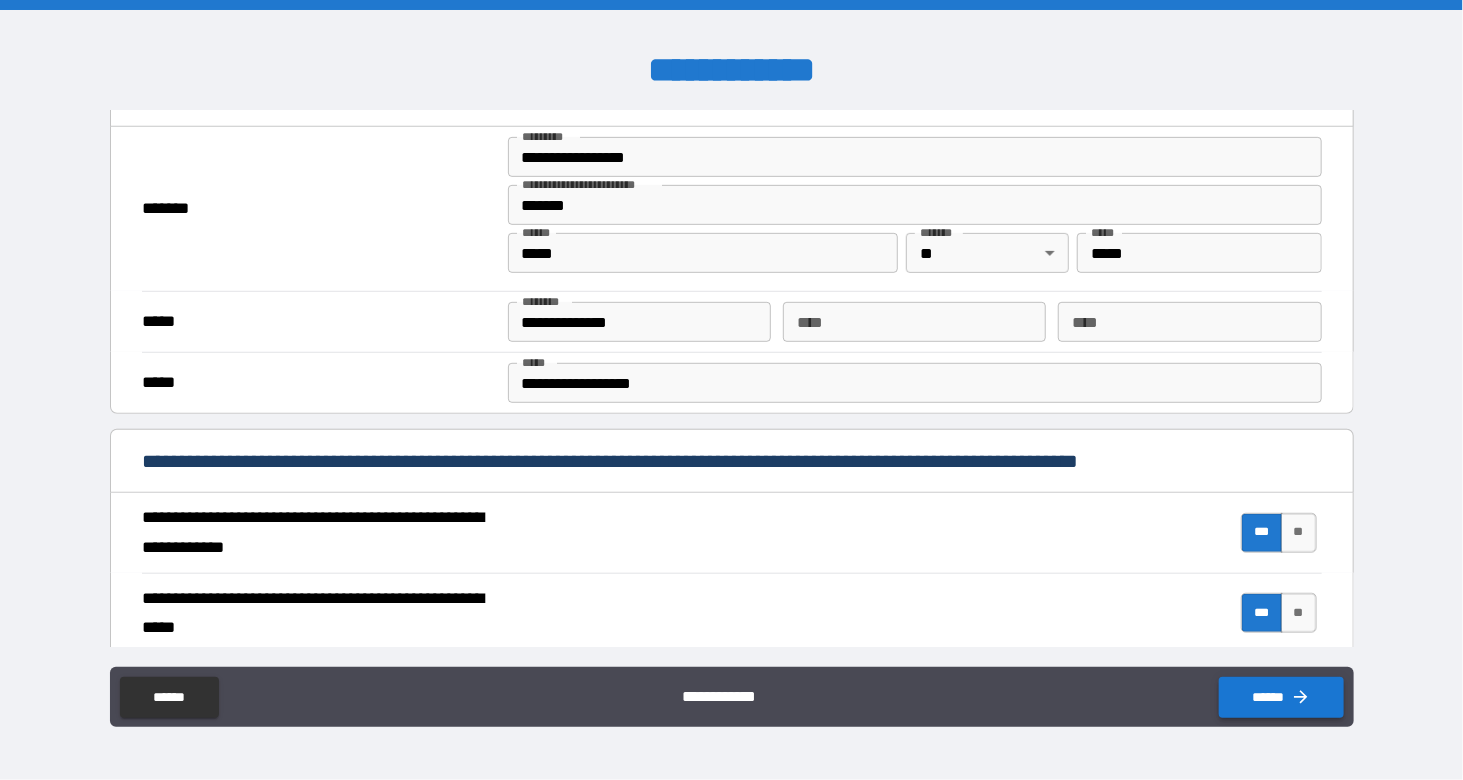 click on "******" at bounding box center [1281, 697] 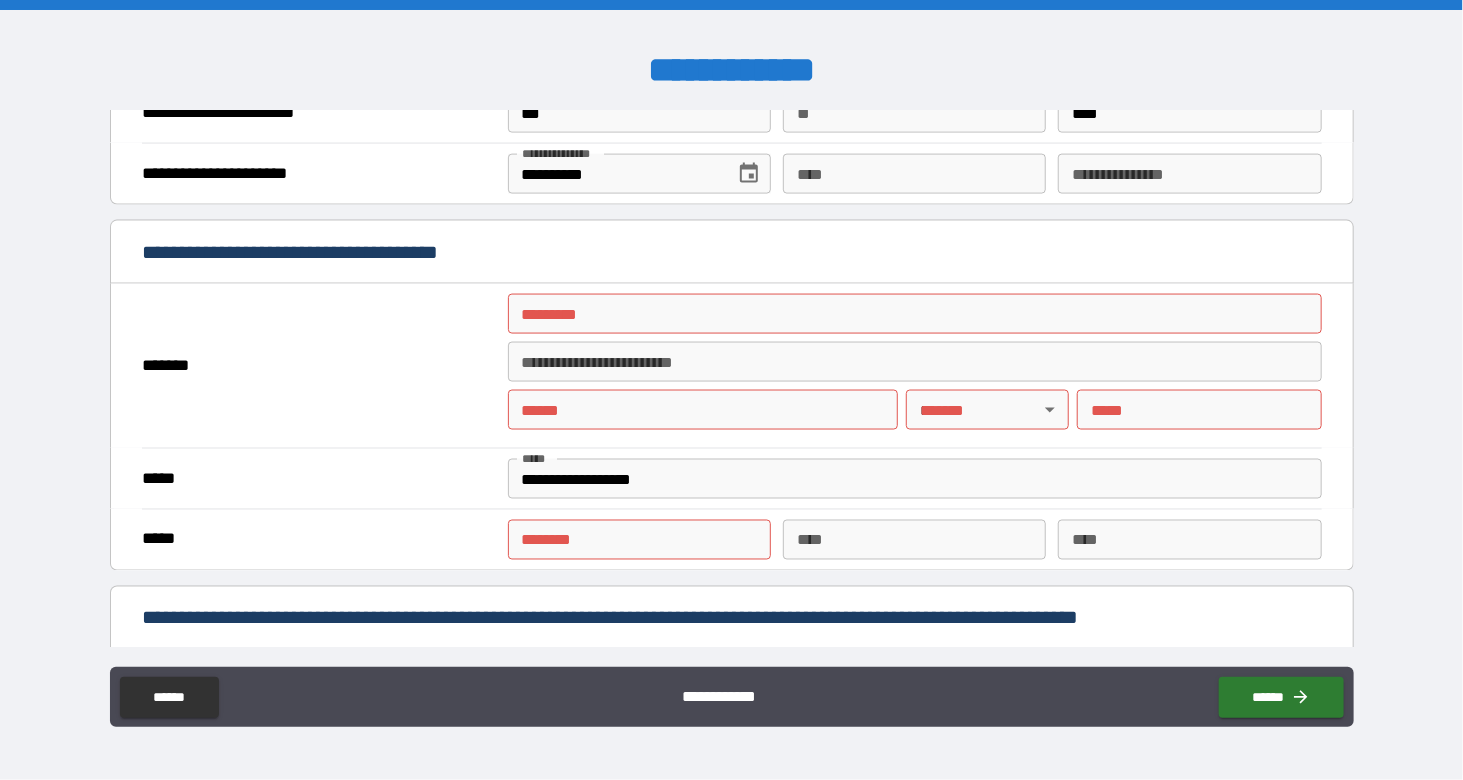 scroll, scrollTop: 1325, scrollLeft: 0, axis: vertical 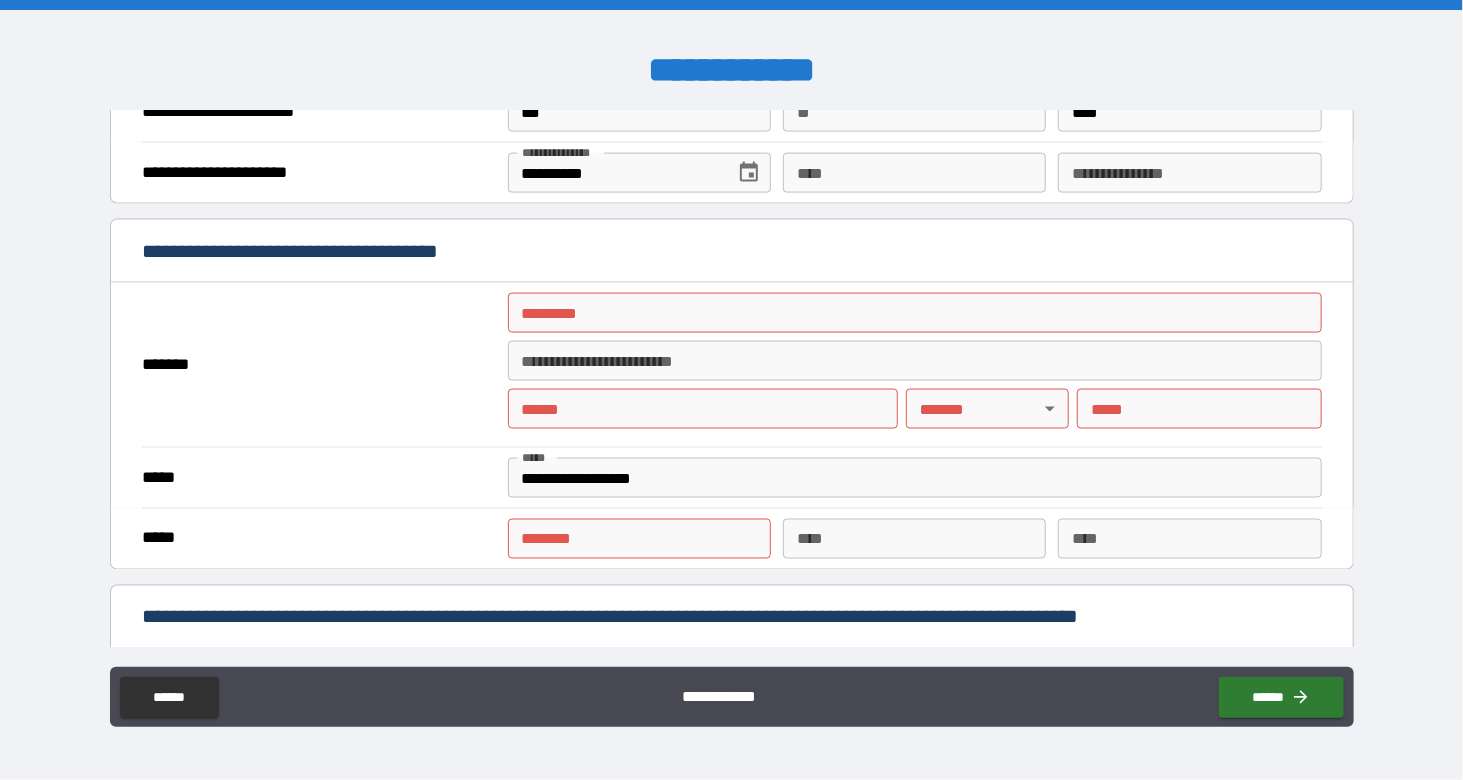 click on "*******   *" at bounding box center [915, 313] 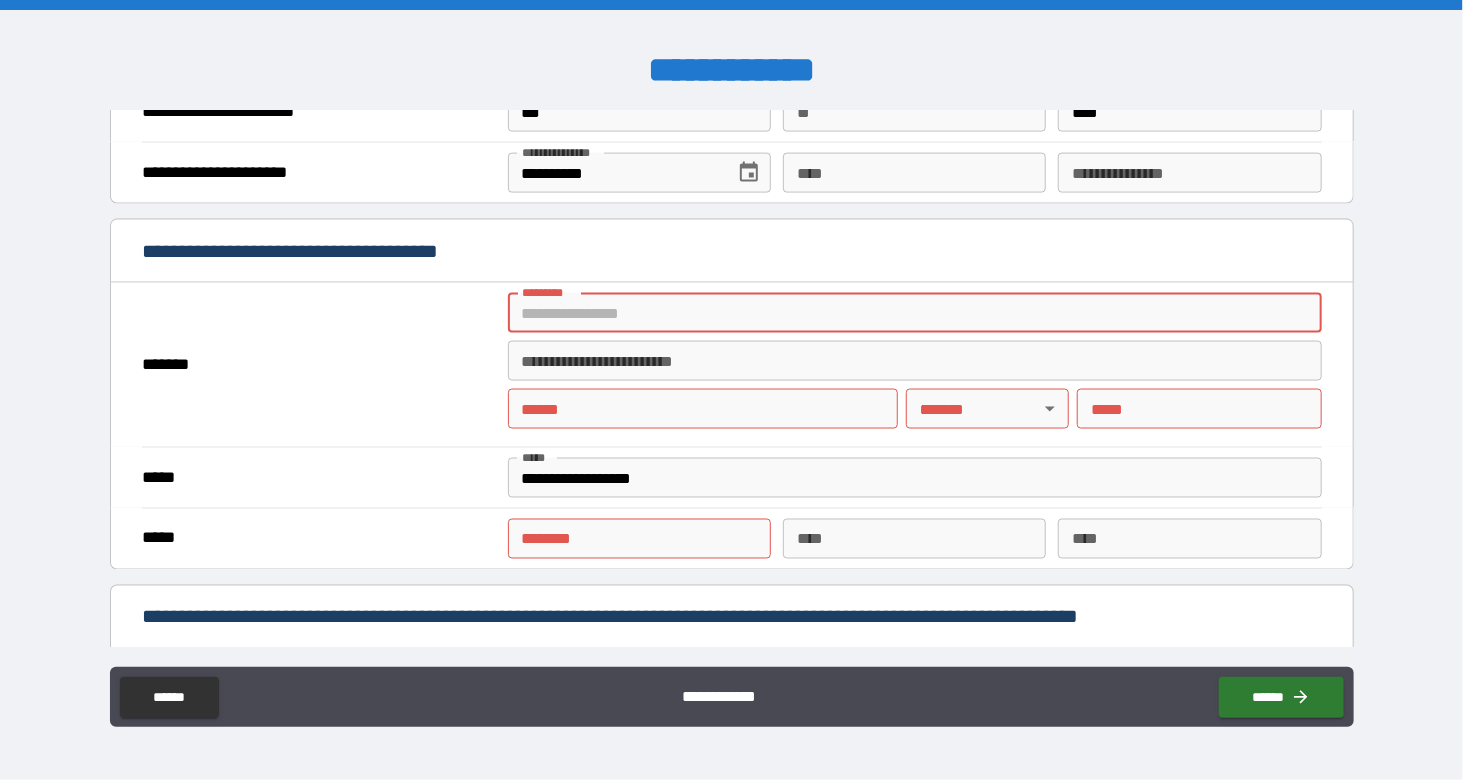 type on "**********" 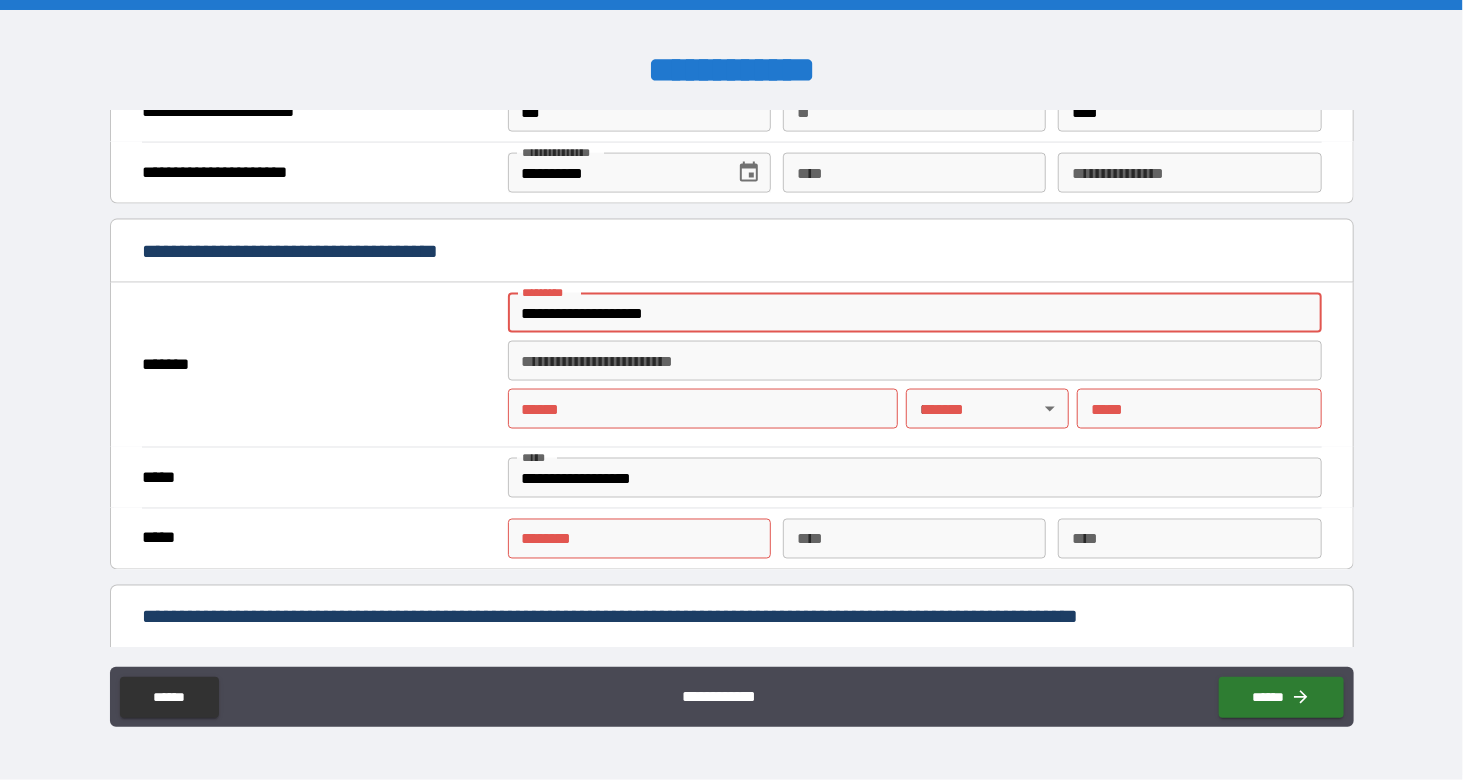 type on "*******" 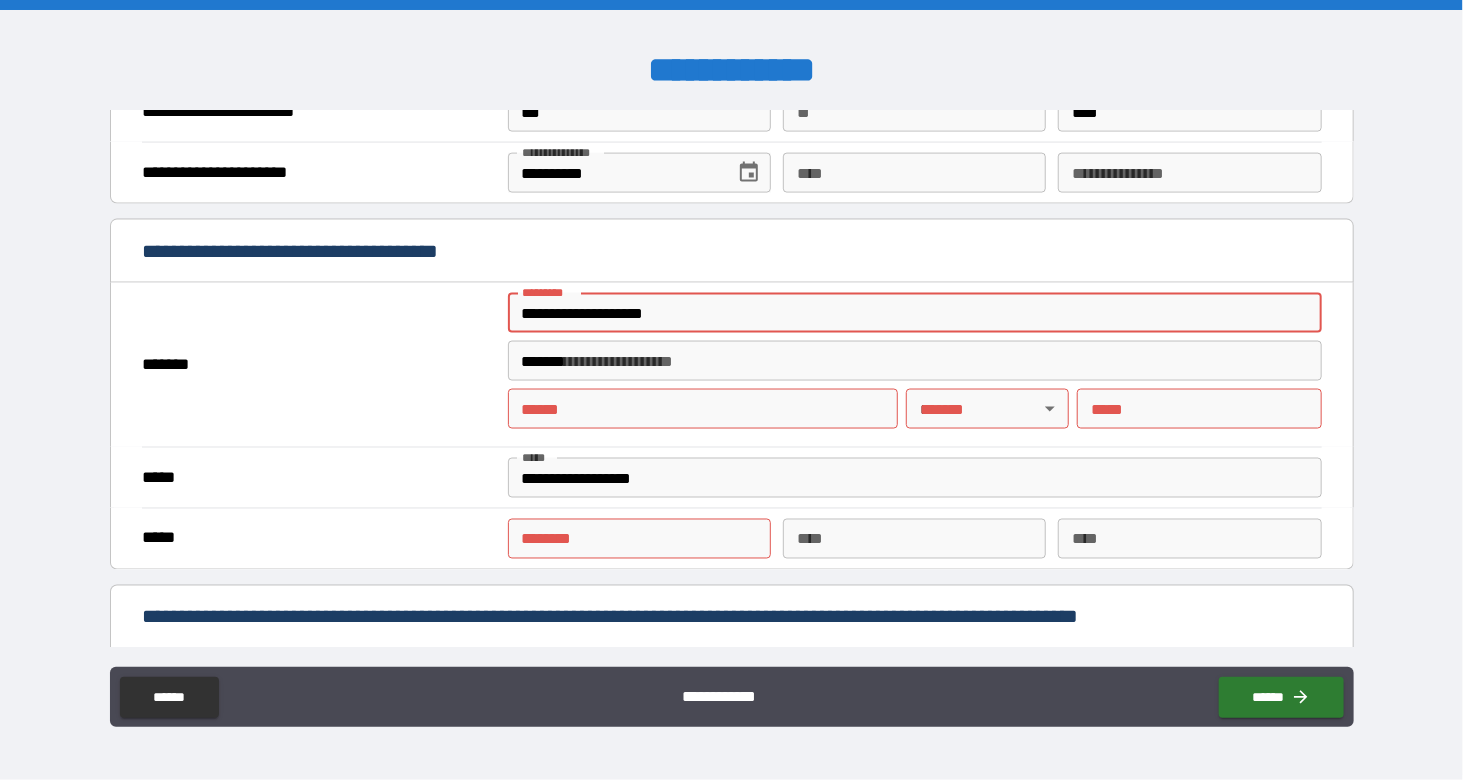 type on "*****" 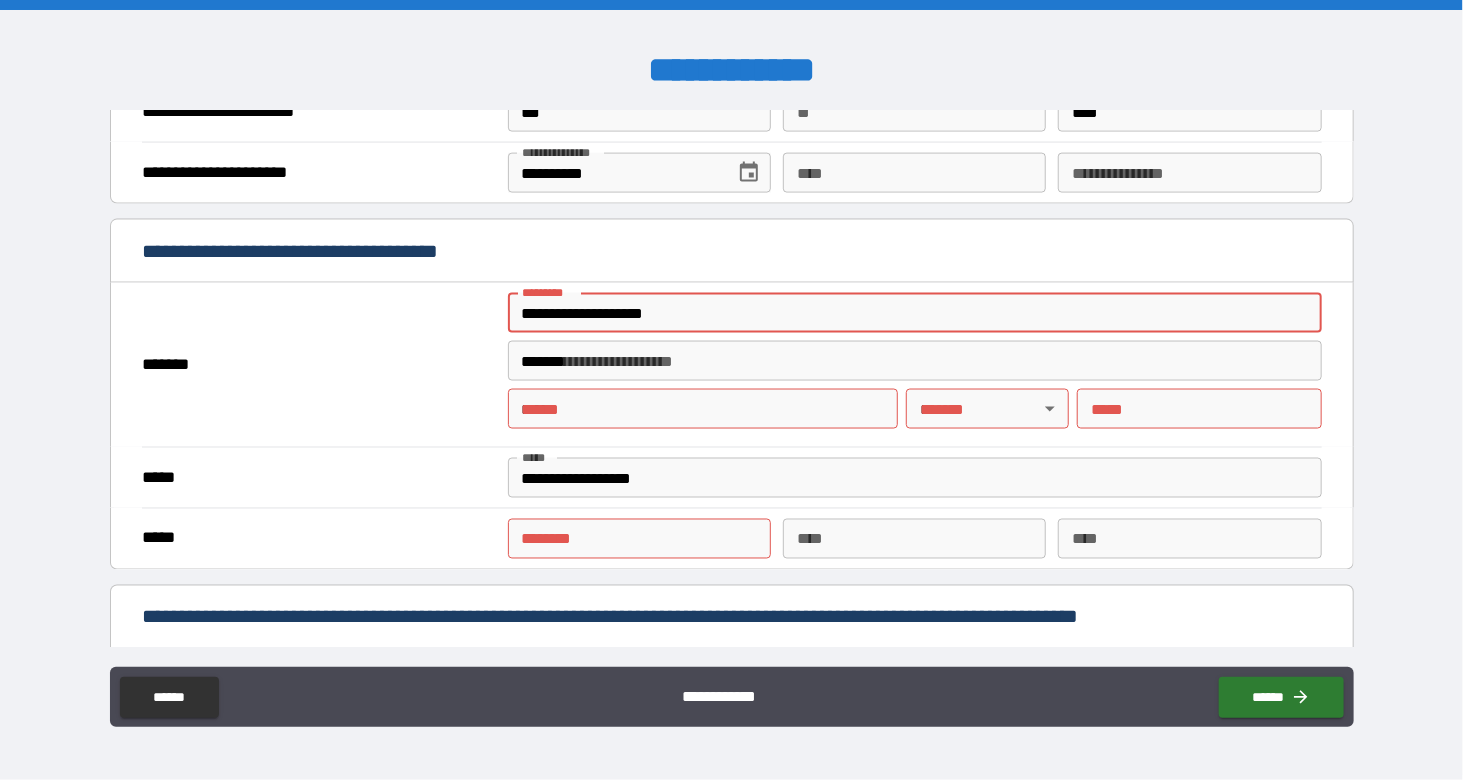 type on "**" 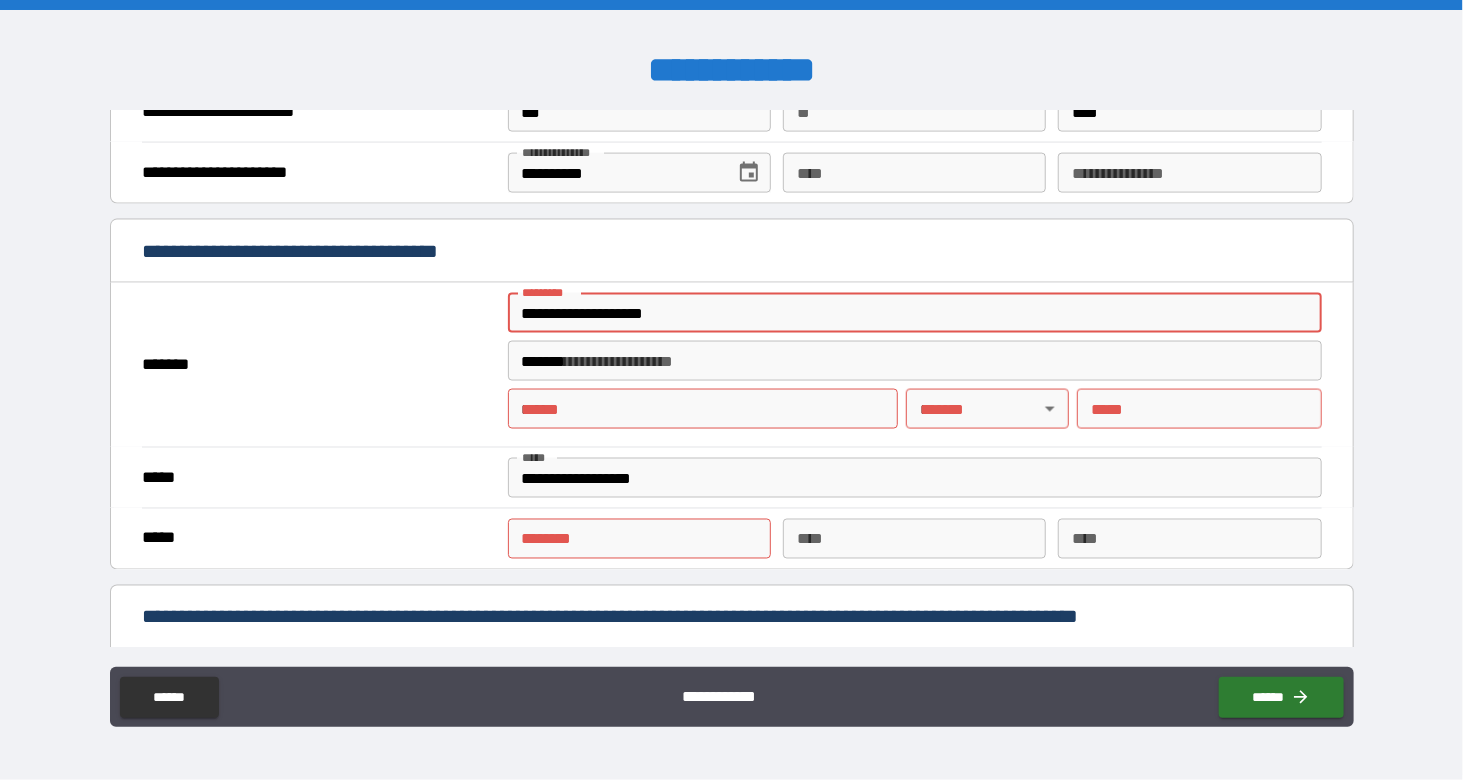 type on "*****" 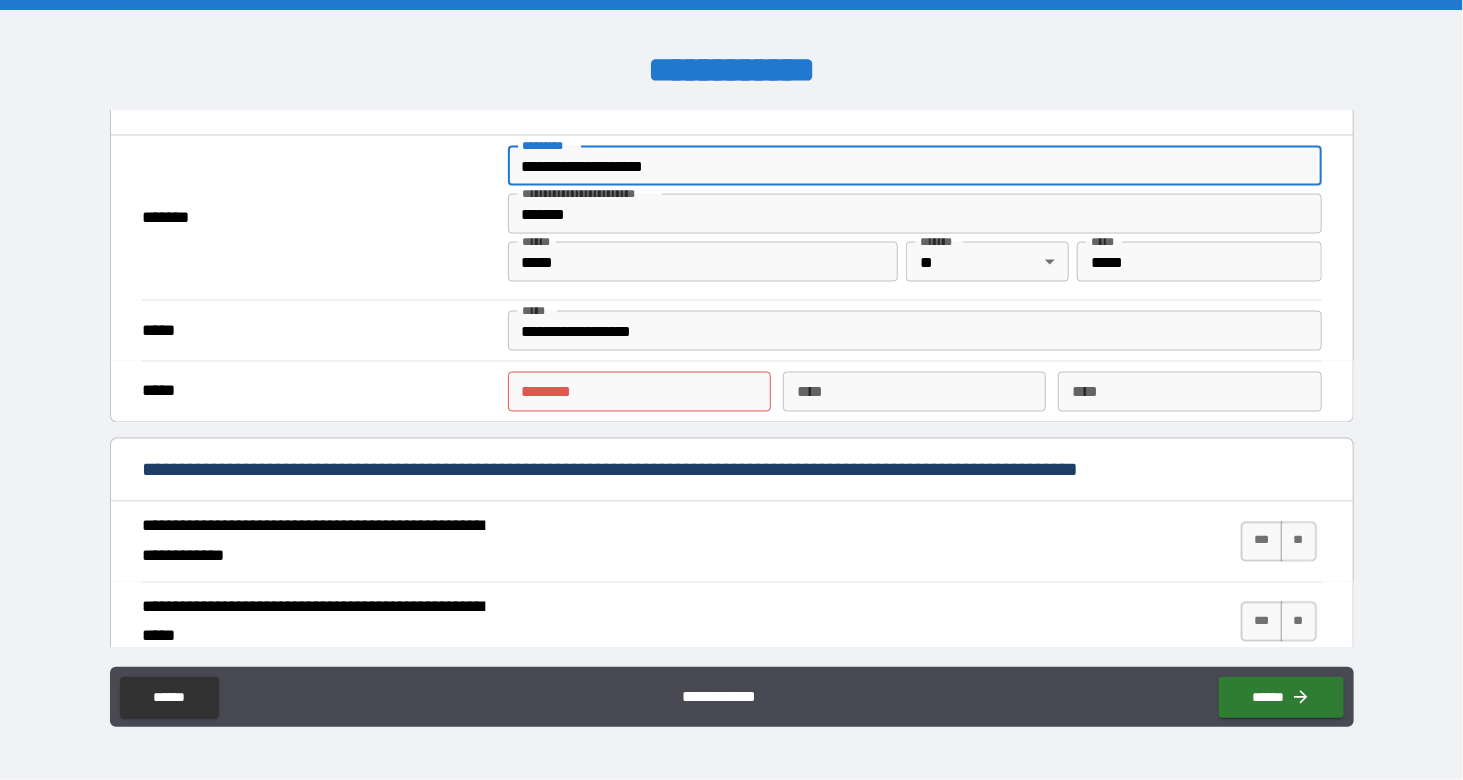 scroll, scrollTop: 1477, scrollLeft: 0, axis: vertical 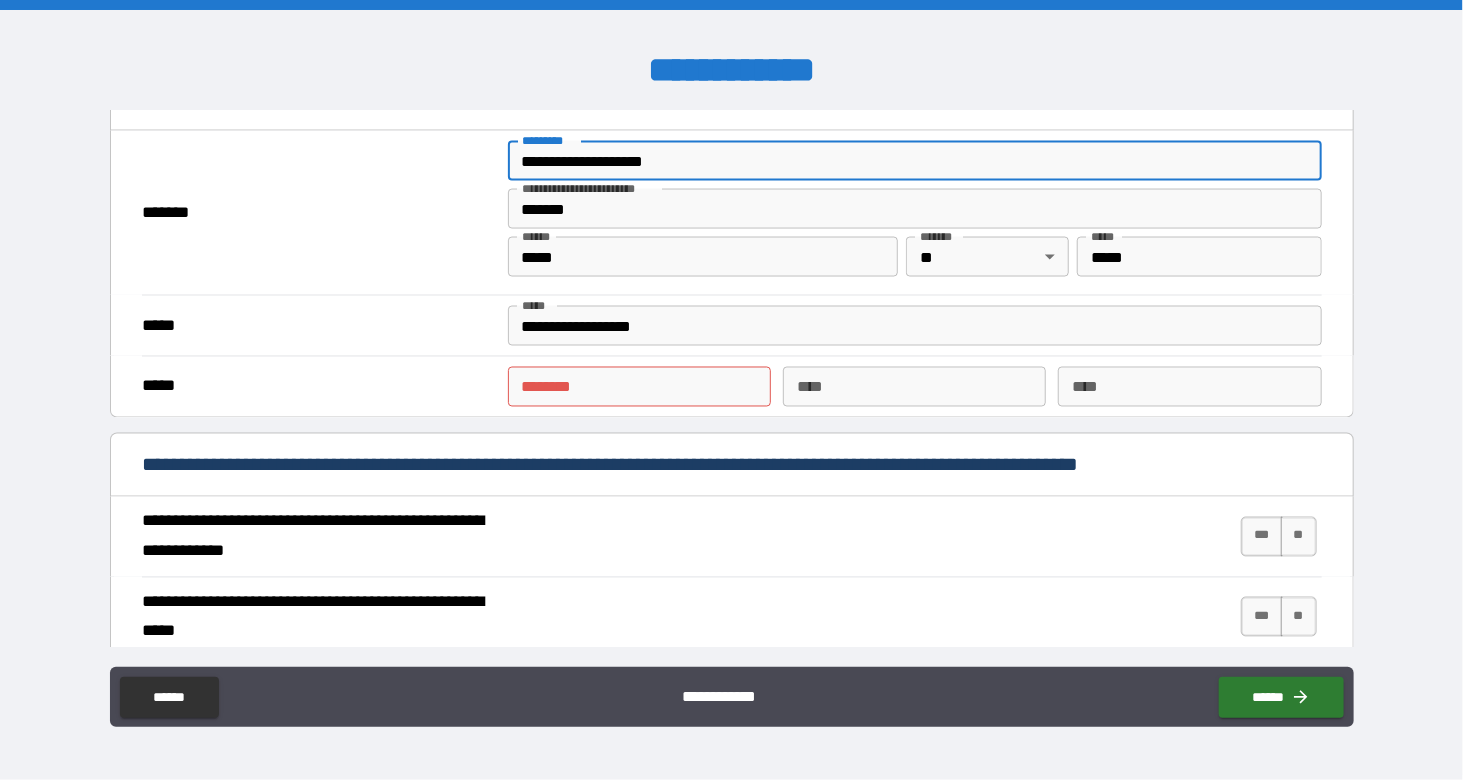 click on "******   *" at bounding box center [639, 387] 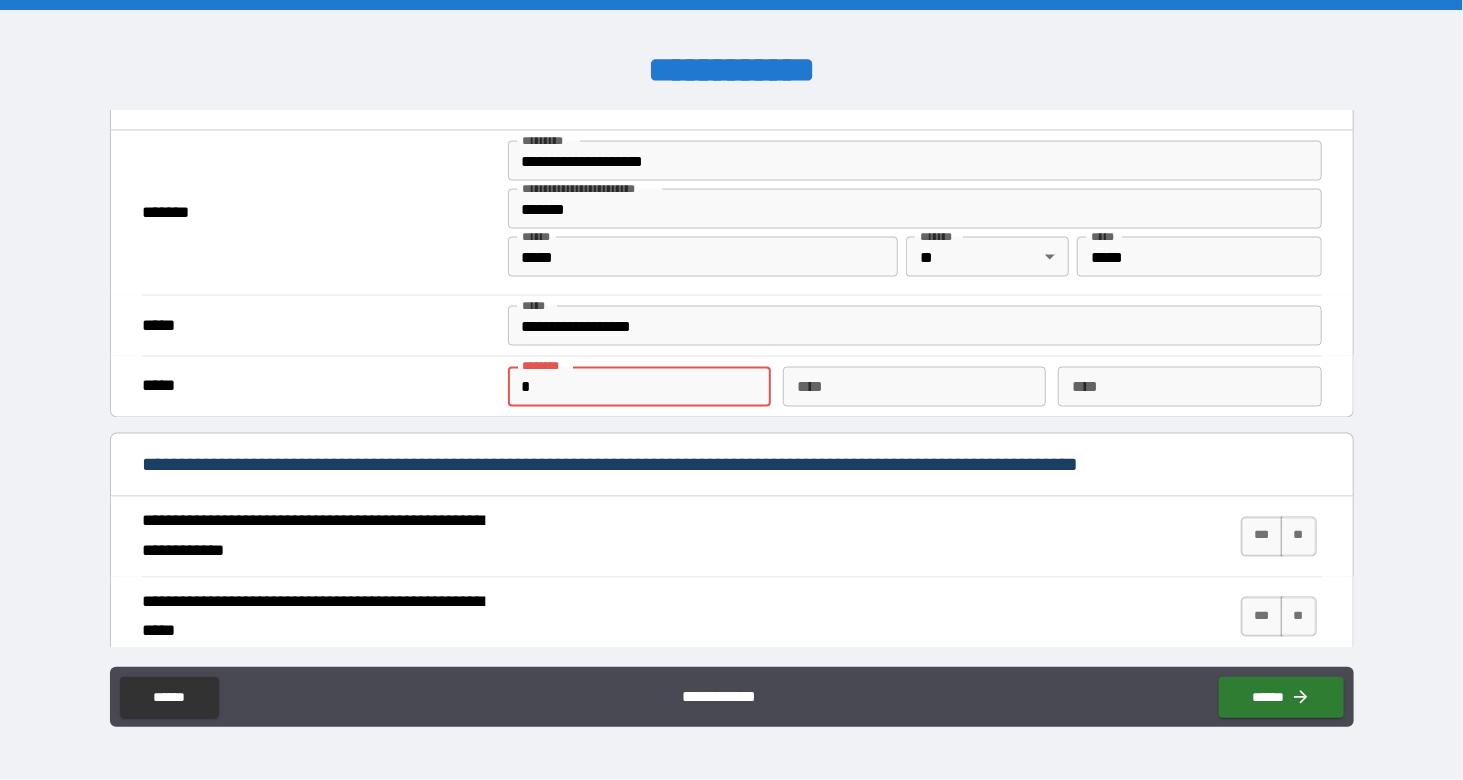 type on "**********" 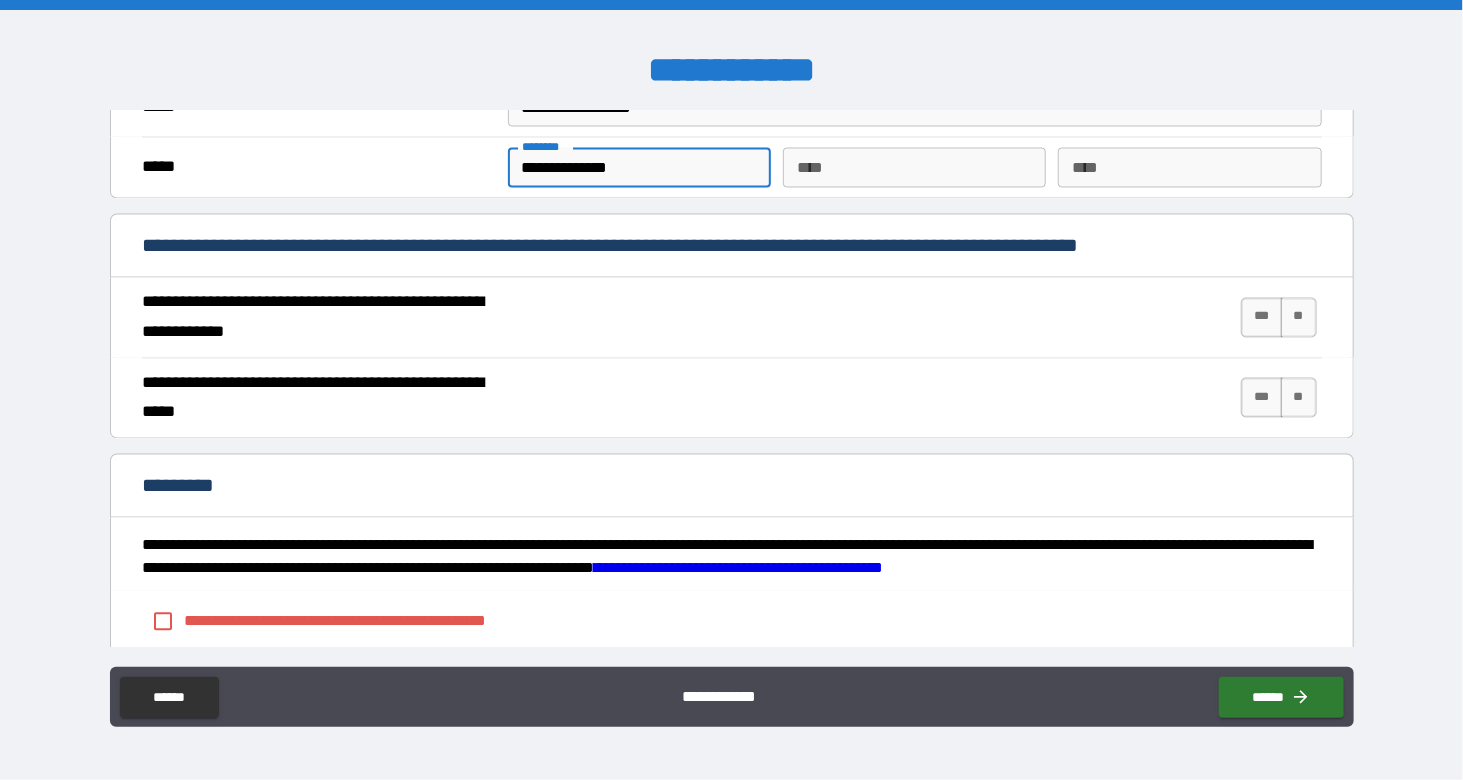 scroll, scrollTop: 1697, scrollLeft: 0, axis: vertical 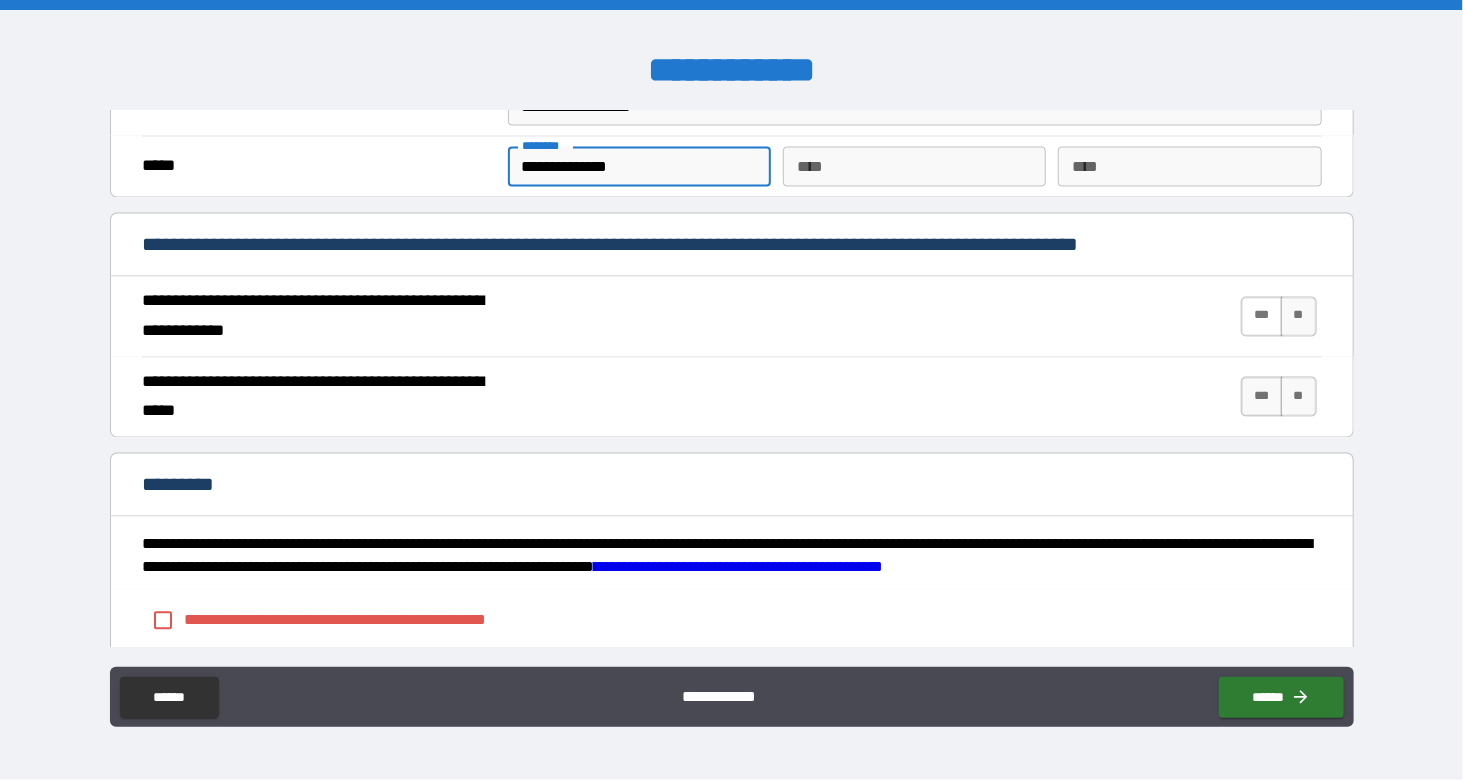 click on "***" at bounding box center [1261, 317] 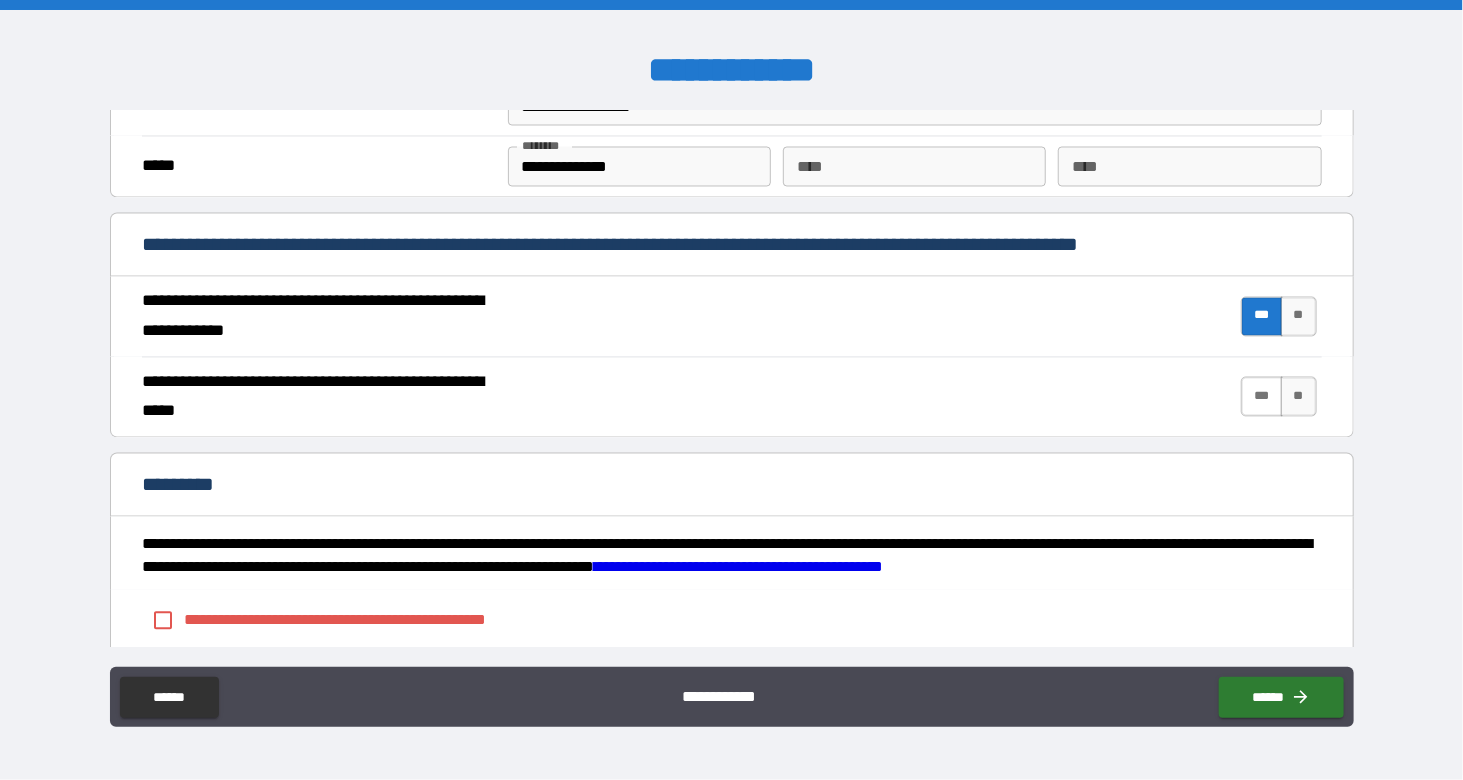 click on "***" at bounding box center [1261, 397] 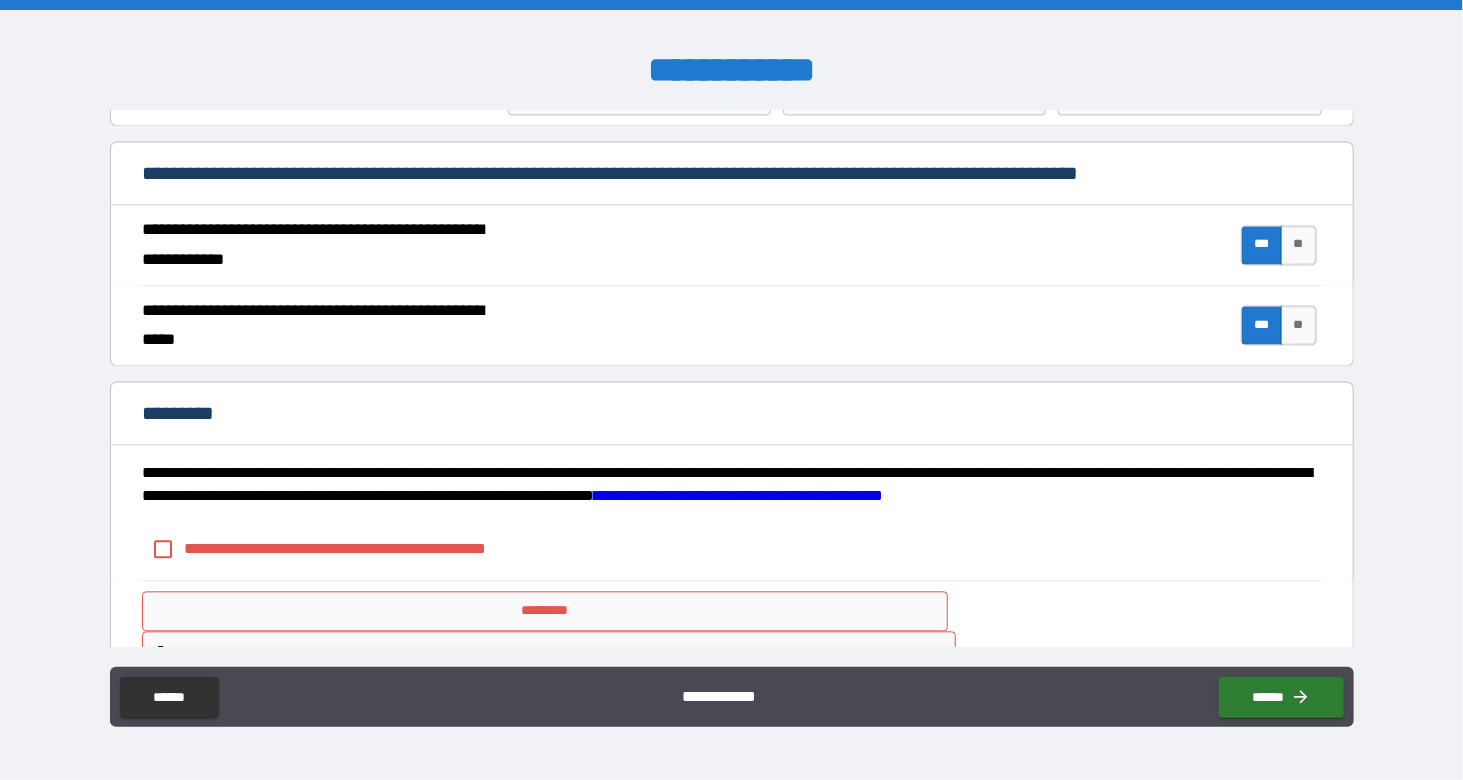 scroll, scrollTop: 1808, scrollLeft: 0, axis: vertical 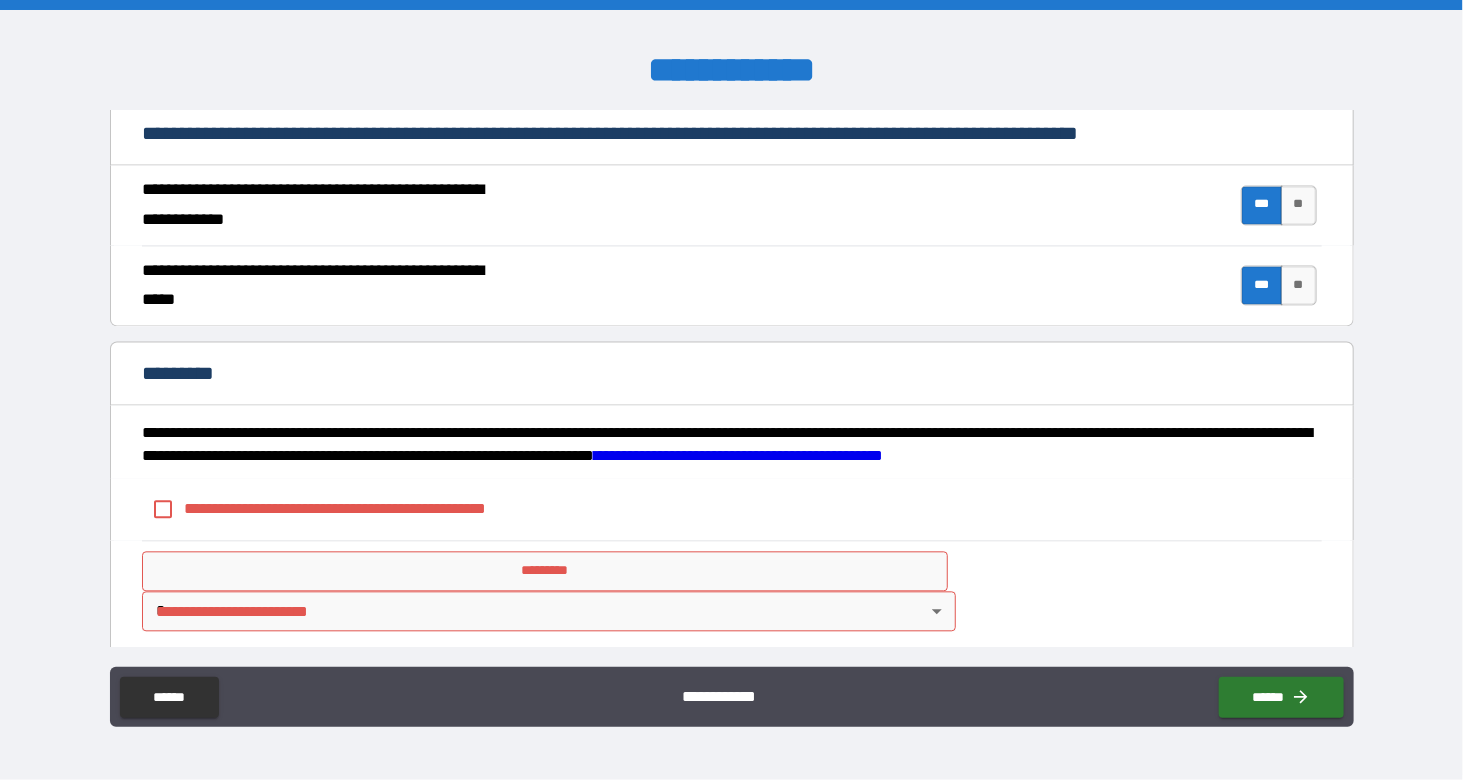 click on "**********" at bounding box center (368, 509) 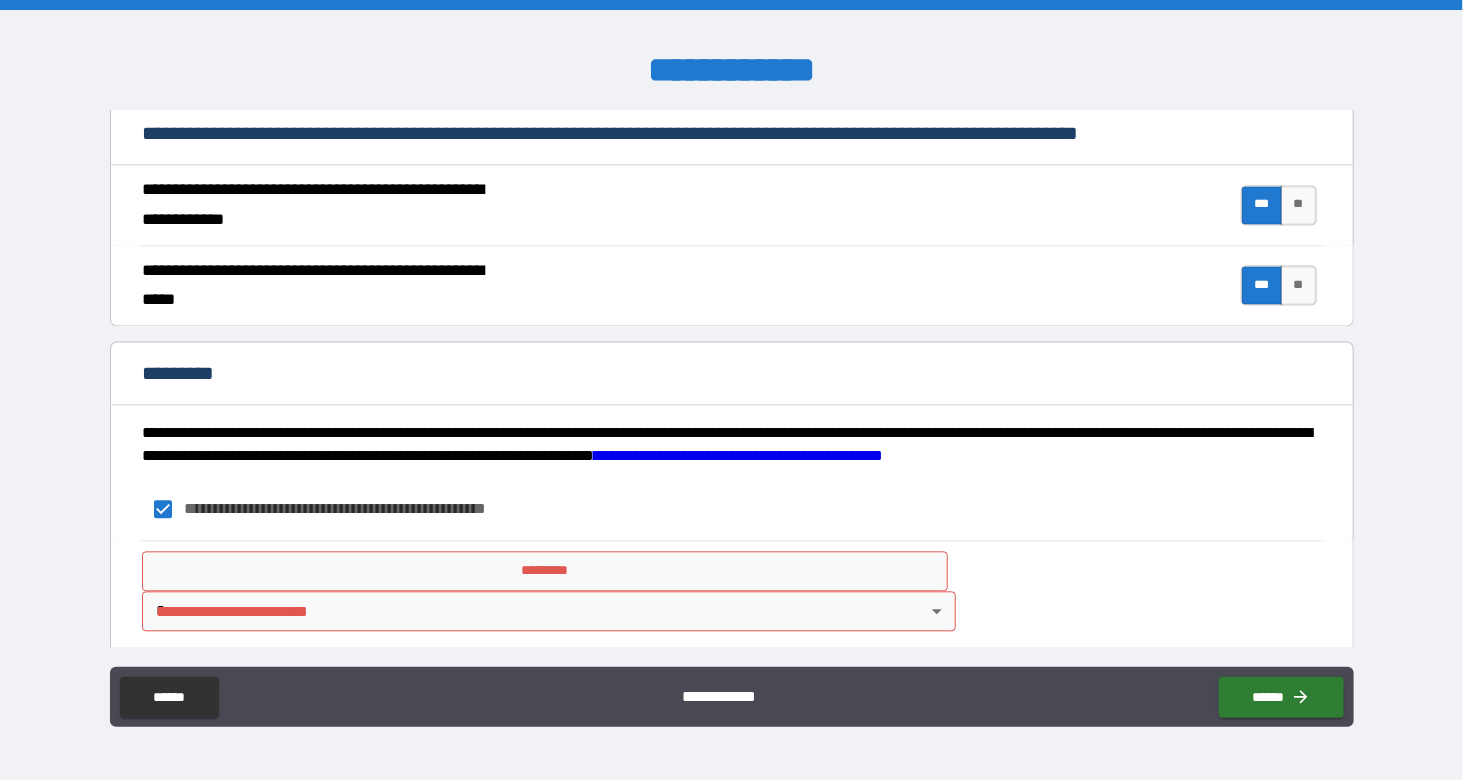 click on "*********" at bounding box center (545, 572) 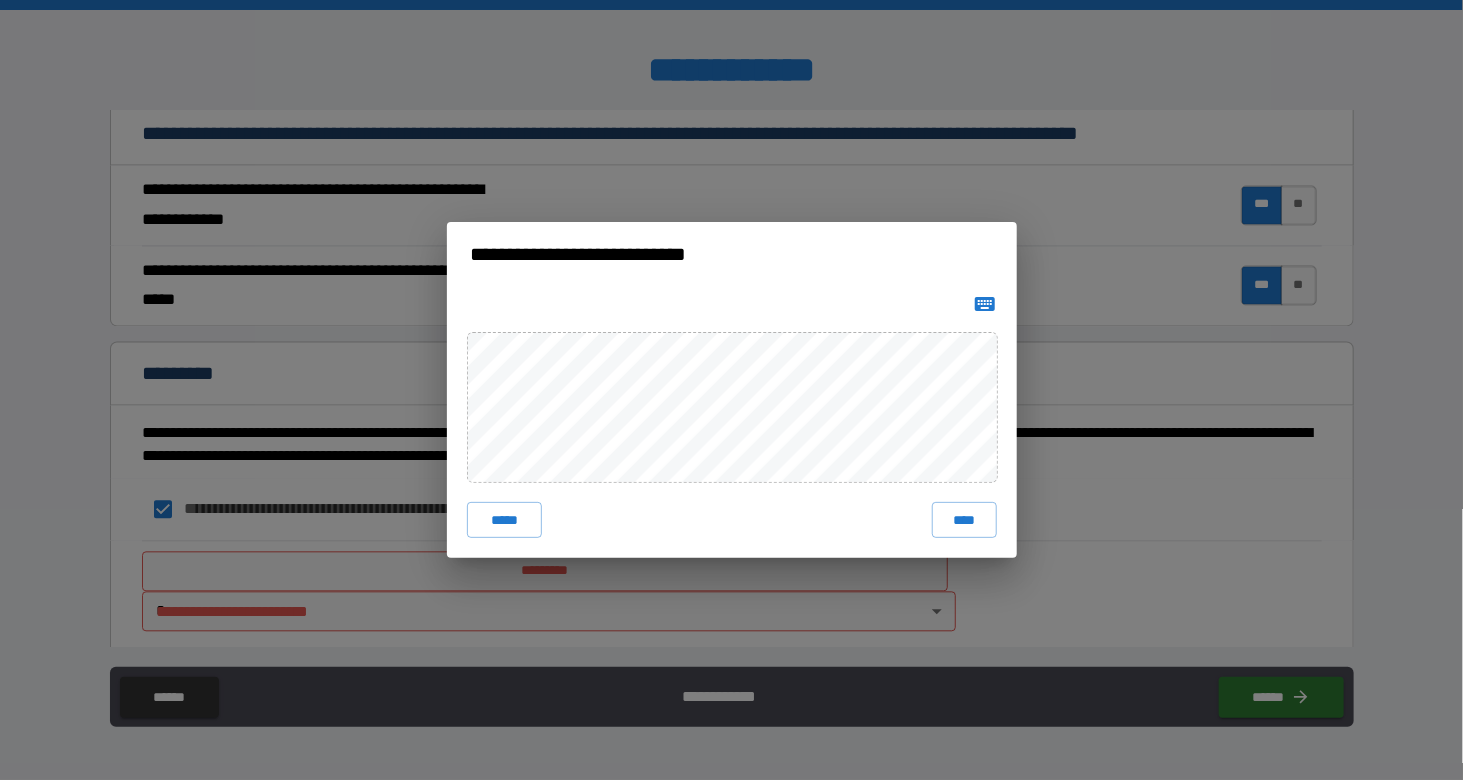 click on "*****" at bounding box center [505, 520] 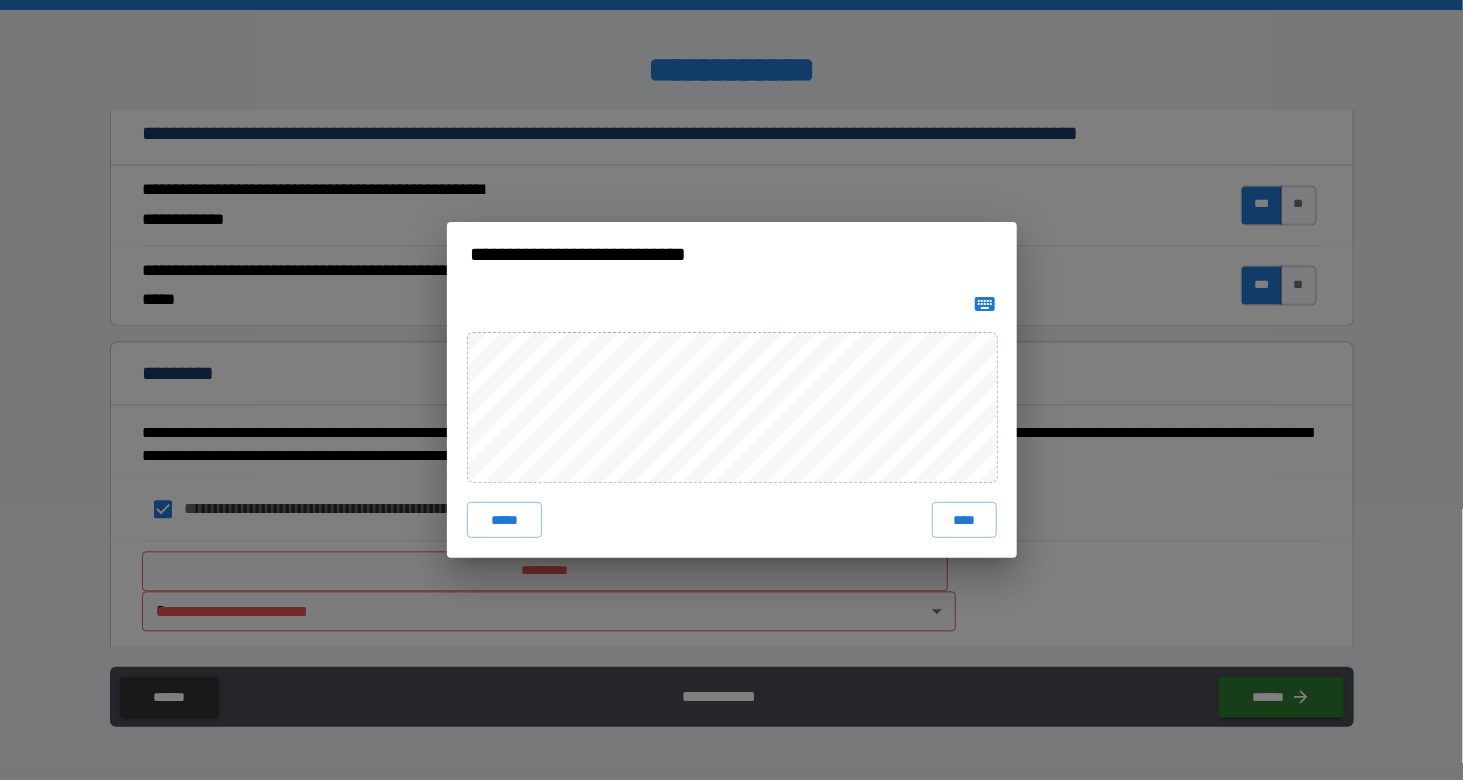 click on "****" at bounding box center [964, 520] 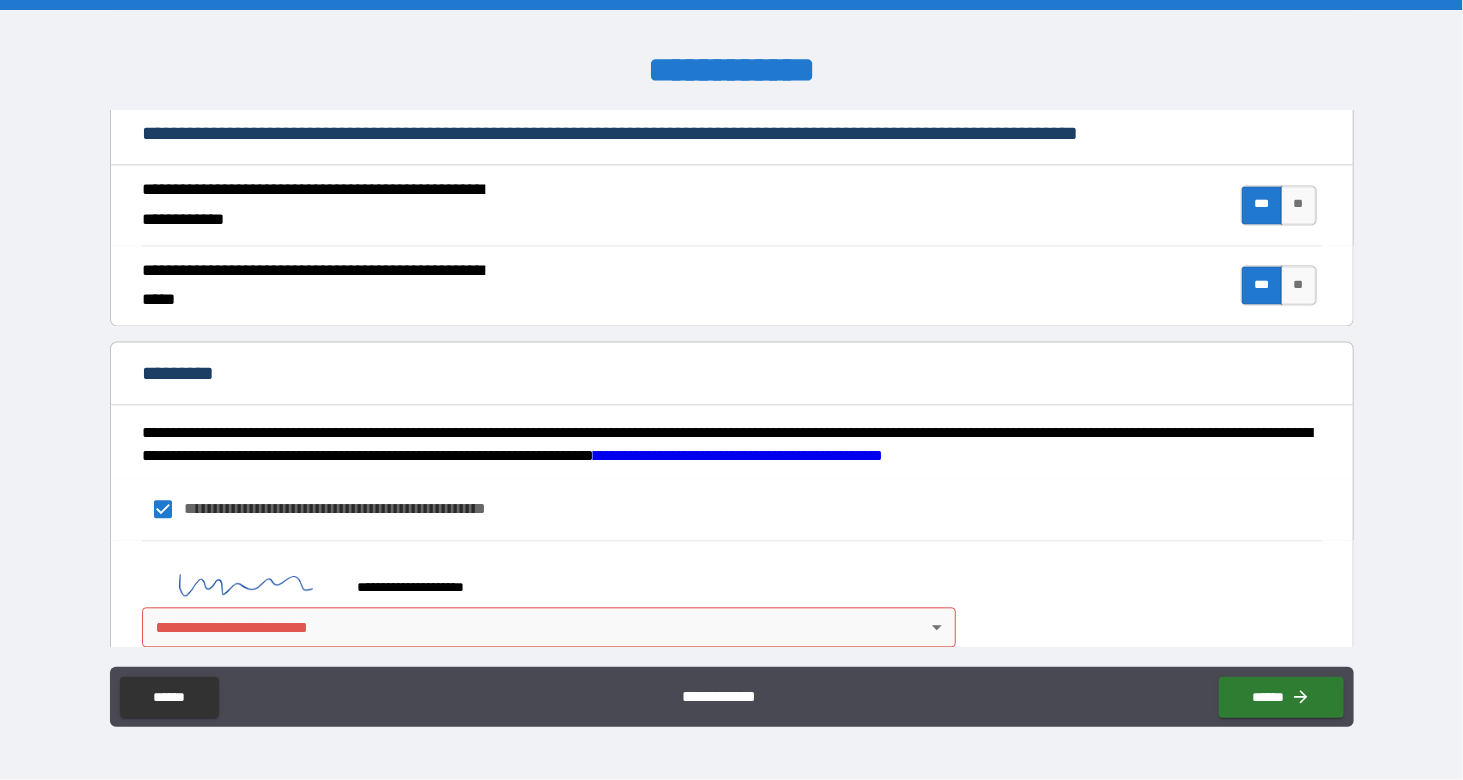 click on "**********" at bounding box center [731, 390] 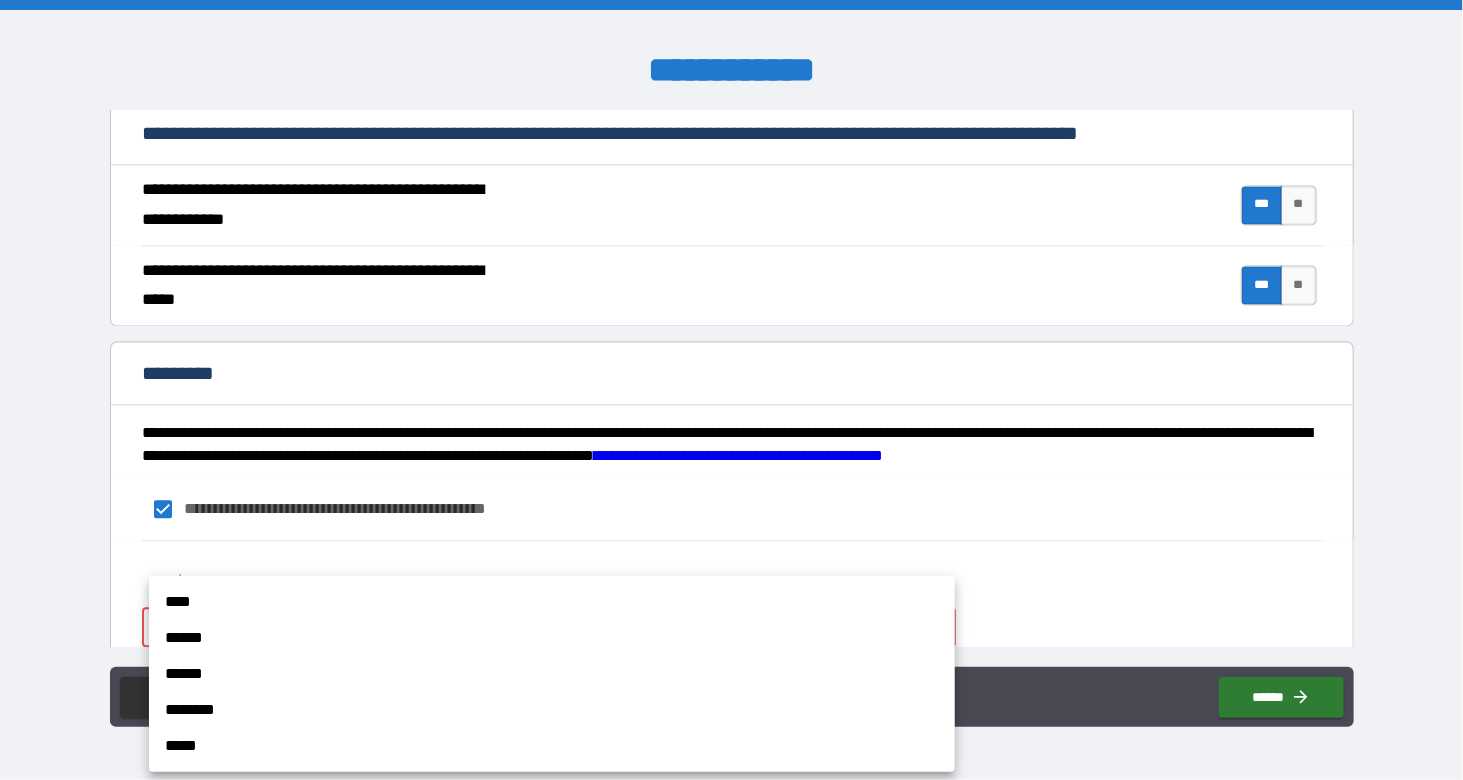 click on "****" at bounding box center [552, 602] 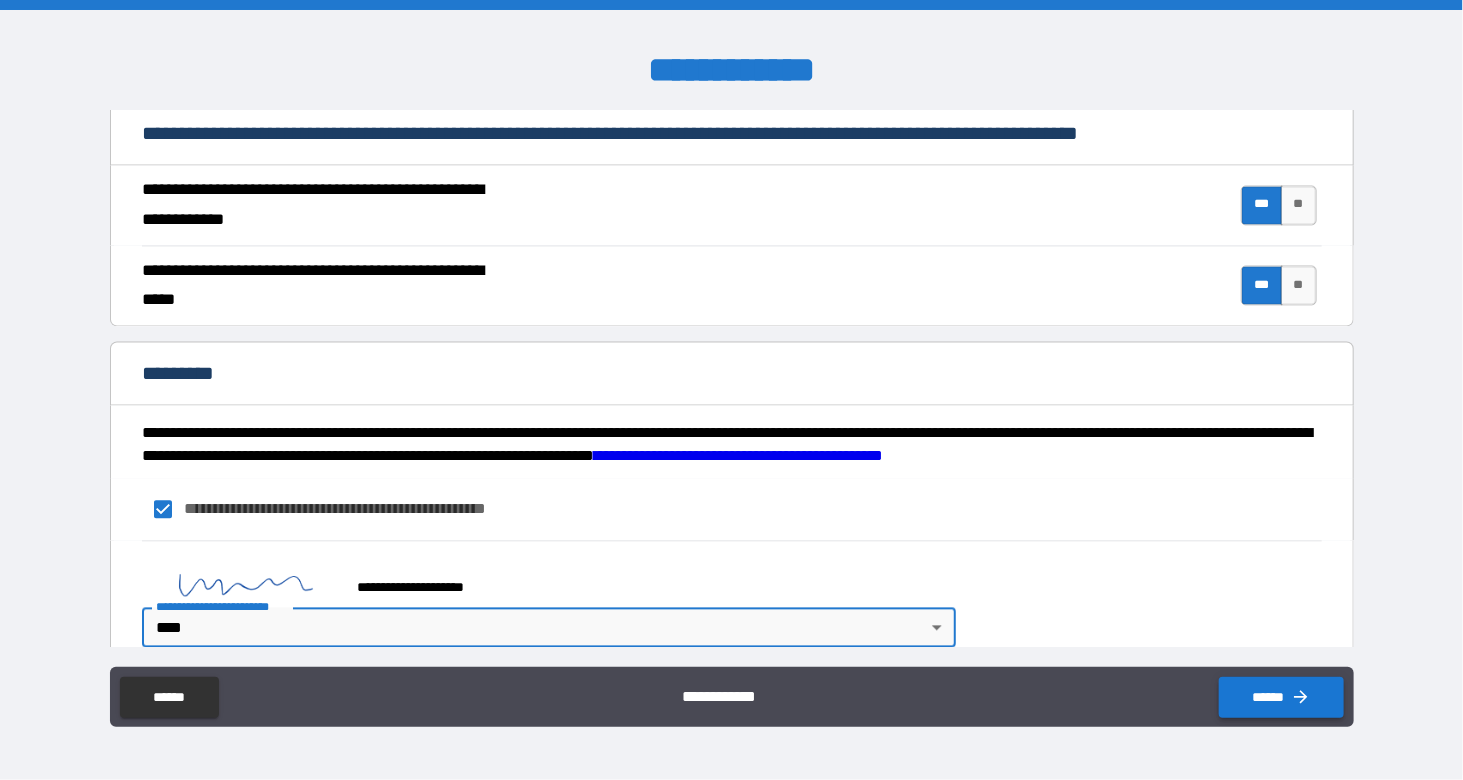 click on "******" at bounding box center (1281, 697) 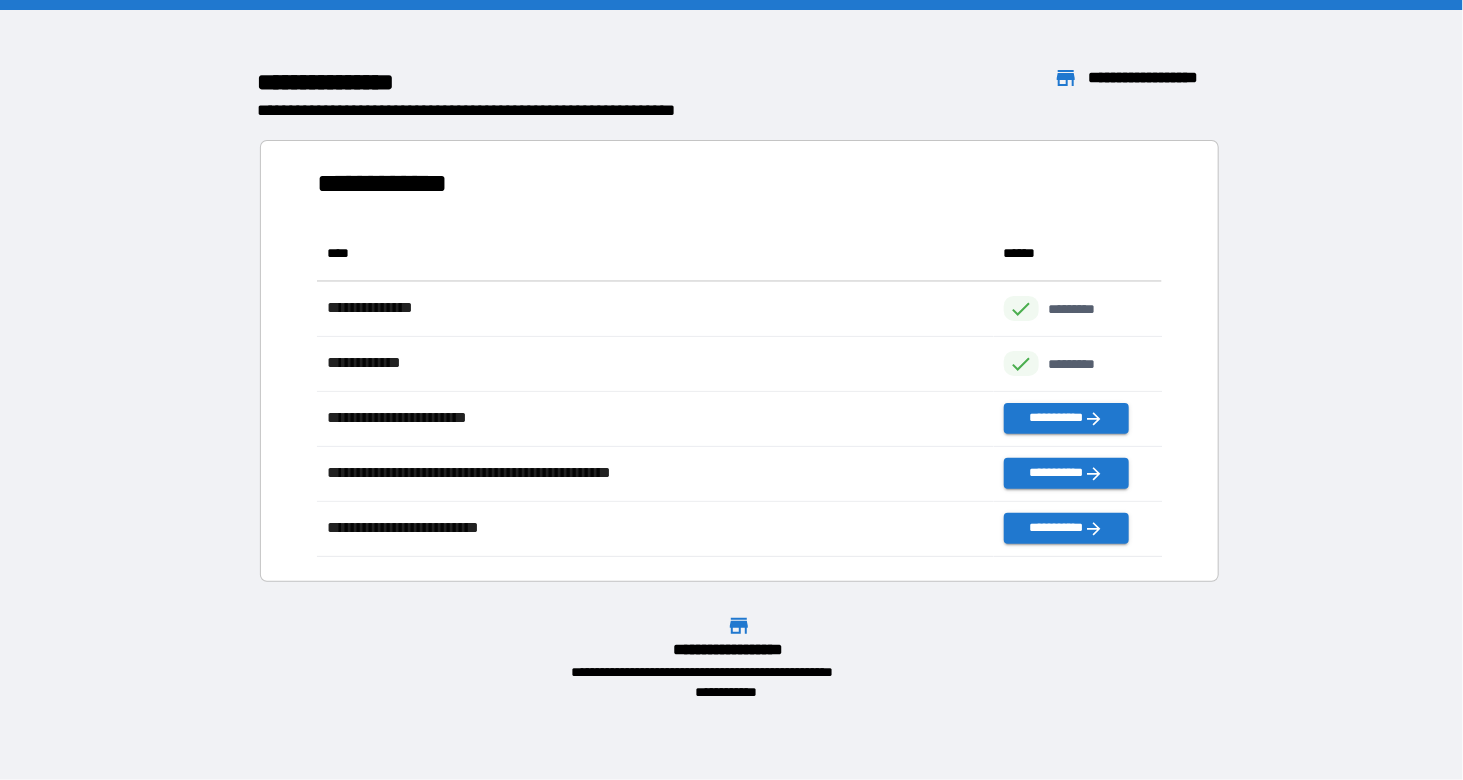 scroll, scrollTop: 16, scrollLeft: 15, axis: both 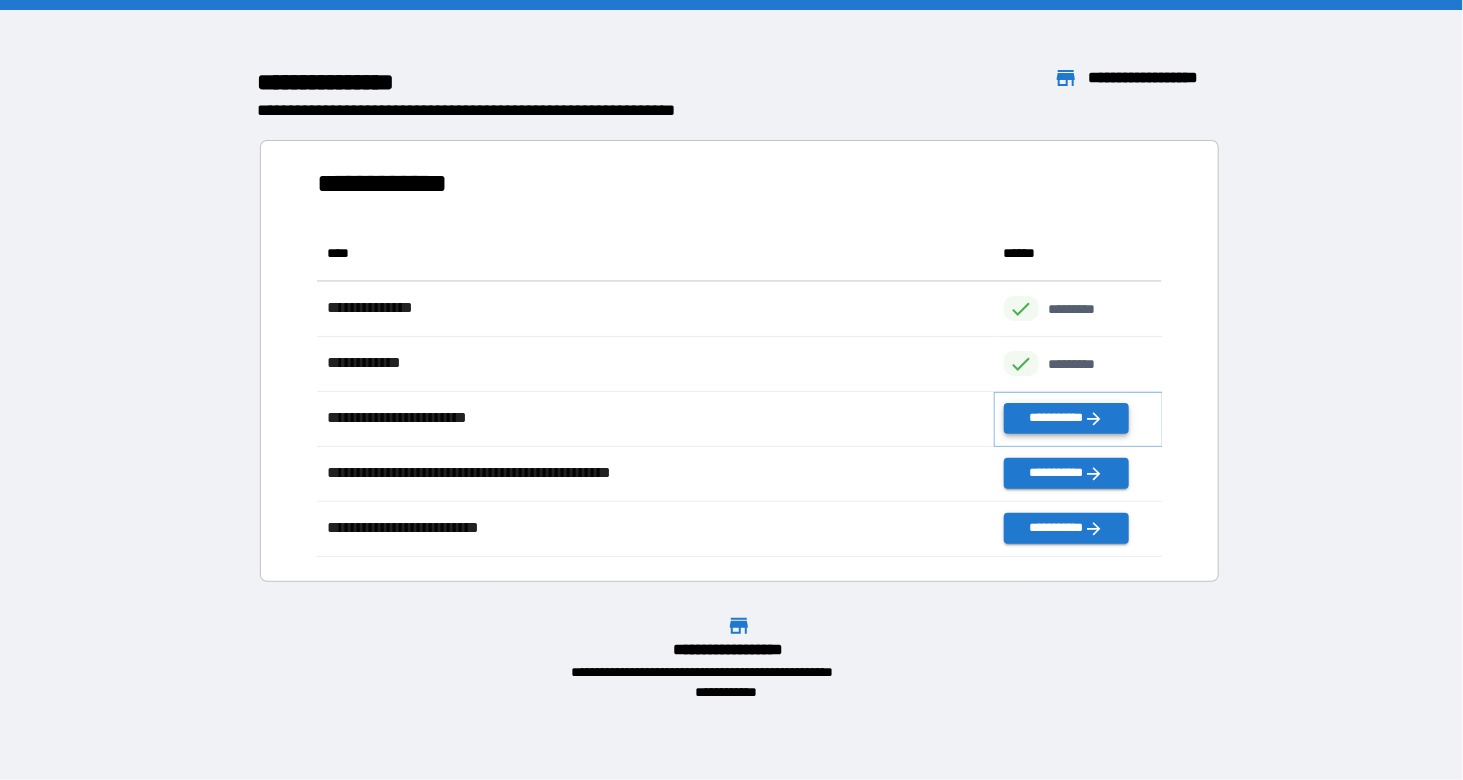 click on "**********" at bounding box center [1066, 418] 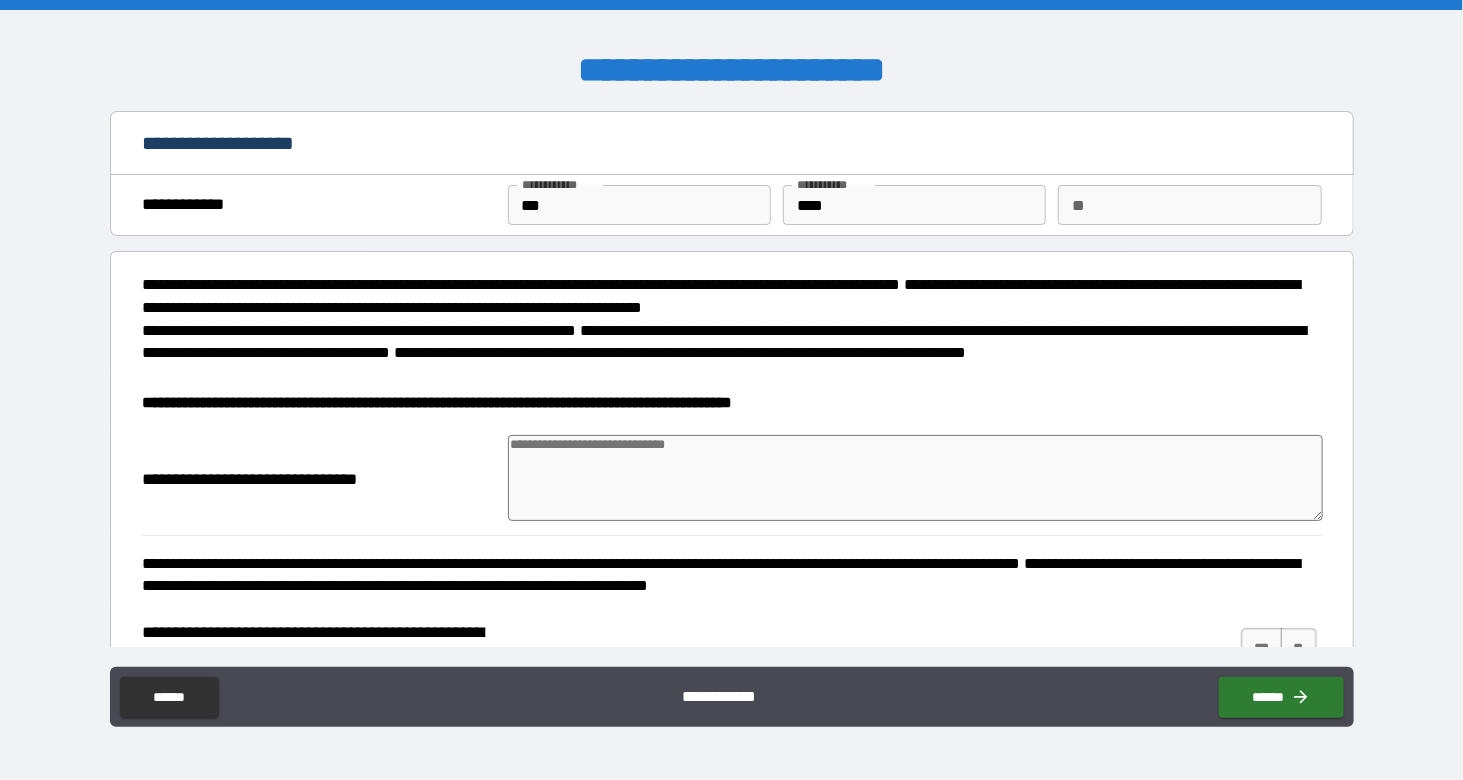 click at bounding box center [915, 478] 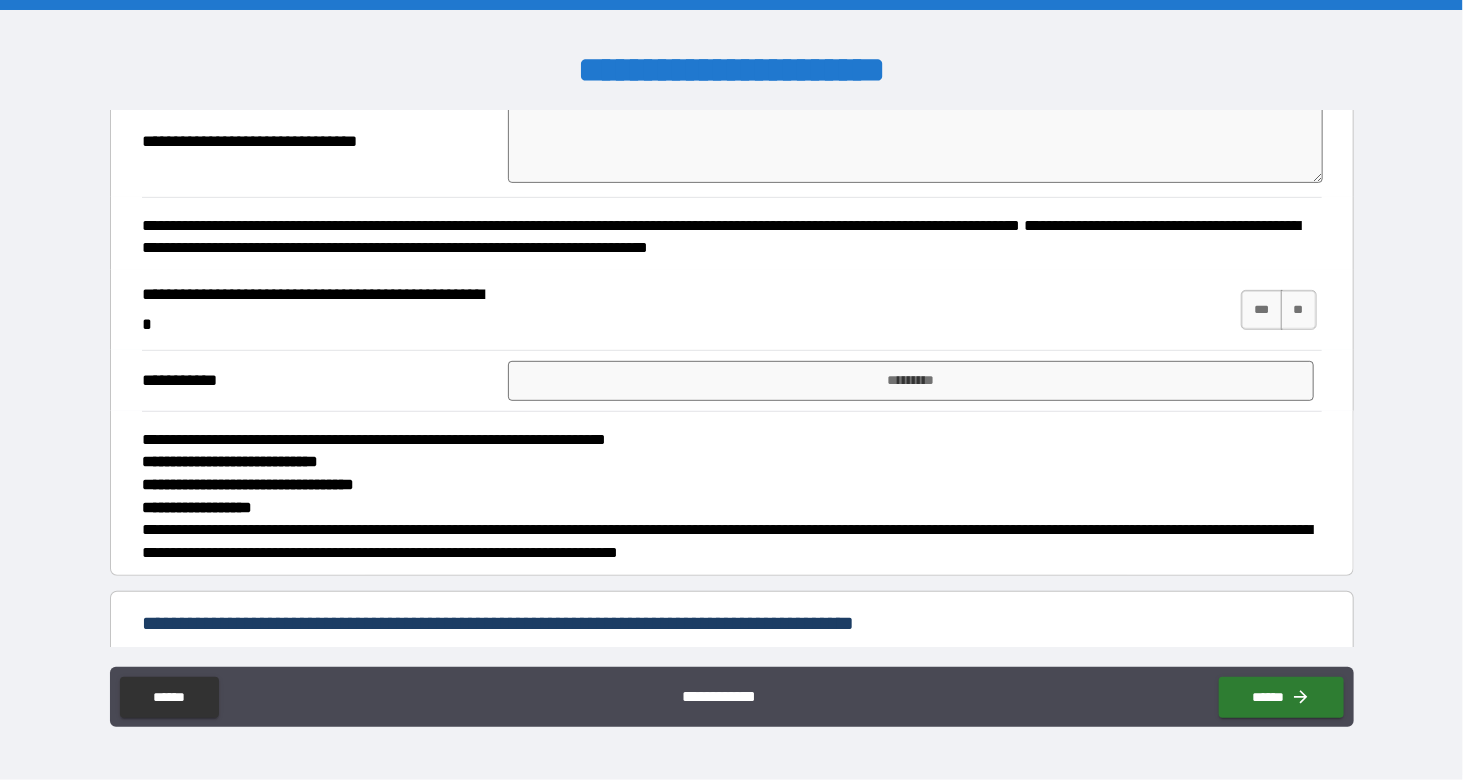 scroll, scrollTop: 344, scrollLeft: 0, axis: vertical 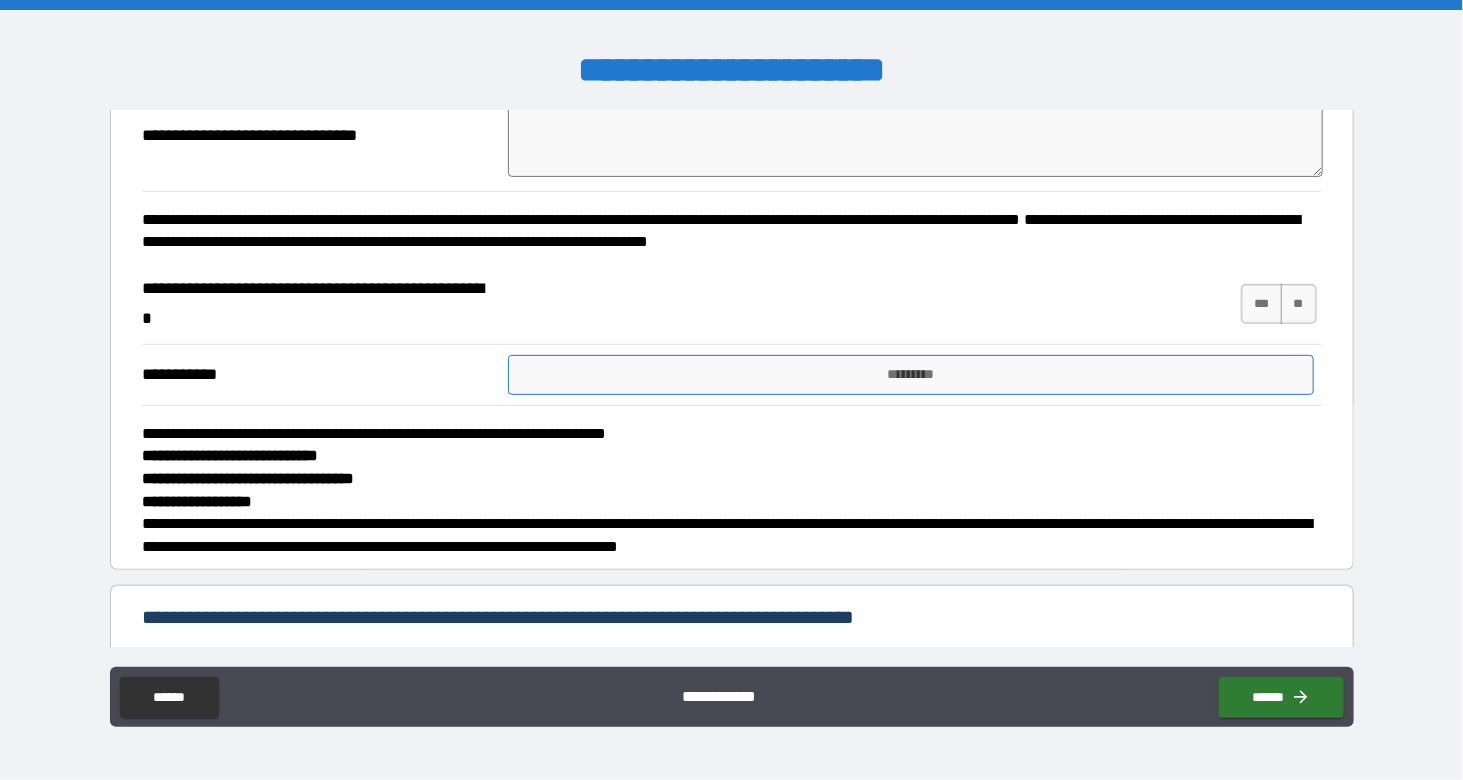 click on "*********" at bounding box center (911, 375) 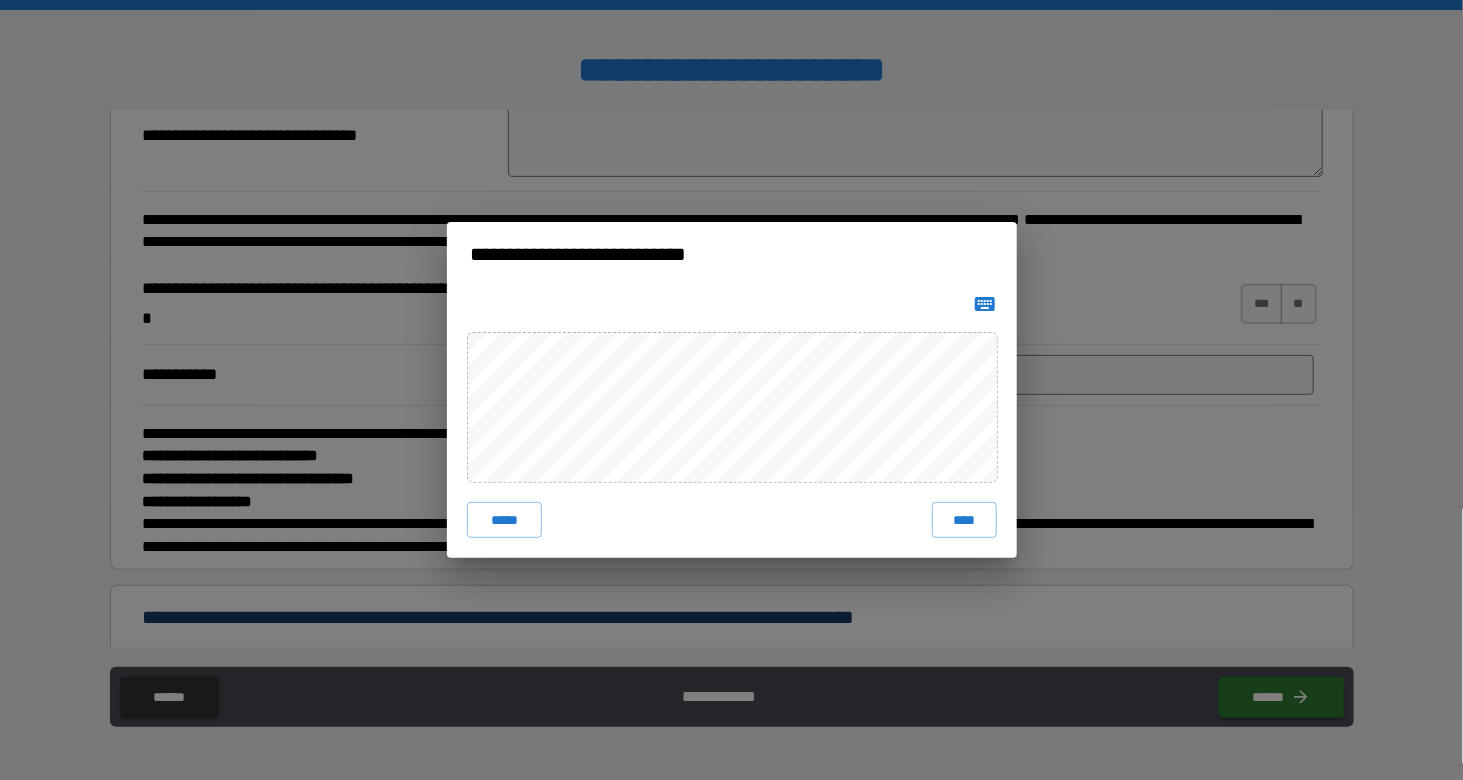 click on "****" at bounding box center [964, 520] 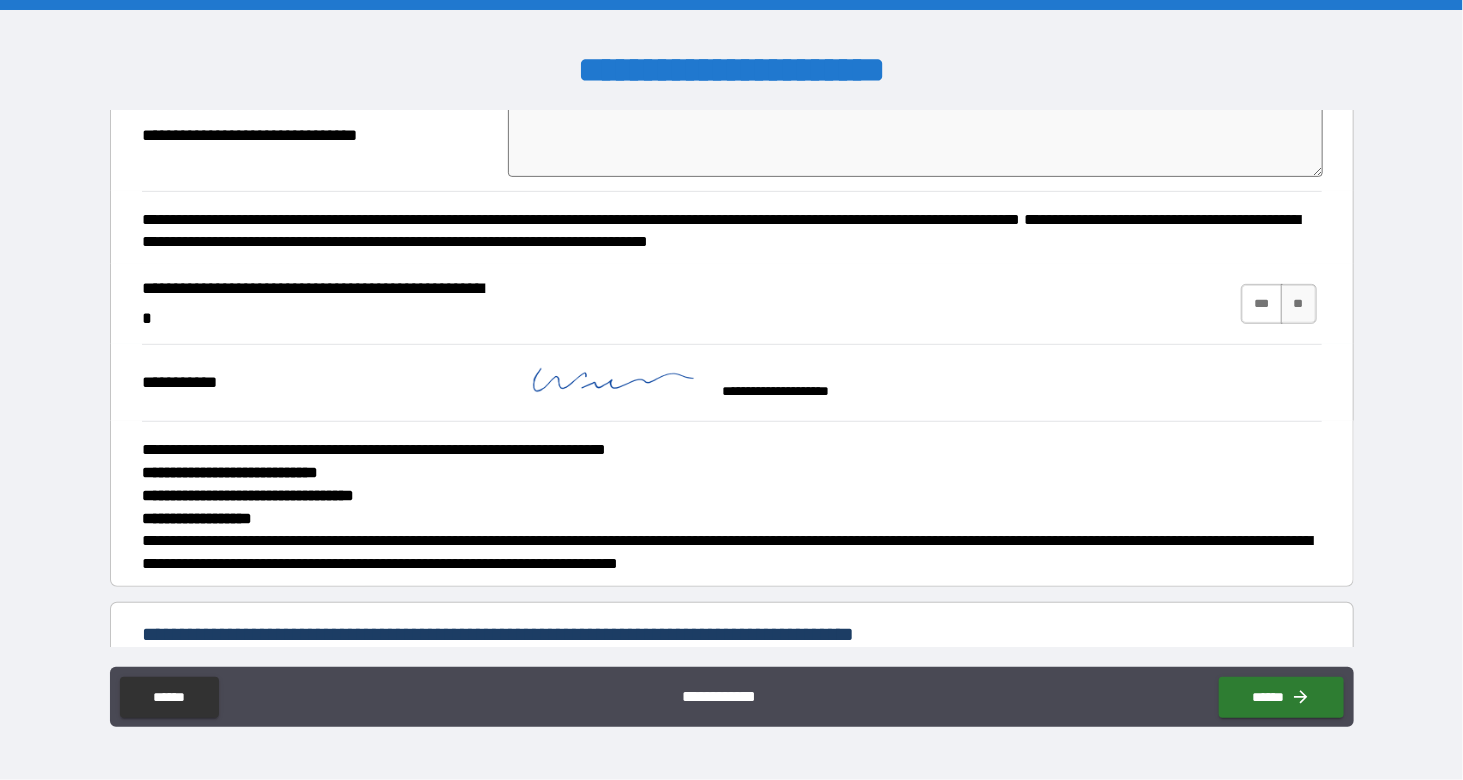 click on "***" at bounding box center [1261, 304] 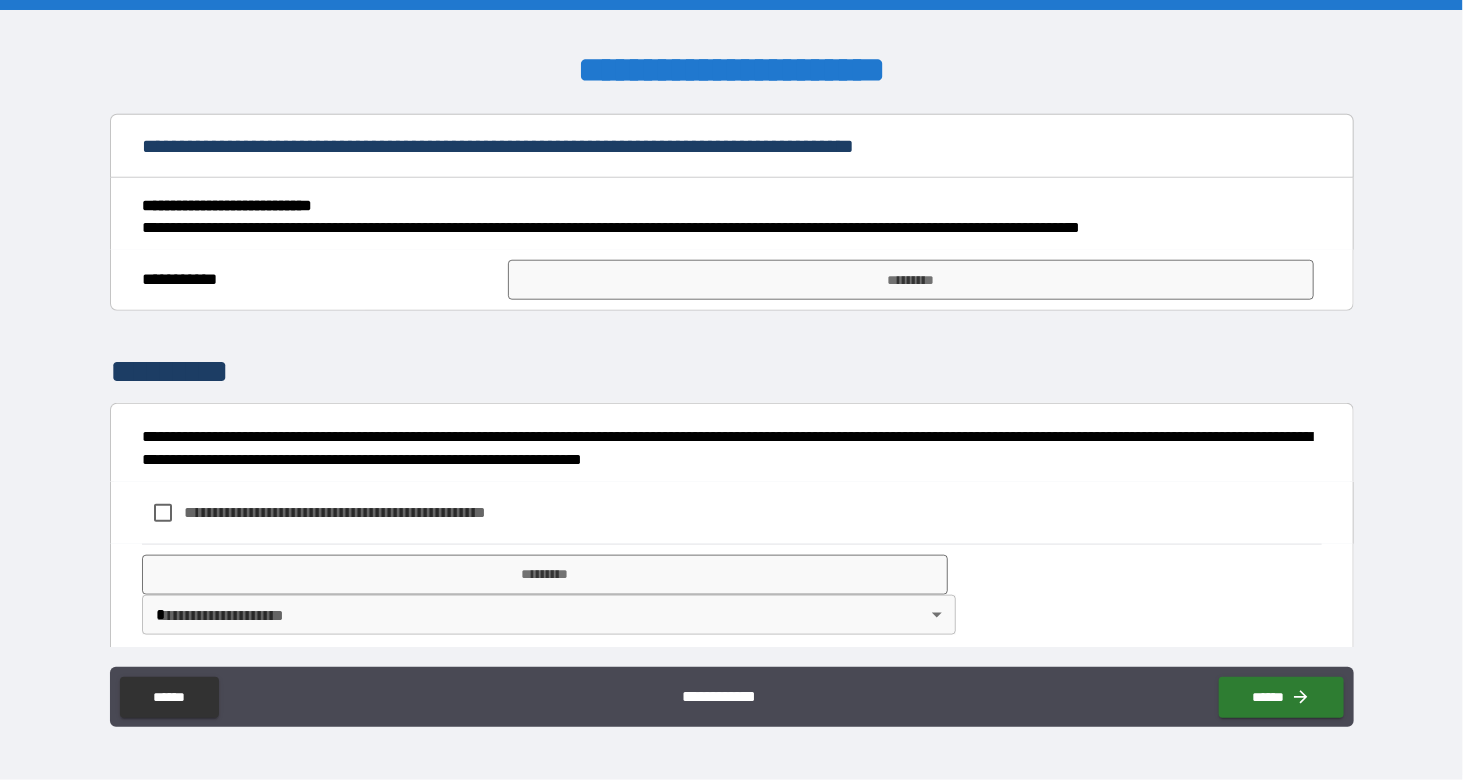 scroll, scrollTop: 843, scrollLeft: 0, axis: vertical 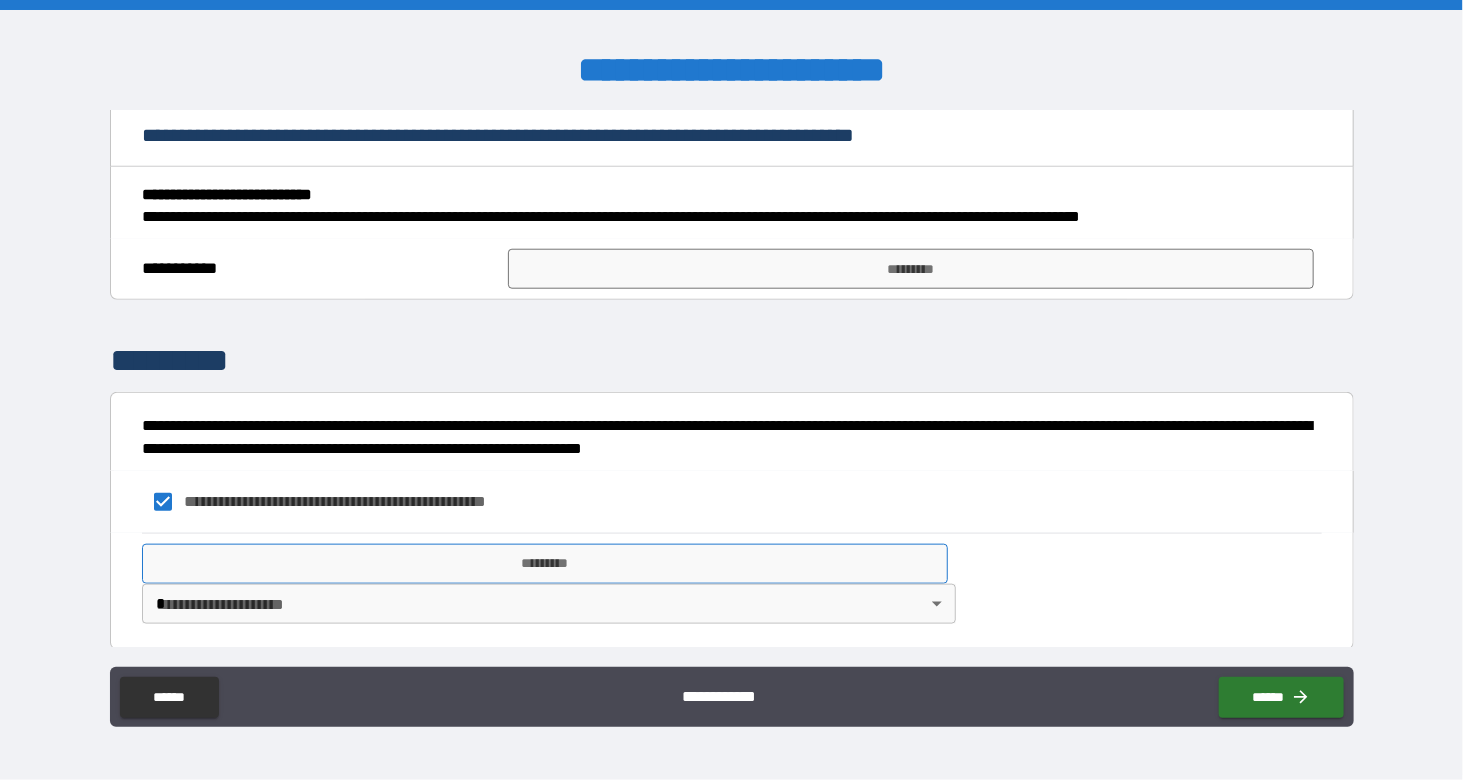 click on "*********" at bounding box center [545, 564] 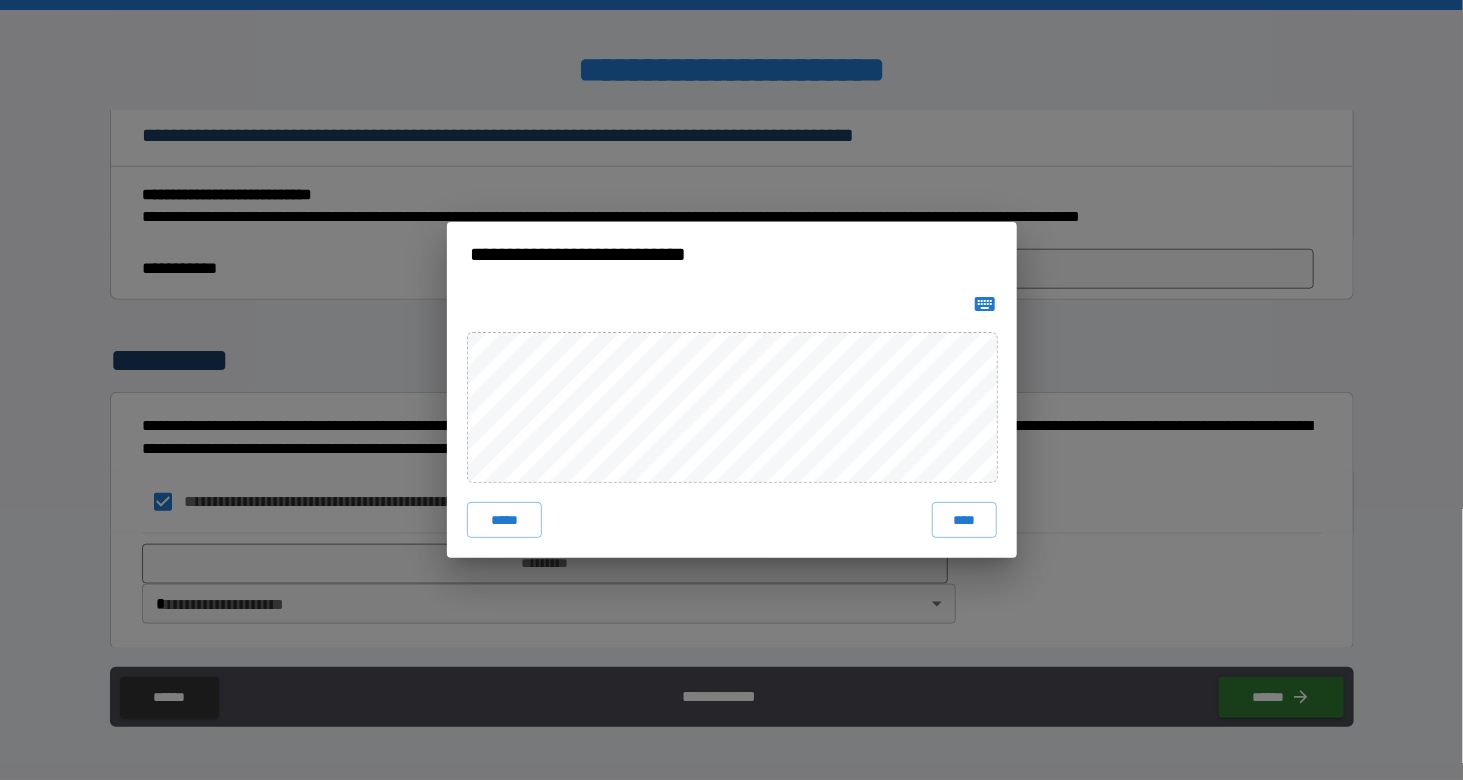 click on "****" at bounding box center (964, 520) 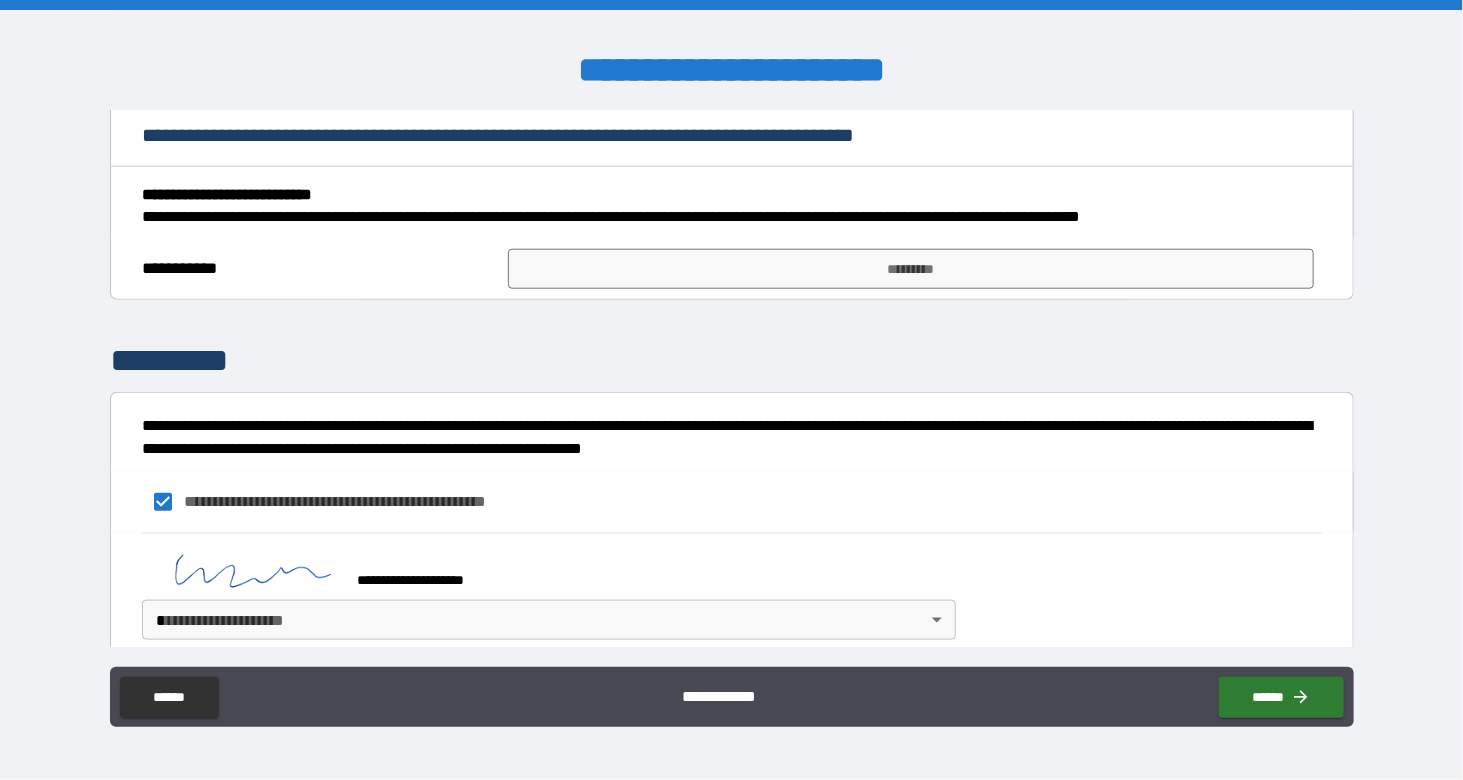 click on "**********" at bounding box center (731, 390) 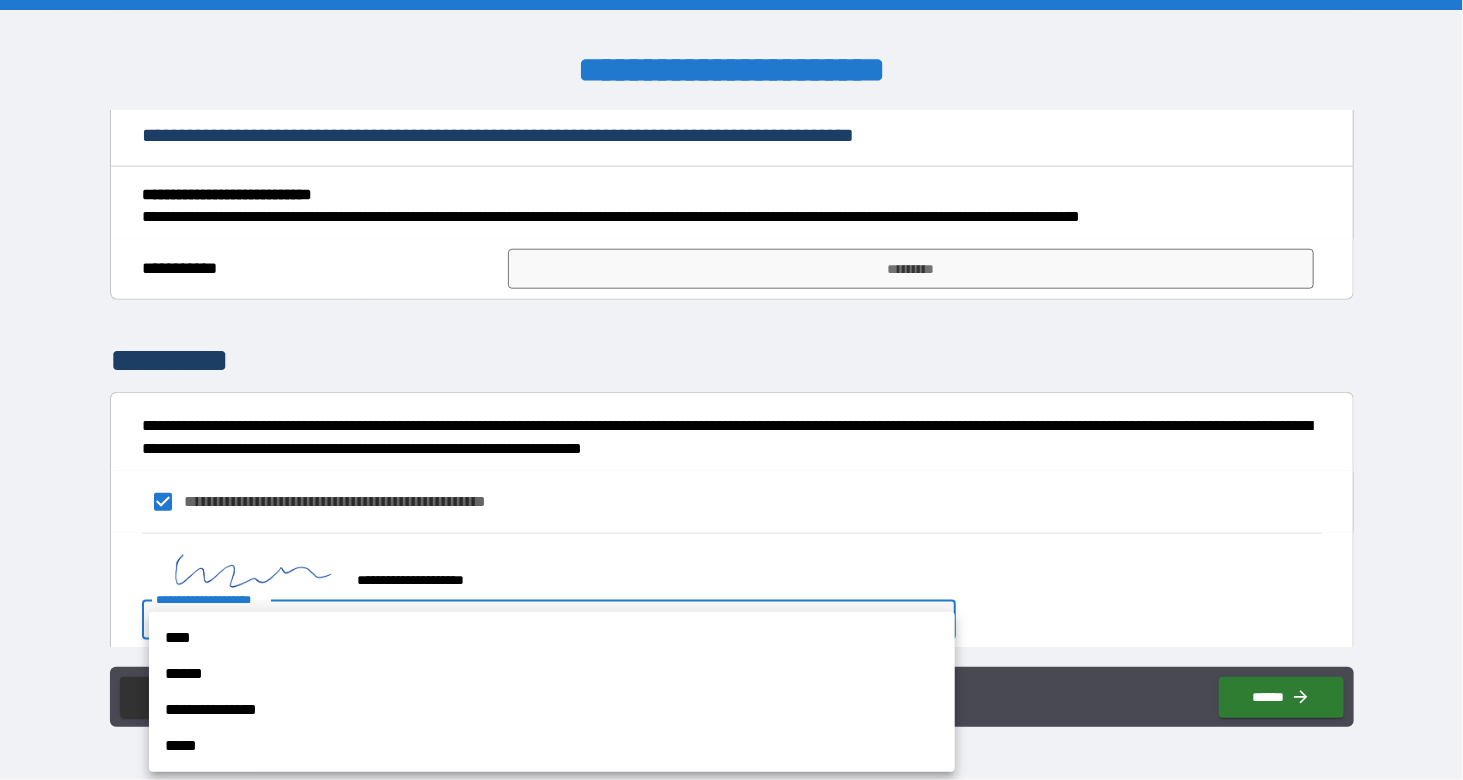 click on "****" at bounding box center (552, 638) 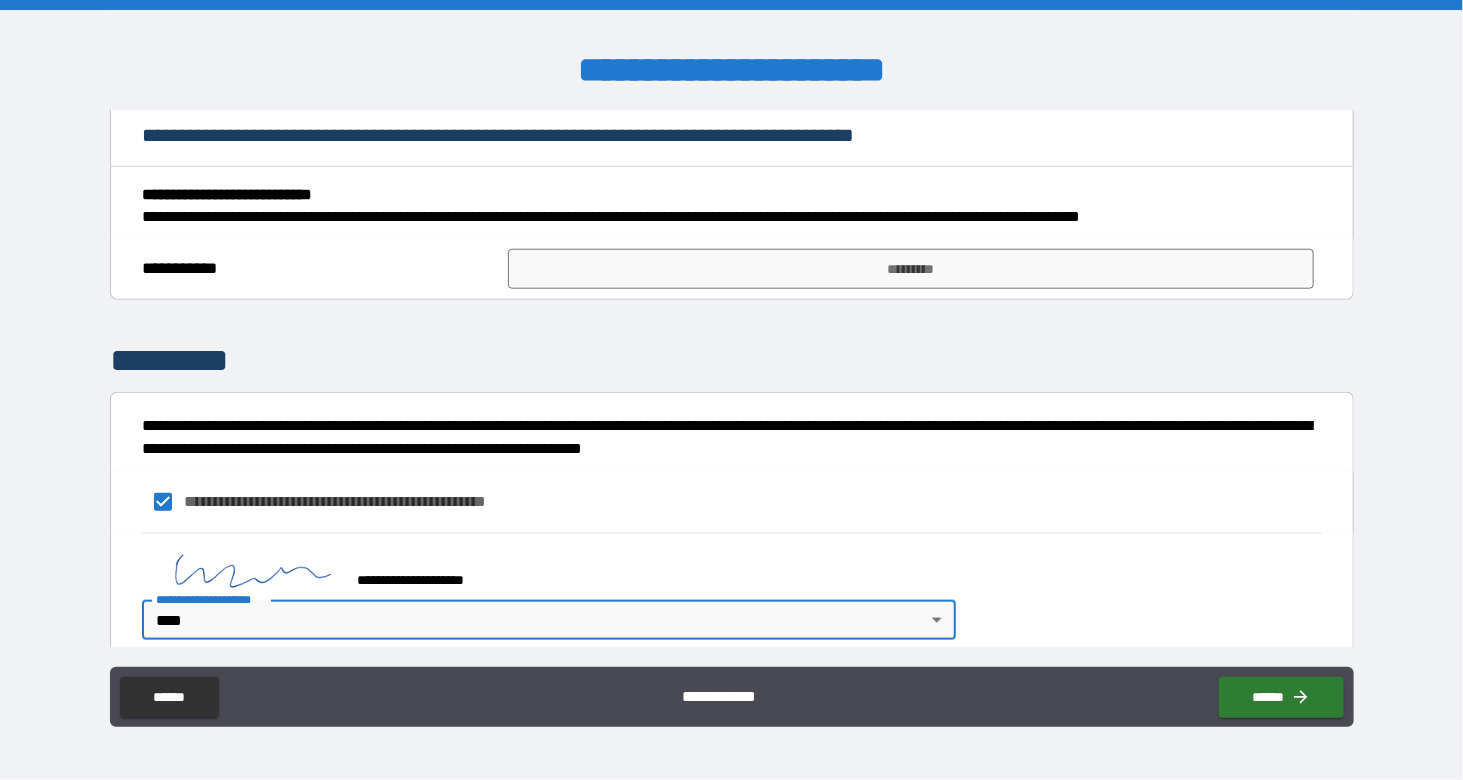 click on "******" at bounding box center [1281, 697] 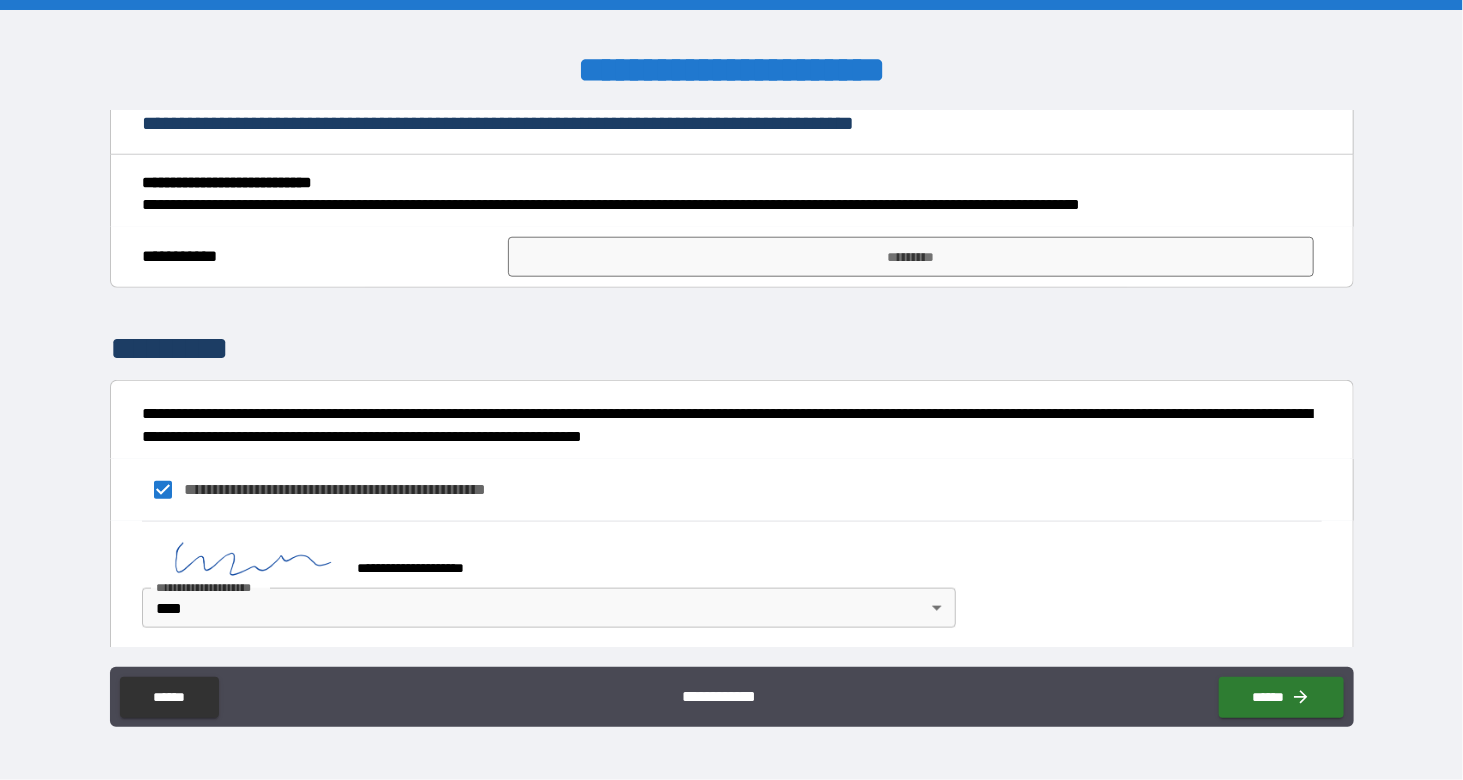 scroll, scrollTop: 860, scrollLeft: 0, axis: vertical 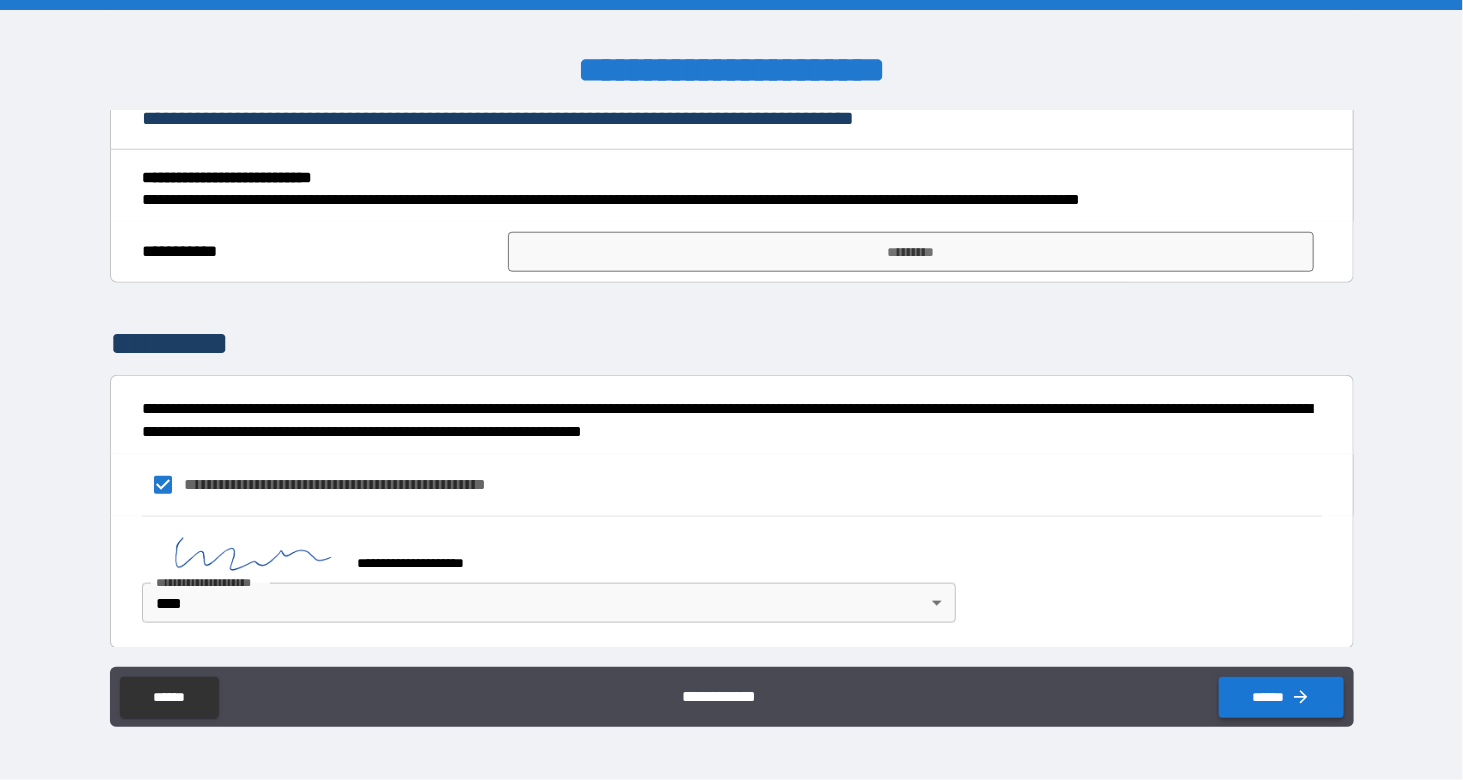 click on "******" at bounding box center [1281, 697] 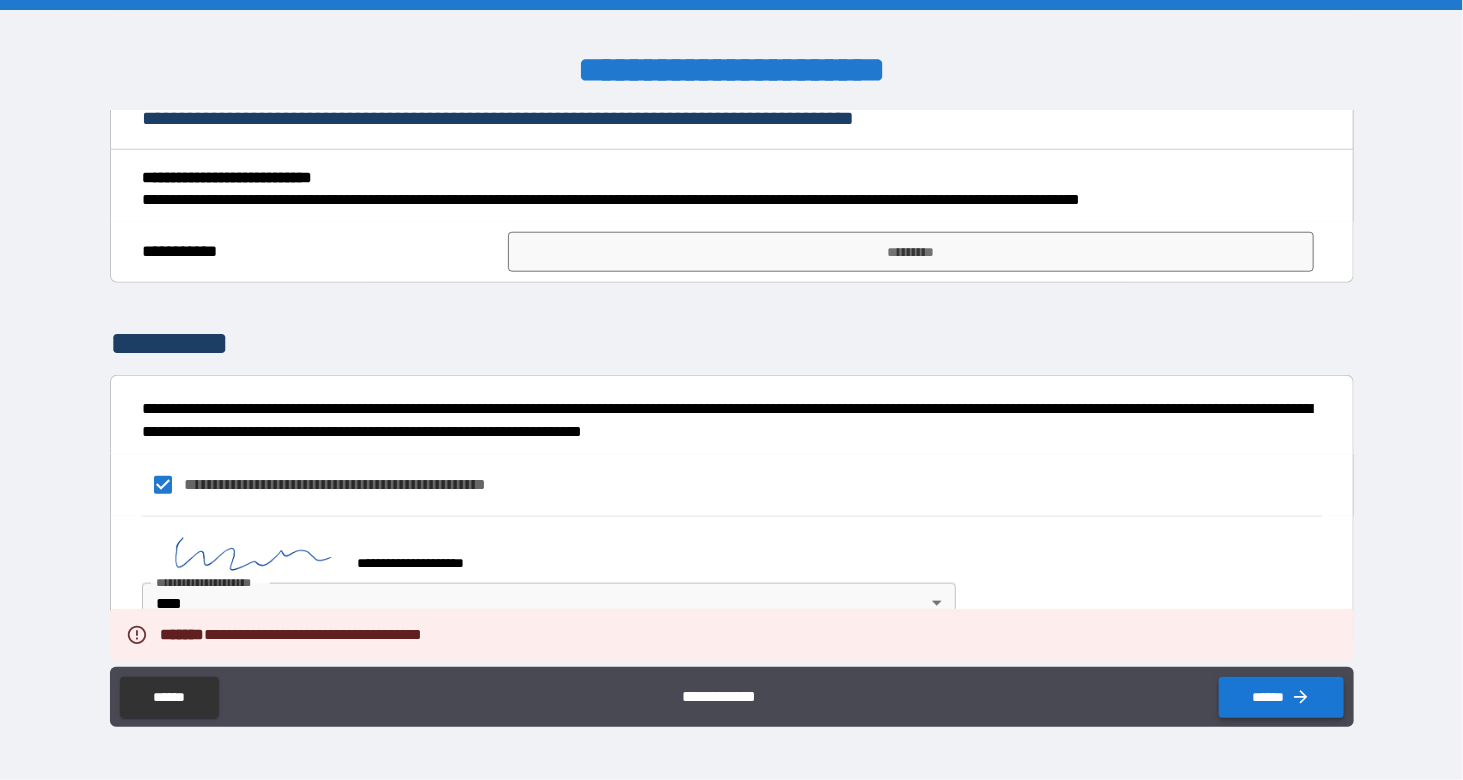 type on "*" 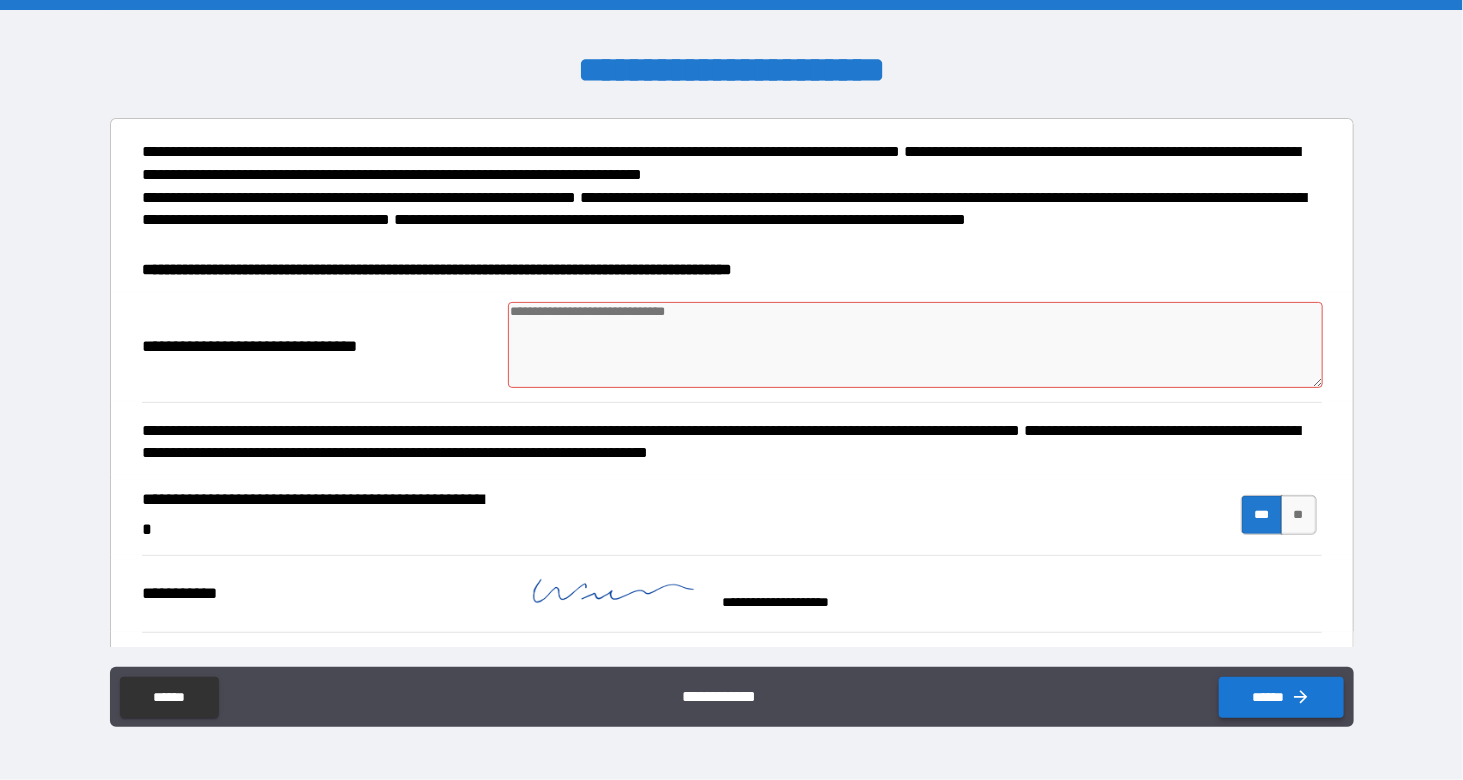 scroll, scrollTop: 0, scrollLeft: 0, axis: both 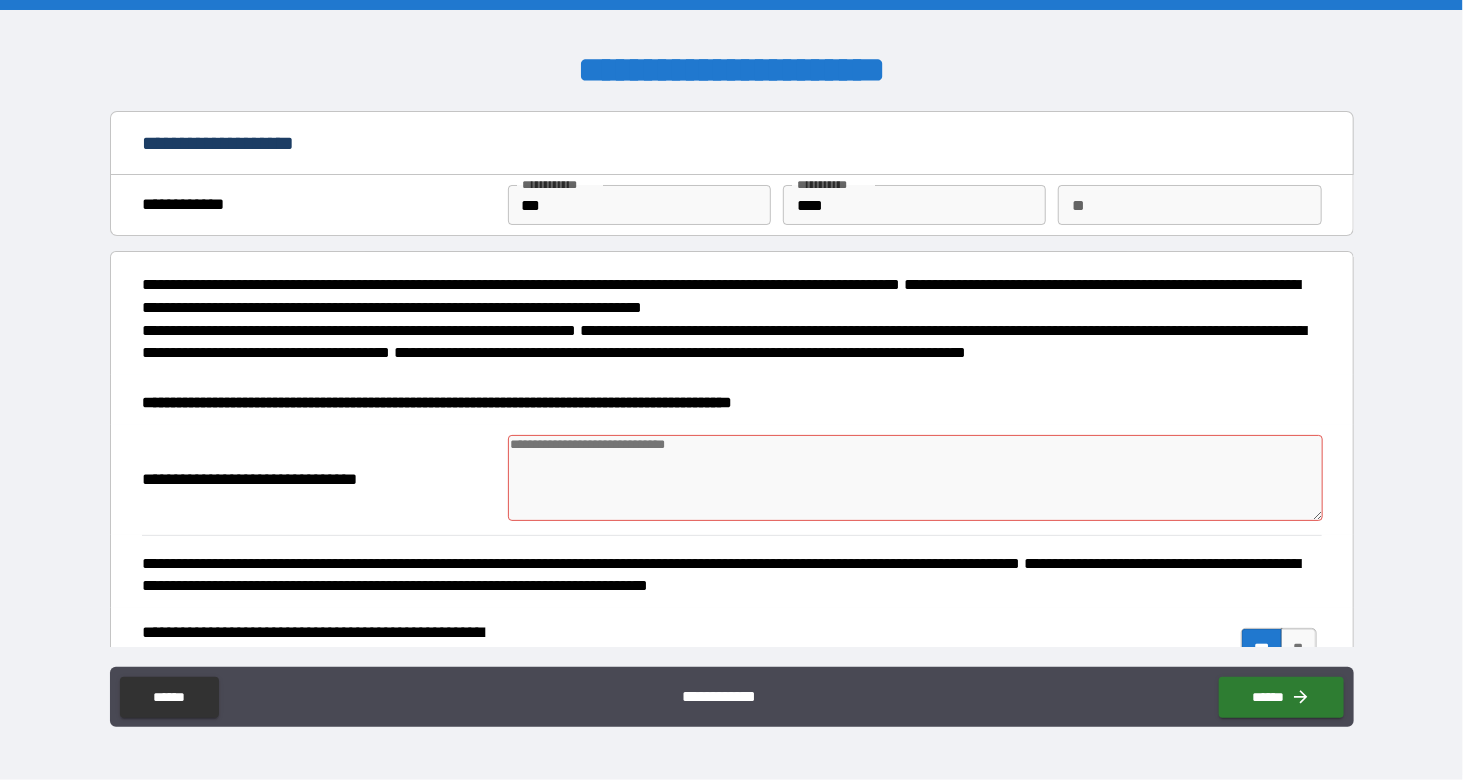 click at bounding box center (915, 478) 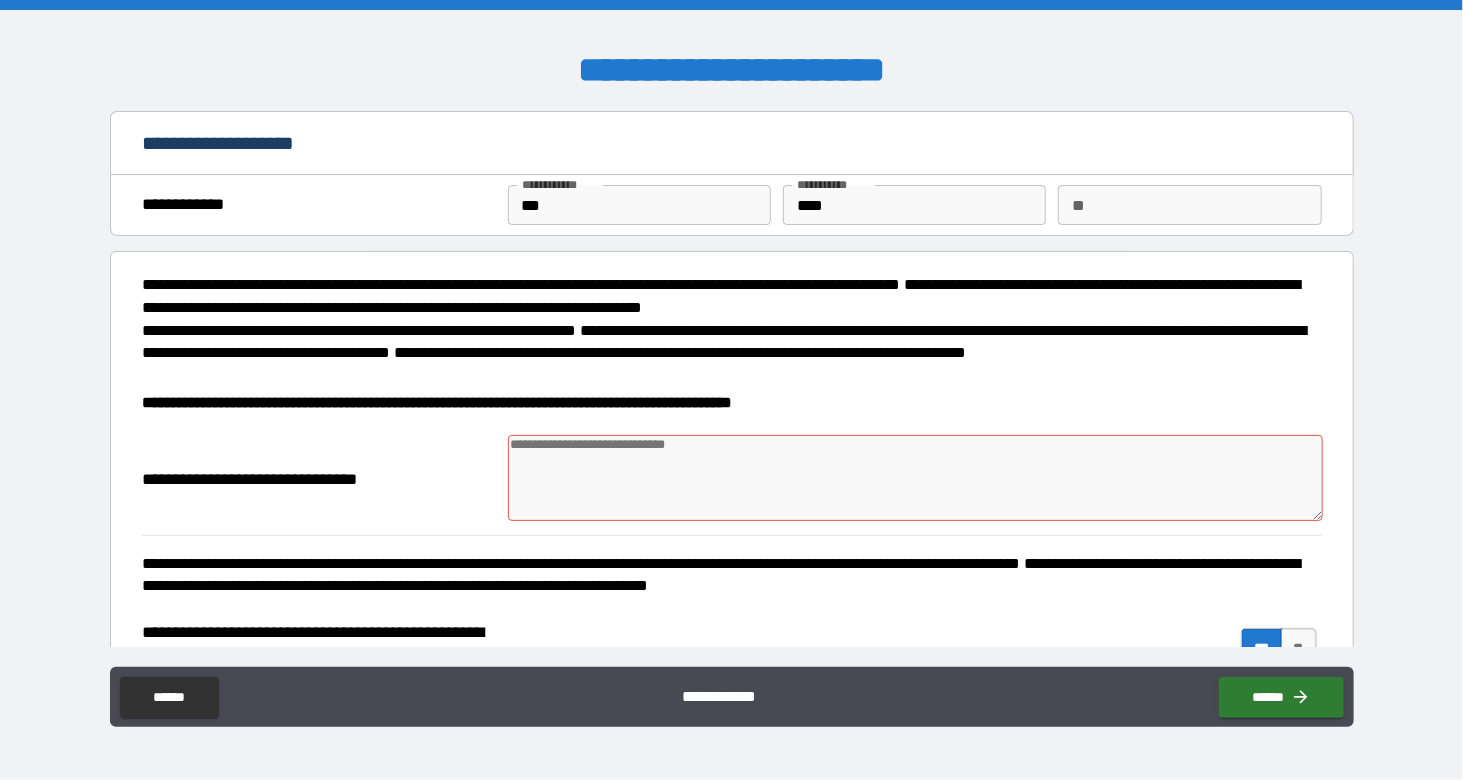 type on "*" 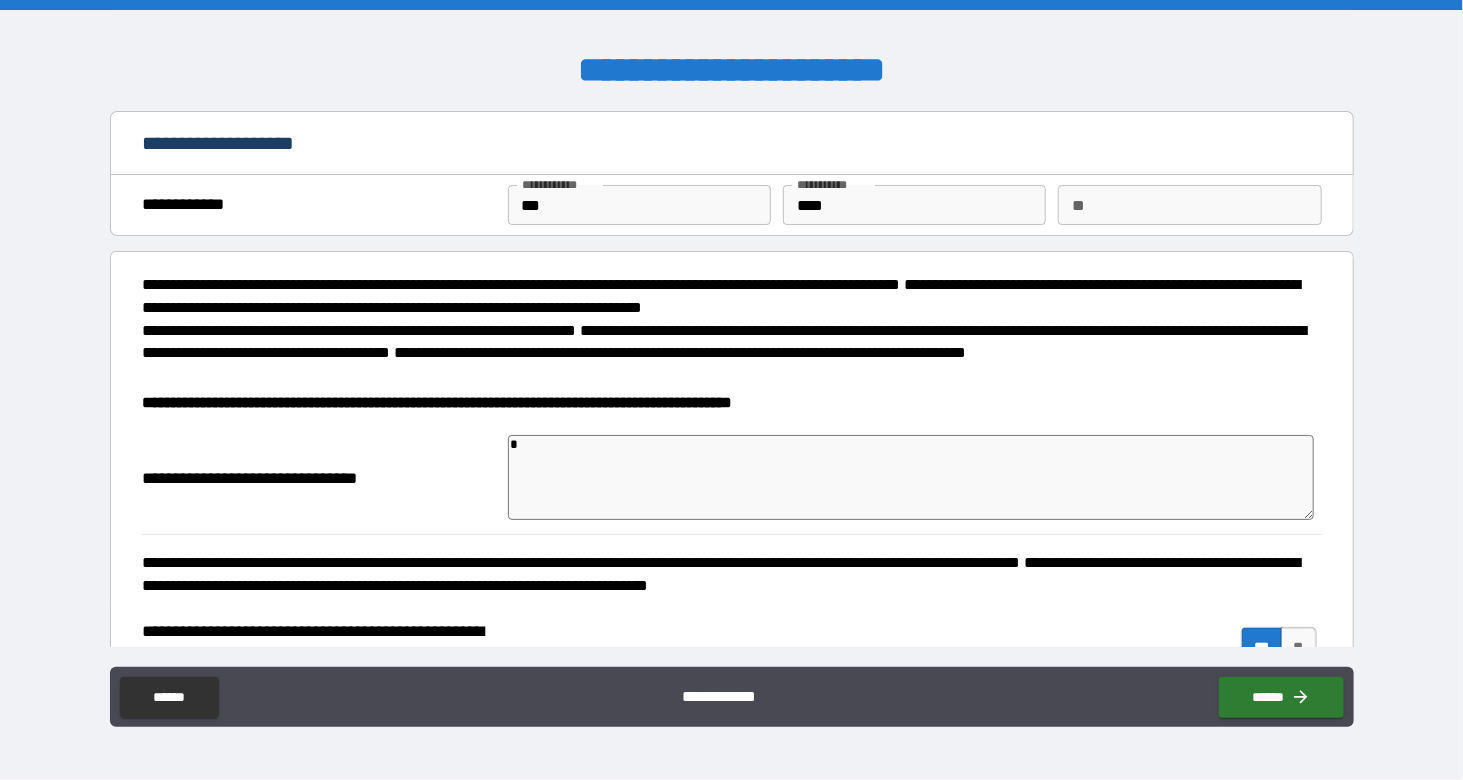 type on "*" 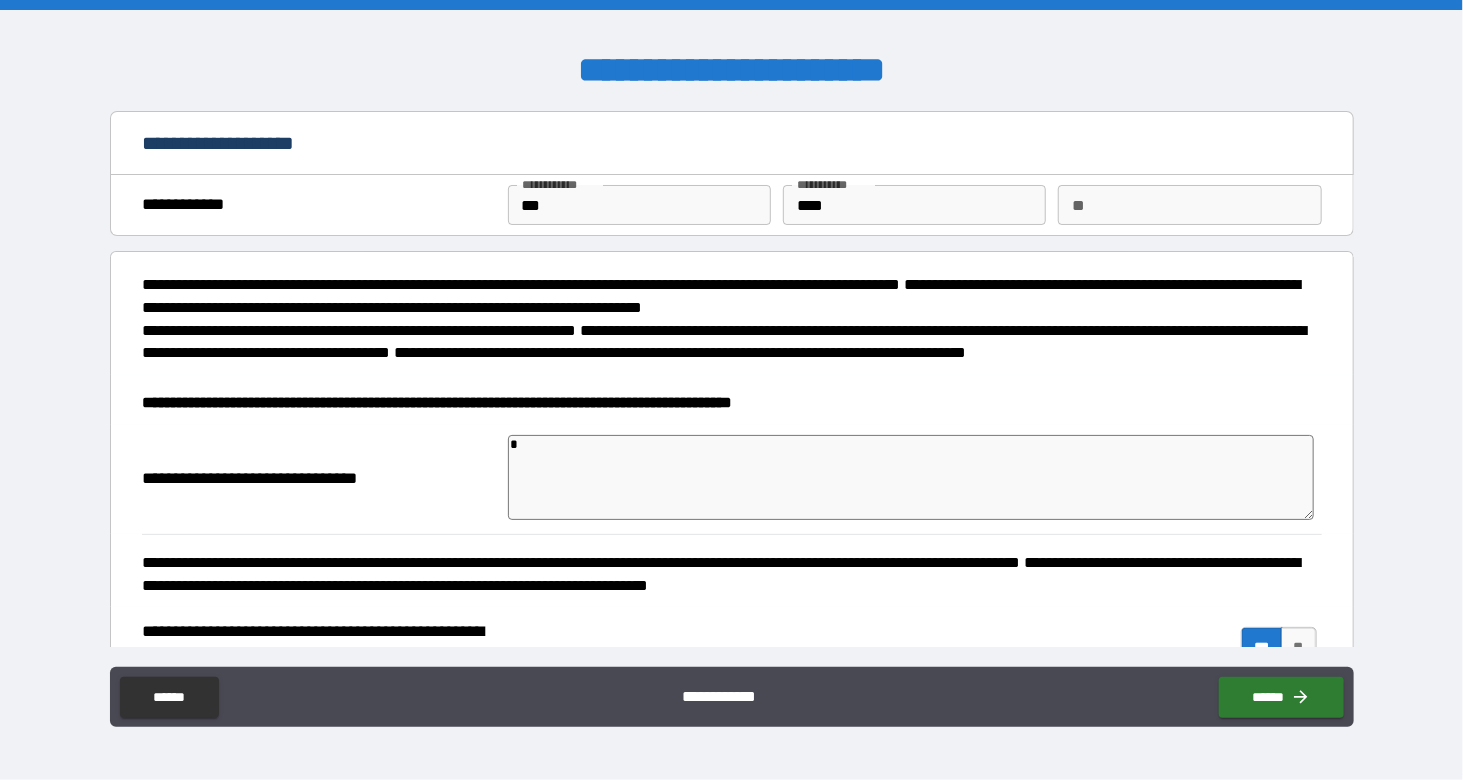 type on "**" 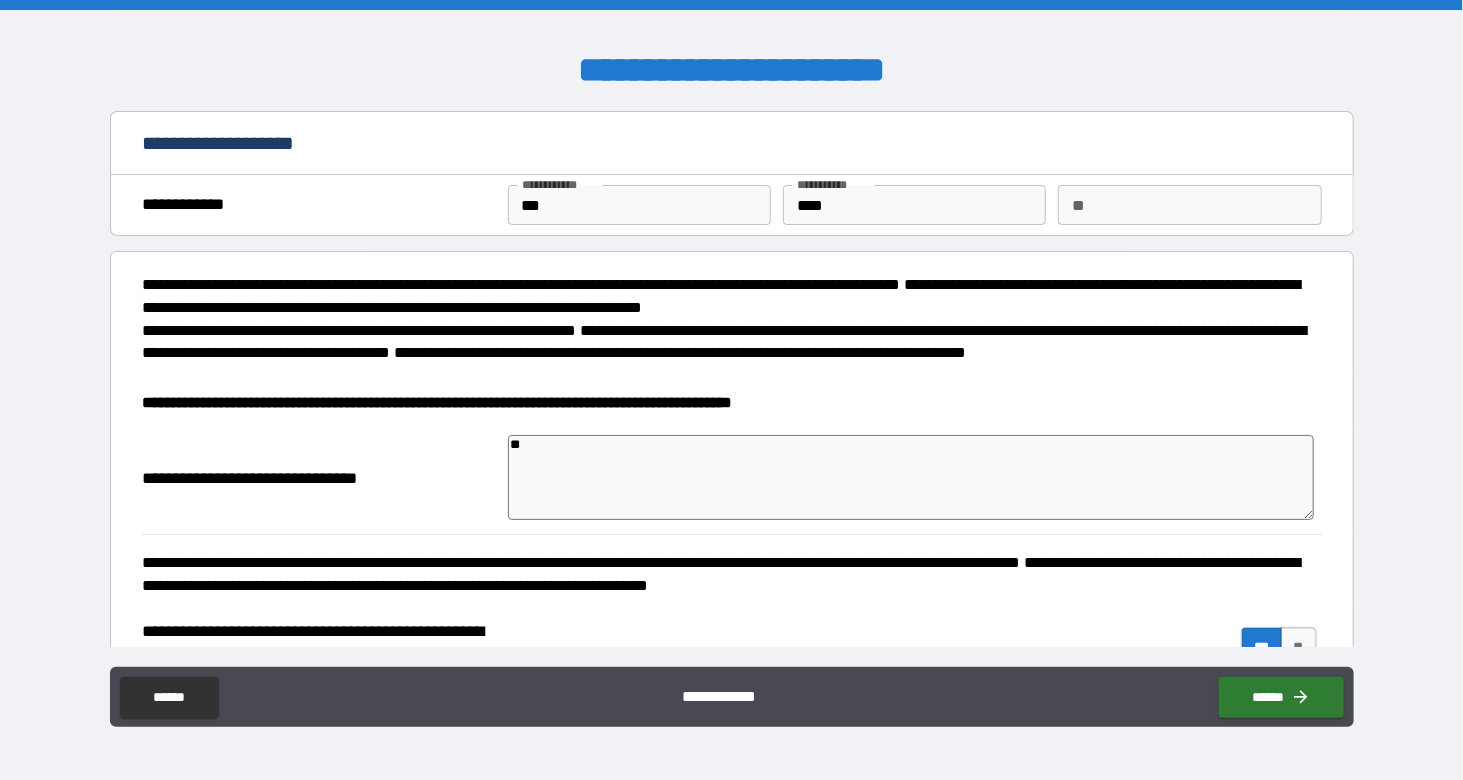 type on "*" 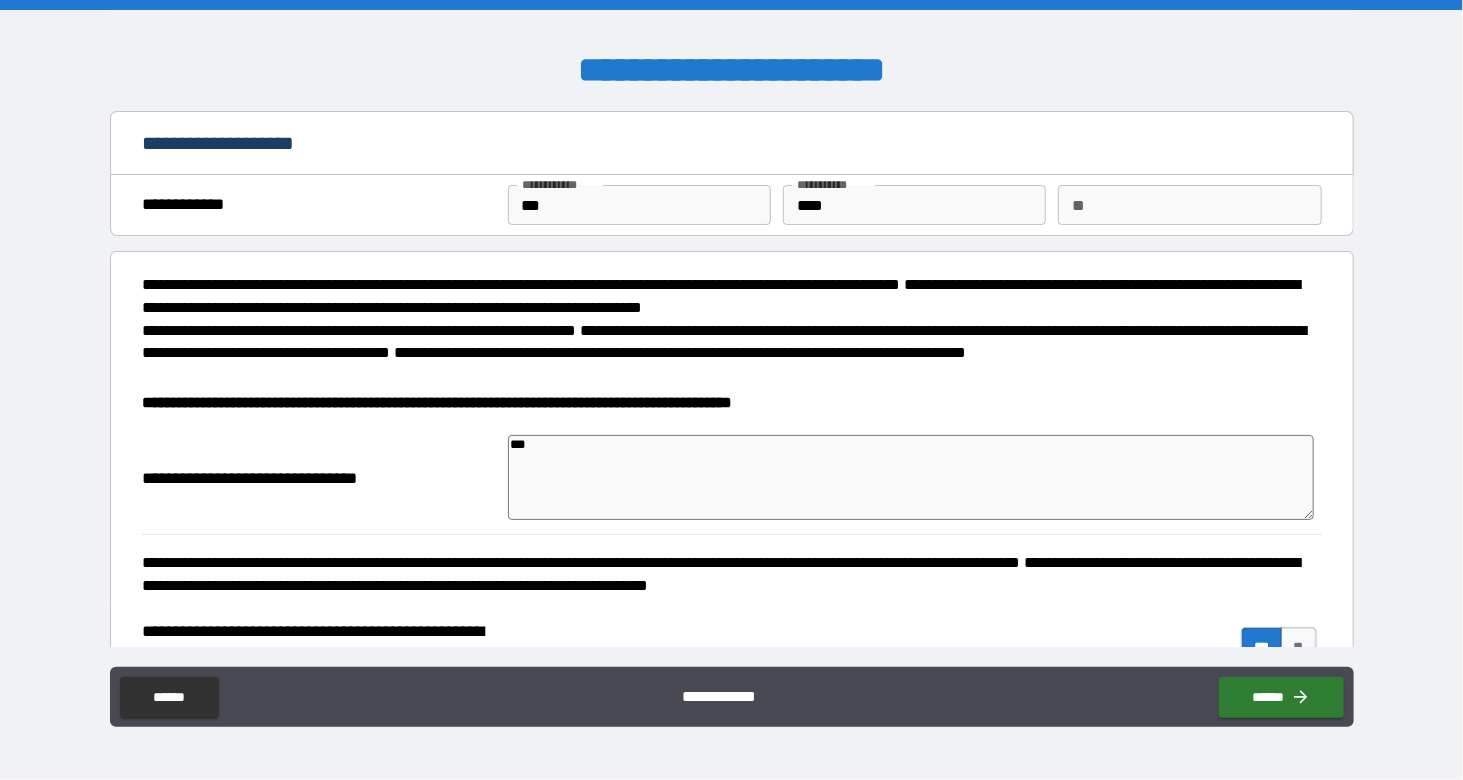 type on "*" 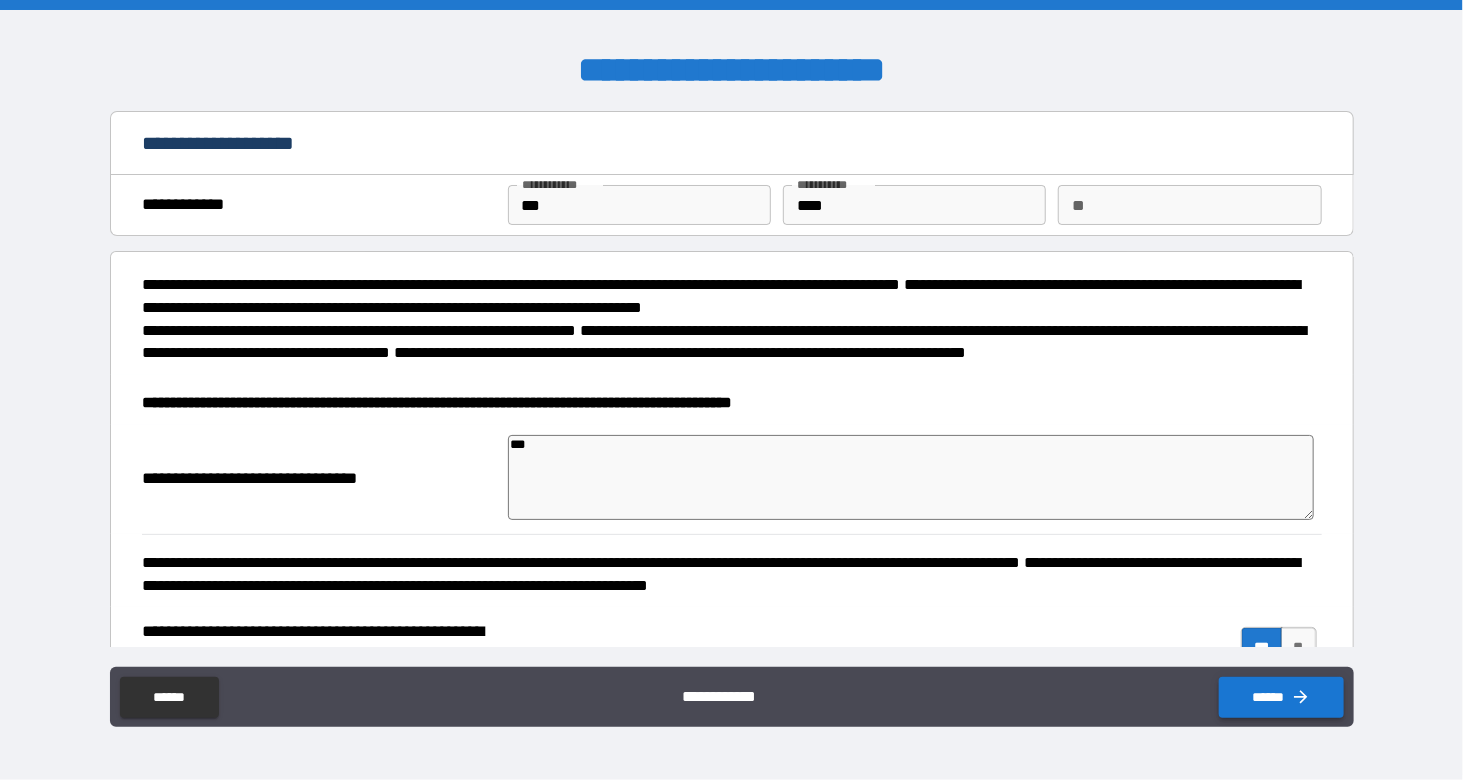 click on "******" at bounding box center [1281, 697] 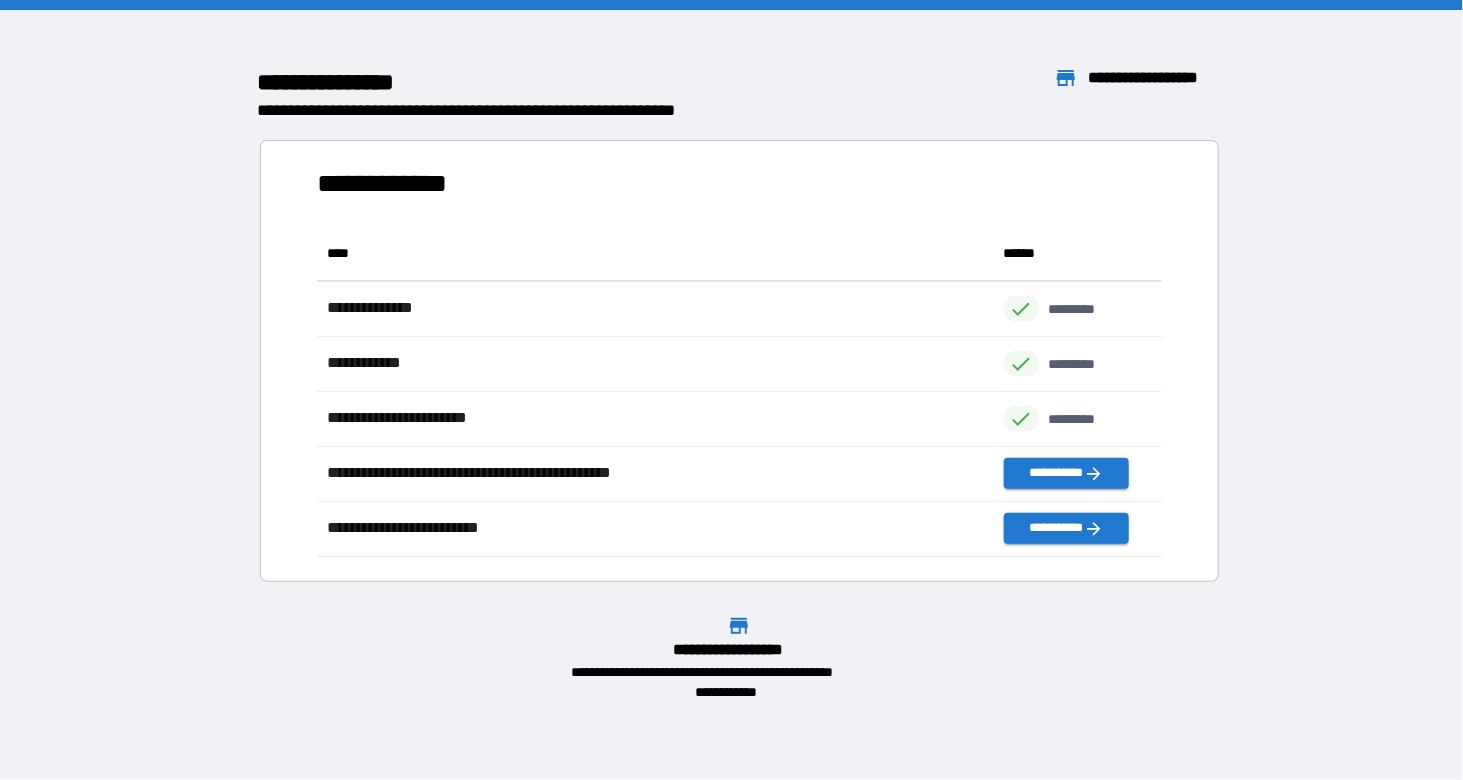 scroll, scrollTop: 16, scrollLeft: 15, axis: both 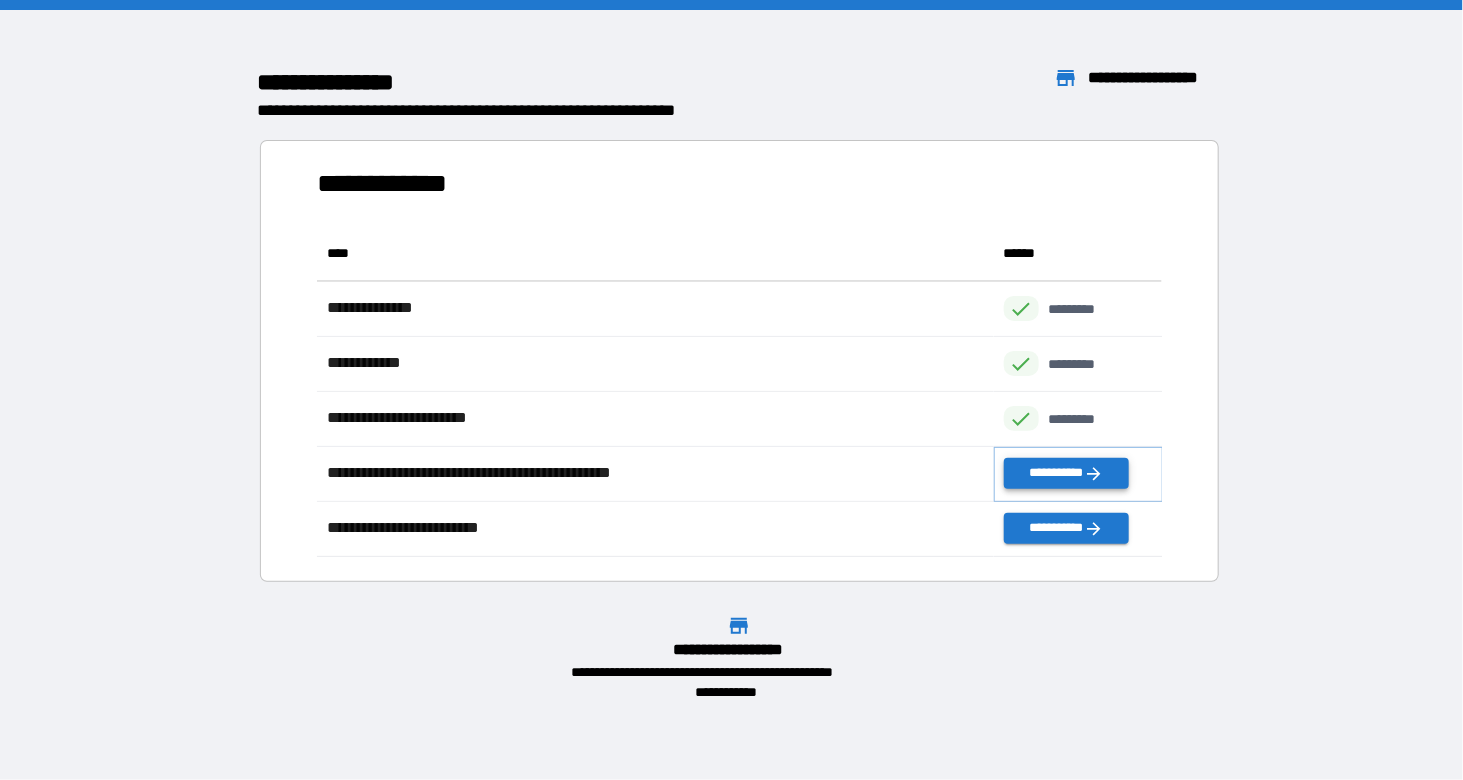 click on "**********" at bounding box center [1066, 473] 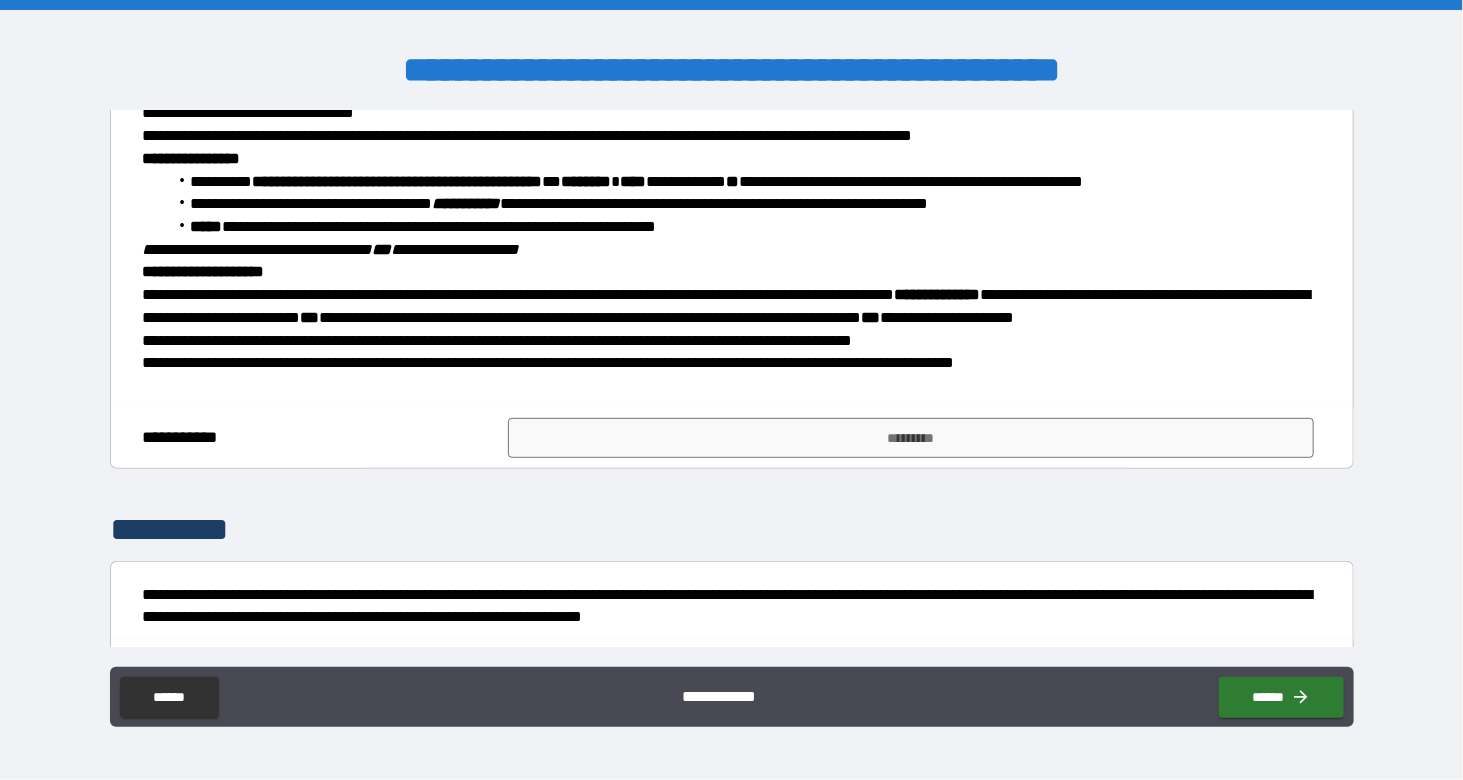 scroll, scrollTop: 308, scrollLeft: 0, axis: vertical 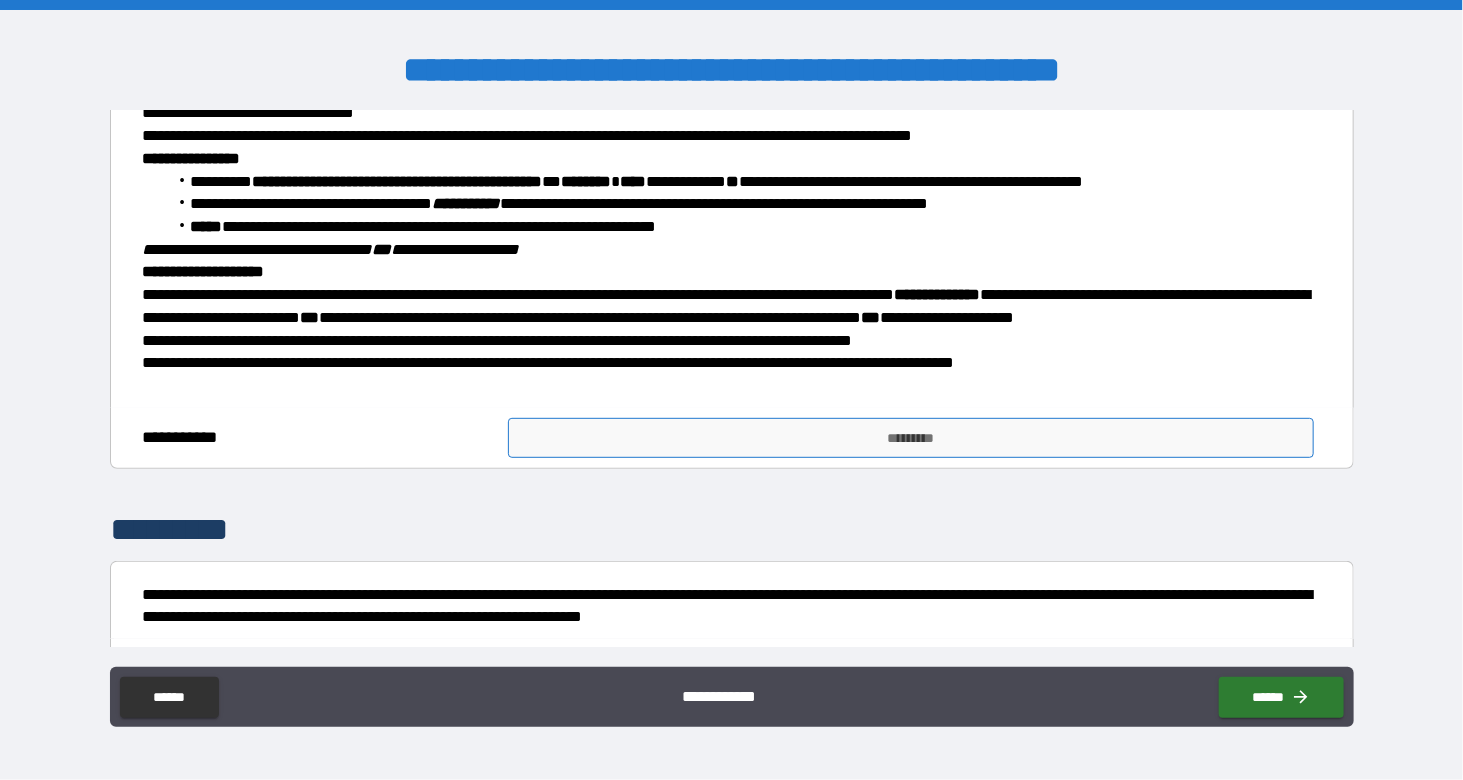 click on "*********" at bounding box center (911, 438) 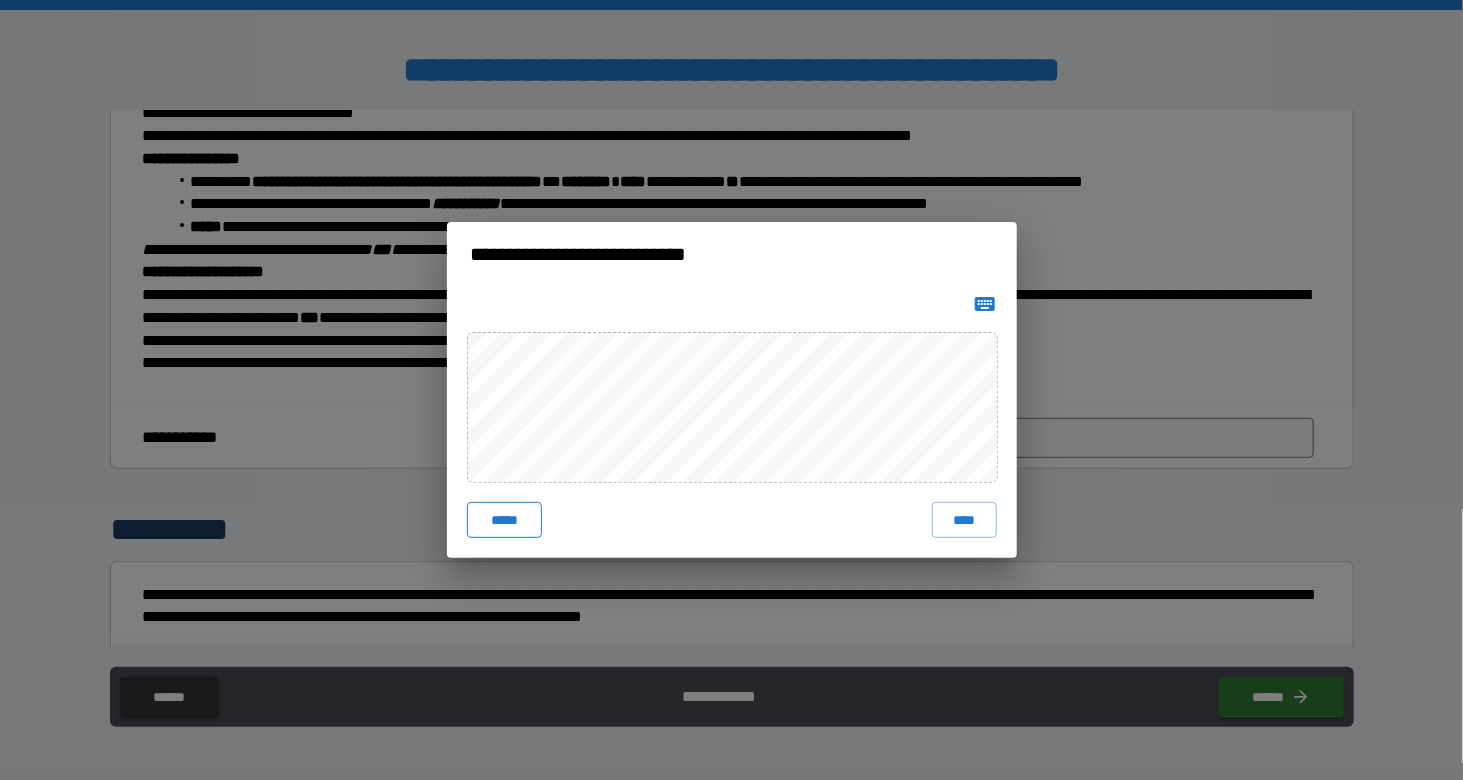 click on "*****" at bounding box center (505, 520) 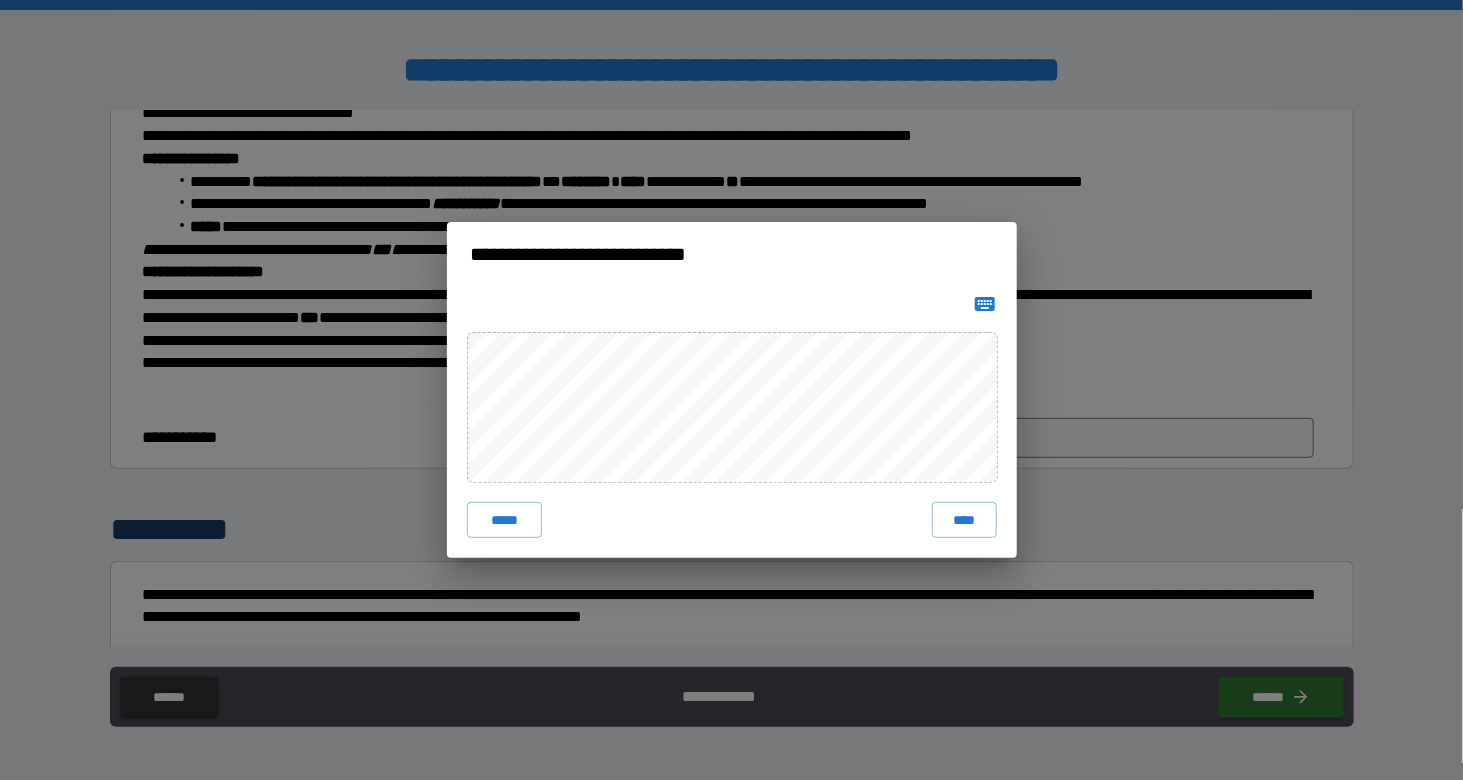 click on "****" at bounding box center [964, 520] 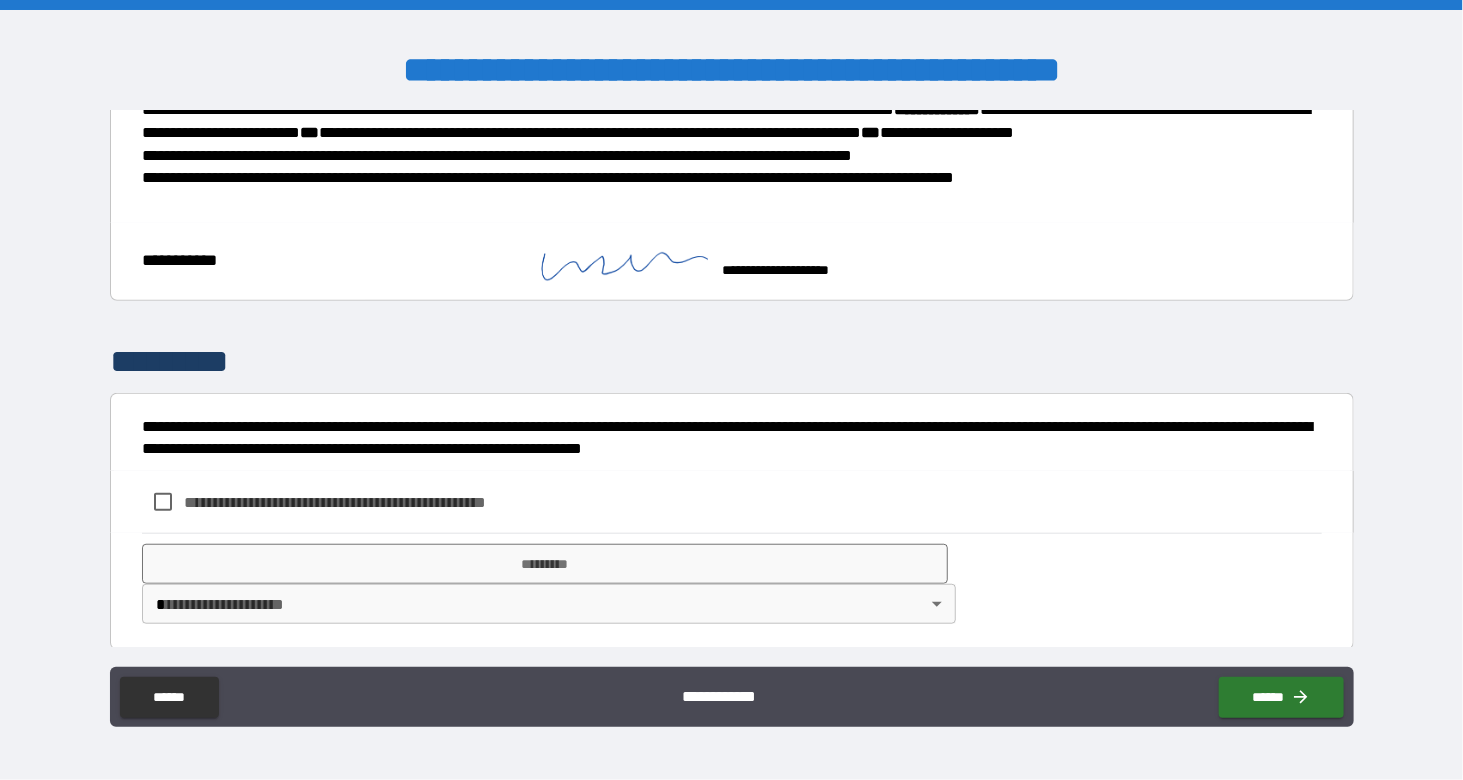 scroll, scrollTop: 542, scrollLeft: 0, axis: vertical 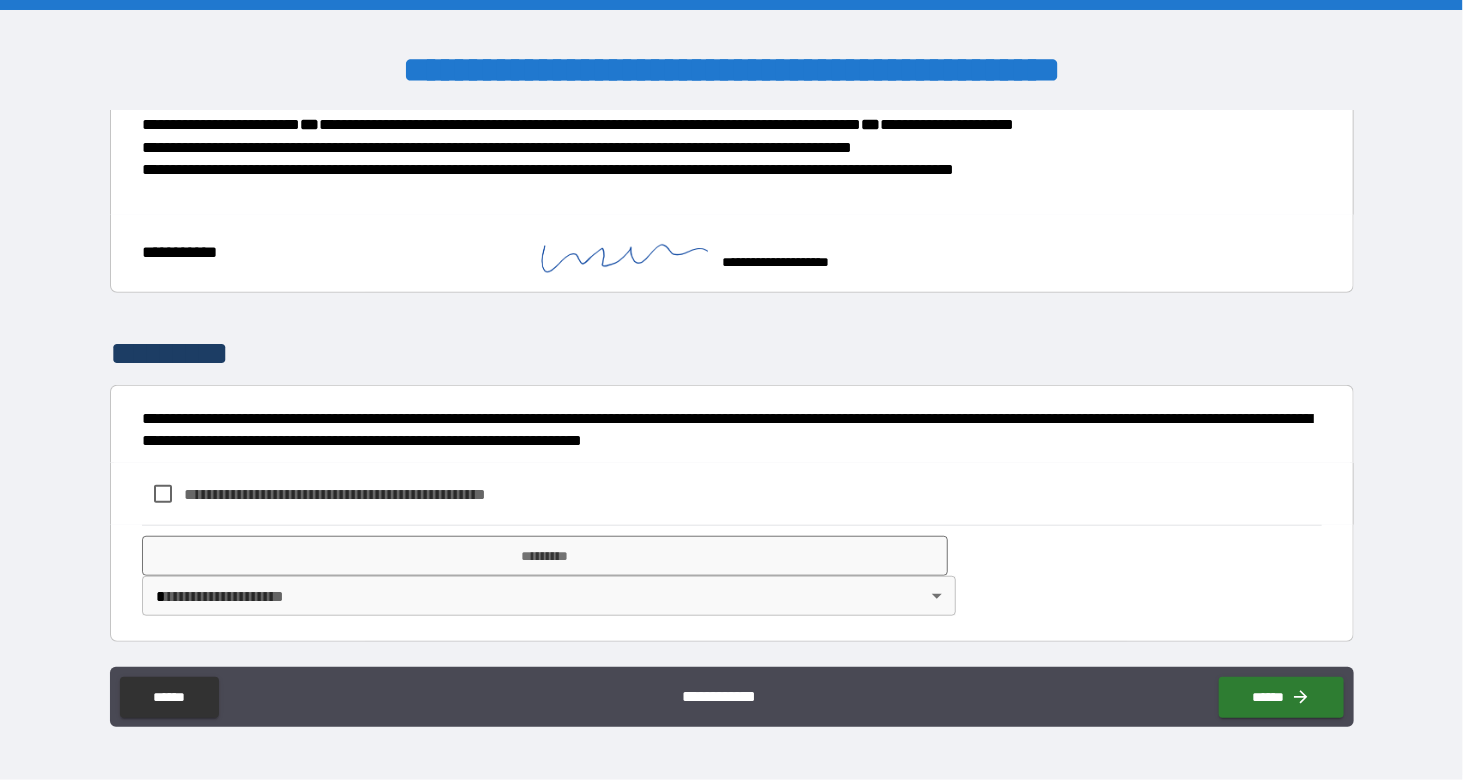 click on "**********" at bounding box center [368, 494] 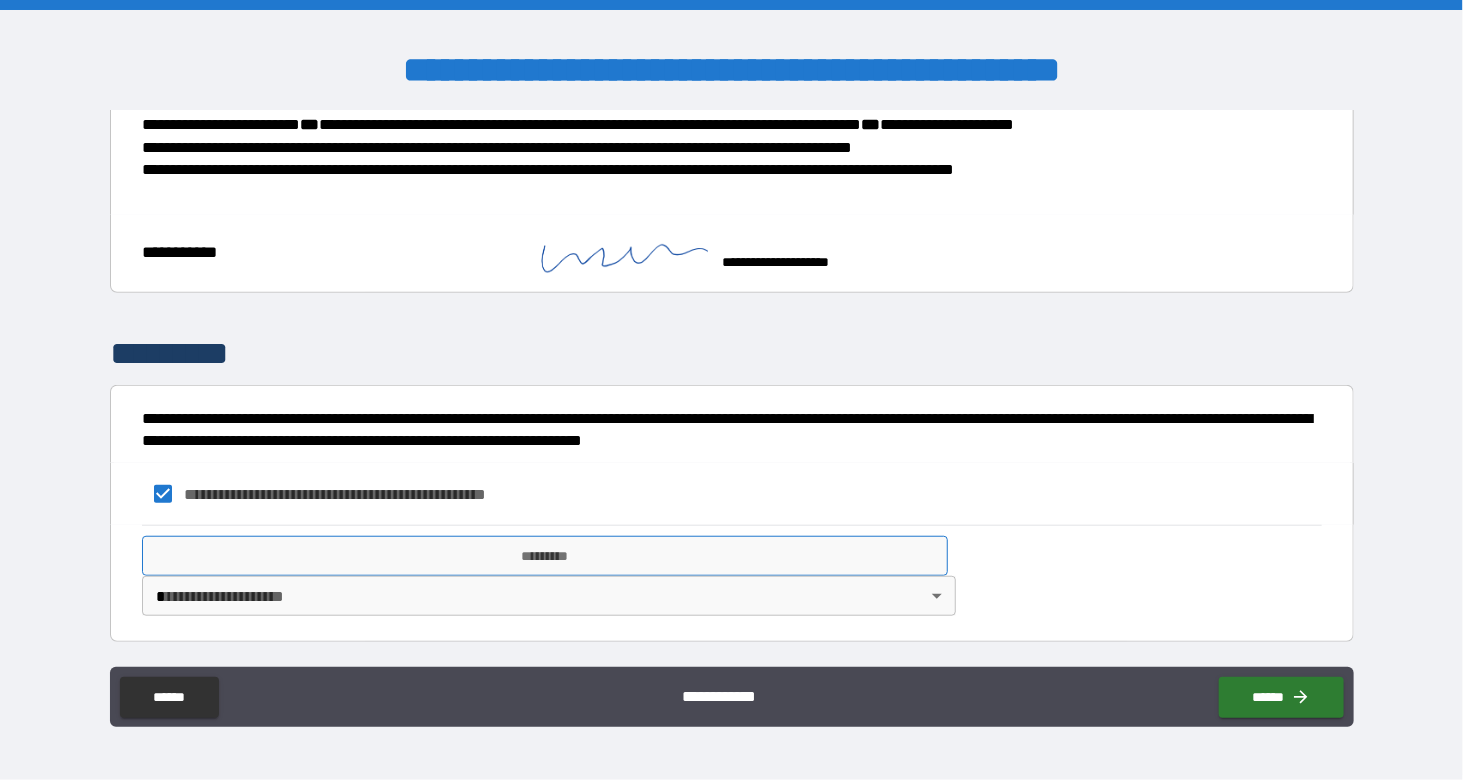 click on "*********" at bounding box center [545, 556] 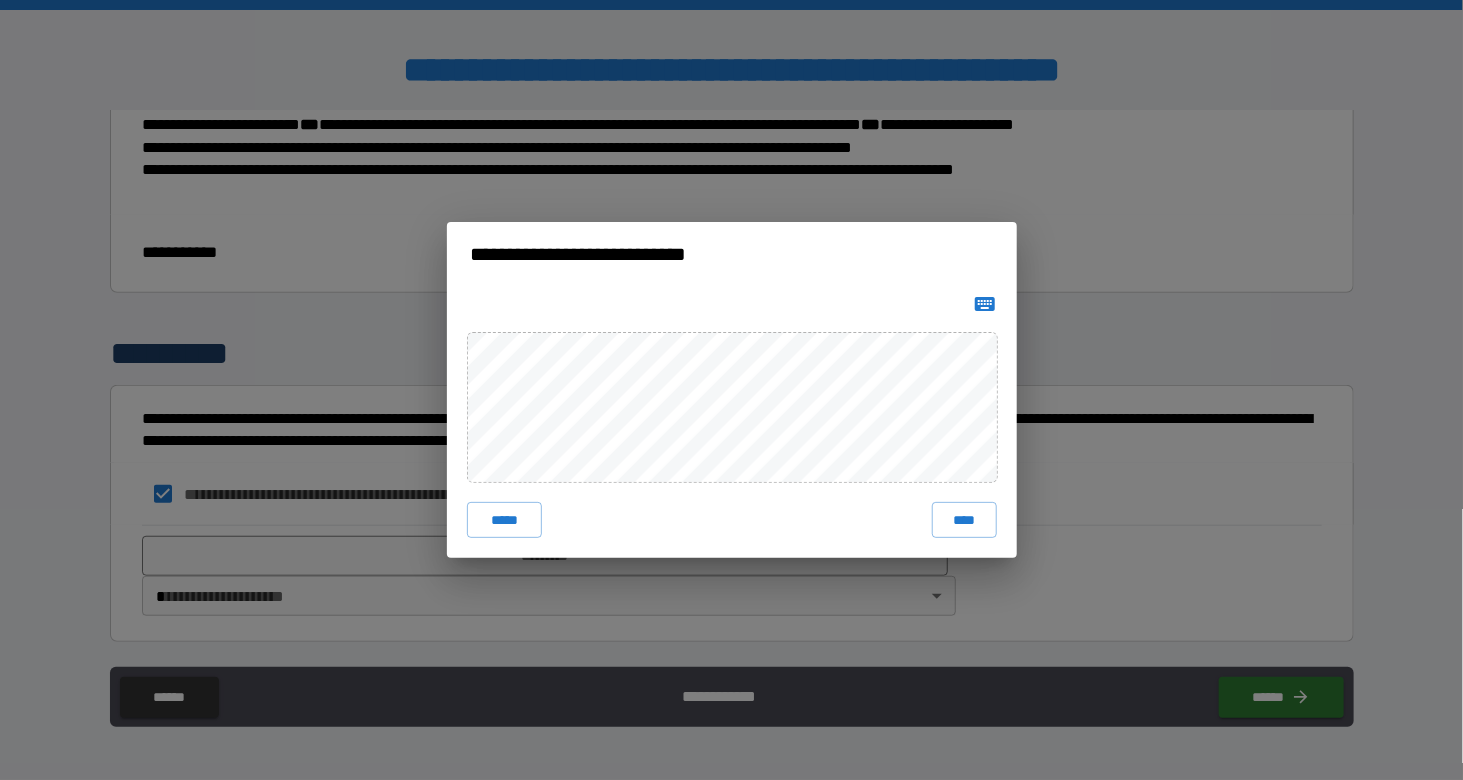 click on "****" at bounding box center (964, 520) 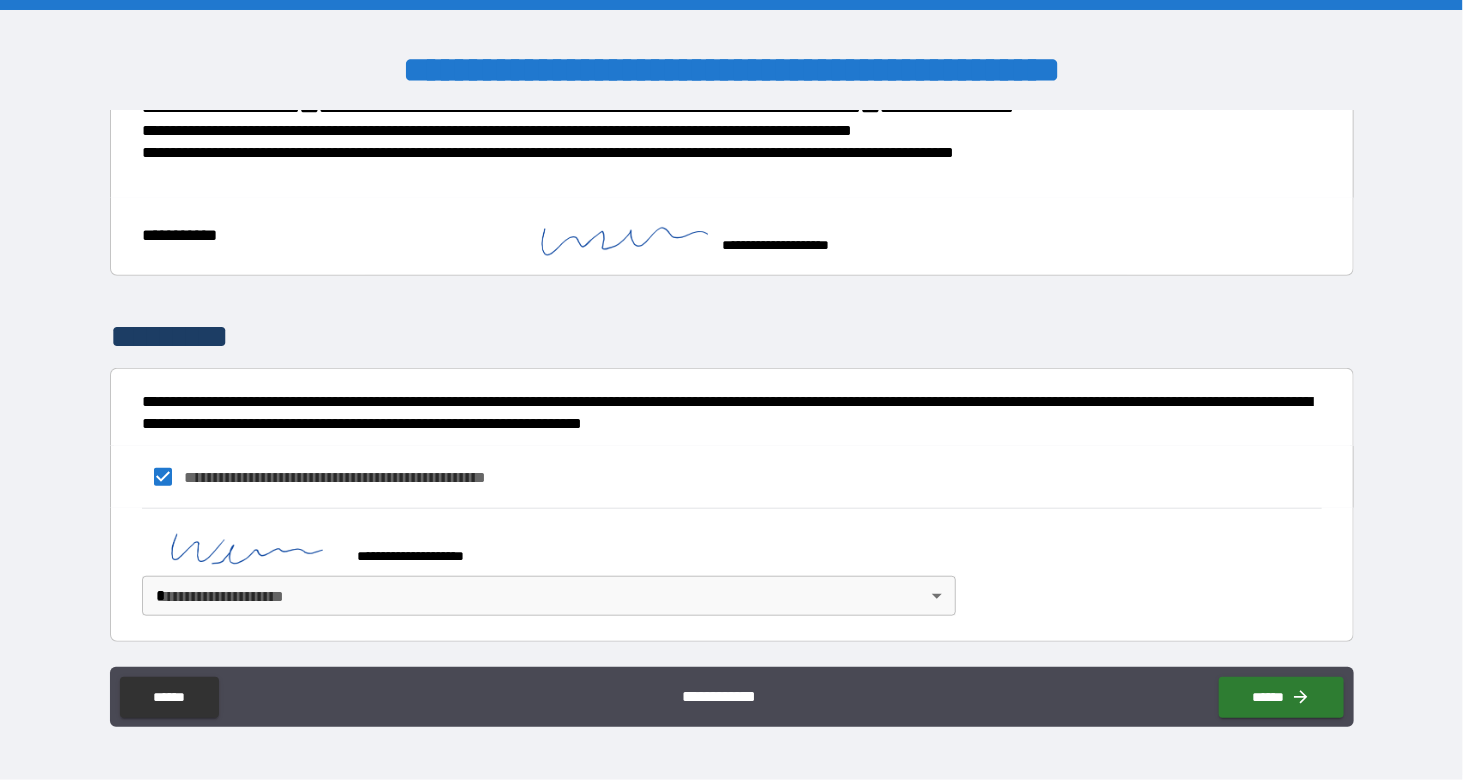 click on "**********" at bounding box center [731, 390] 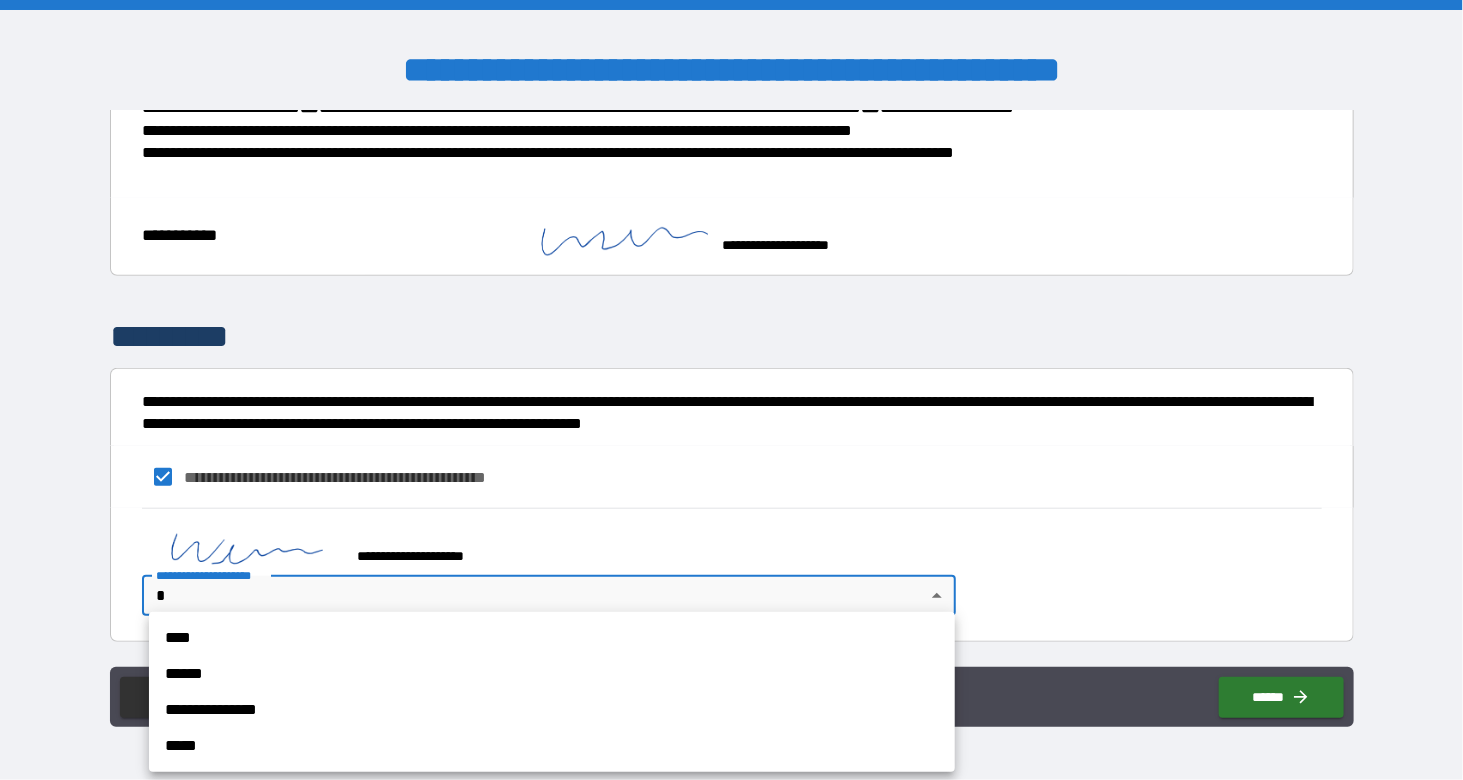 click on "****" at bounding box center [552, 638] 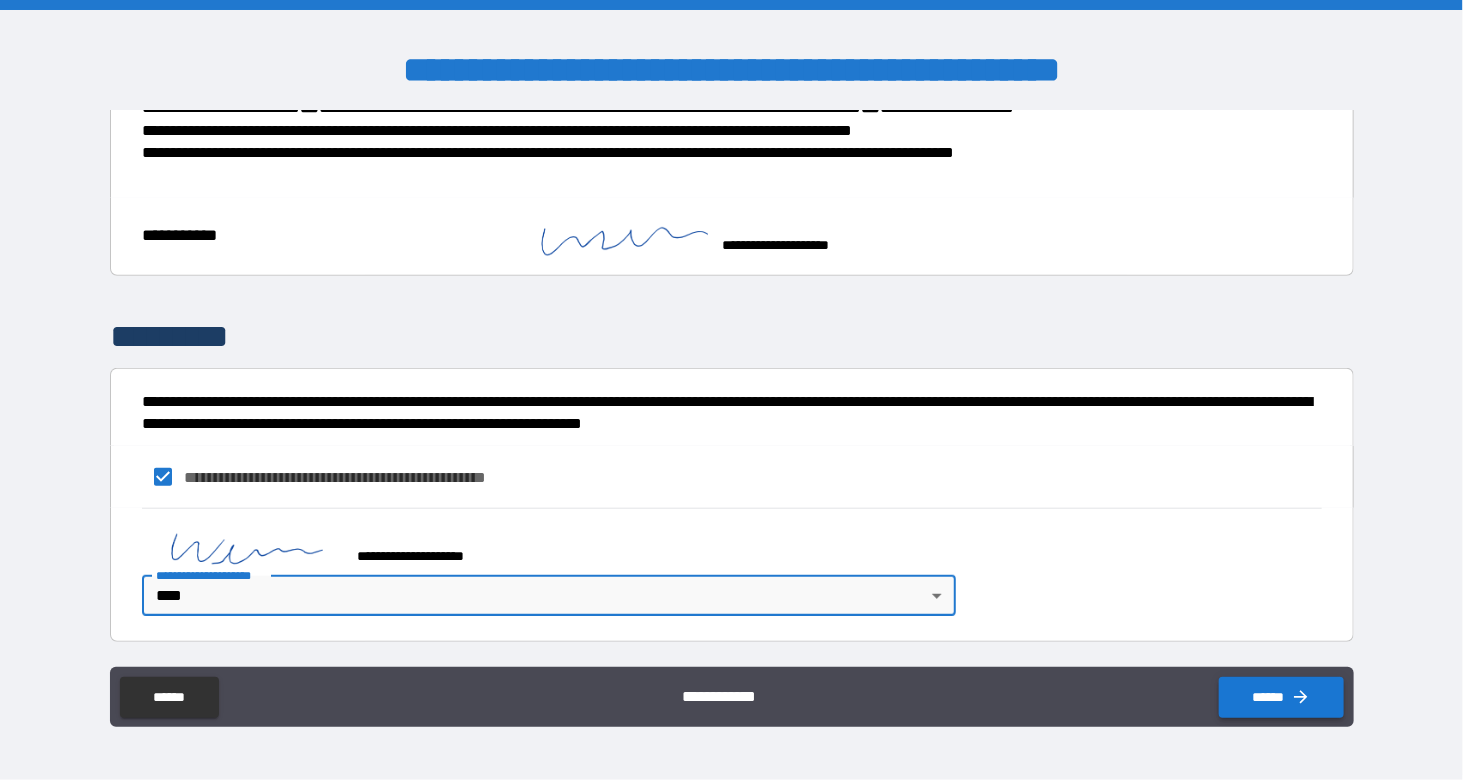 click on "******" at bounding box center [1281, 697] 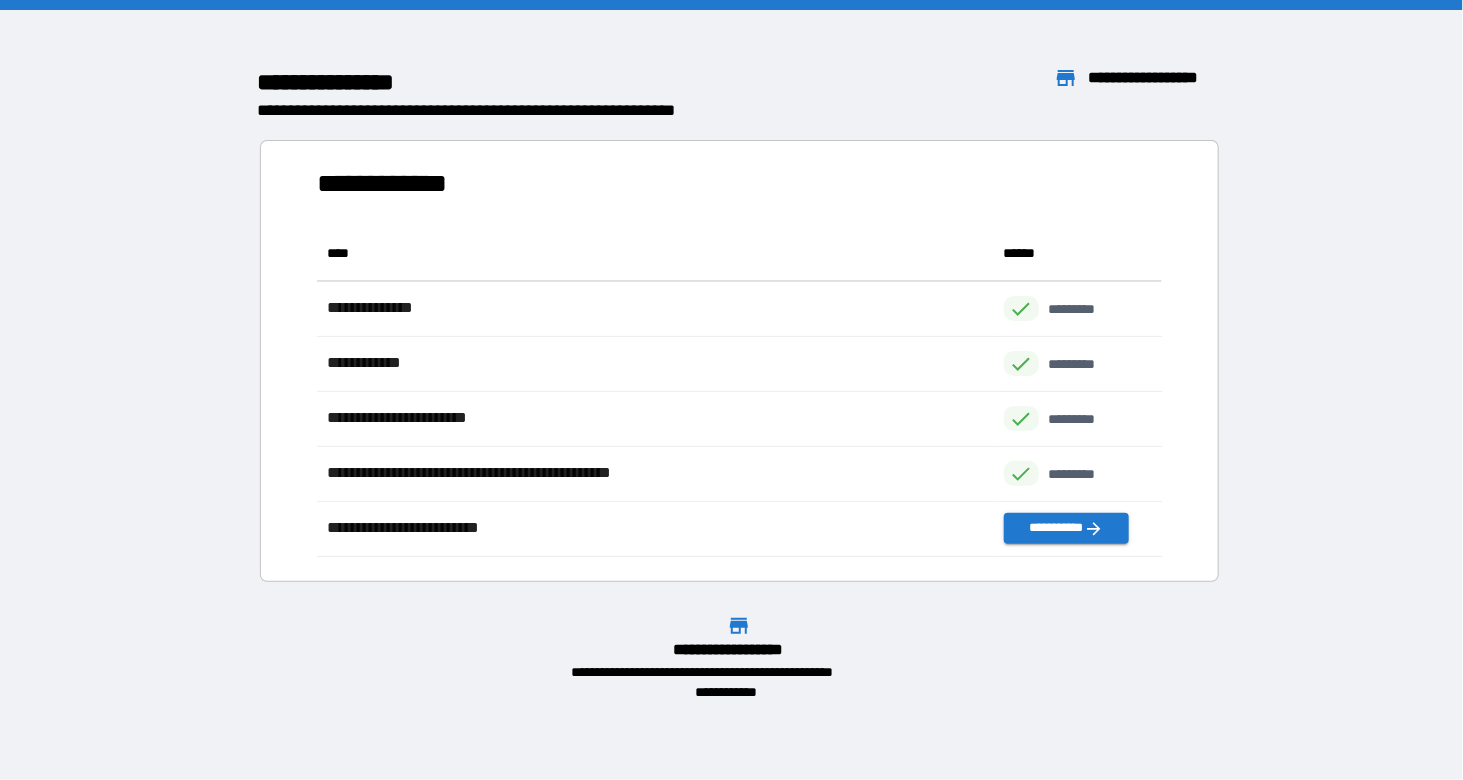 scroll, scrollTop: 16, scrollLeft: 15, axis: both 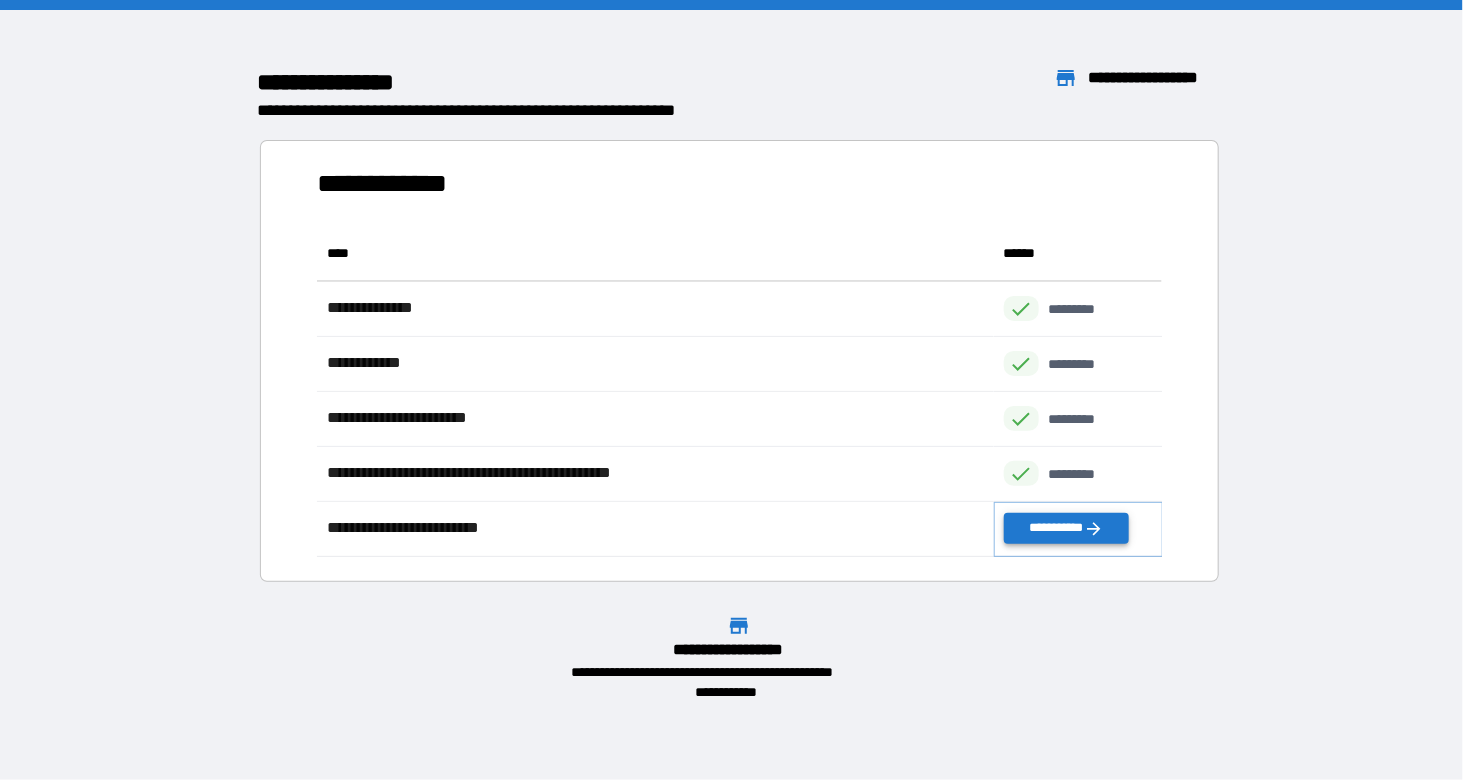 click on "**********" at bounding box center [1066, 528] 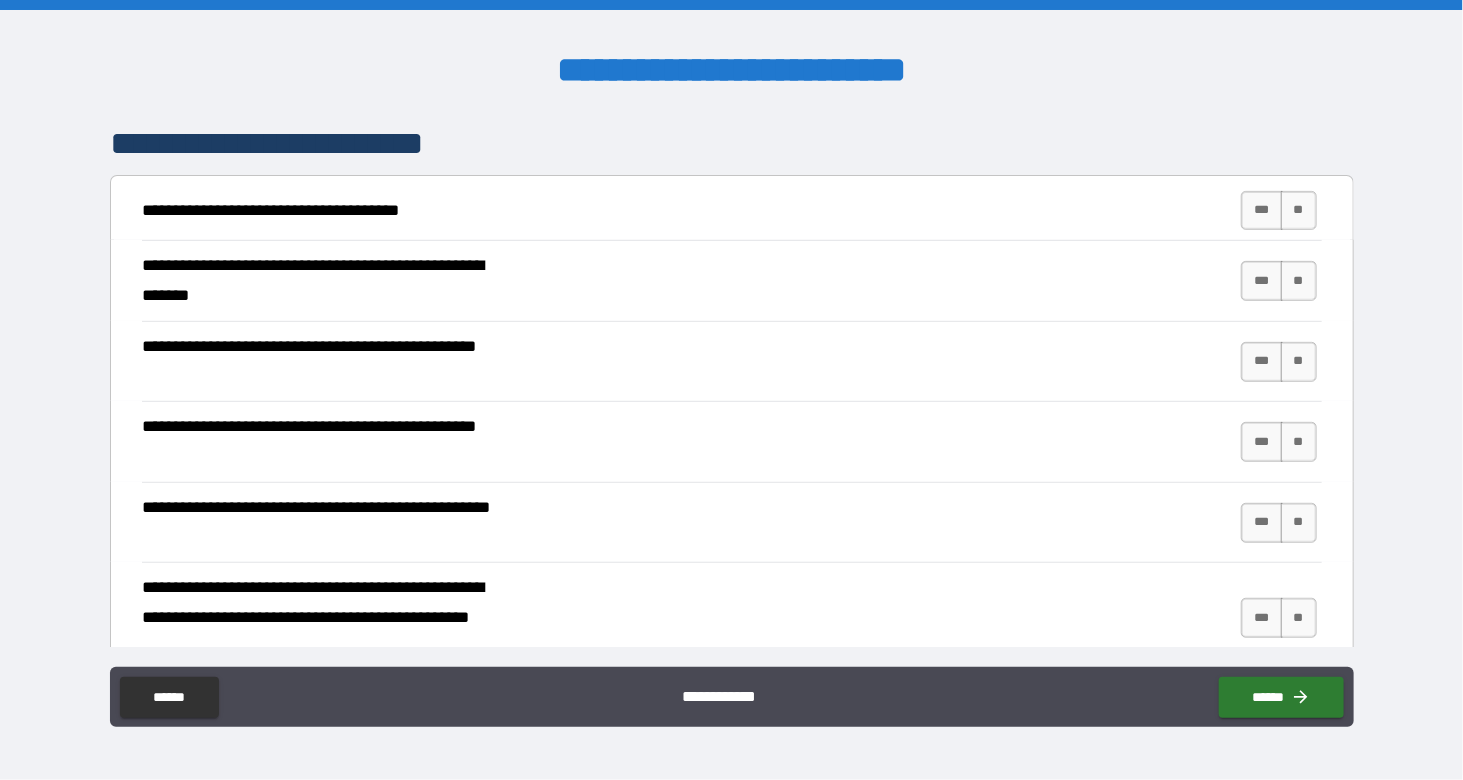 scroll, scrollTop: 335, scrollLeft: 0, axis: vertical 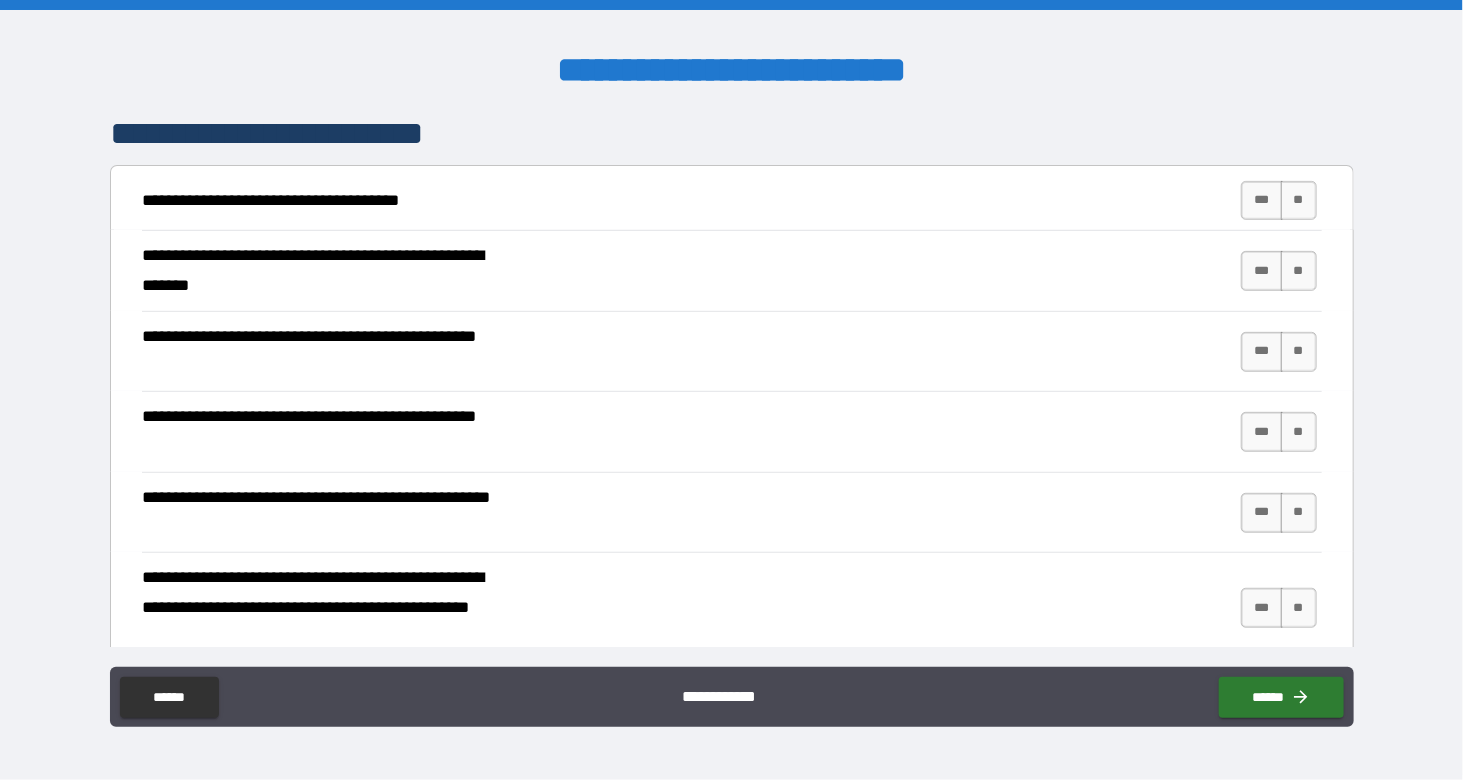 click on "***" at bounding box center (1261, 201) 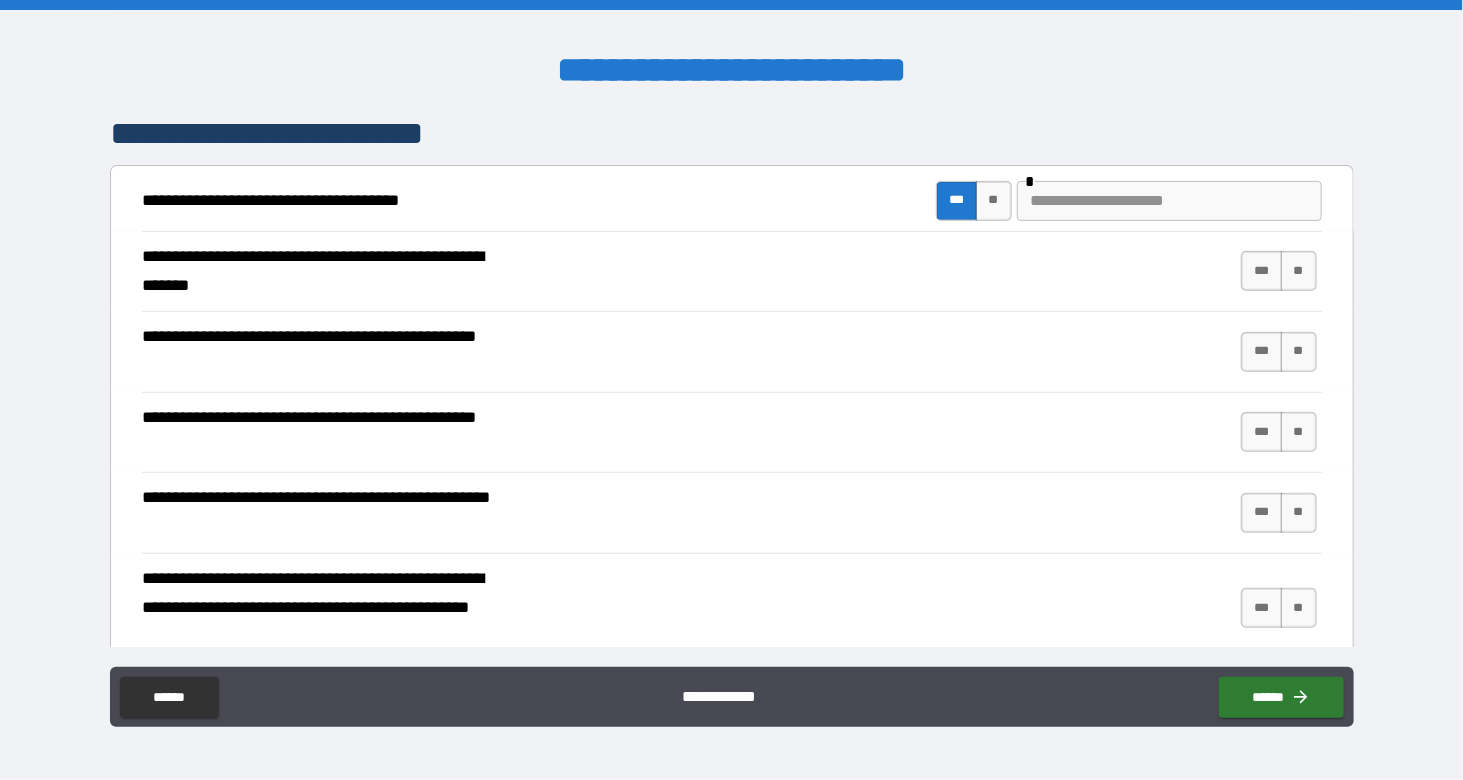 click on "**" at bounding box center (994, 201) 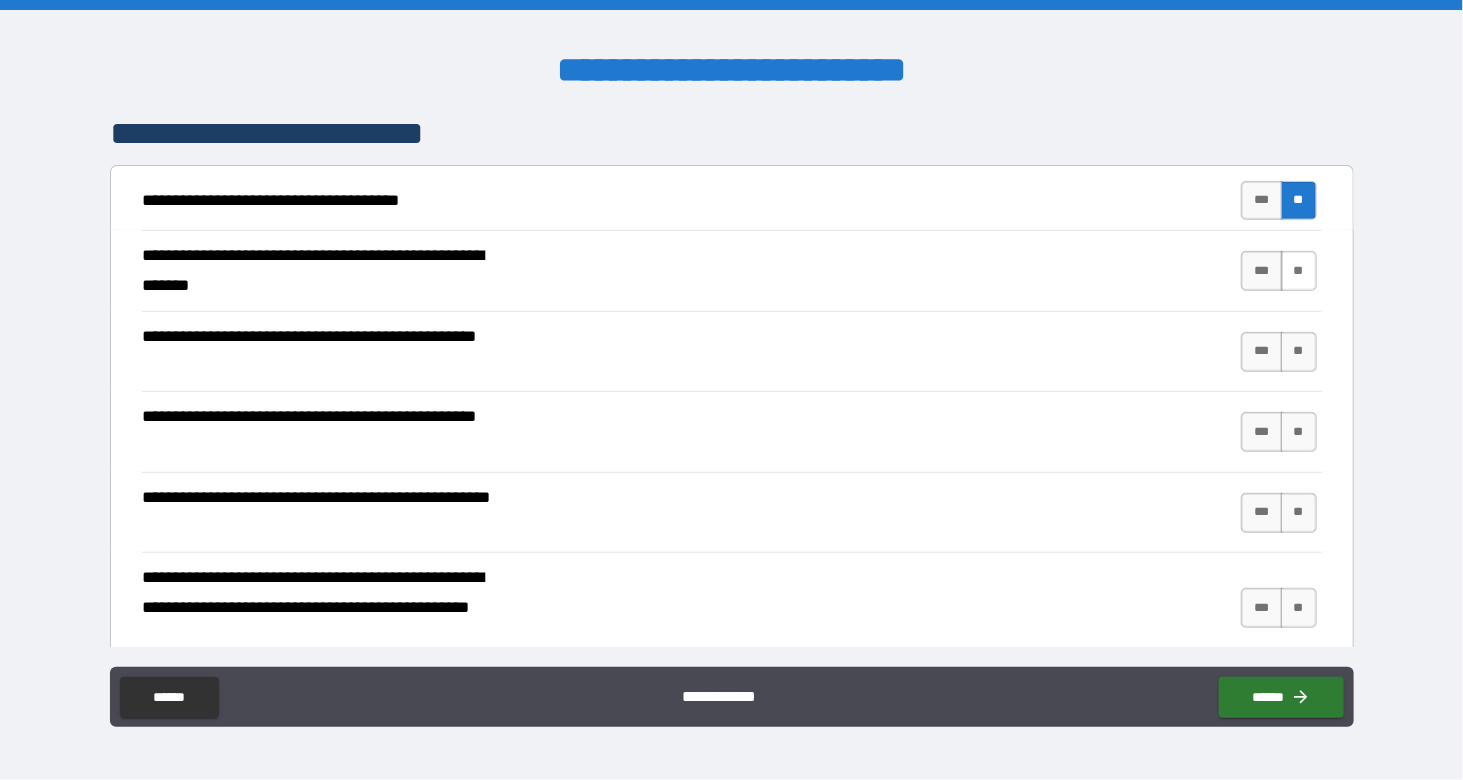 click on "**" at bounding box center [1299, 271] 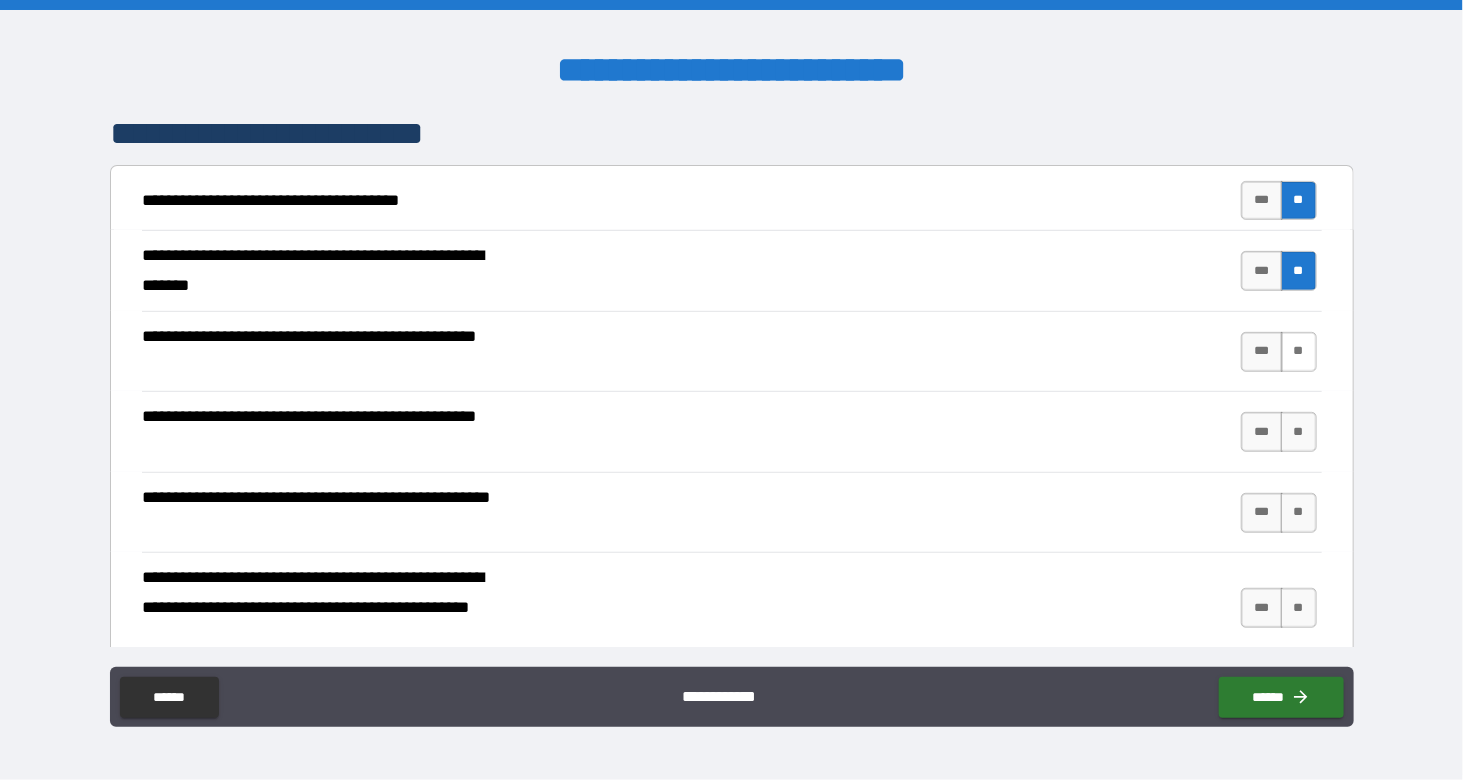 click on "**" at bounding box center [1299, 352] 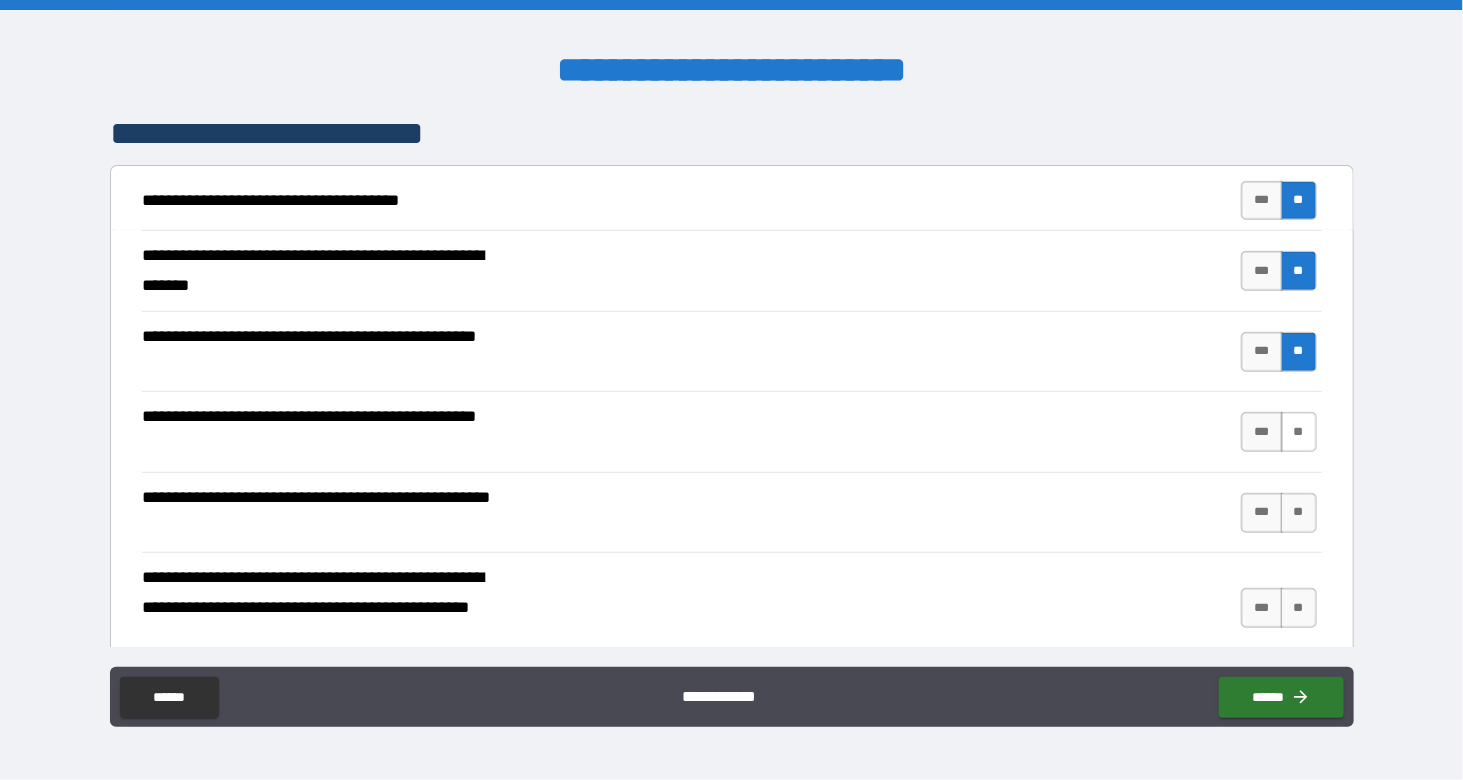 click on "**" at bounding box center [1299, 432] 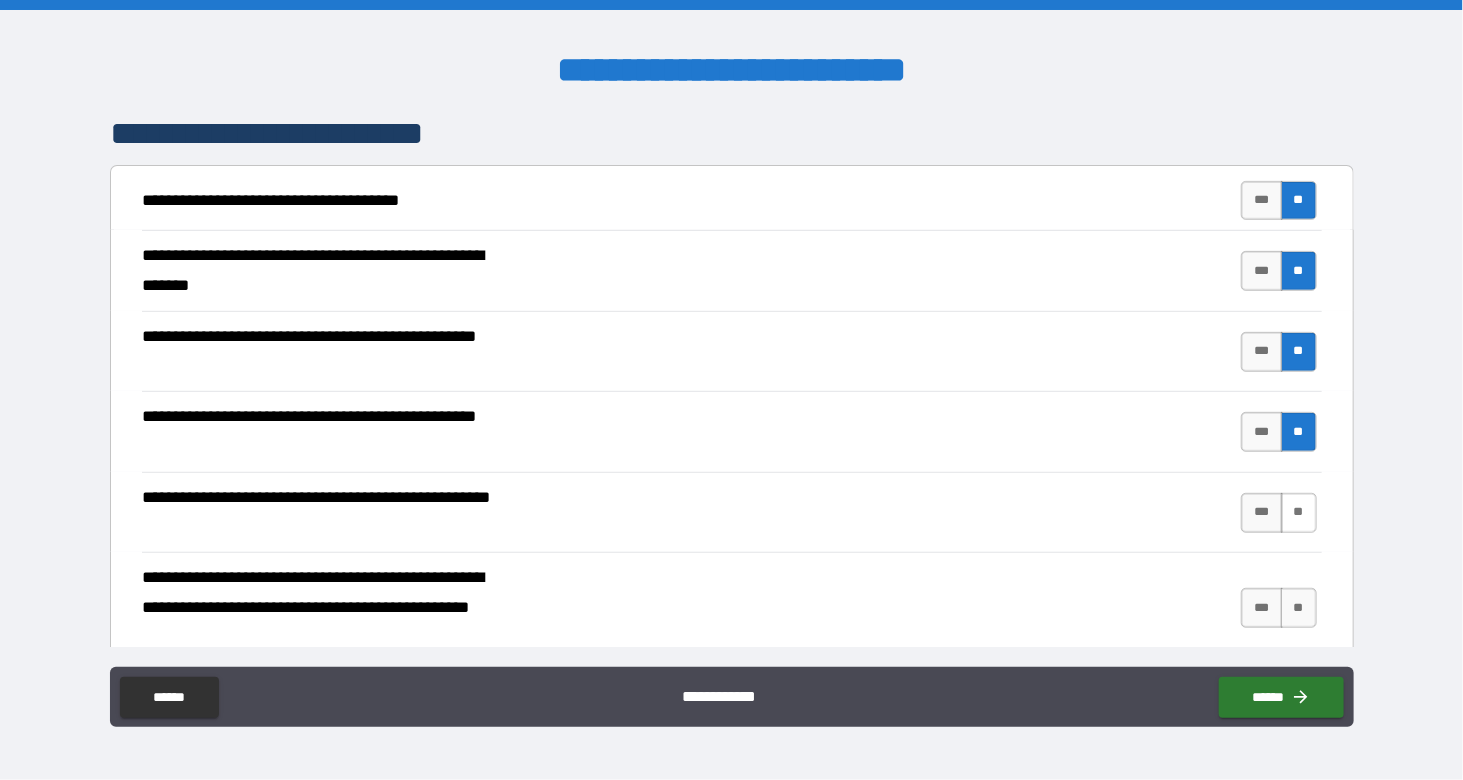 click on "**" at bounding box center (1299, 513) 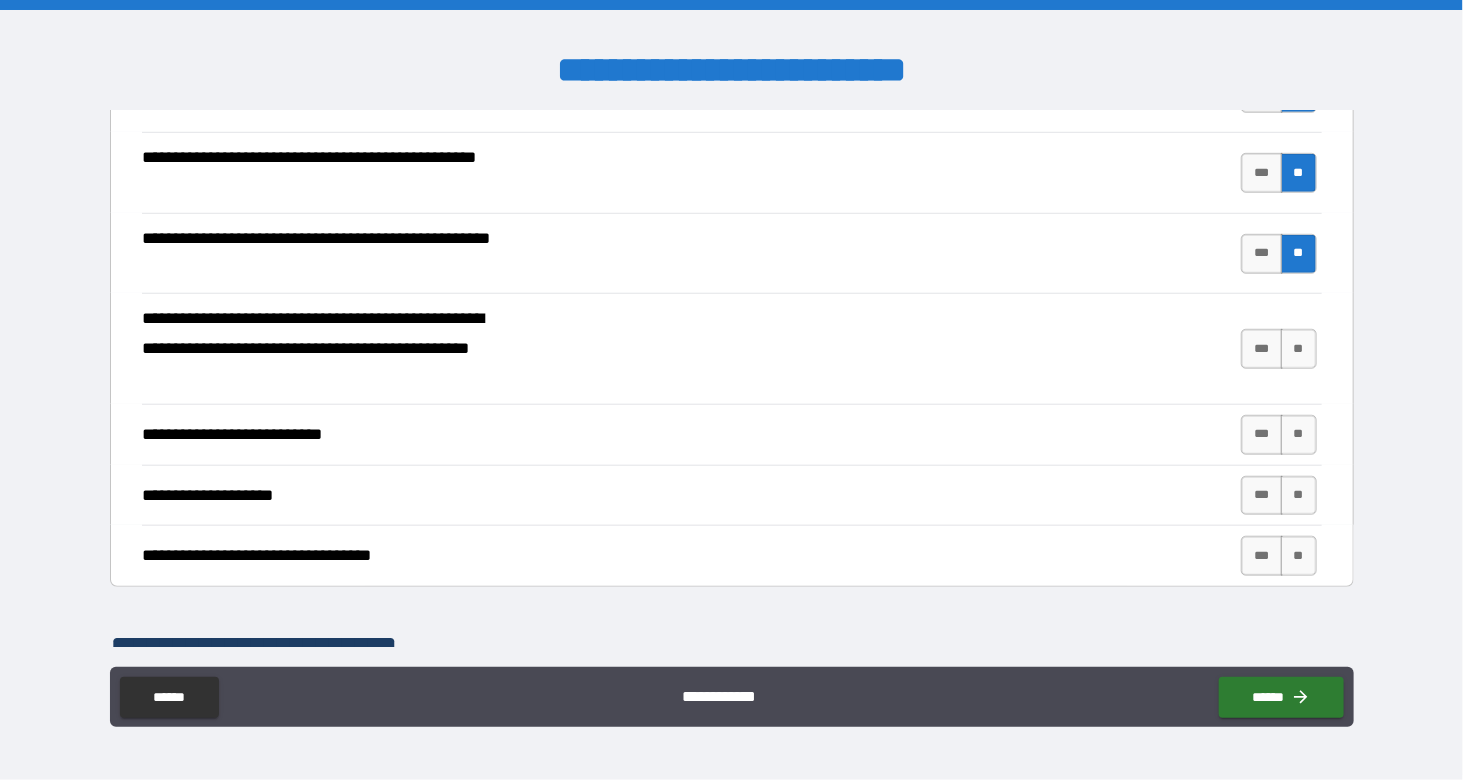 scroll, scrollTop: 594, scrollLeft: 0, axis: vertical 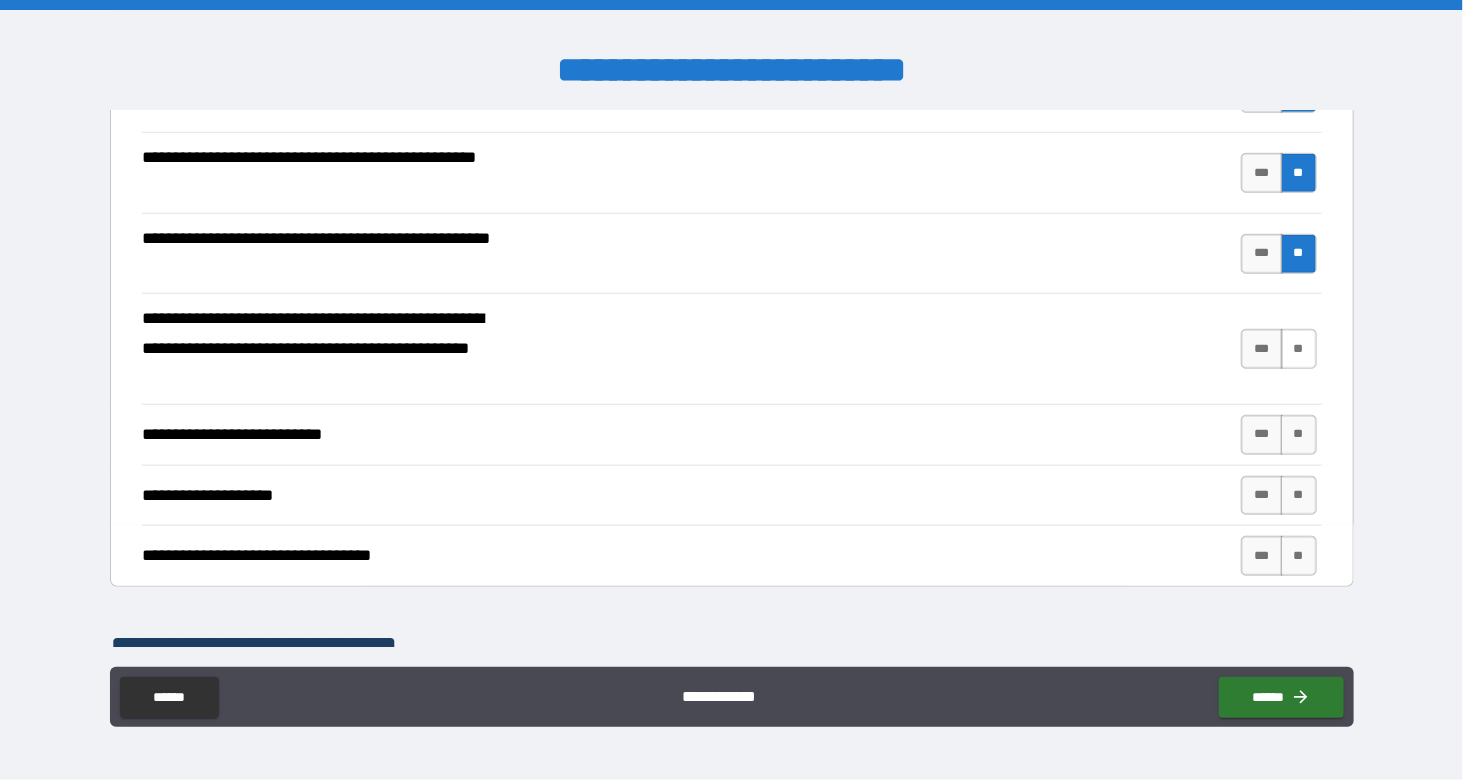 click on "**" at bounding box center (1299, 349) 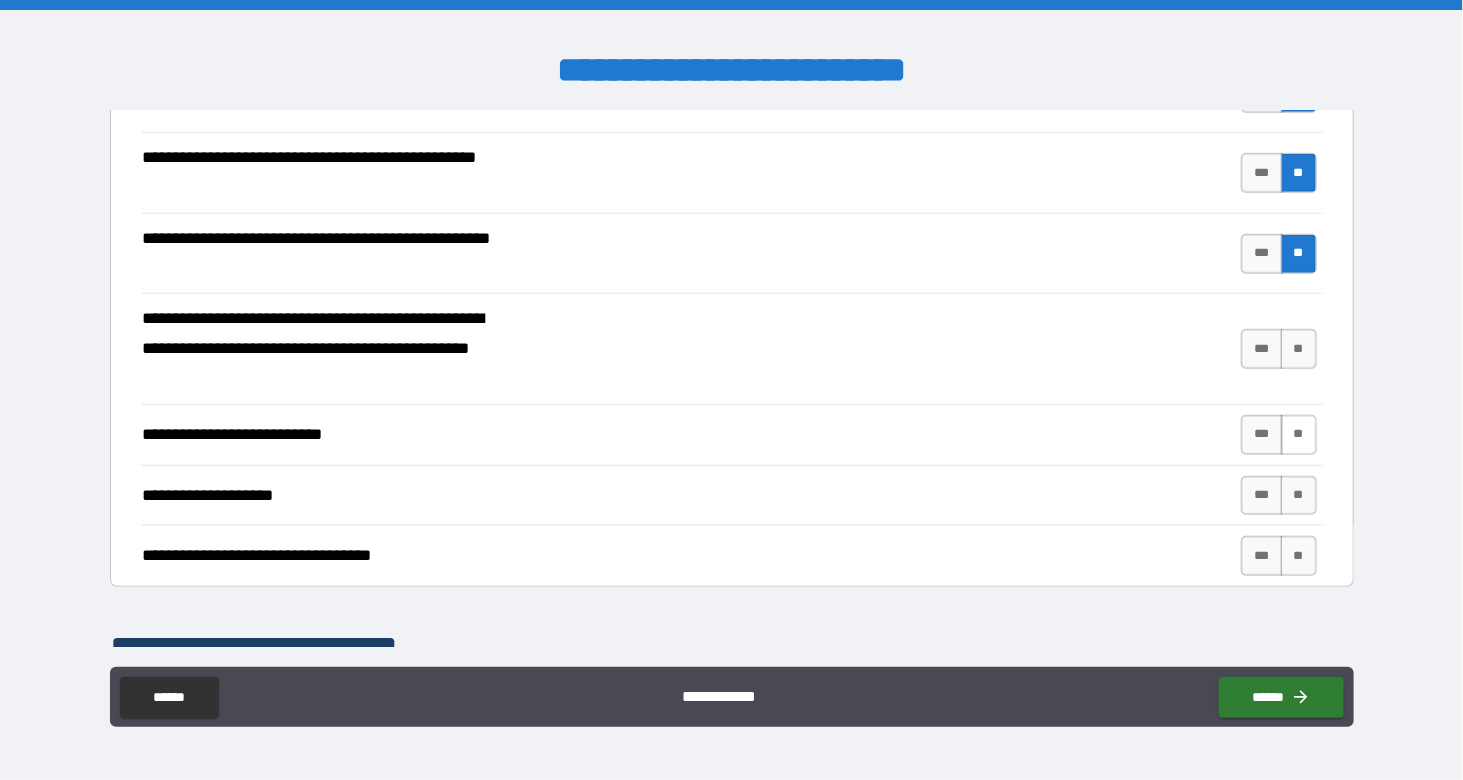 click on "**" at bounding box center [1299, 435] 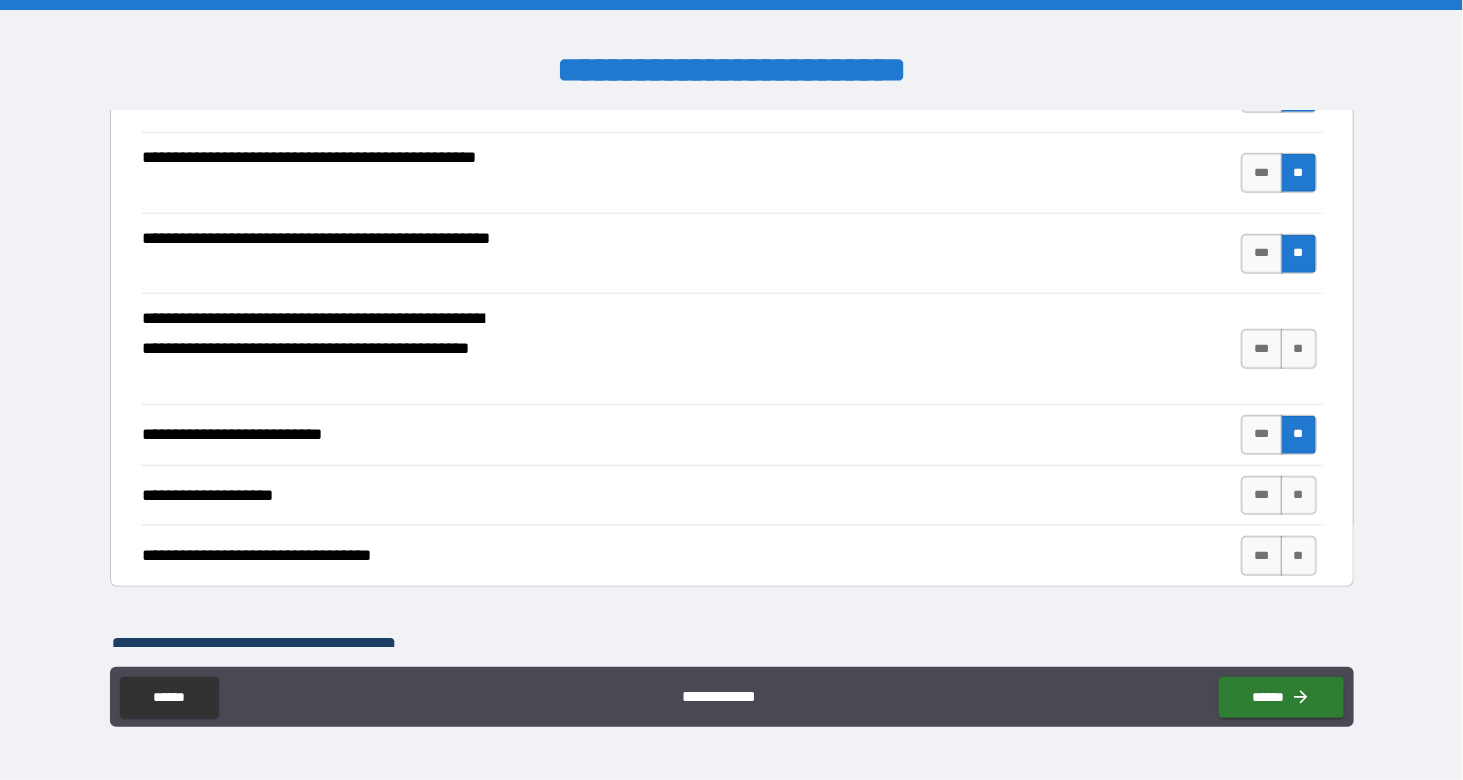 click on "**" at bounding box center [1299, 349] 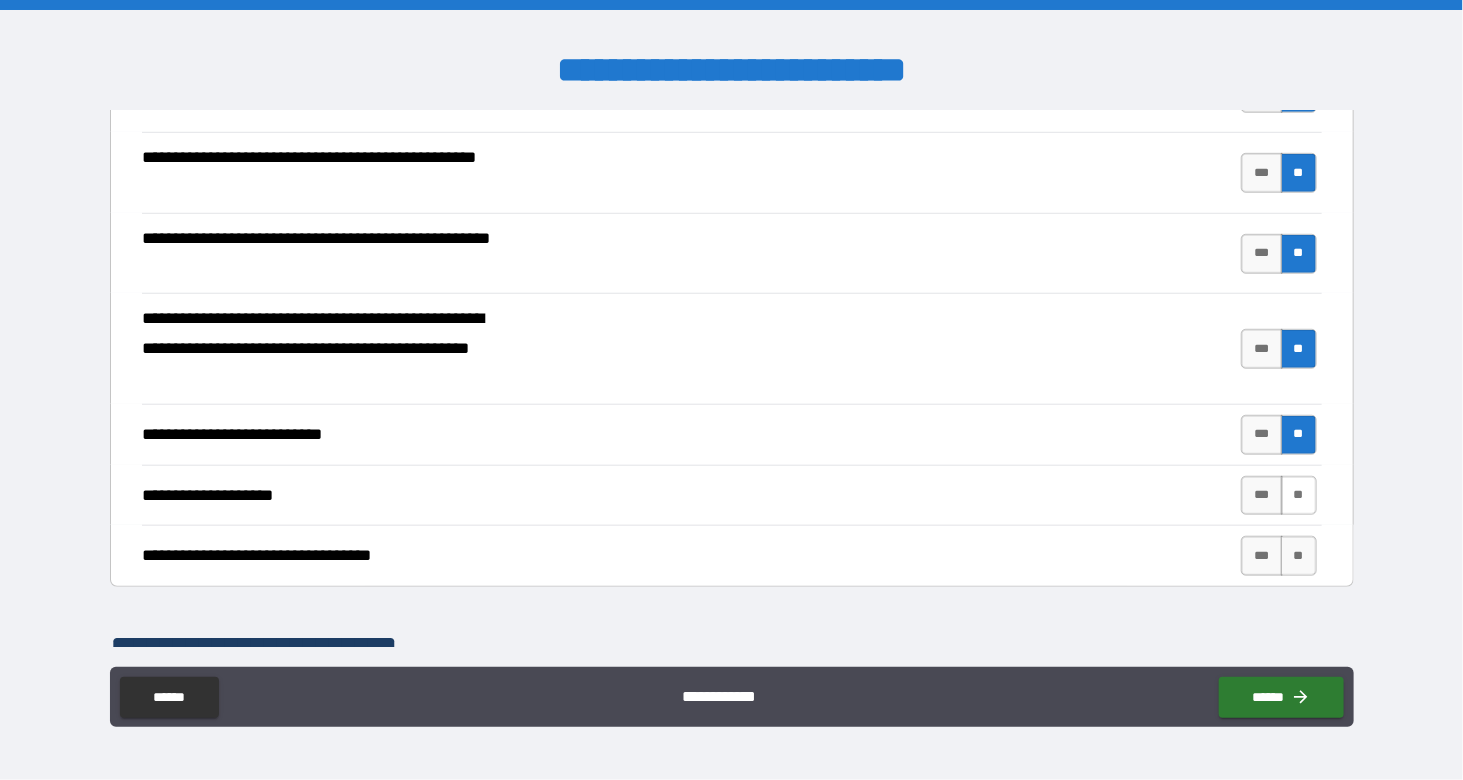 click on "**" at bounding box center (1299, 496) 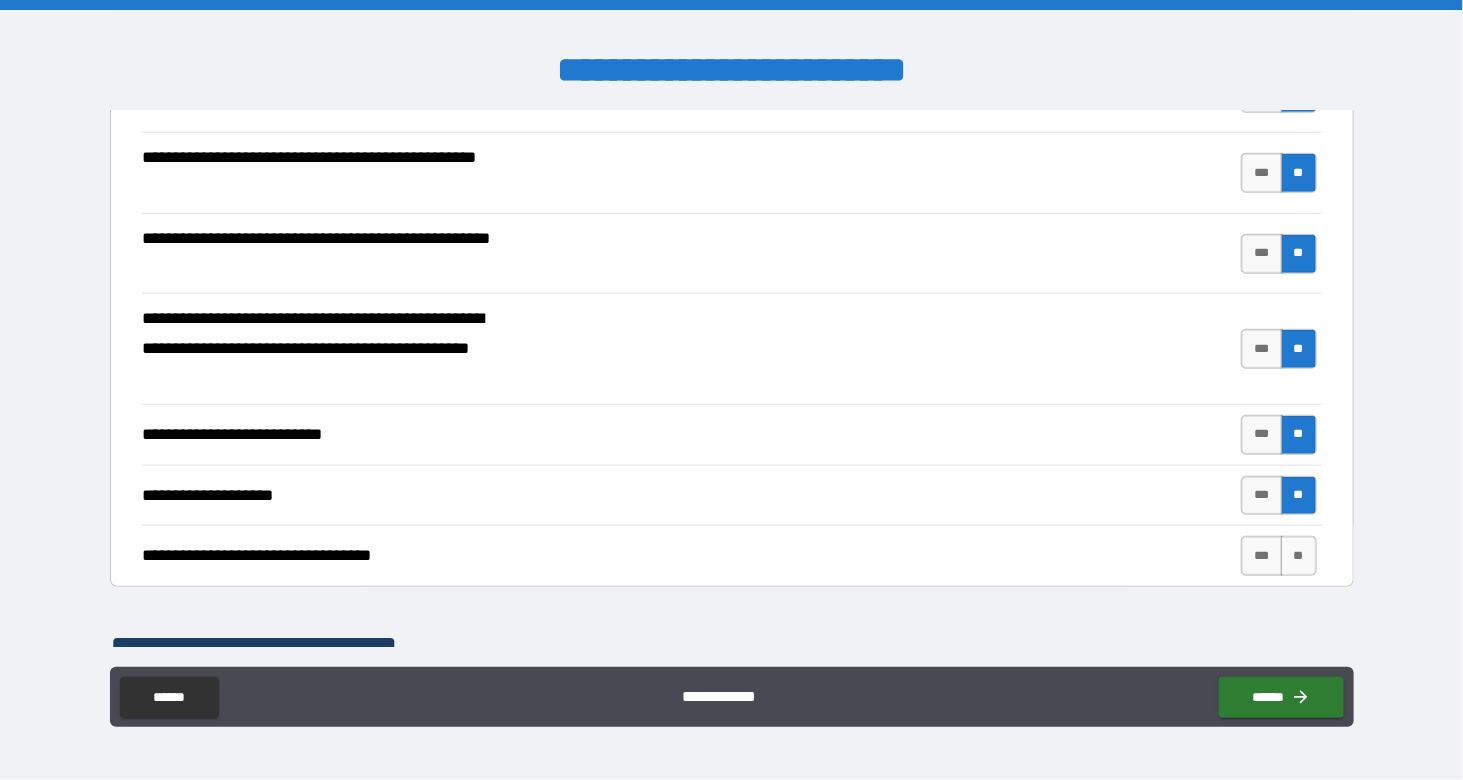click on "**" at bounding box center [1299, 556] 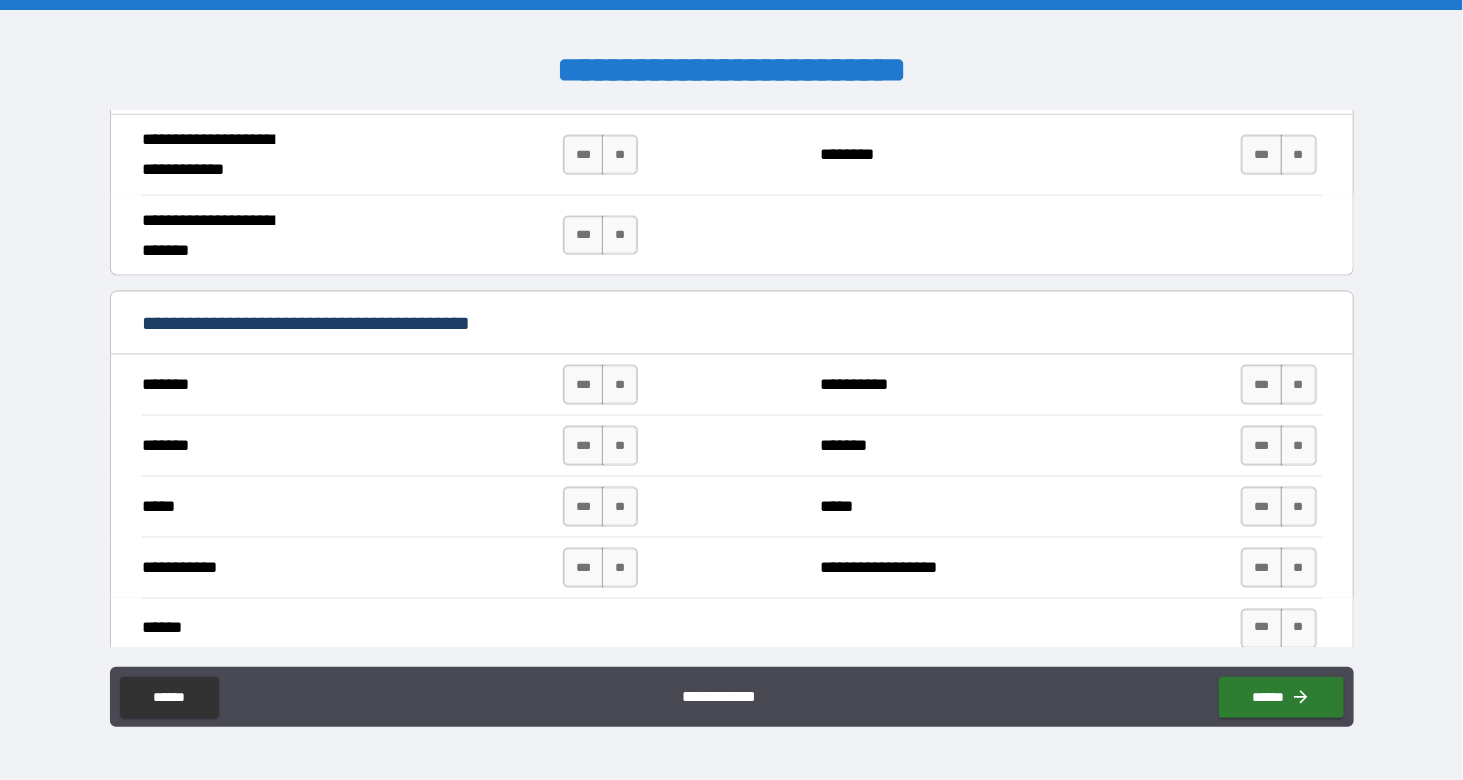scroll, scrollTop: 1266, scrollLeft: 0, axis: vertical 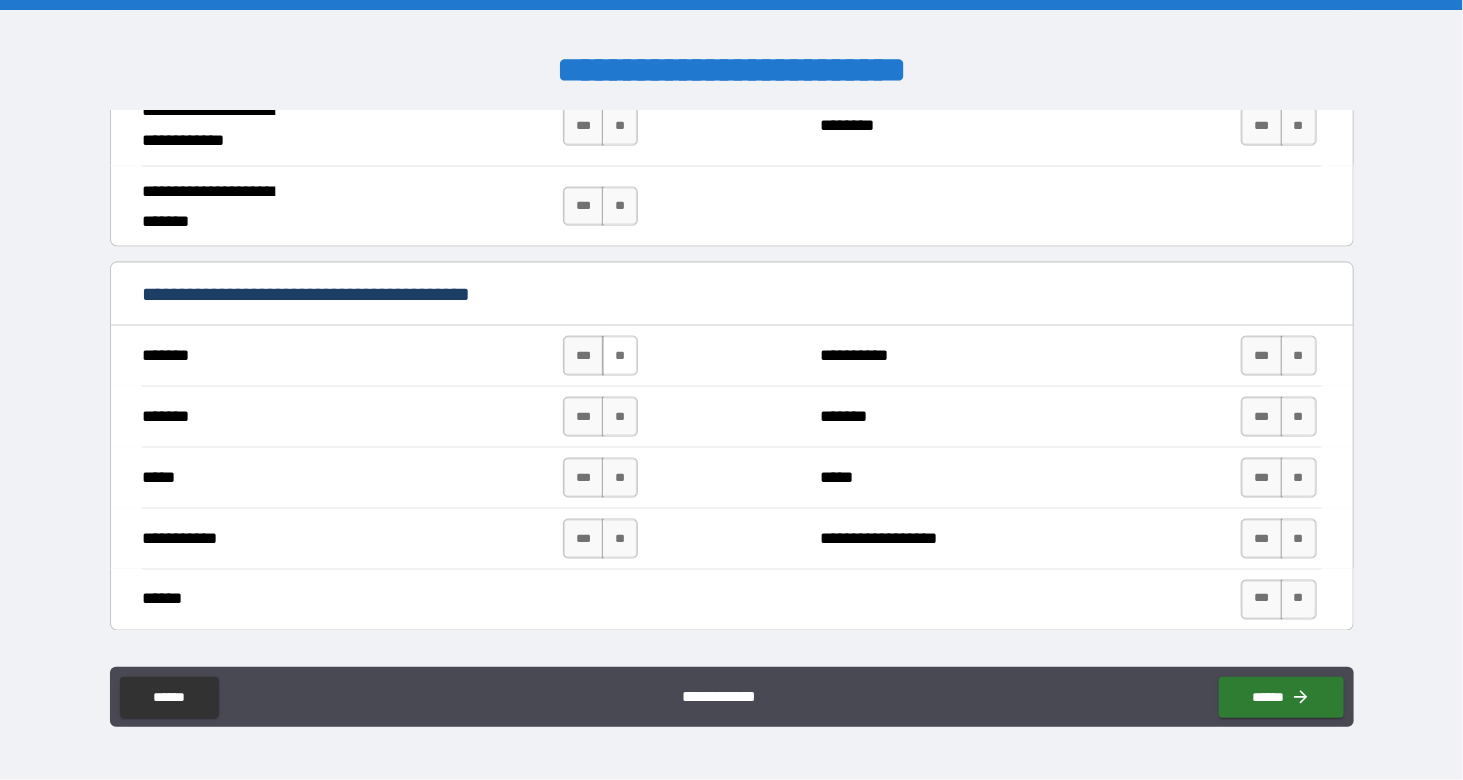 click on "**" at bounding box center (620, 356) 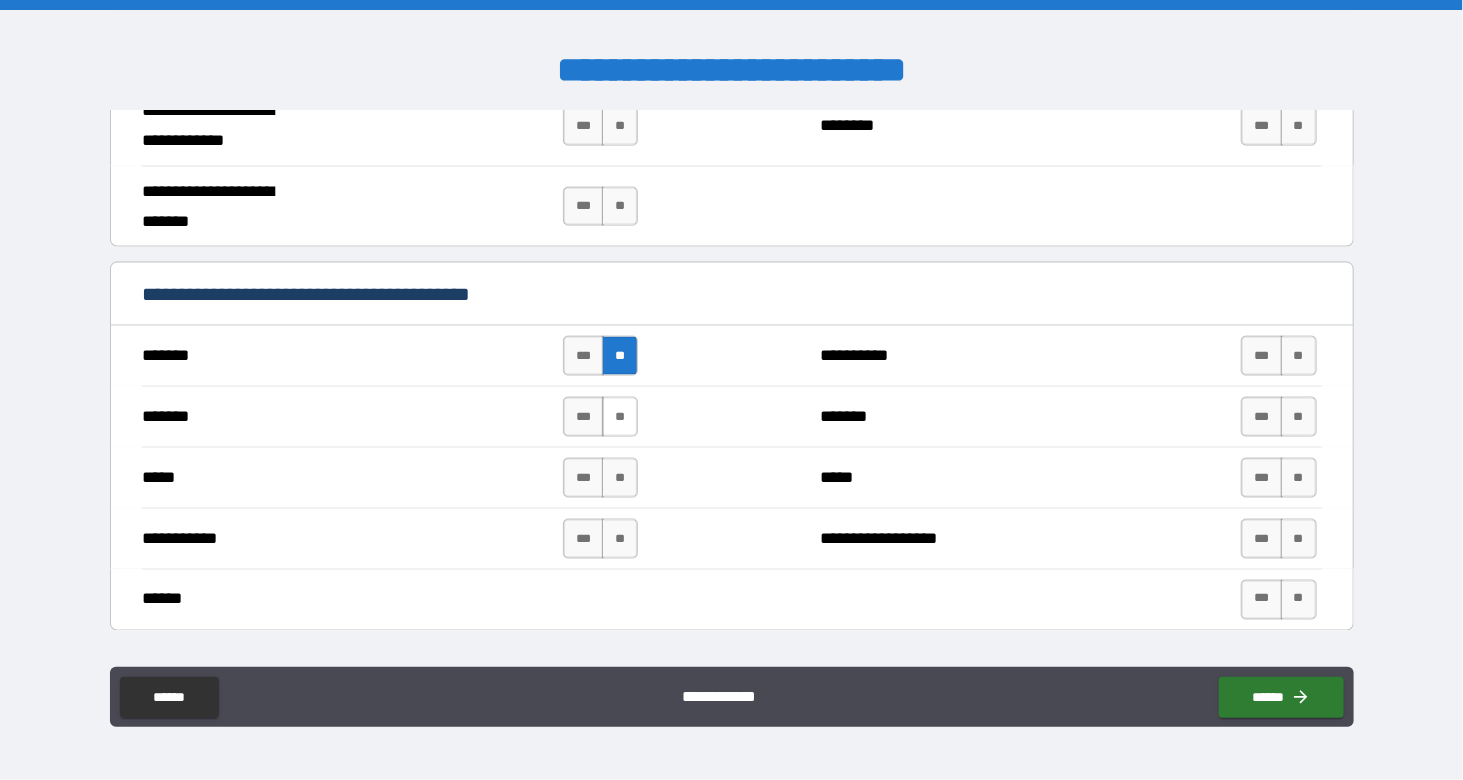 click on "**" at bounding box center (620, 417) 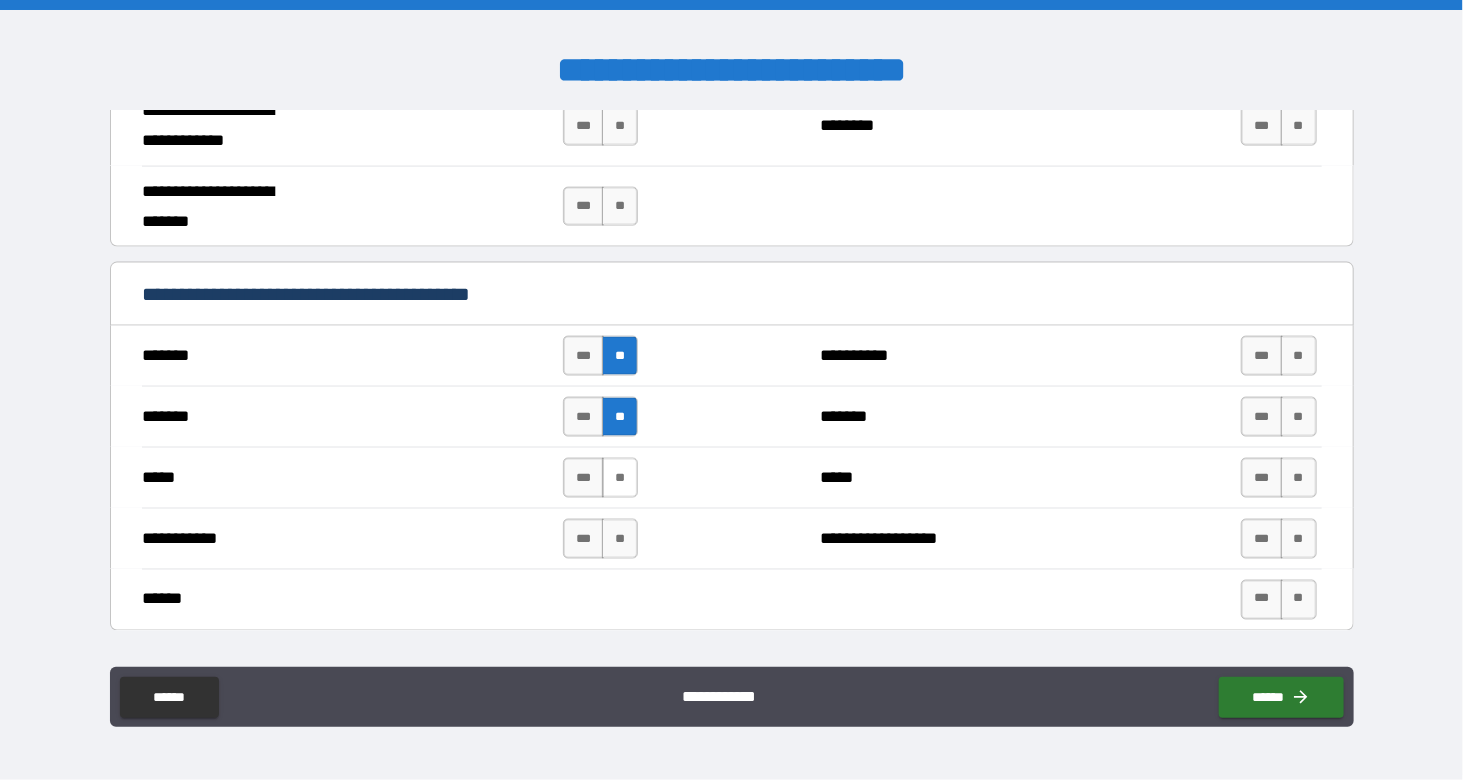 click on "**" at bounding box center [620, 478] 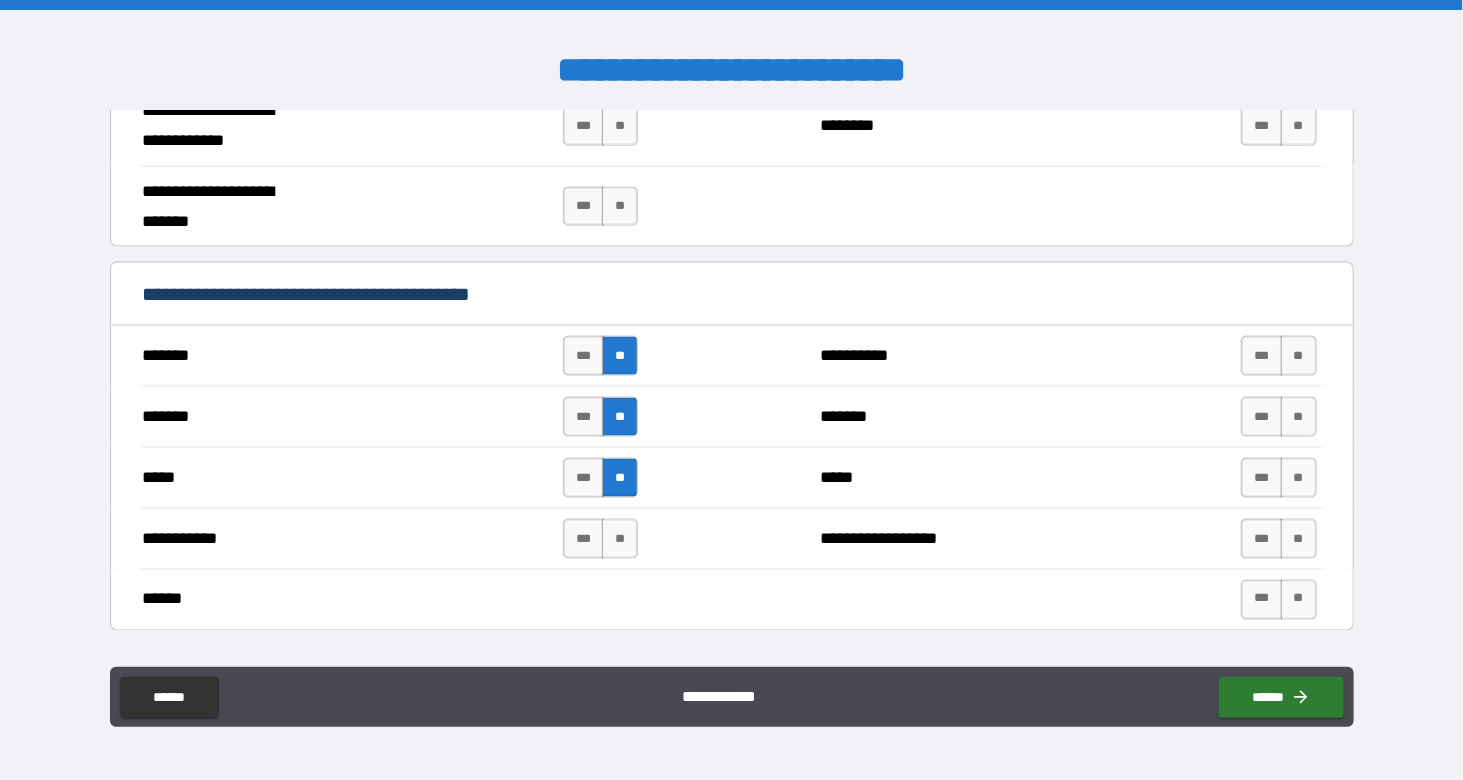 click on "**" at bounding box center (620, 539) 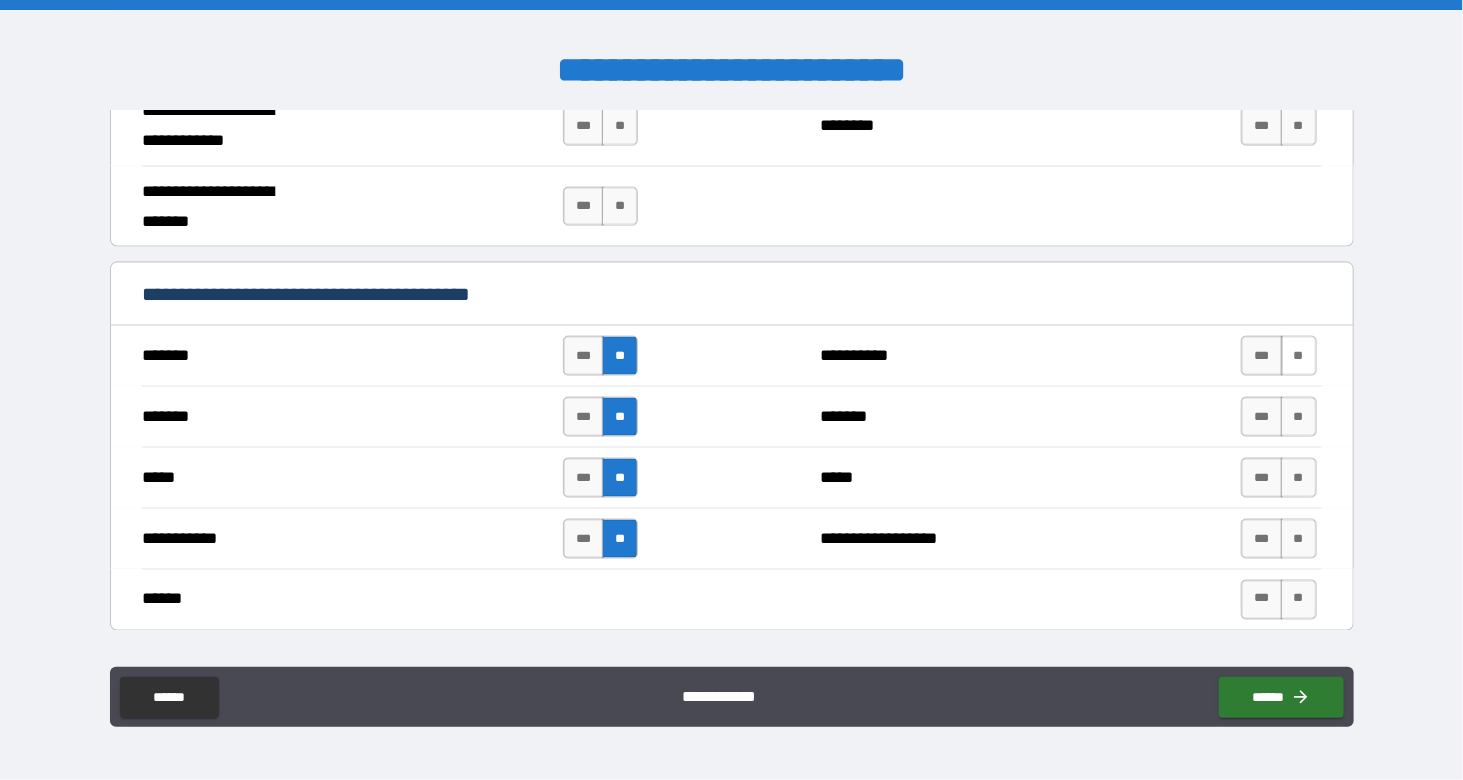 click on "**" at bounding box center [1299, 356] 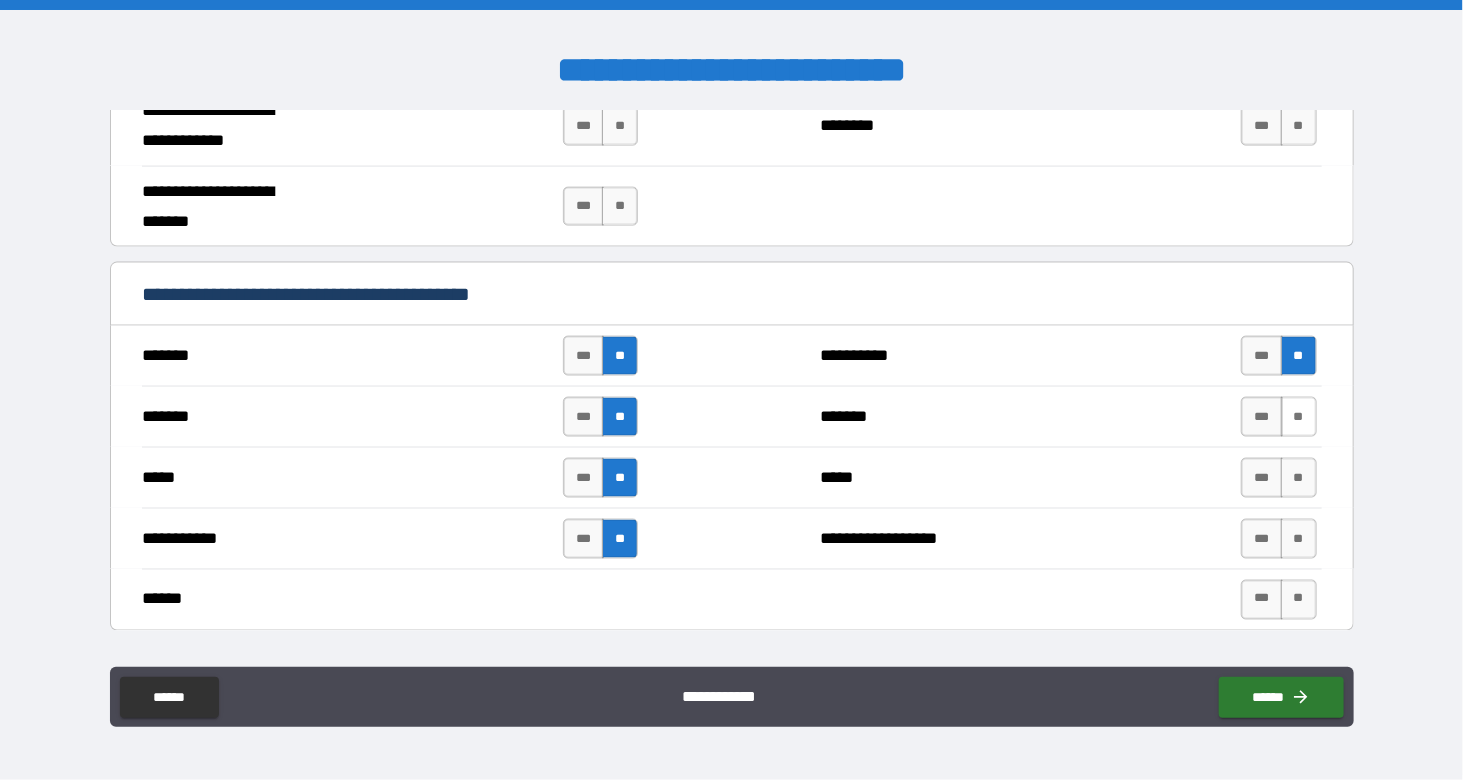 click on "**" at bounding box center (1299, 417) 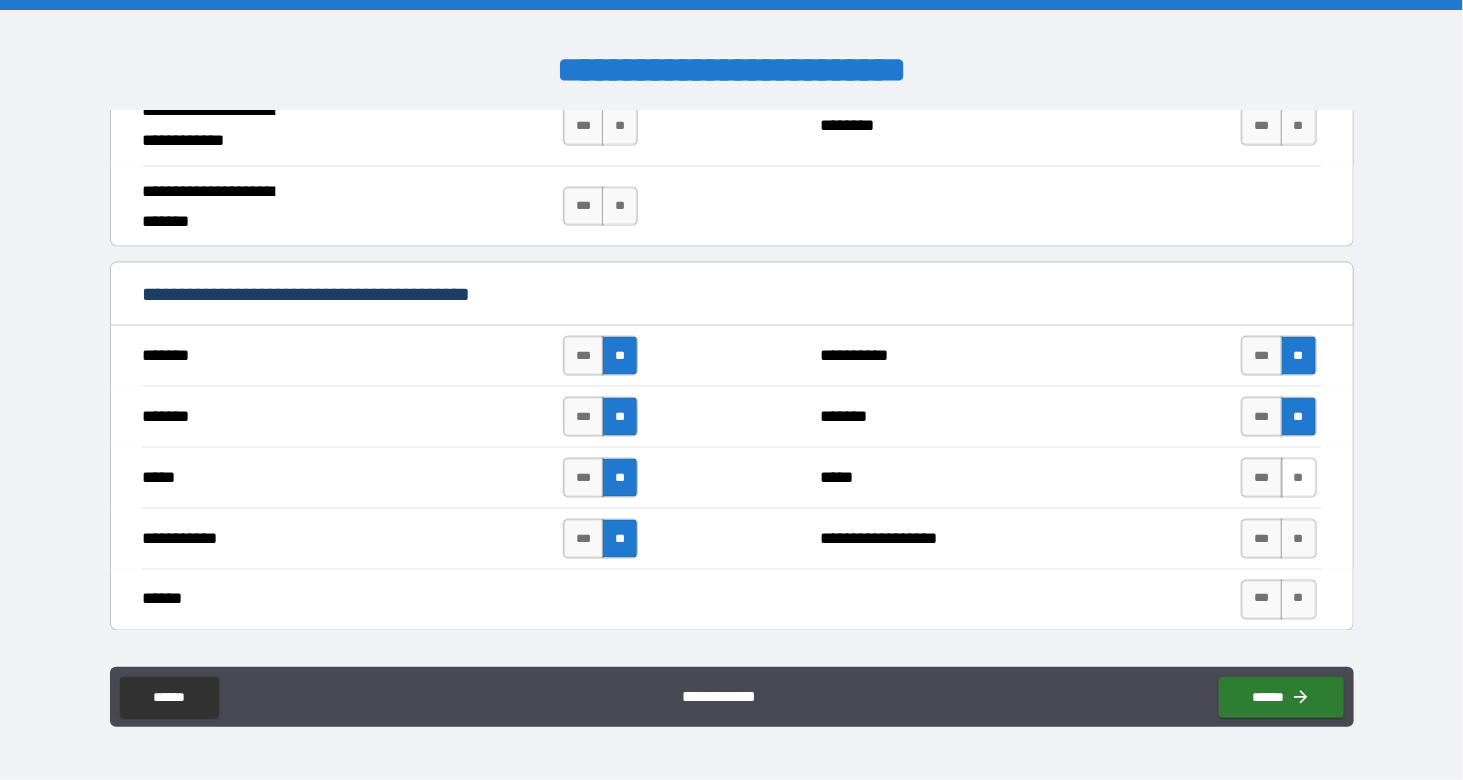 click on "**" at bounding box center (1299, 478) 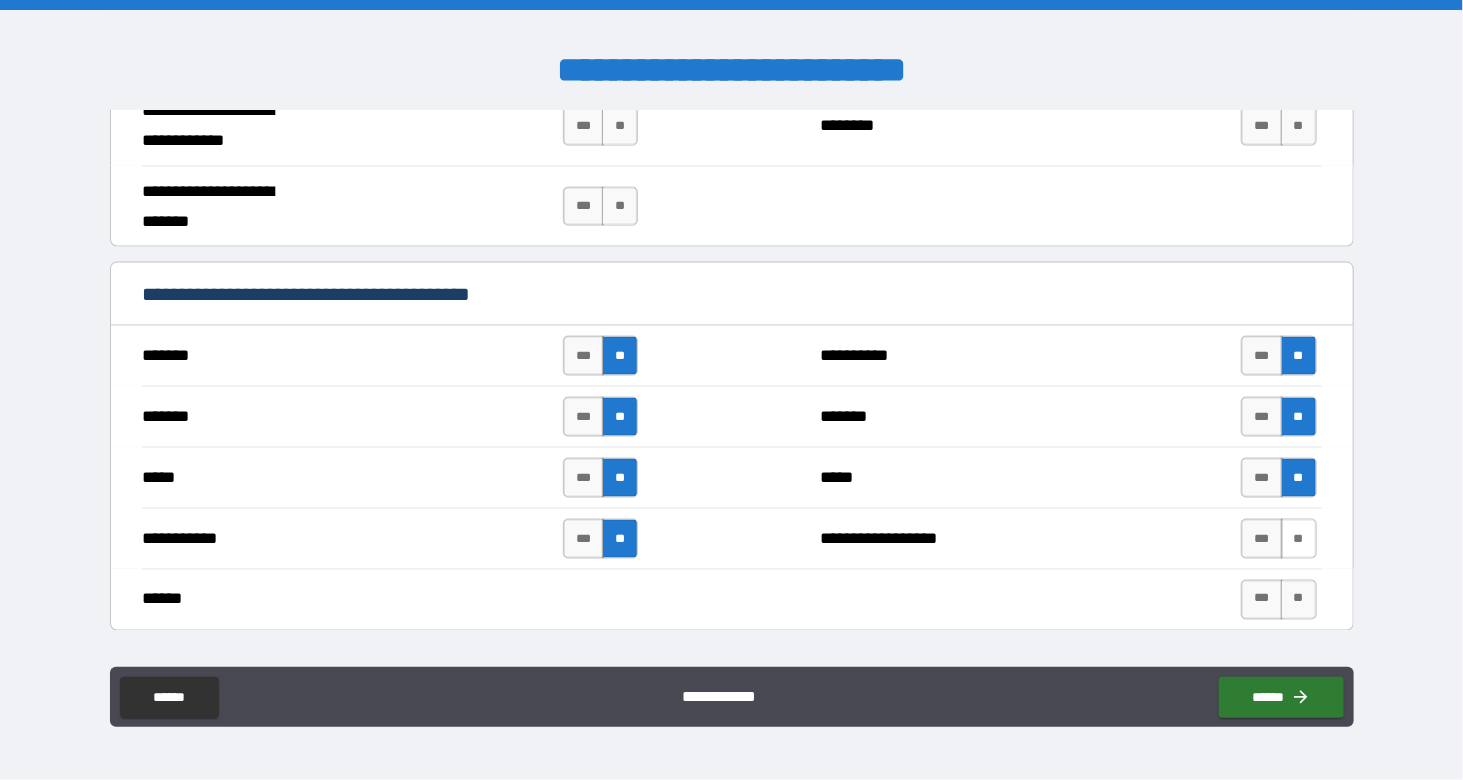 click on "**" at bounding box center (1299, 539) 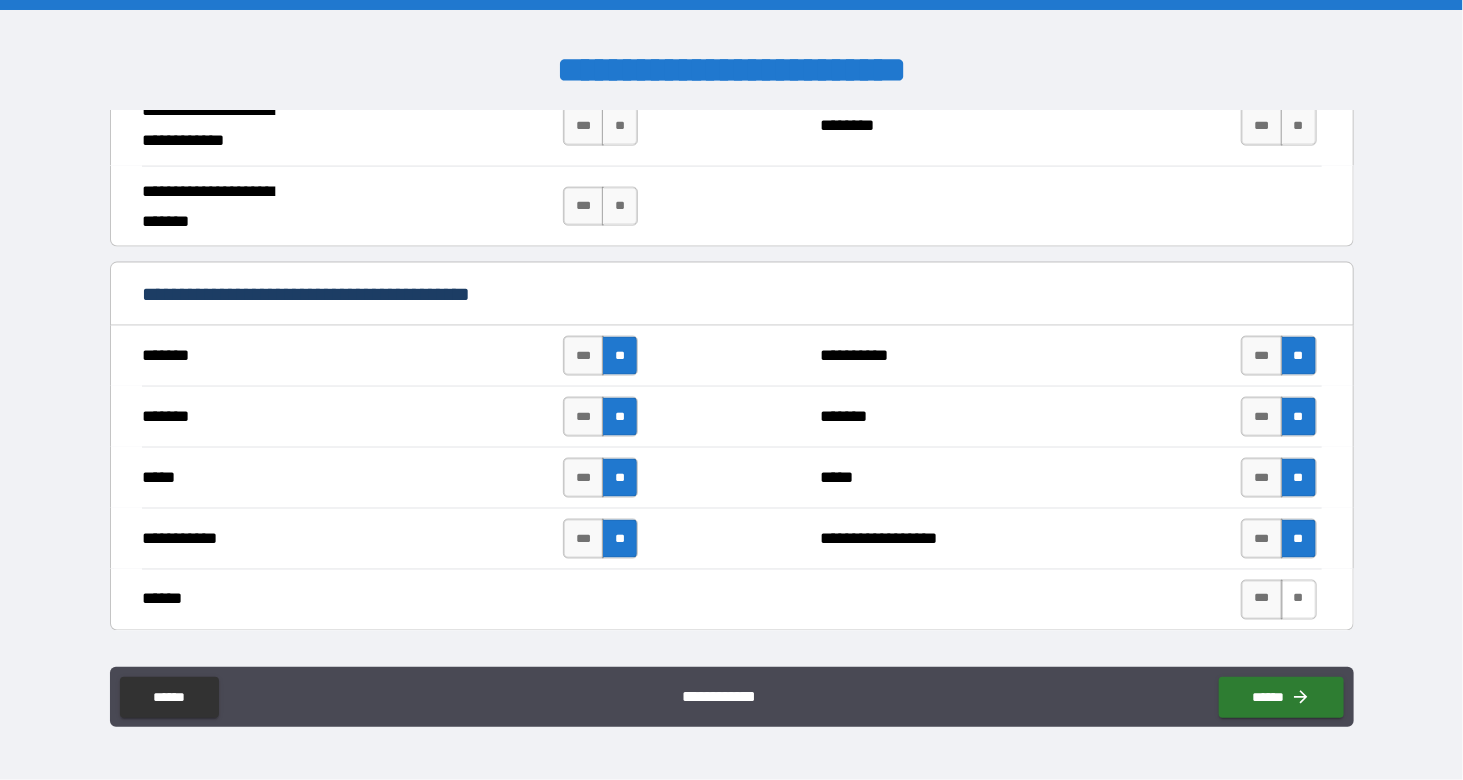 click on "**" at bounding box center [1299, 600] 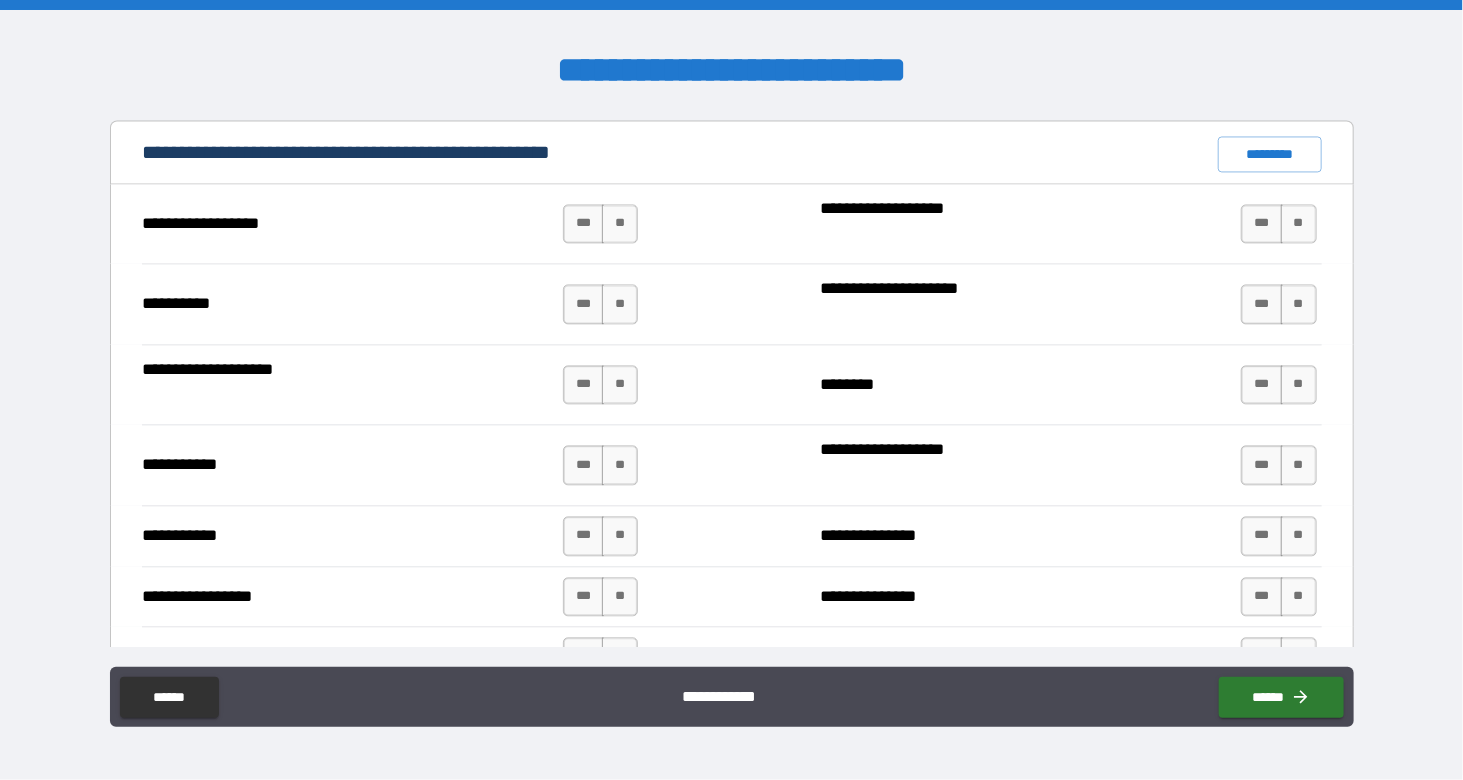 scroll, scrollTop: 1883, scrollLeft: 0, axis: vertical 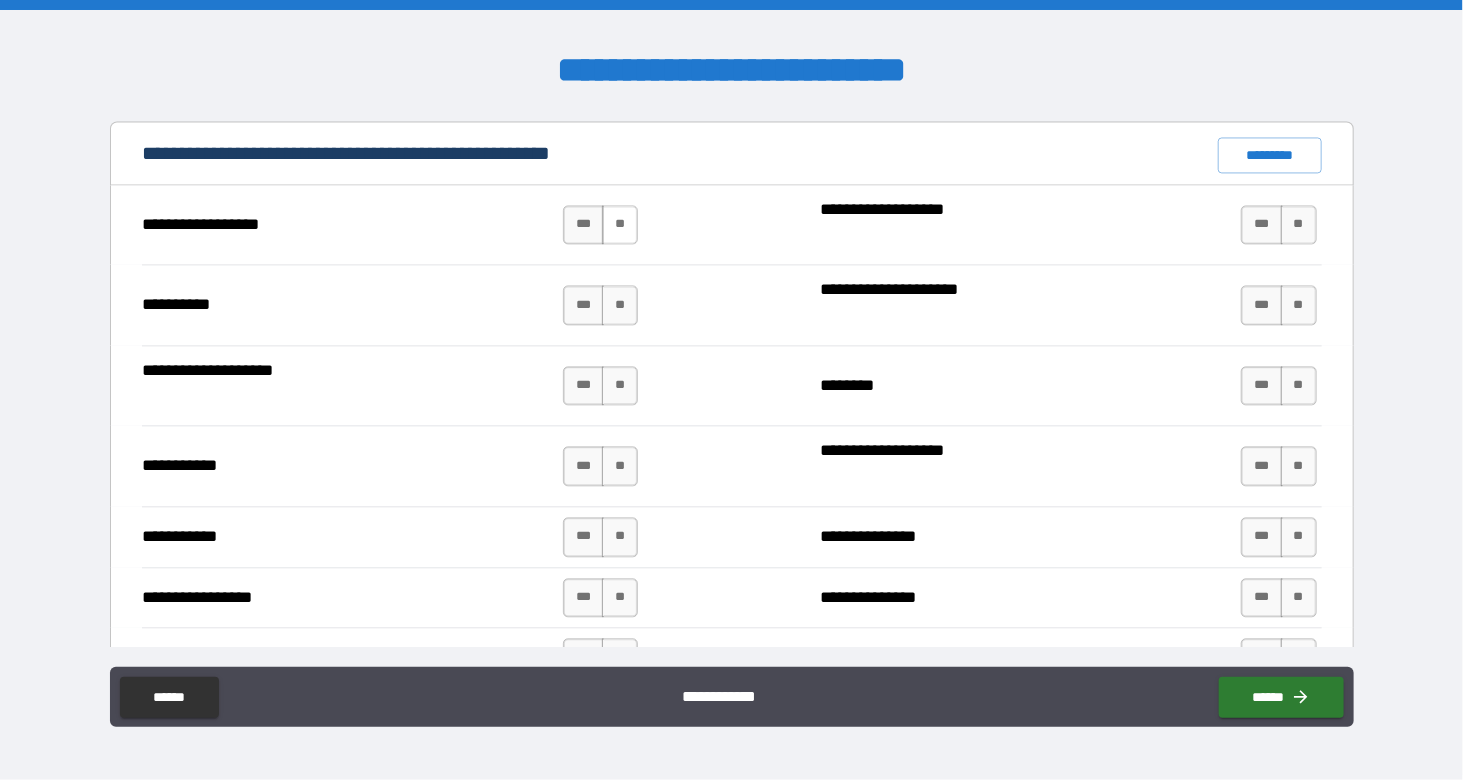 click on "**" at bounding box center [620, 225] 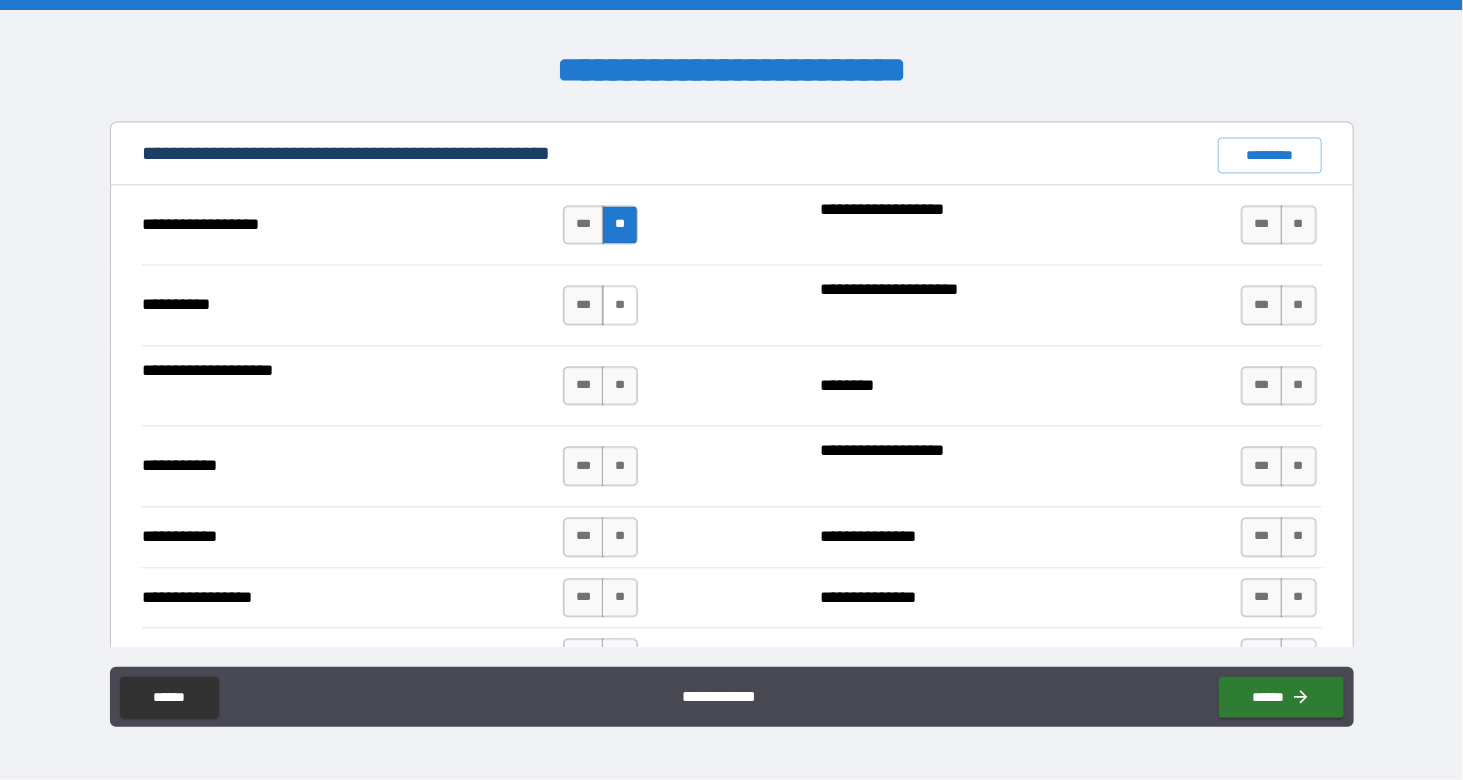 click on "**" at bounding box center [620, 305] 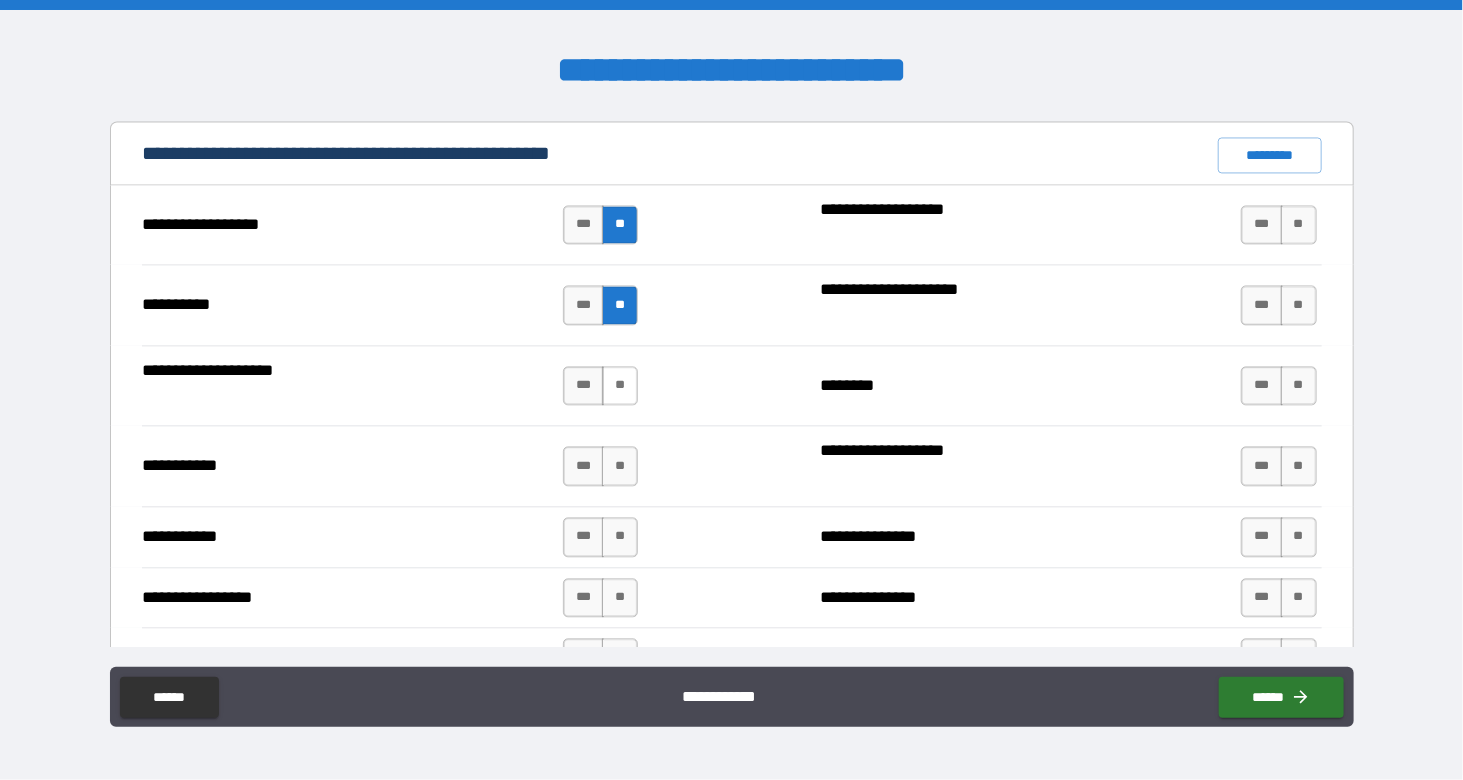 click on "**" at bounding box center [620, 386] 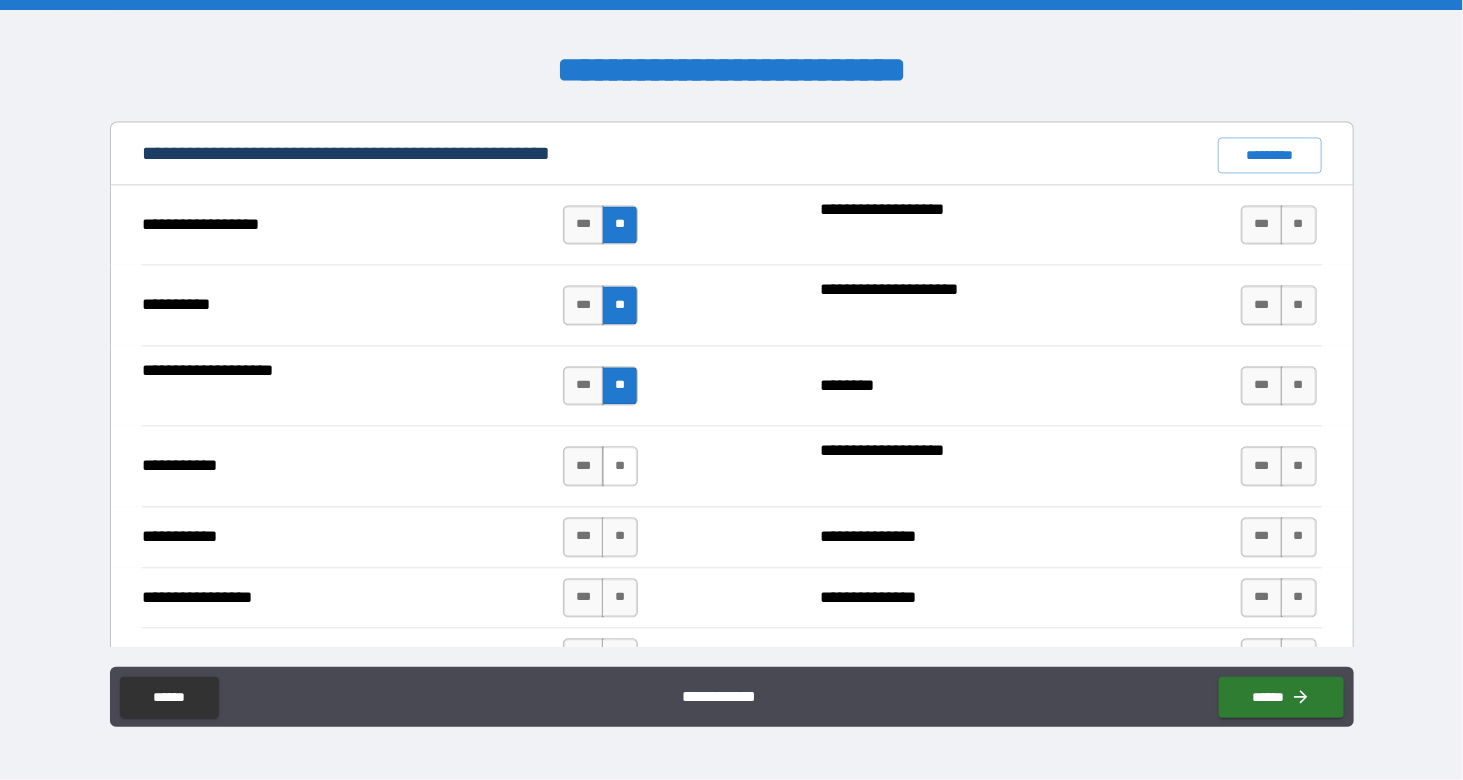 click on "**" at bounding box center [620, 466] 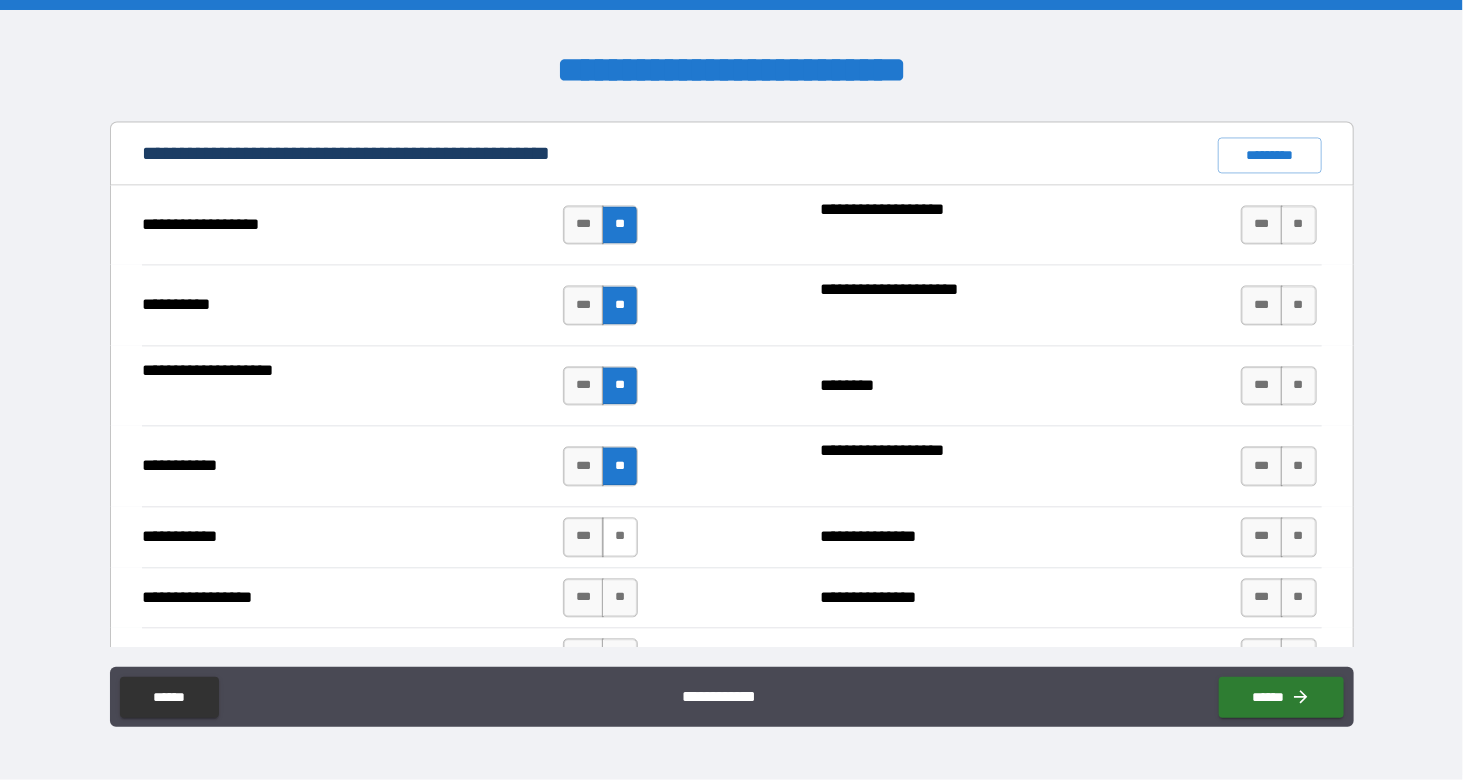 click on "**" at bounding box center (620, 537) 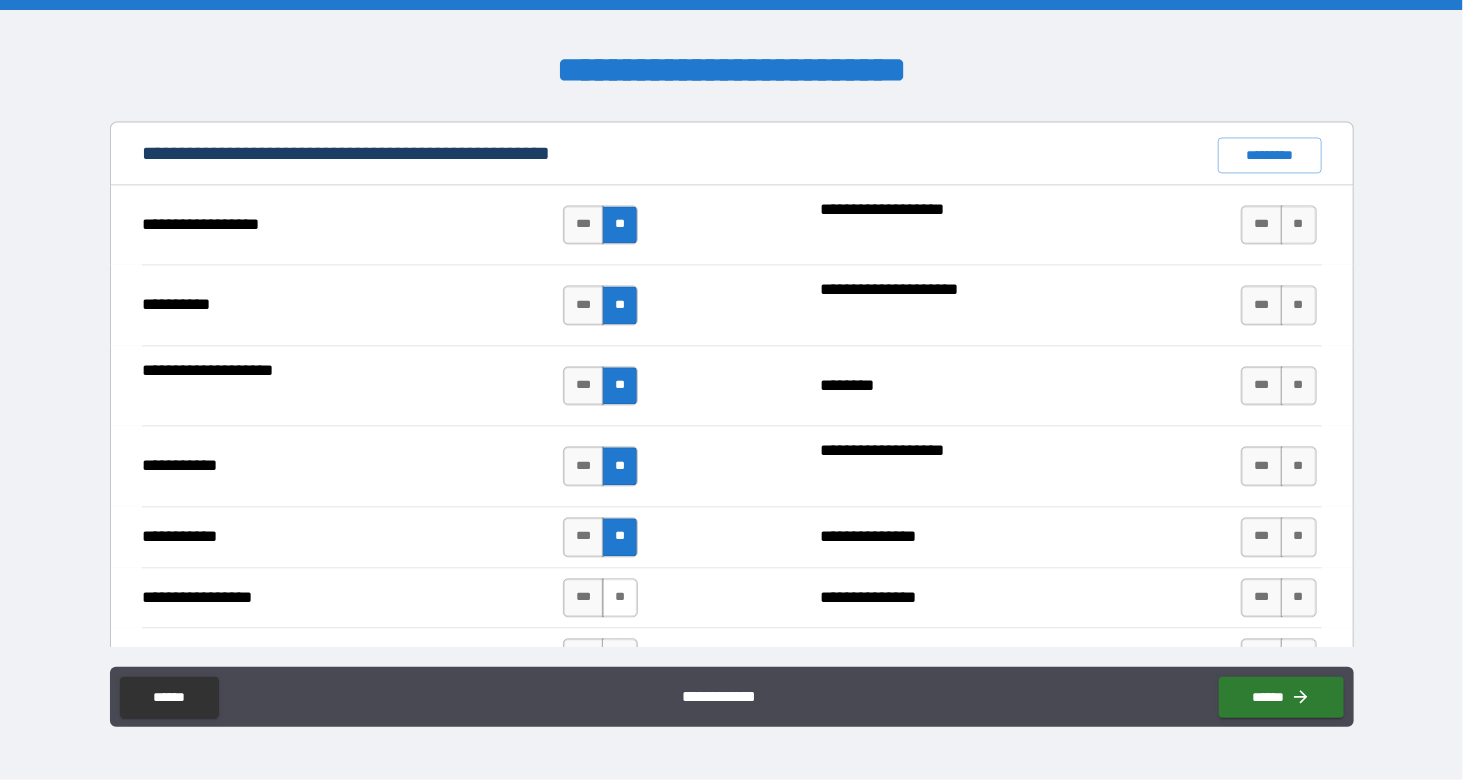 click on "**" at bounding box center [620, 598] 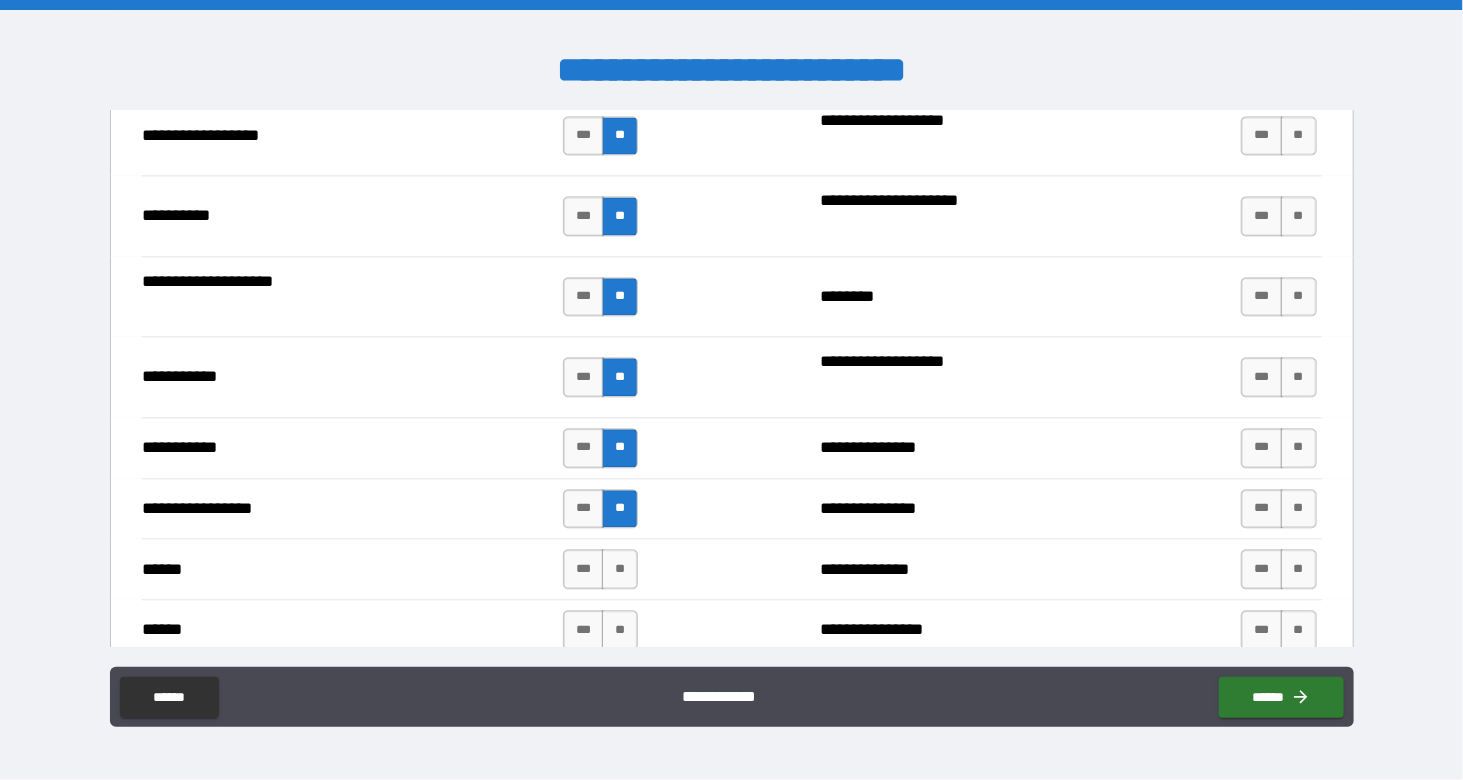 scroll, scrollTop: 1985, scrollLeft: 0, axis: vertical 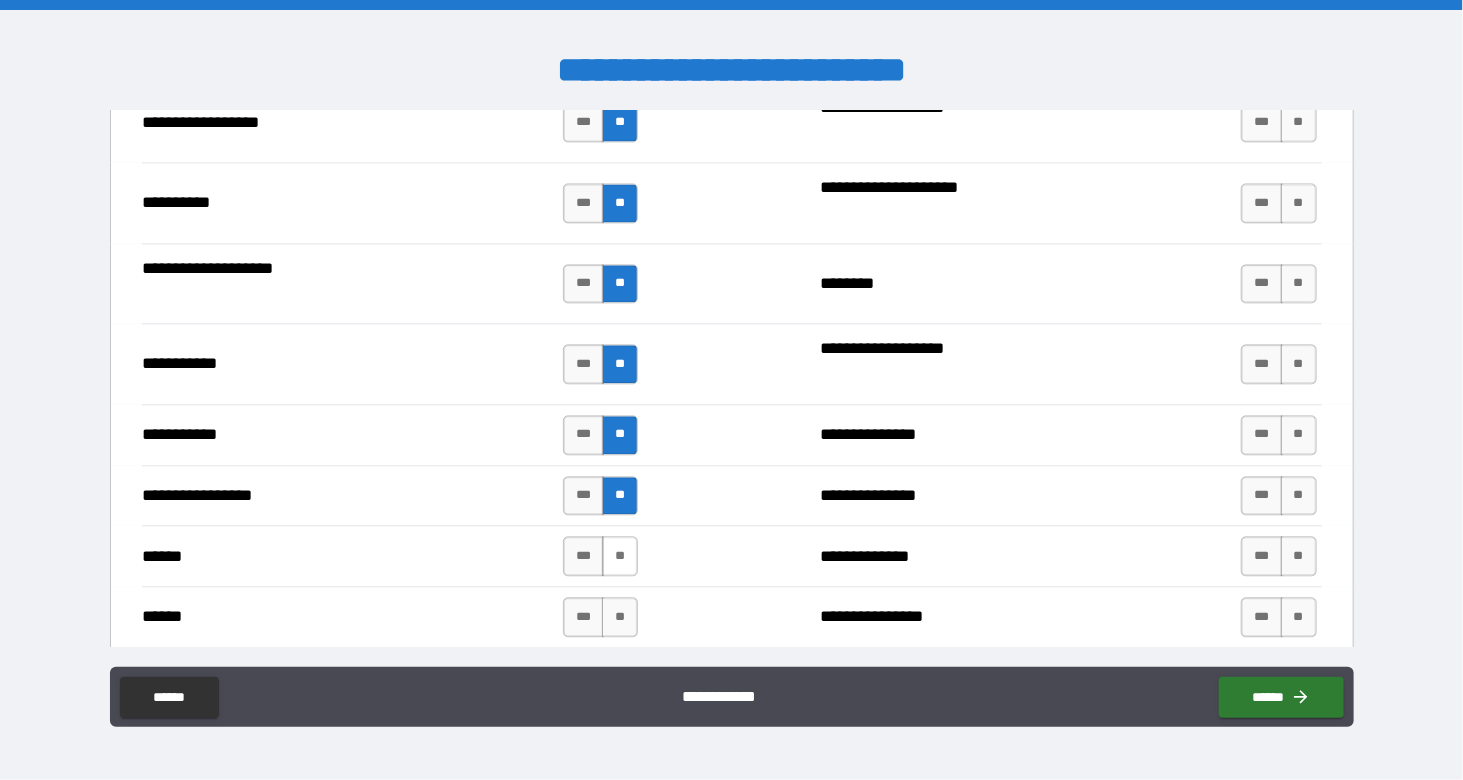 click on "**" at bounding box center (620, 556) 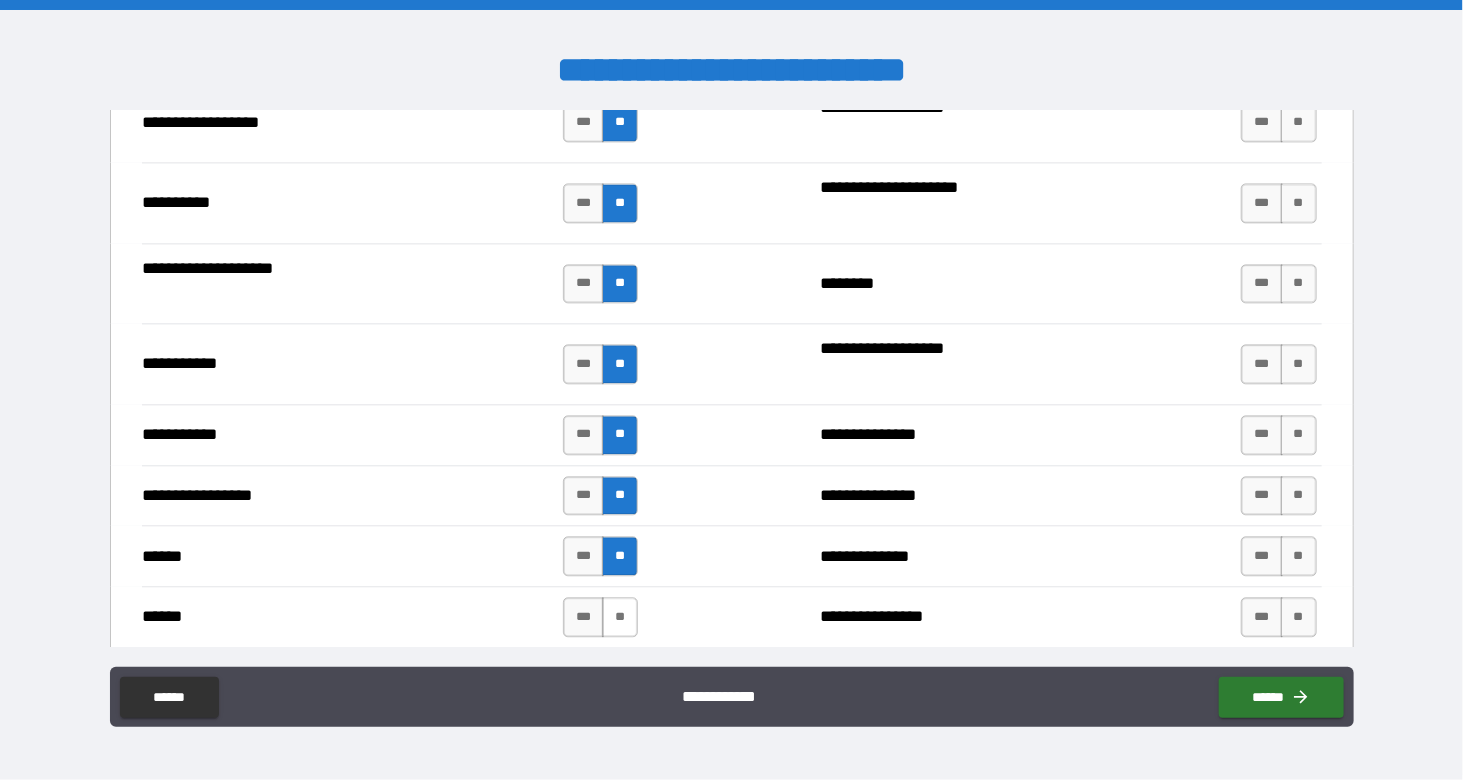 click on "**" at bounding box center [620, 617] 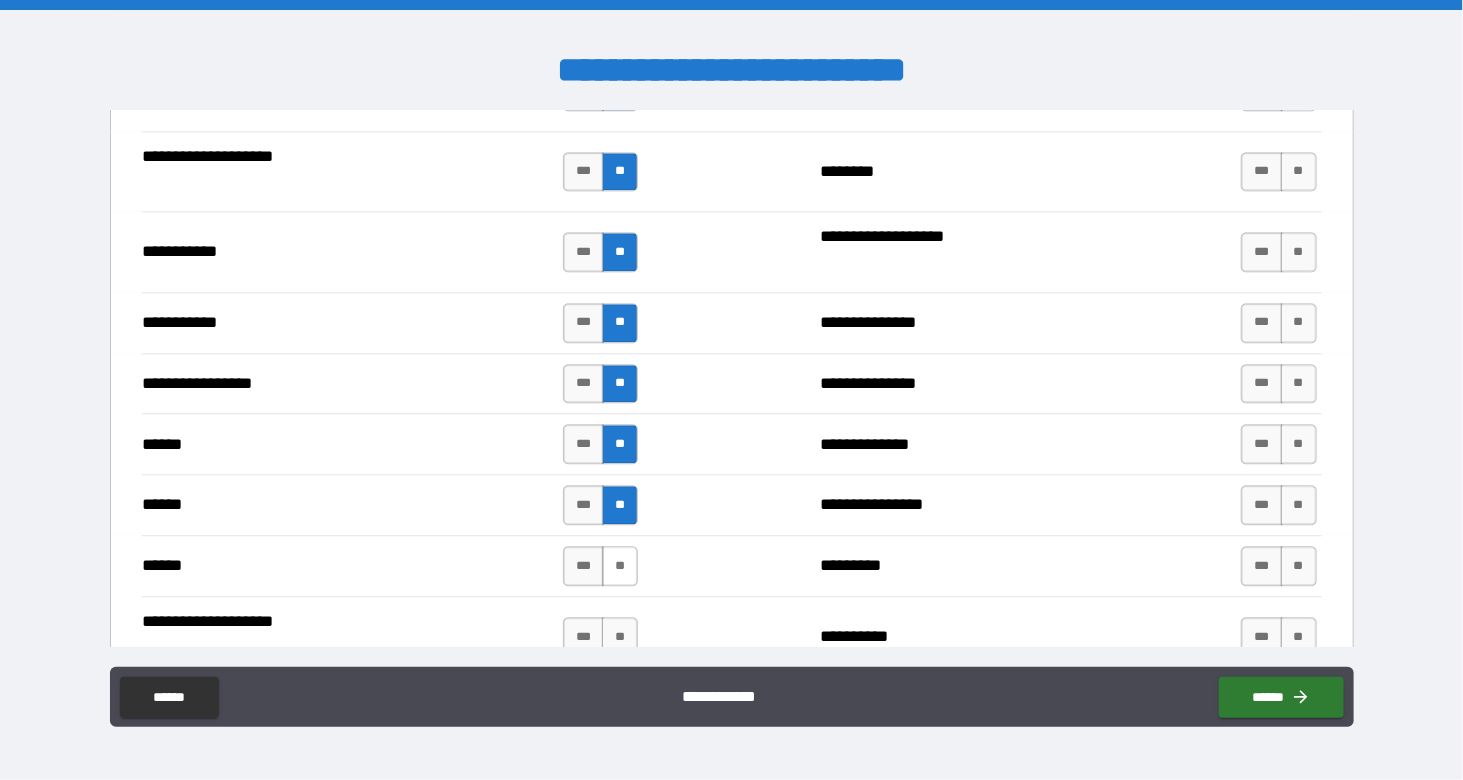 scroll, scrollTop: 2100, scrollLeft: 0, axis: vertical 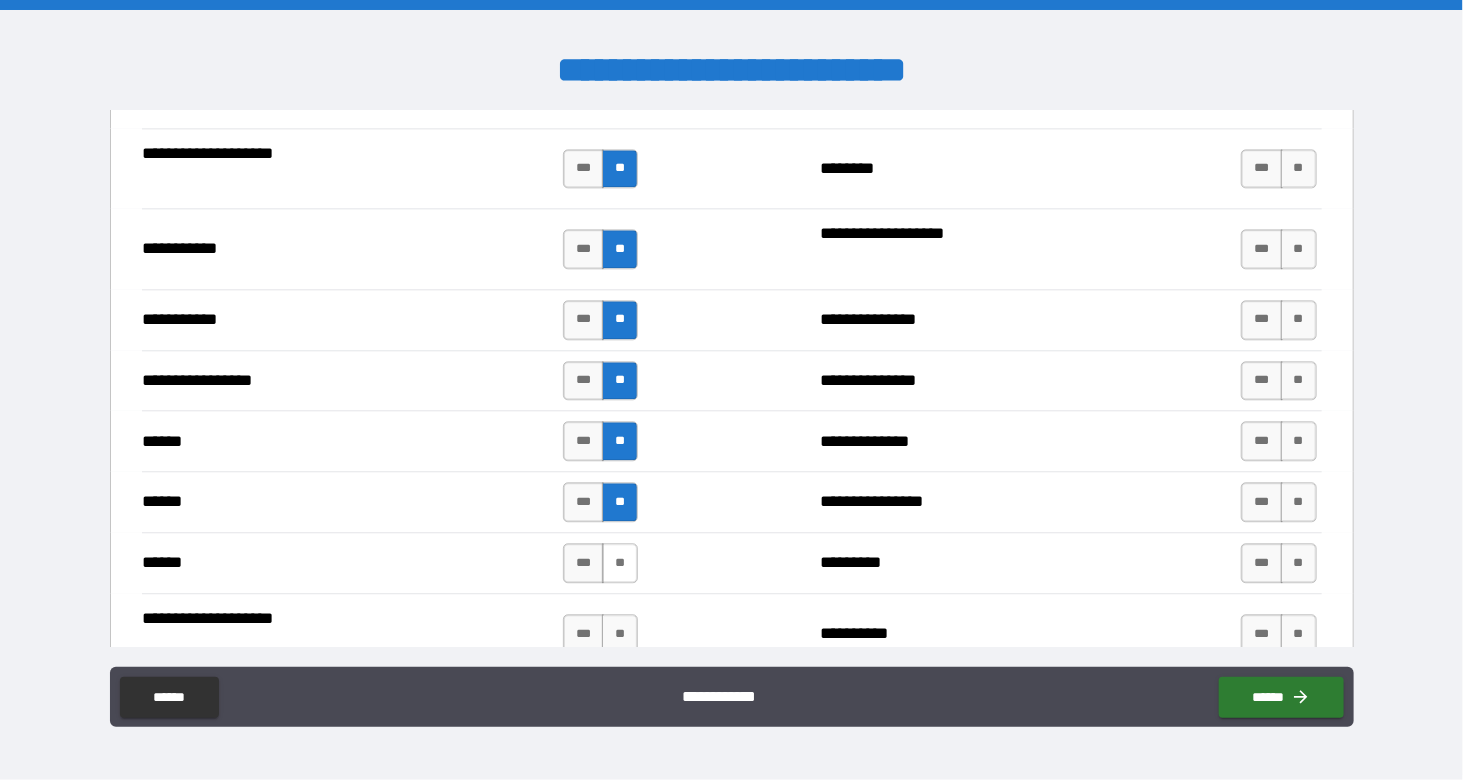 click on "**" at bounding box center (620, 563) 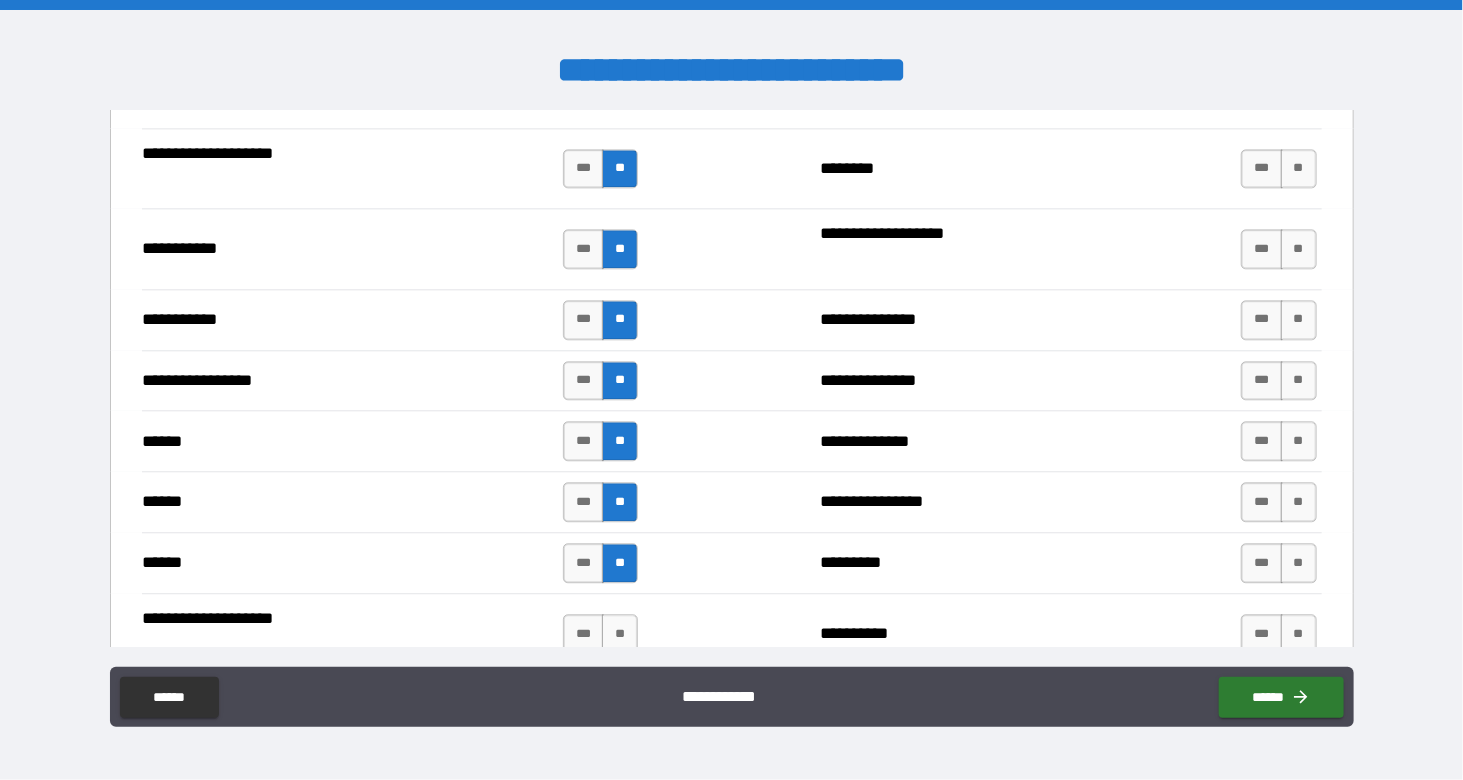 click on "**" at bounding box center (620, 634) 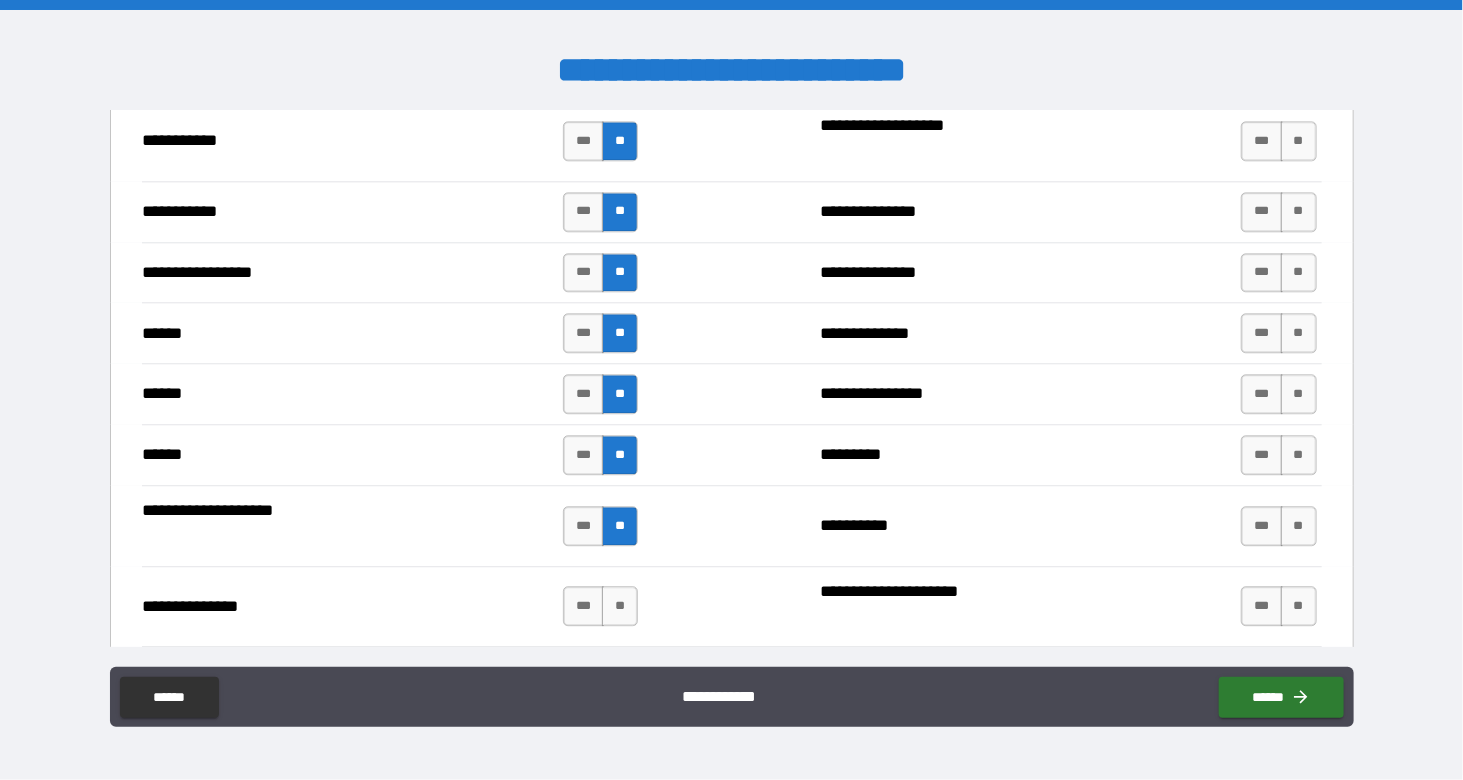 scroll, scrollTop: 2237, scrollLeft: 0, axis: vertical 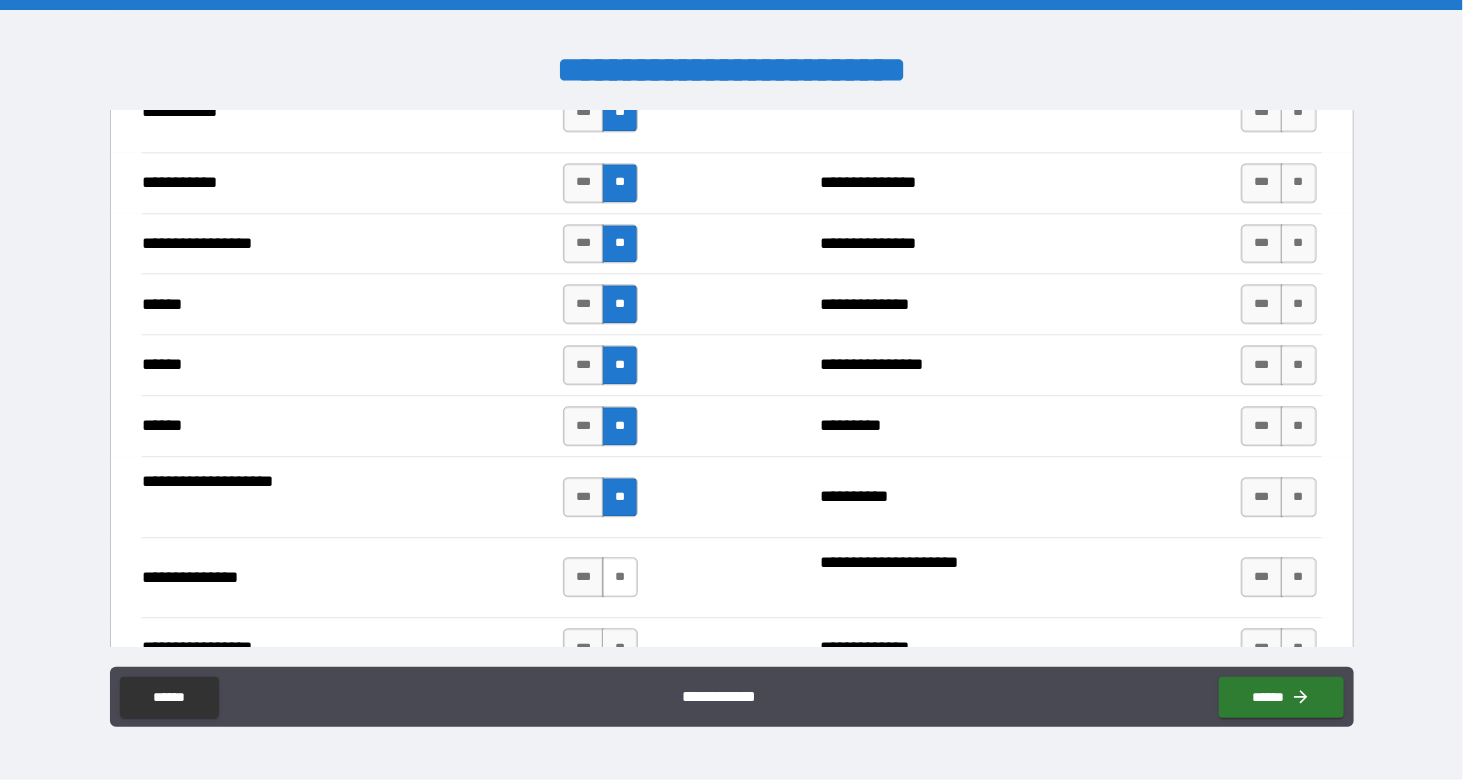 click on "**" at bounding box center [620, 577] 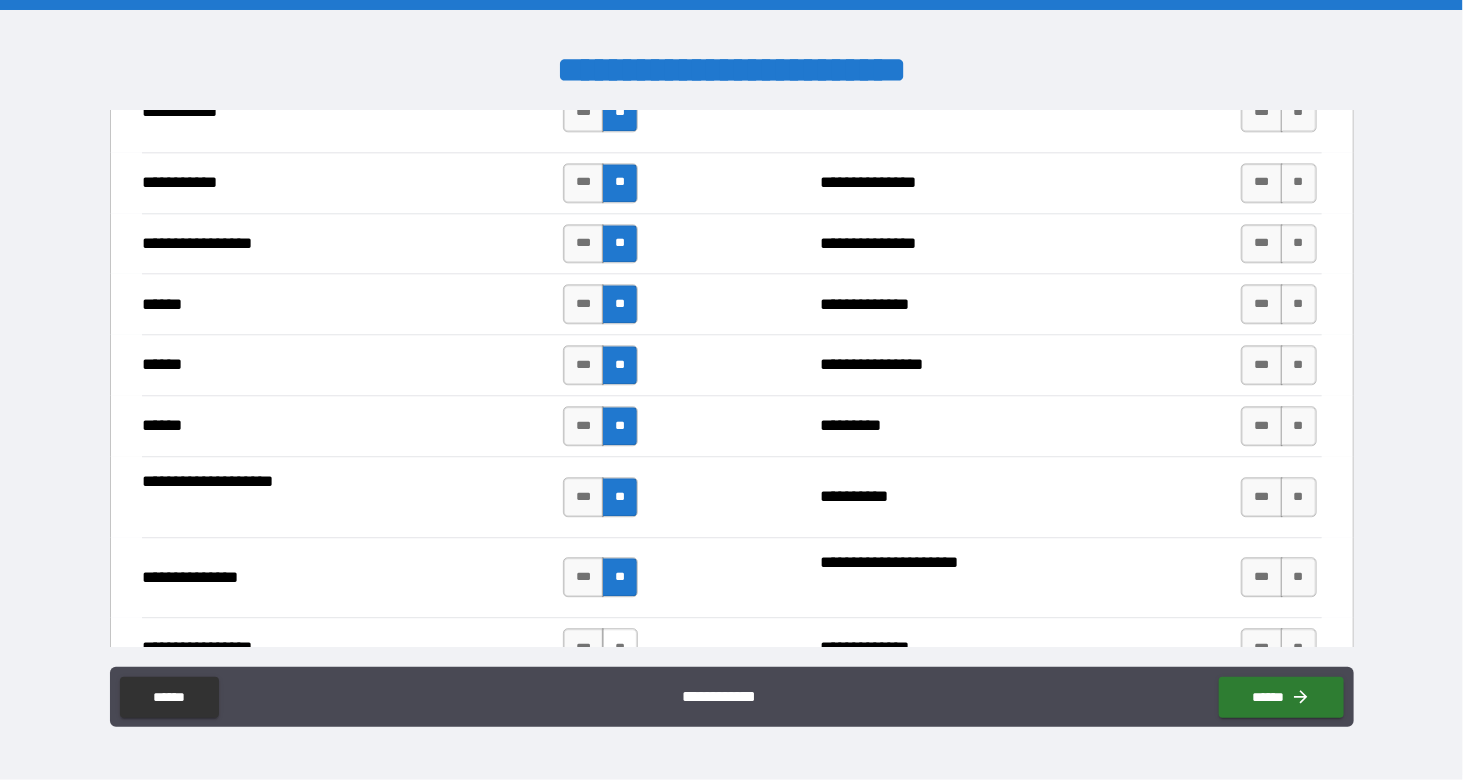 click on "**" at bounding box center (620, 648) 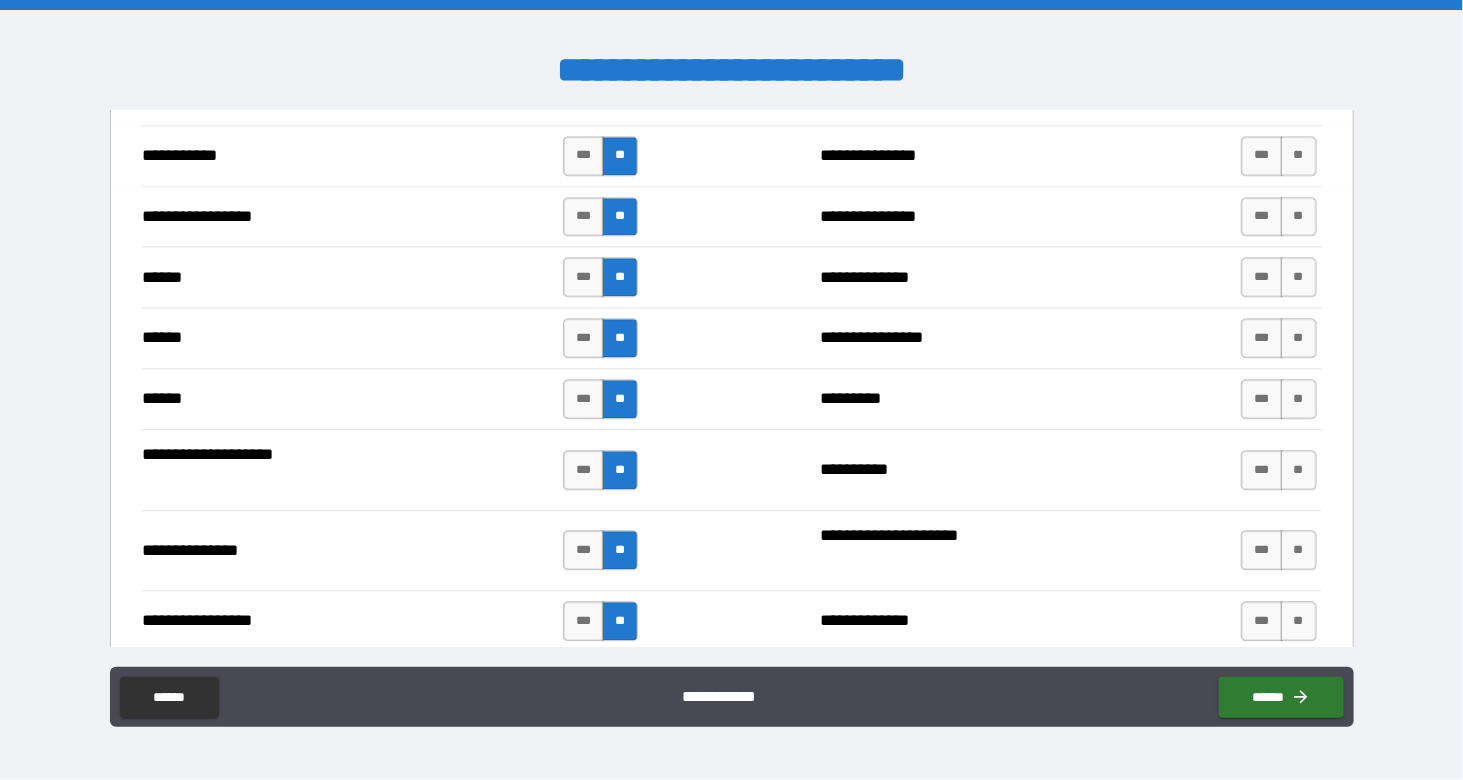 scroll, scrollTop: 2369, scrollLeft: 0, axis: vertical 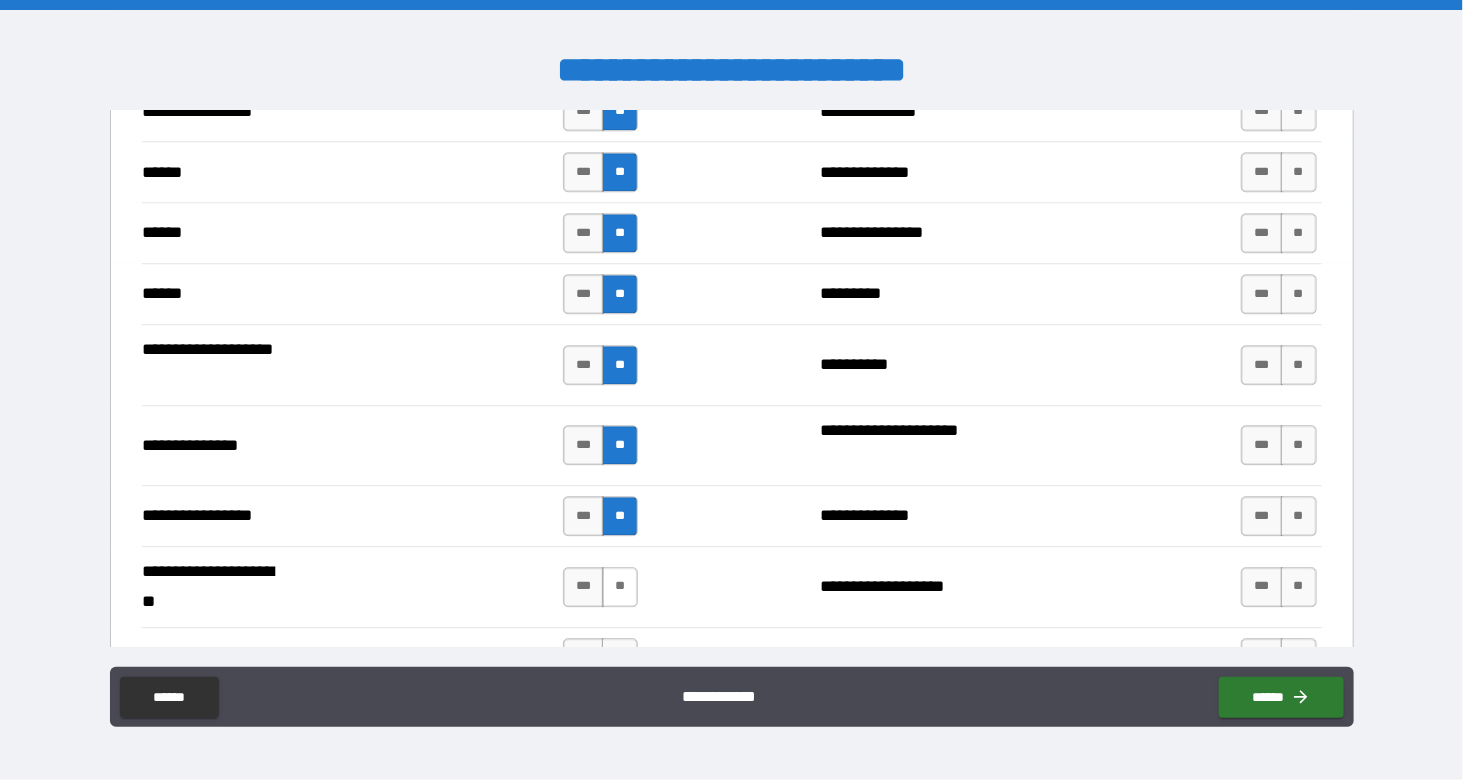 click on "**" at bounding box center [620, 587] 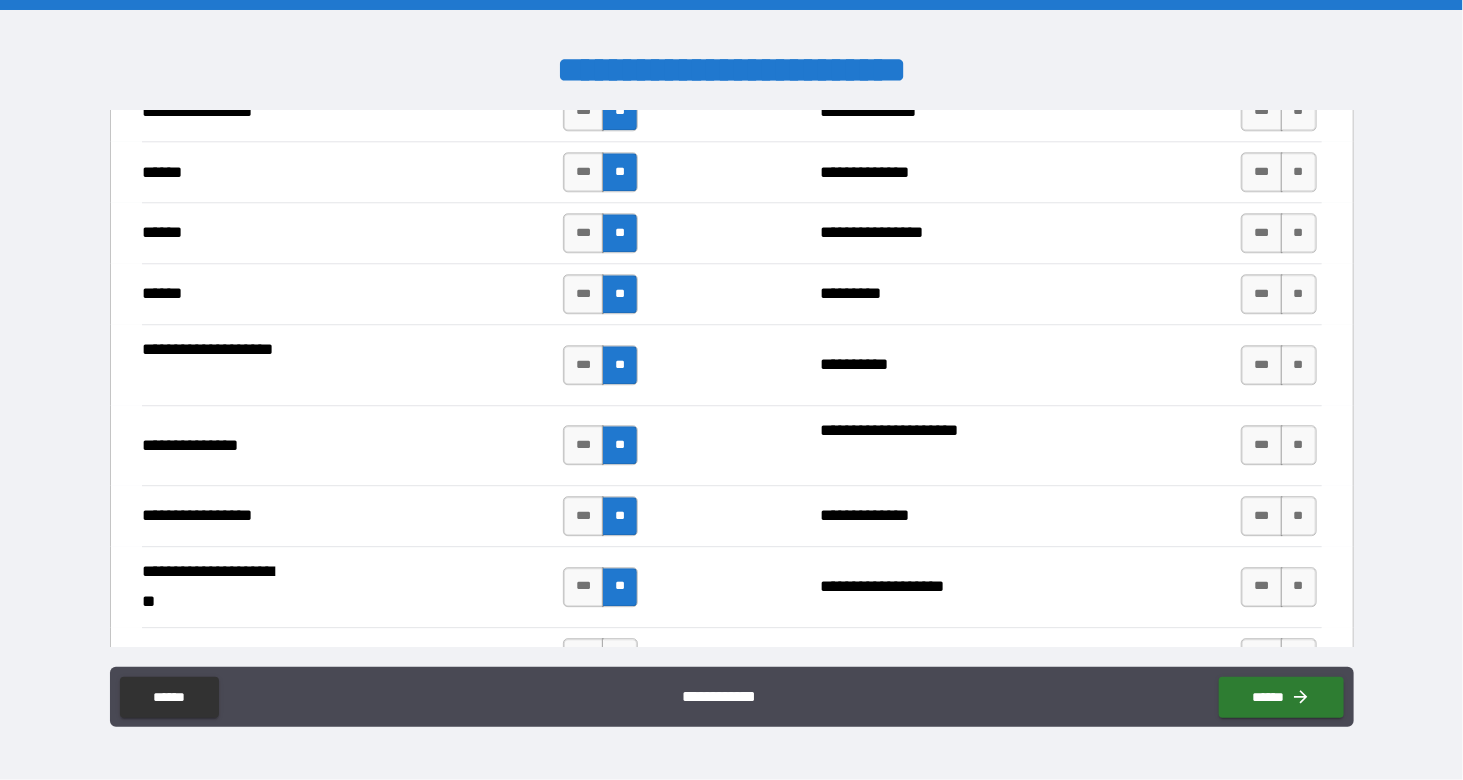 click on "**" at bounding box center [620, 658] 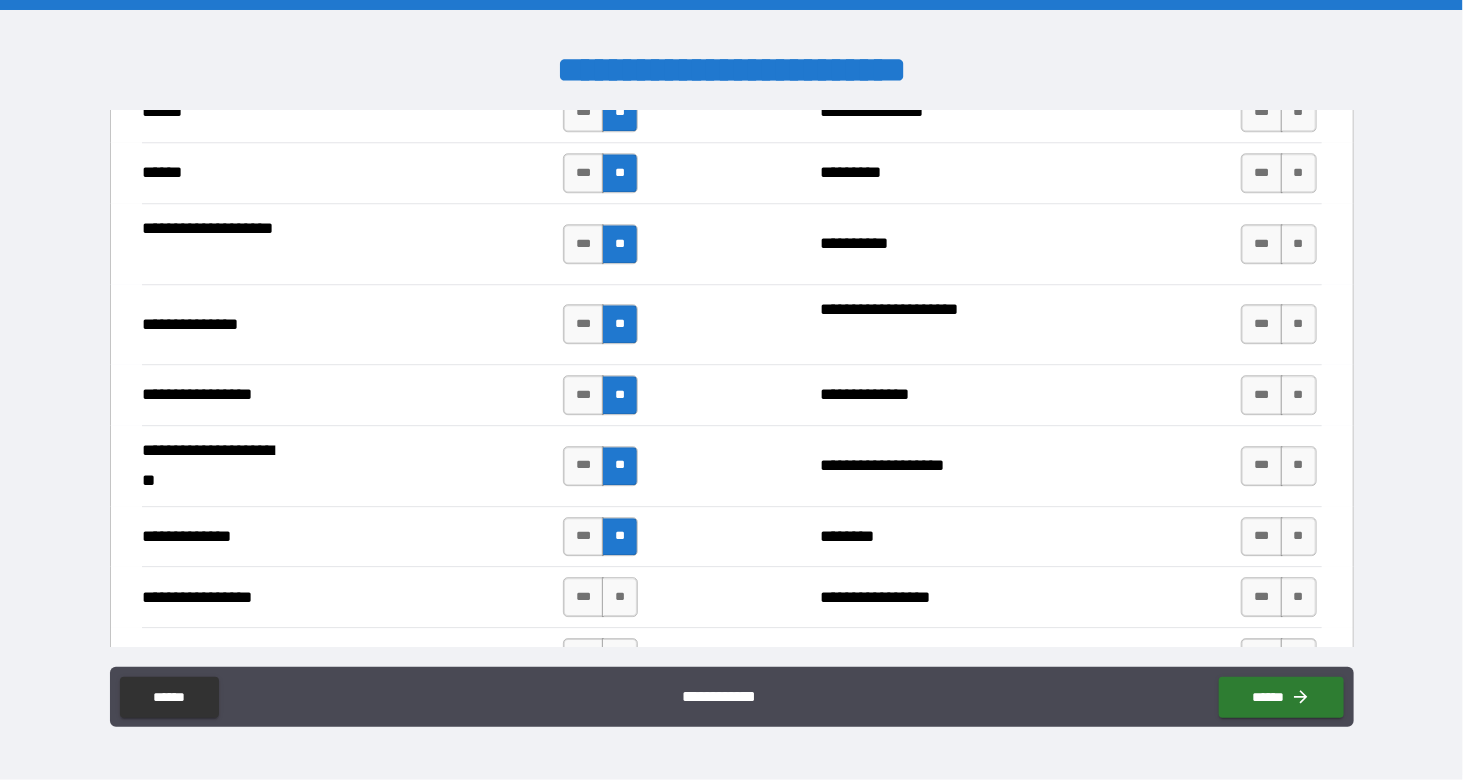 scroll, scrollTop: 2520, scrollLeft: 0, axis: vertical 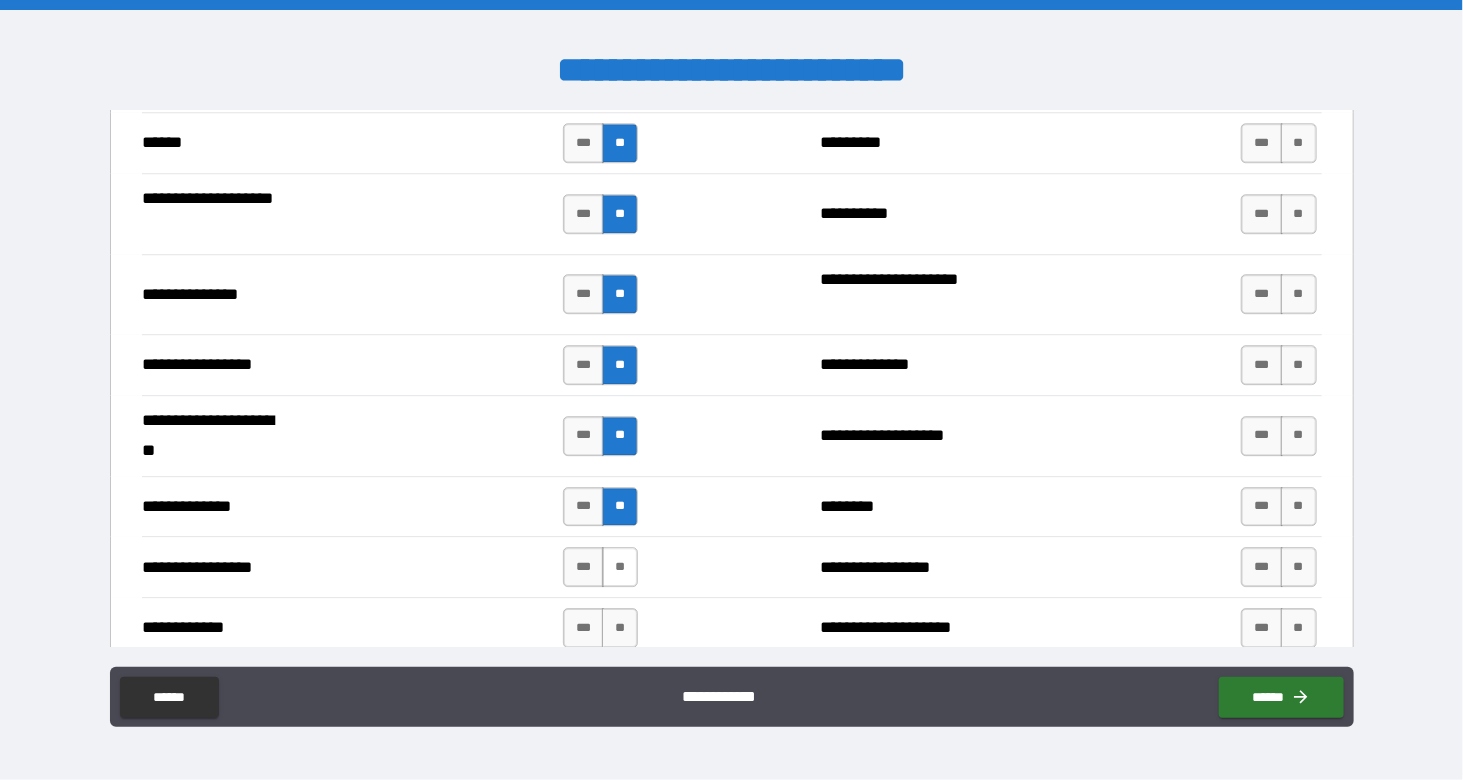 click on "**" at bounding box center [620, 567] 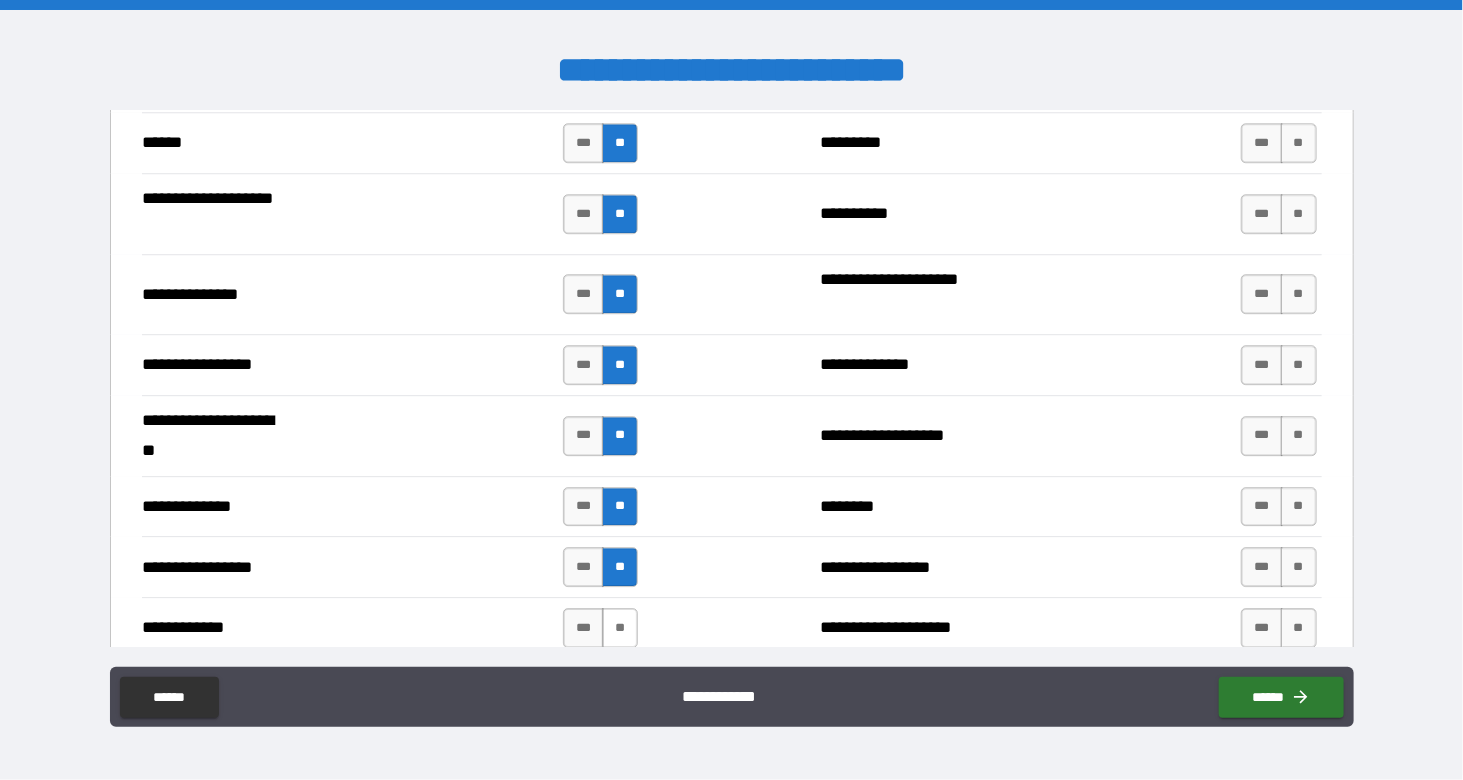 click on "**" at bounding box center (620, 628) 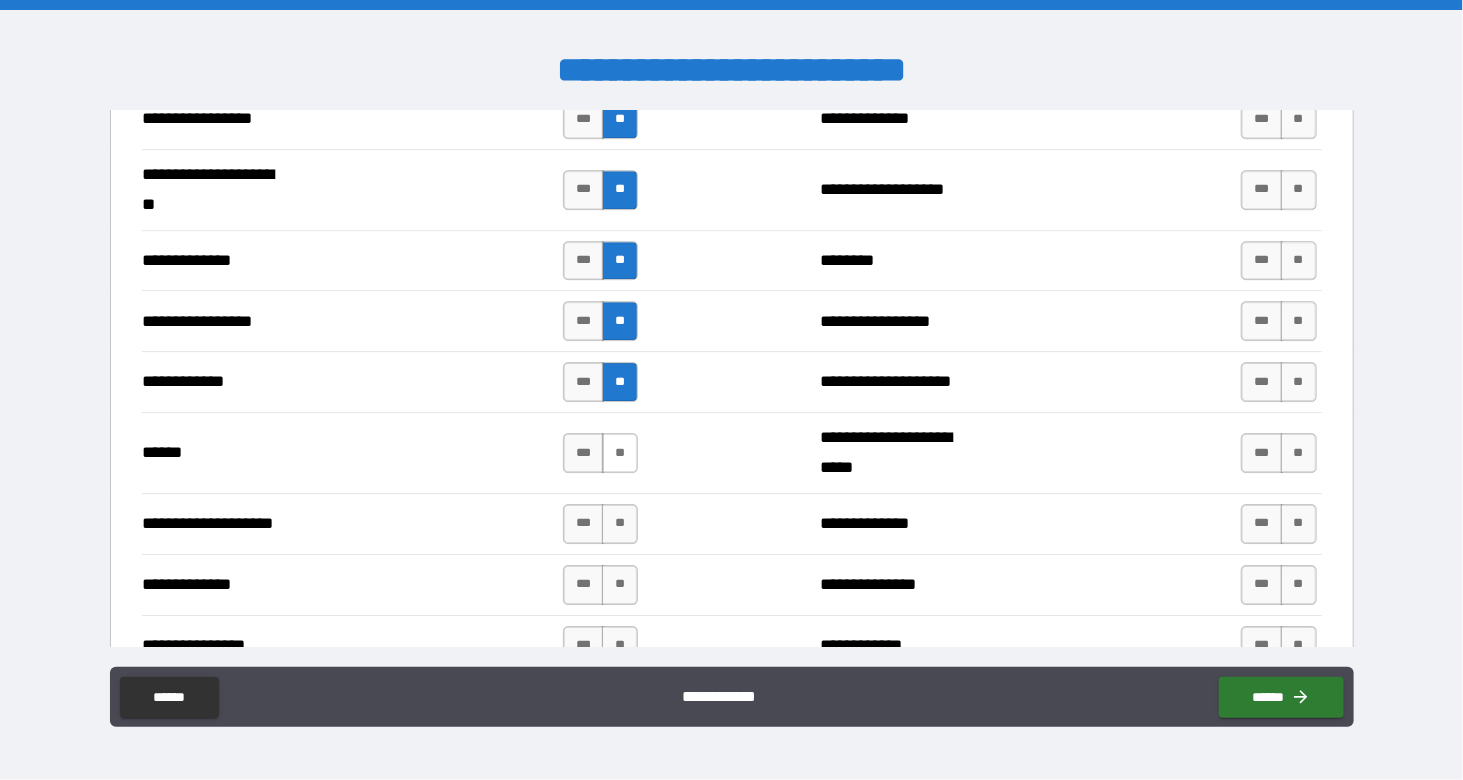 scroll, scrollTop: 2768, scrollLeft: 0, axis: vertical 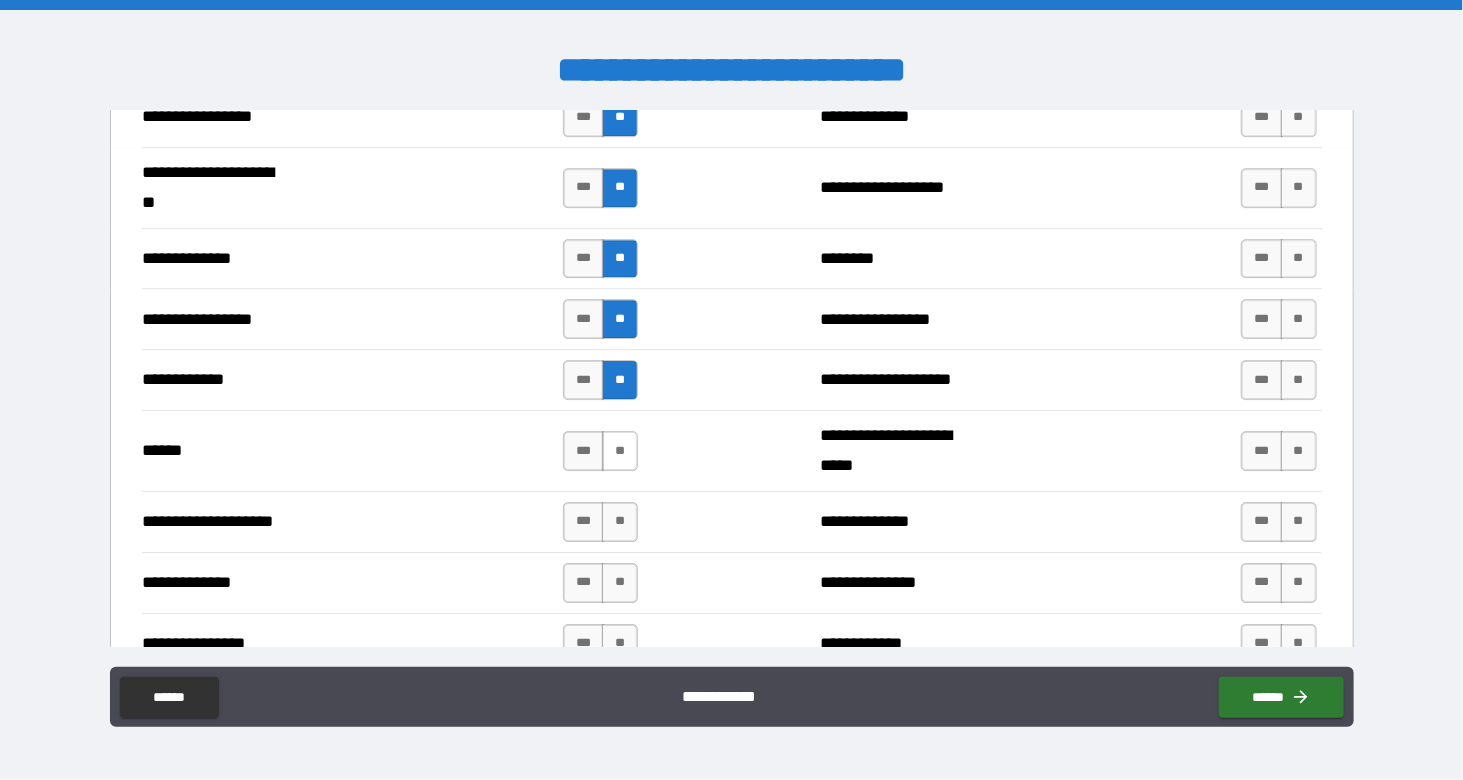 click on "**" at bounding box center [620, 451] 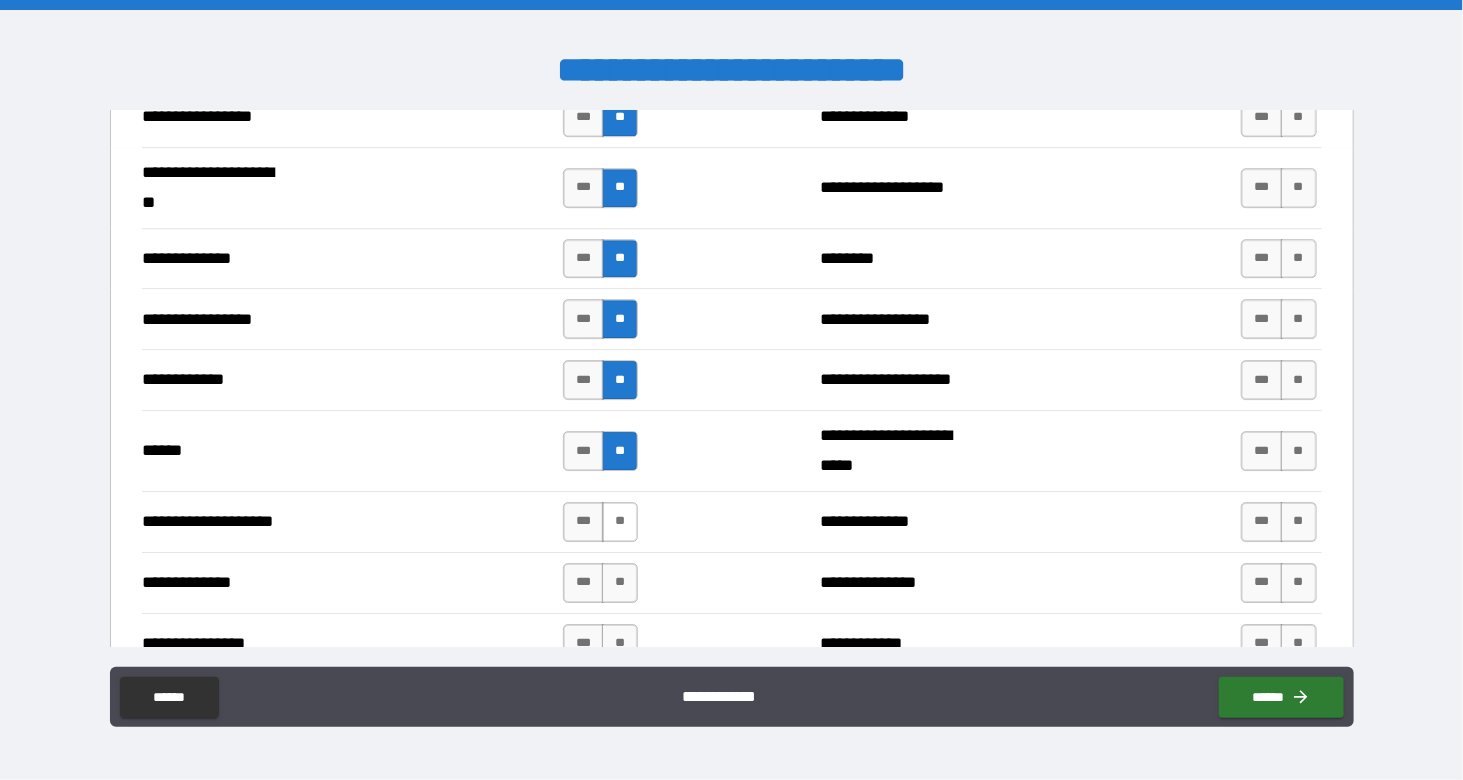 click on "**" at bounding box center [620, 522] 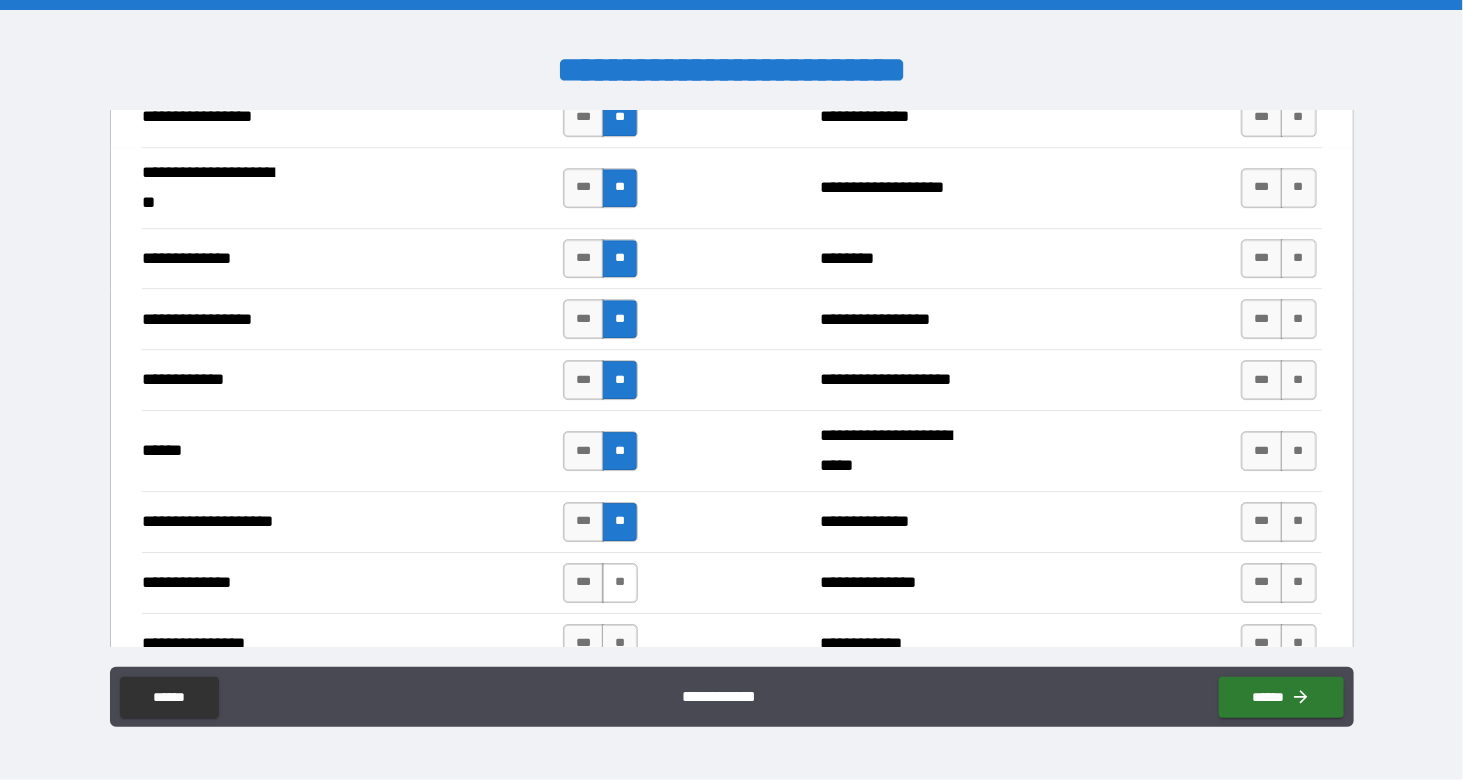 click on "**" at bounding box center (620, 583) 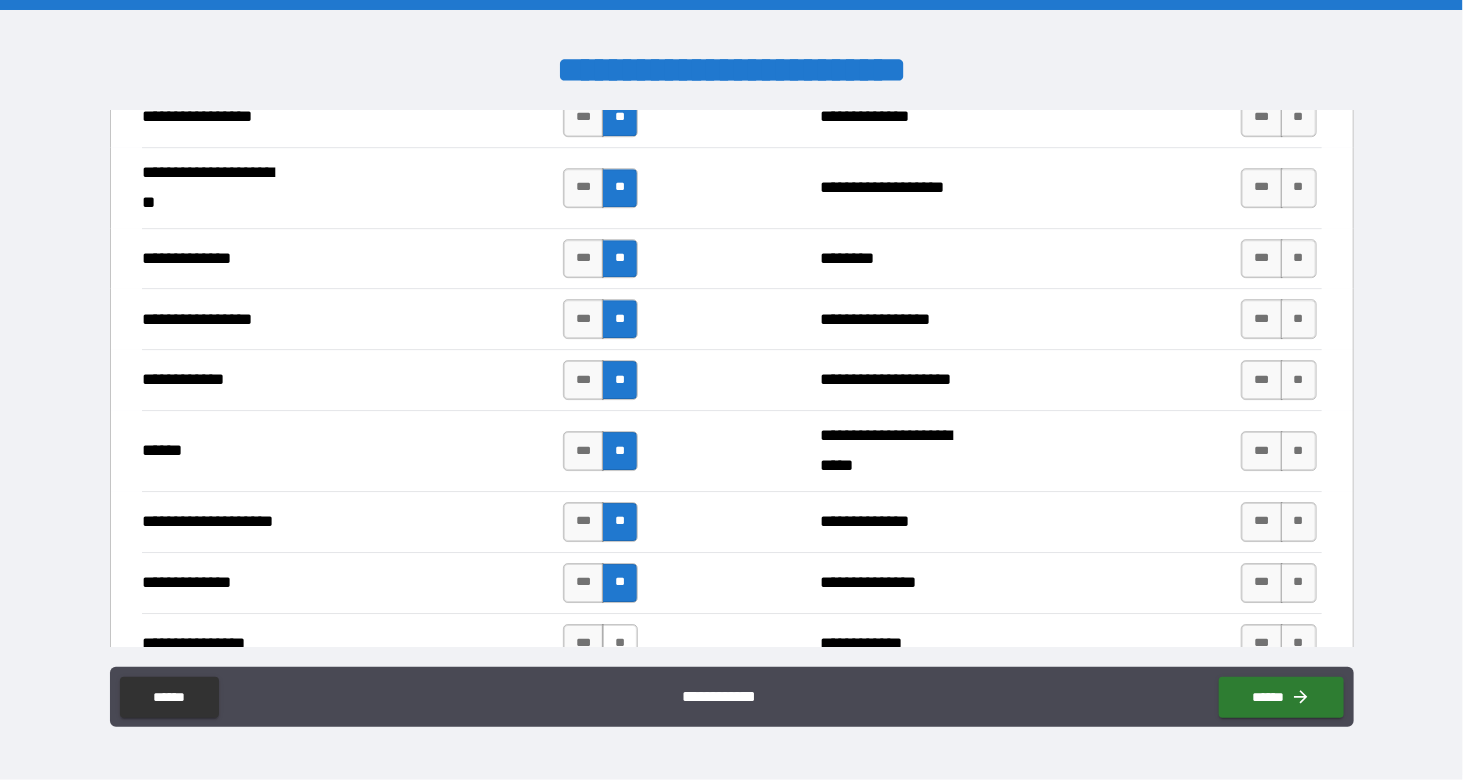 click on "**" at bounding box center (620, 644) 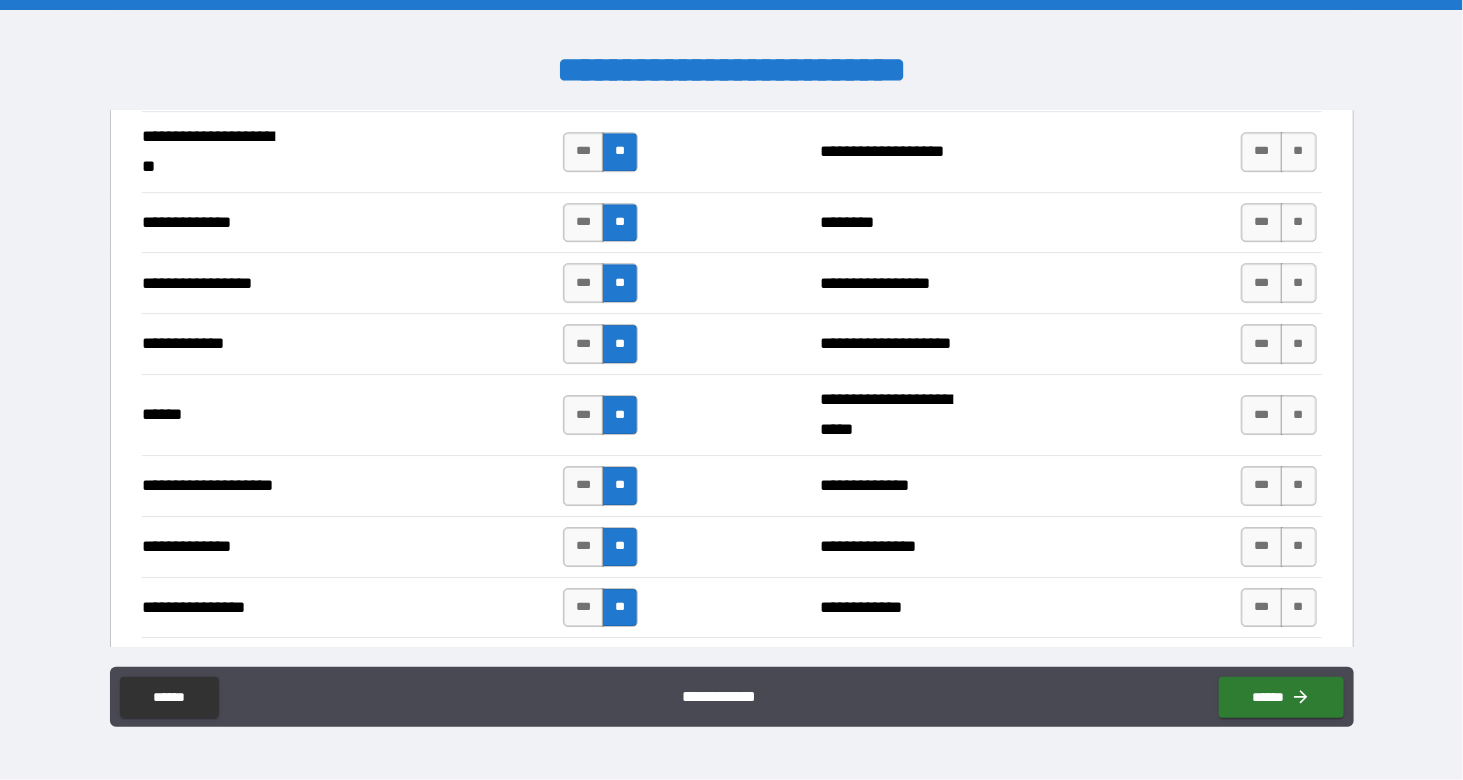 scroll, scrollTop: 2900, scrollLeft: 0, axis: vertical 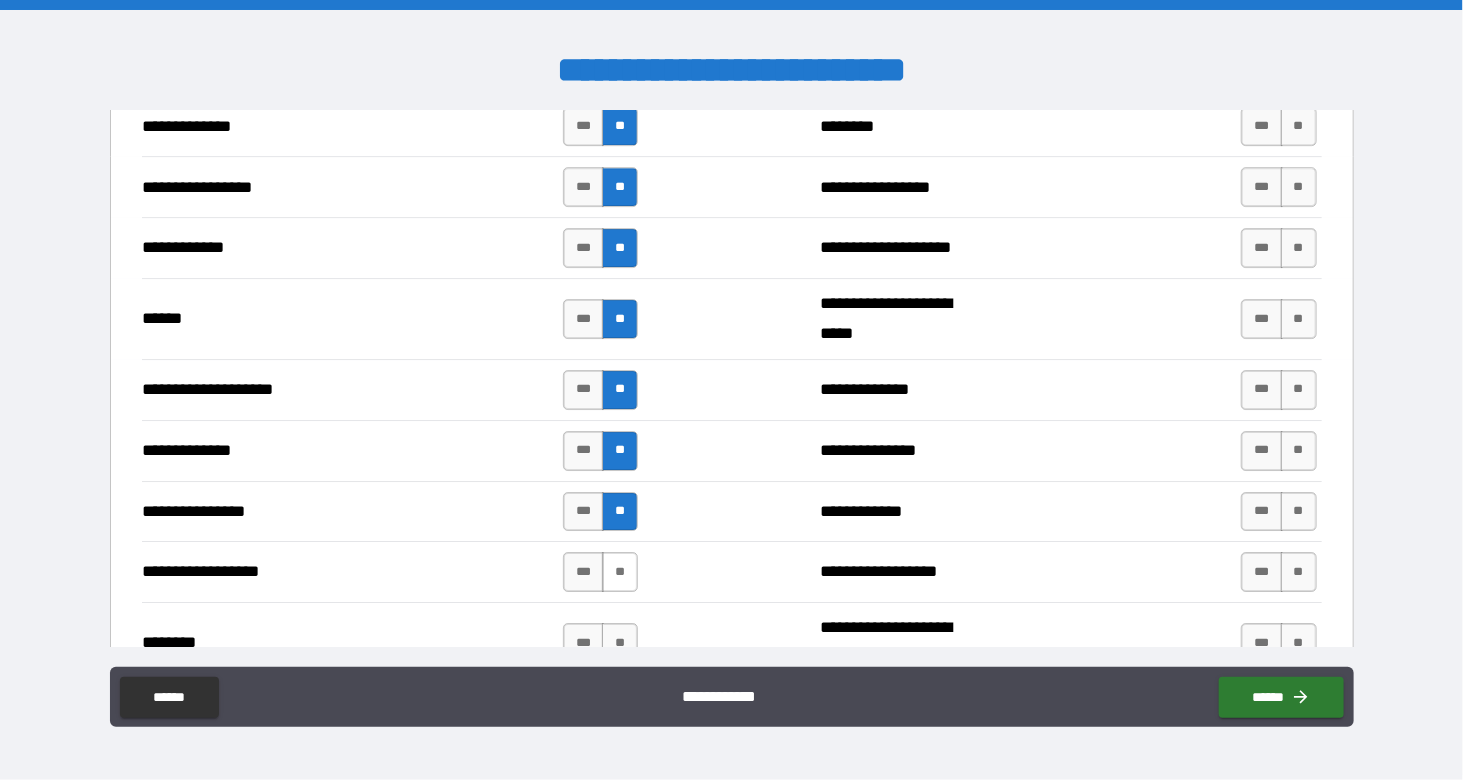 click on "**" at bounding box center [620, 572] 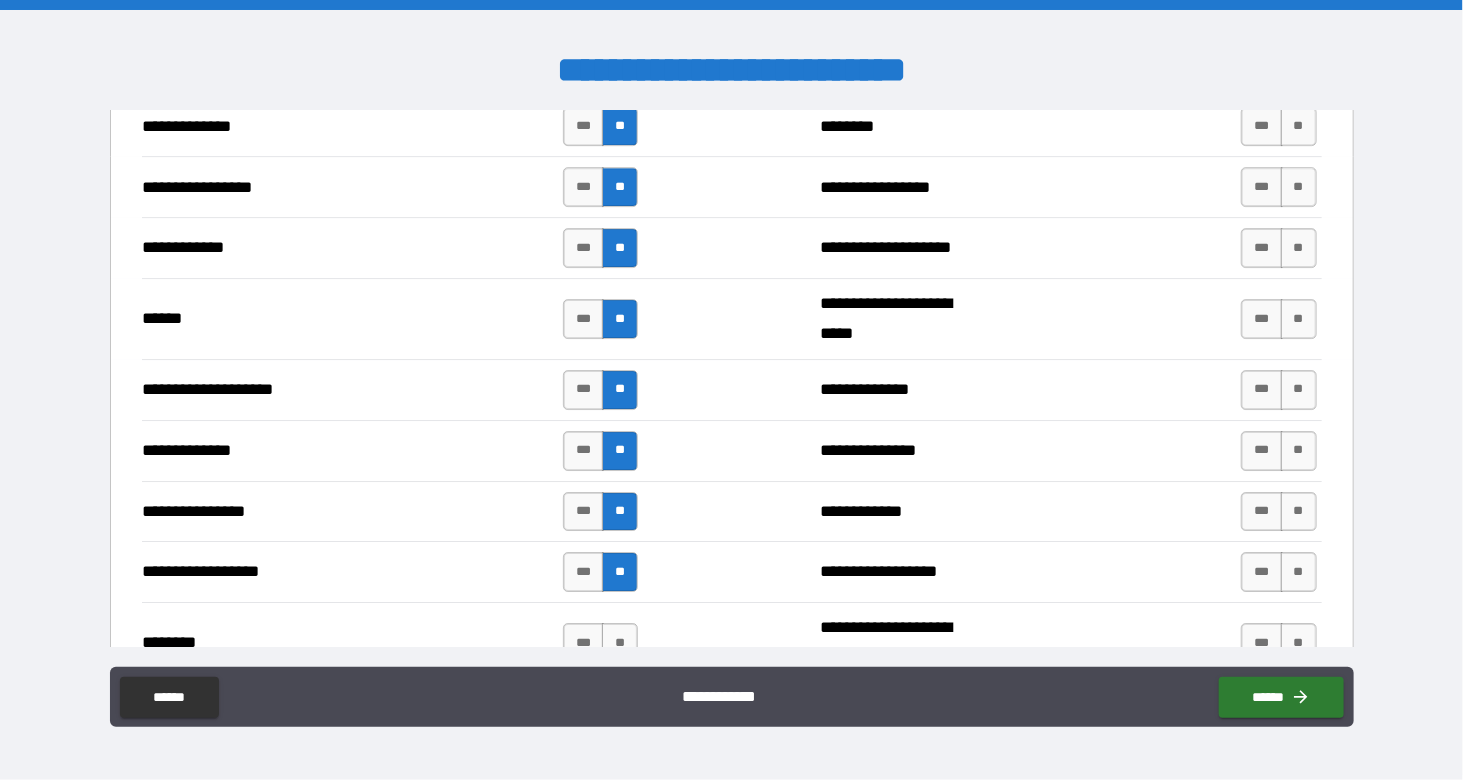 click on "**" at bounding box center [620, 643] 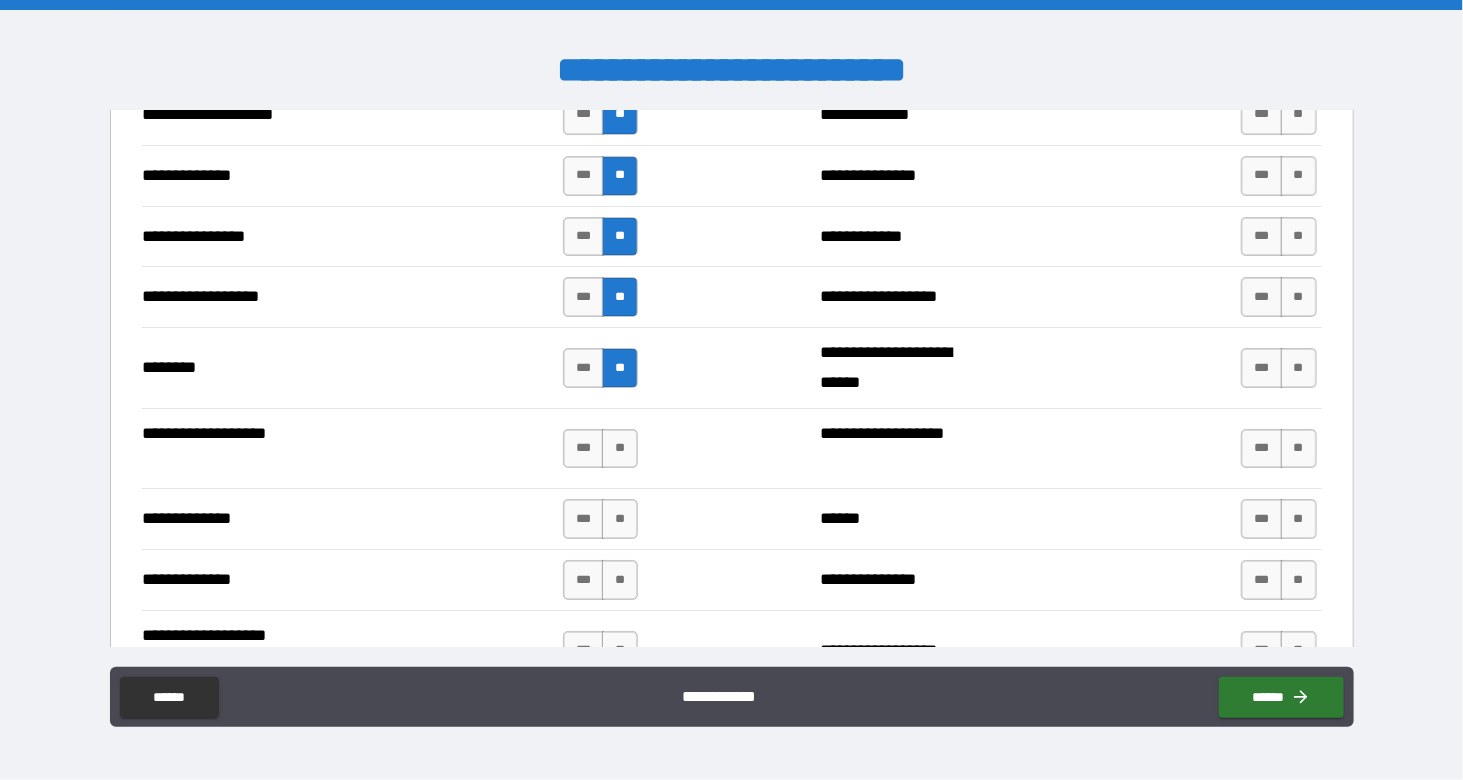 scroll, scrollTop: 3177, scrollLeft: 0, axis: vertical 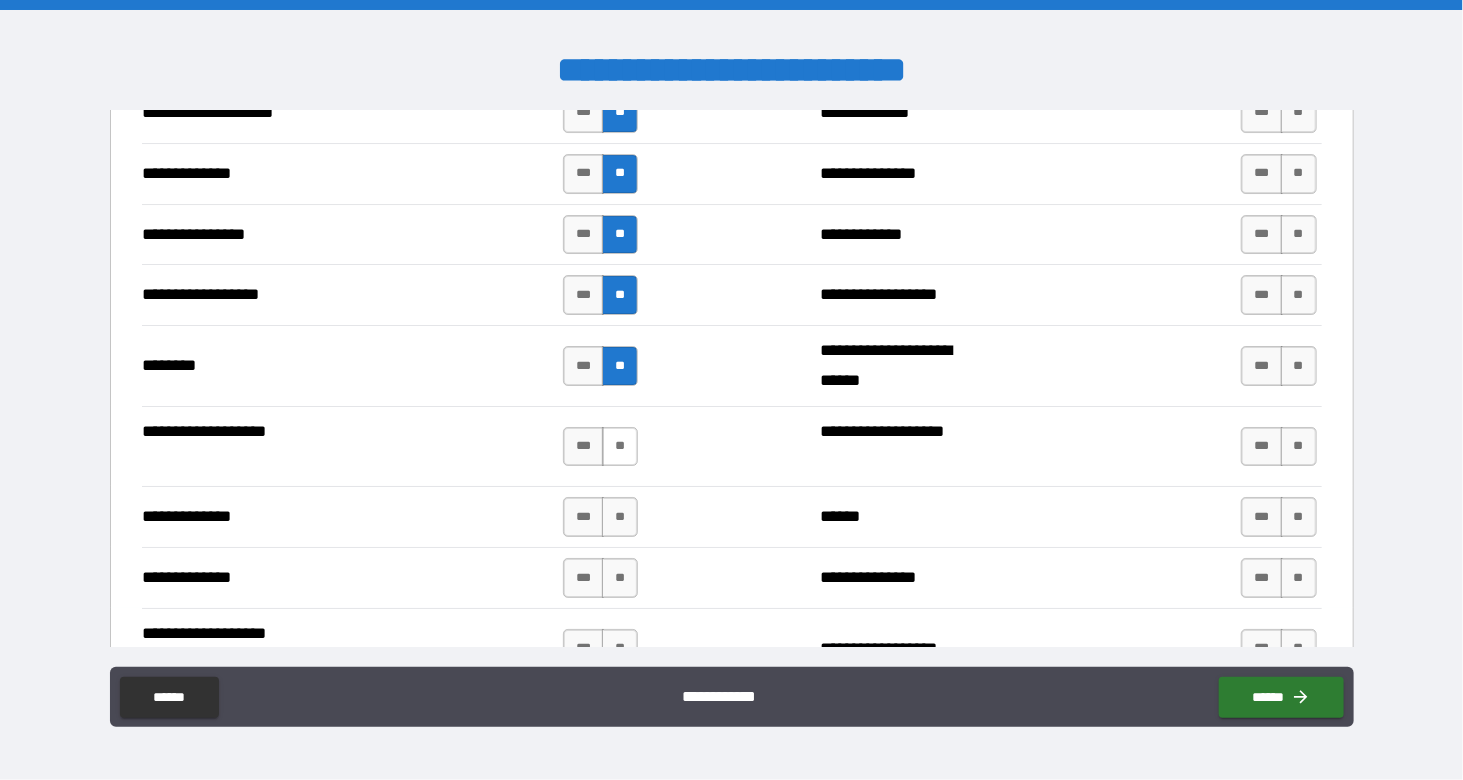 click on "**" at bounding box center [620, 447] 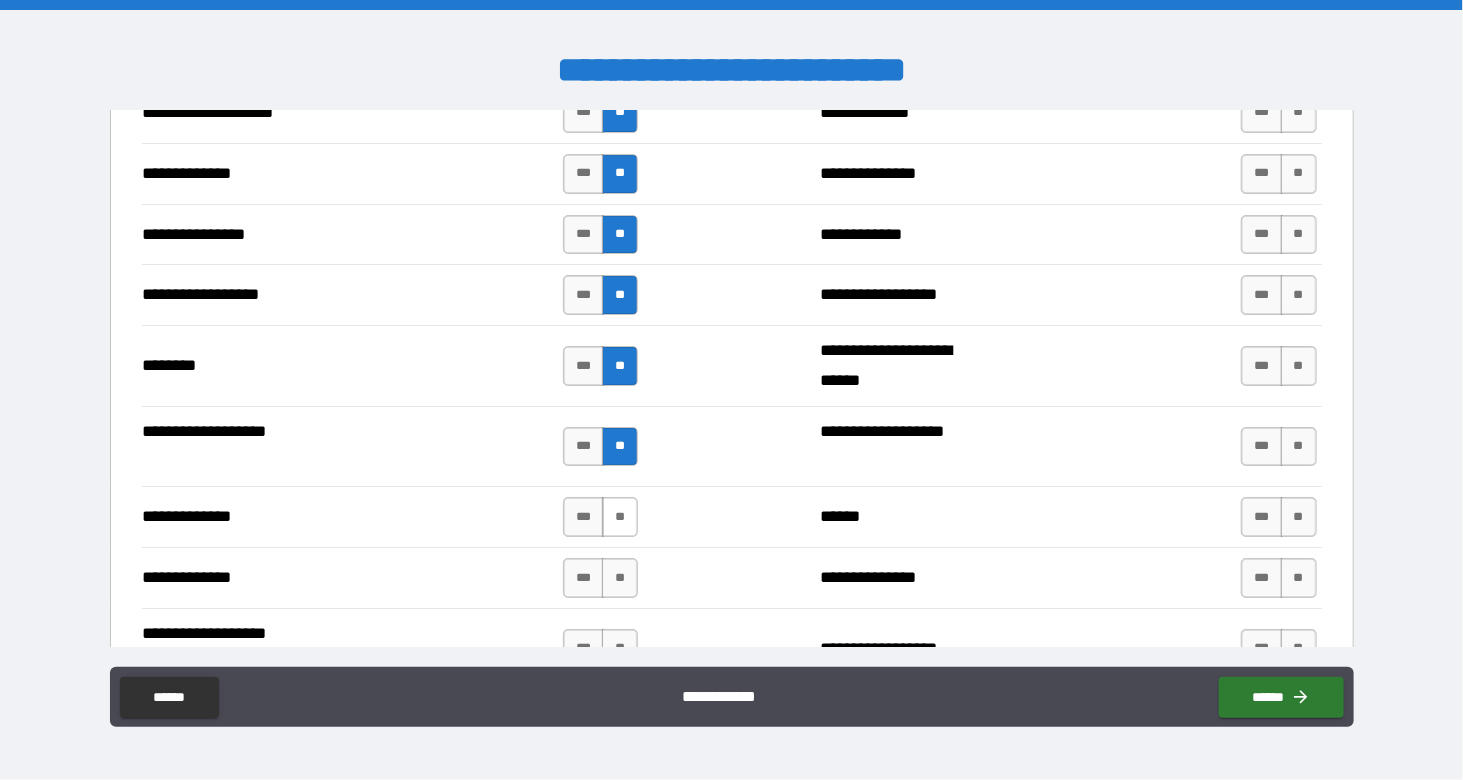click on "**" at bounding box center (620, 517) 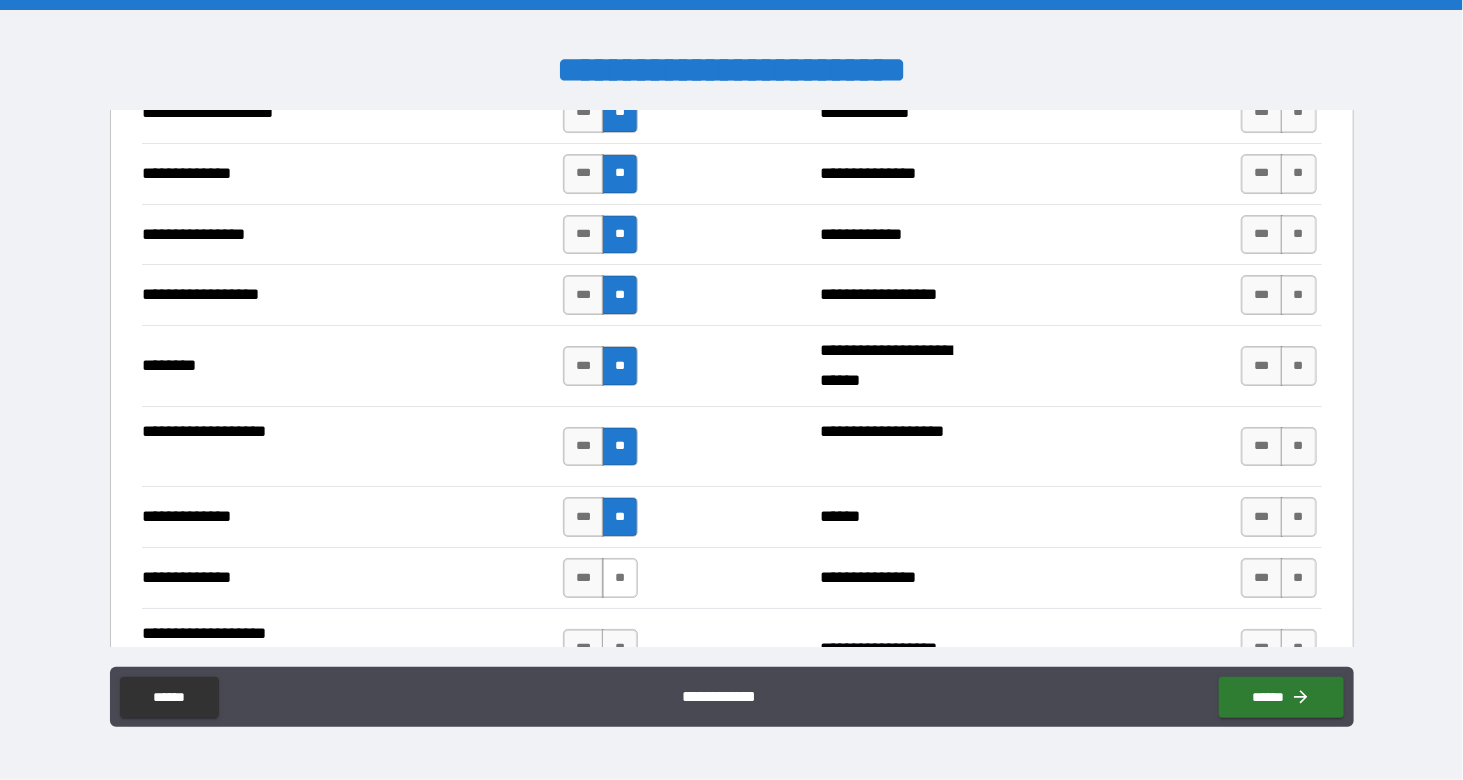 click on "**" at bounding box center [620, 578] 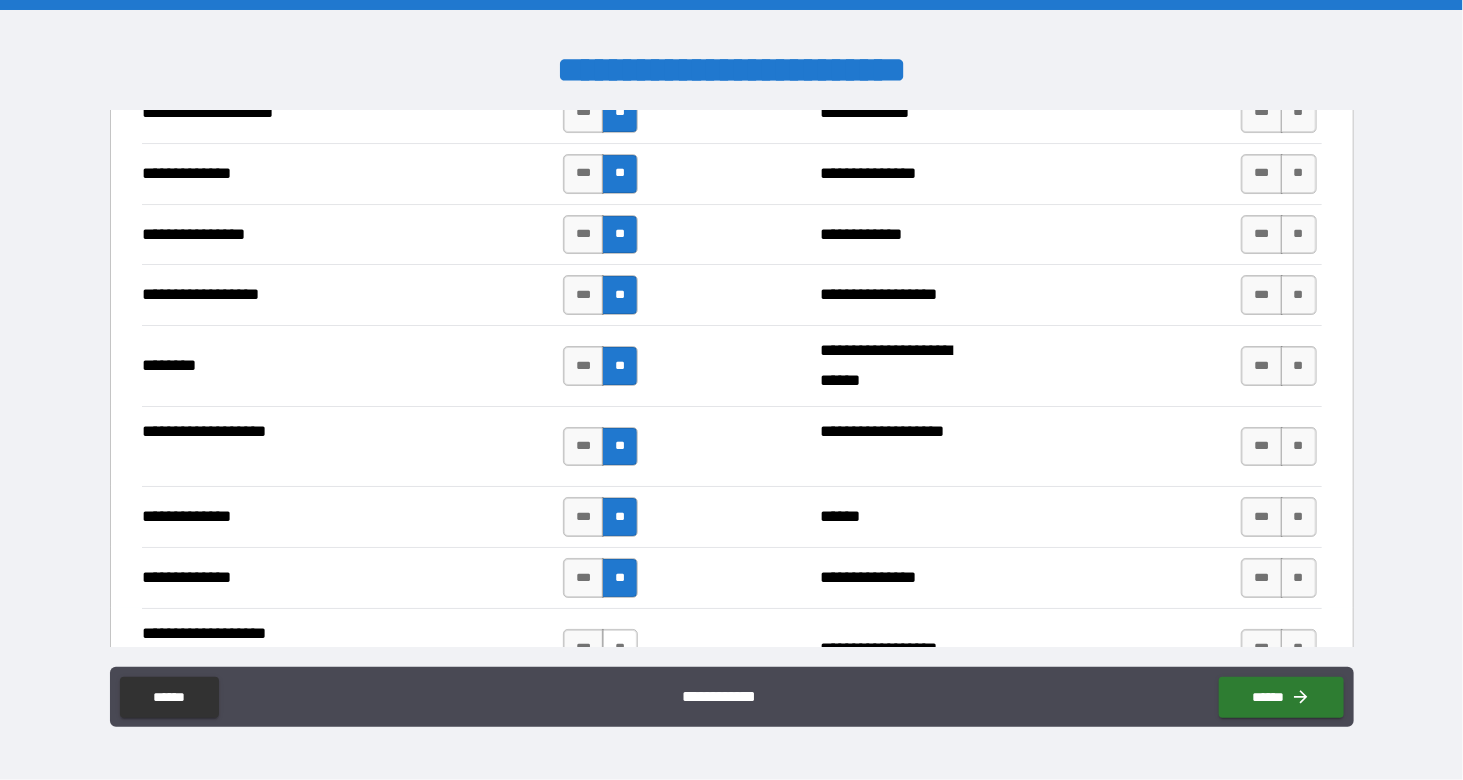 click on "**" at bounding box center (620, 649) 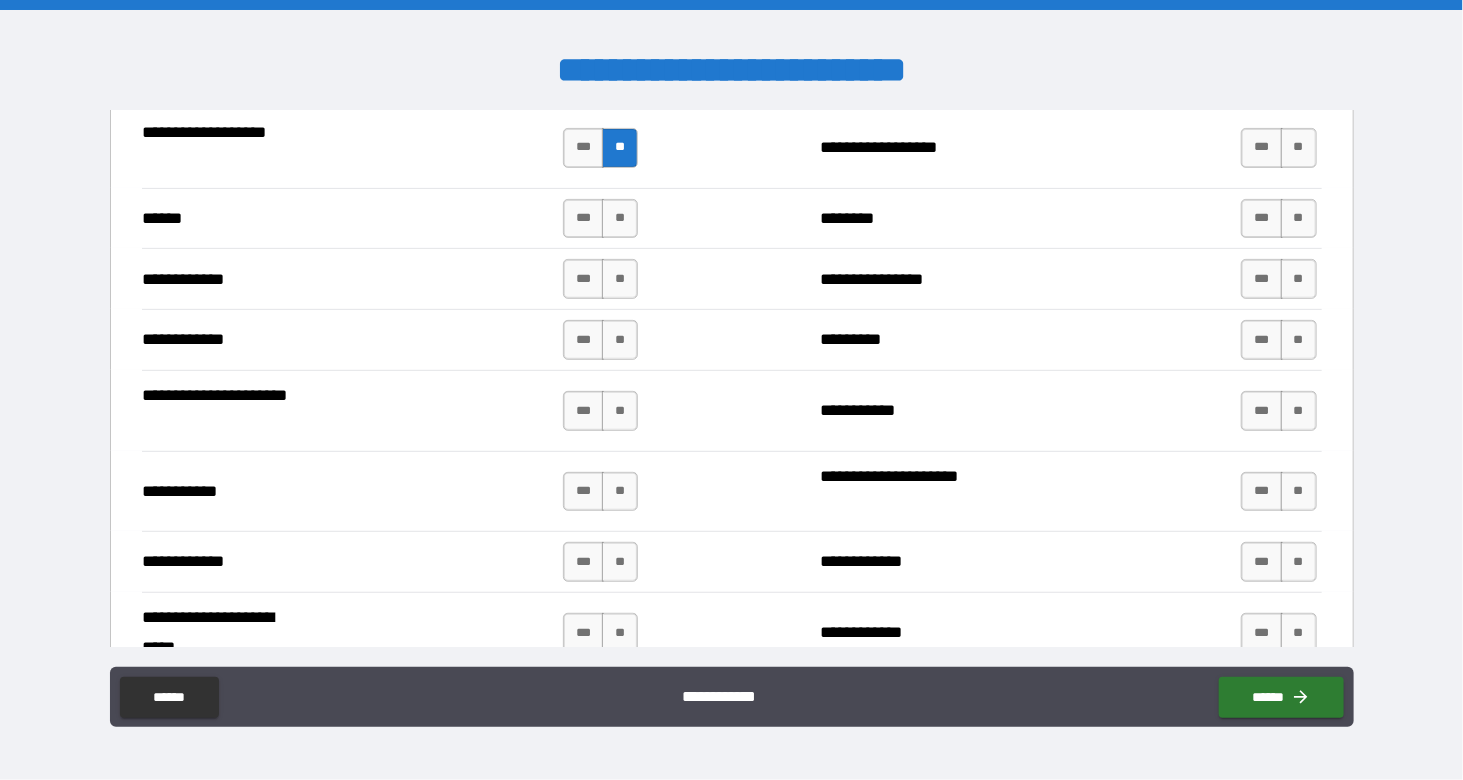 scroll, scrollTop: 3680, scrollLeft: 0, axis: vertical 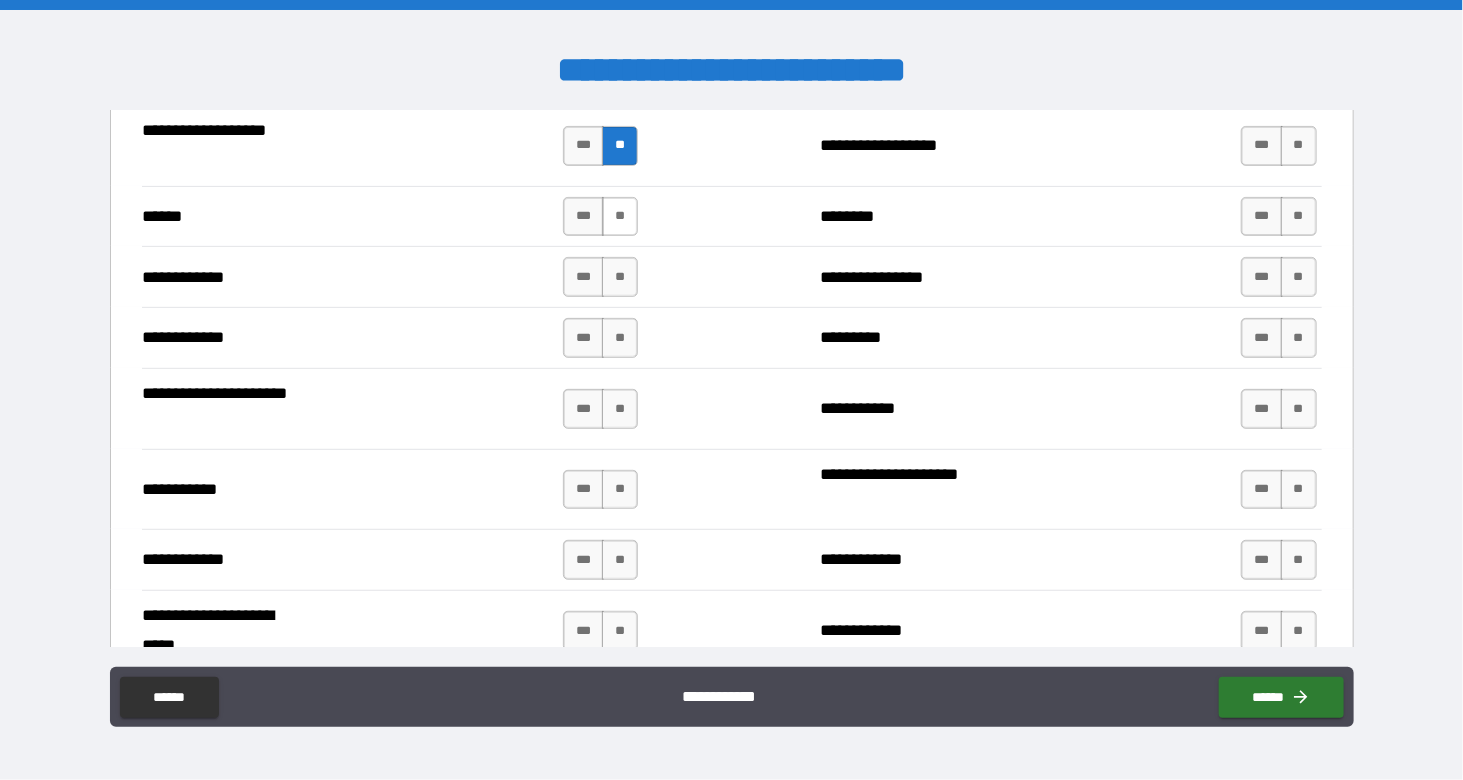 click on "**" at bounding box center (620, 217) 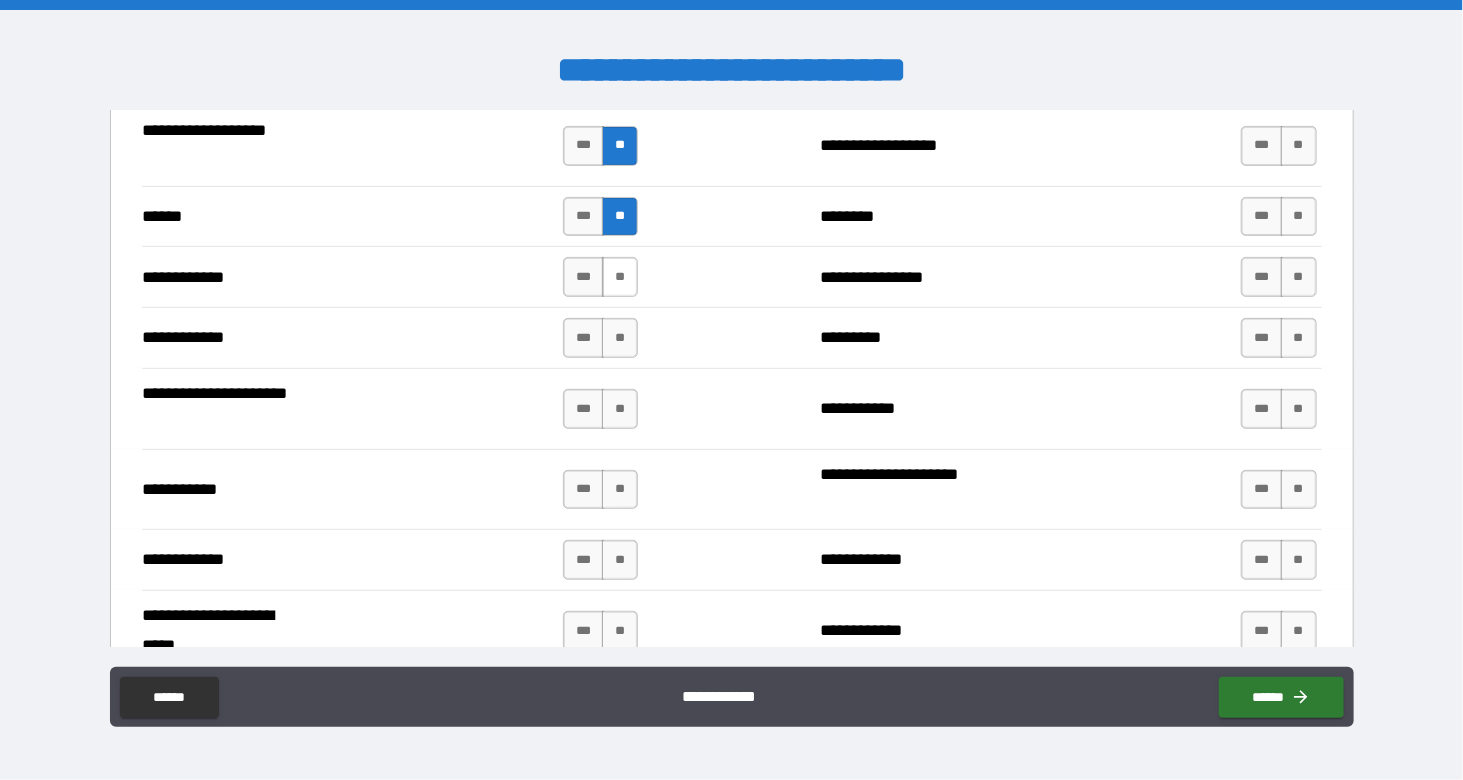 click on "**" at bounding box center [620, 277] 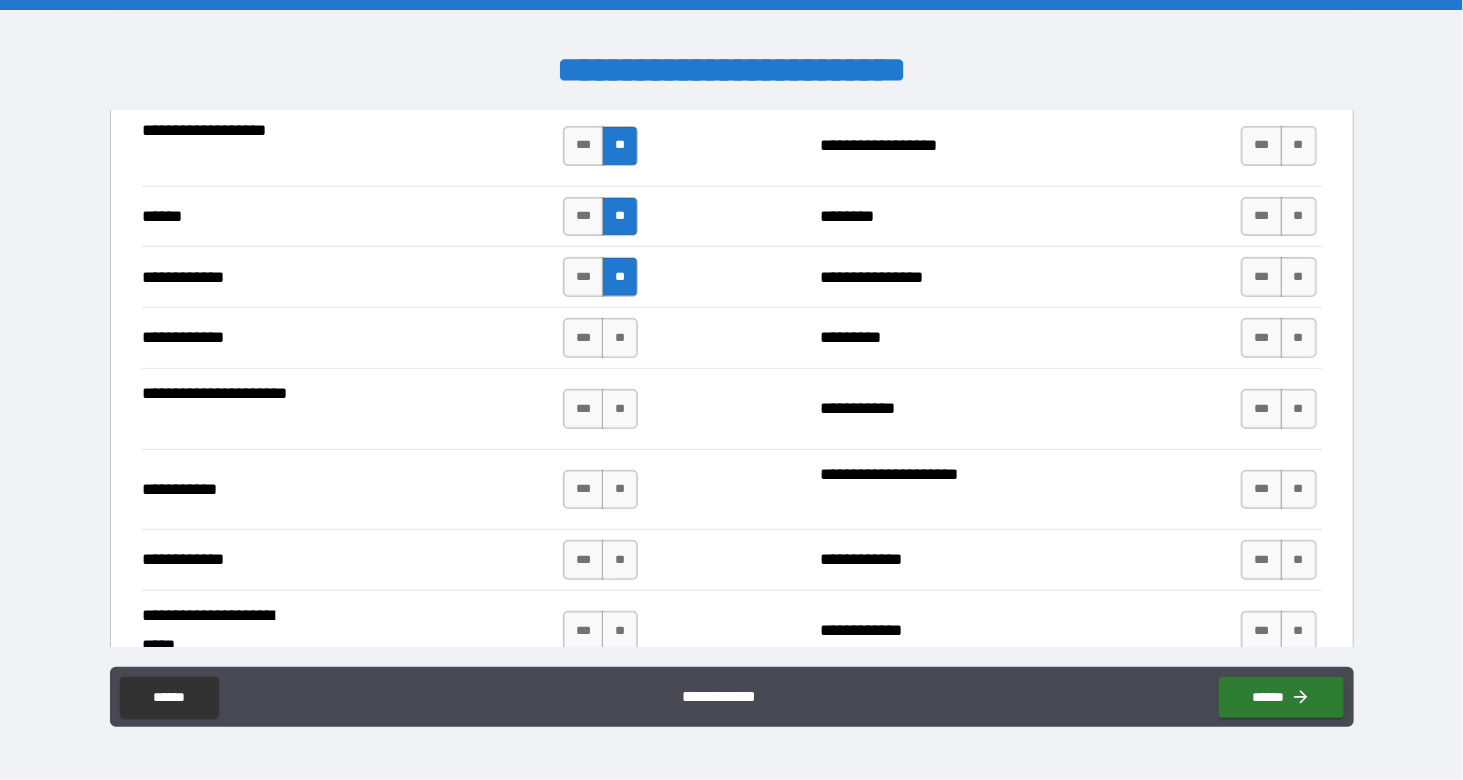 click on "**" at bounding box center [620, 338] 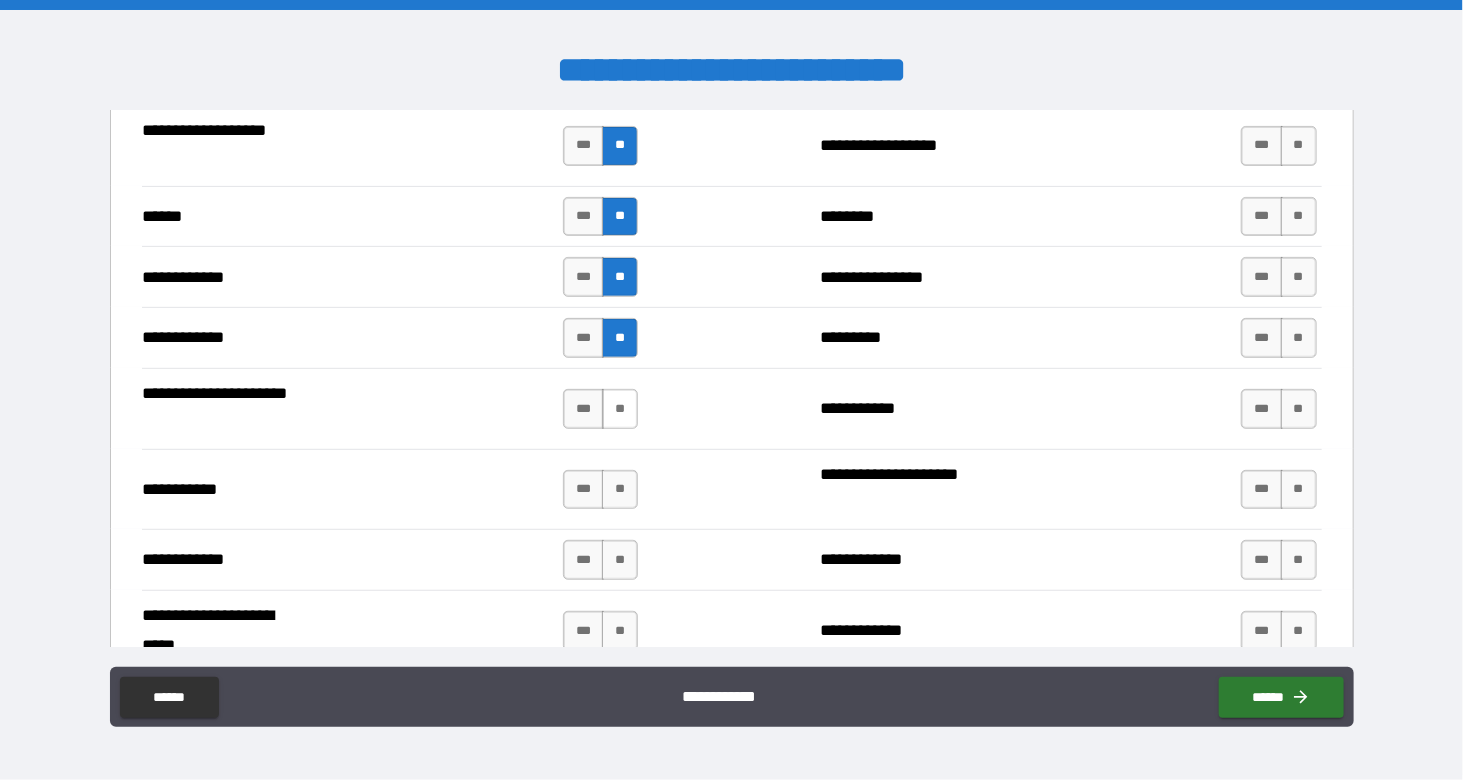 click on "**" at bounding box center (620, 409) 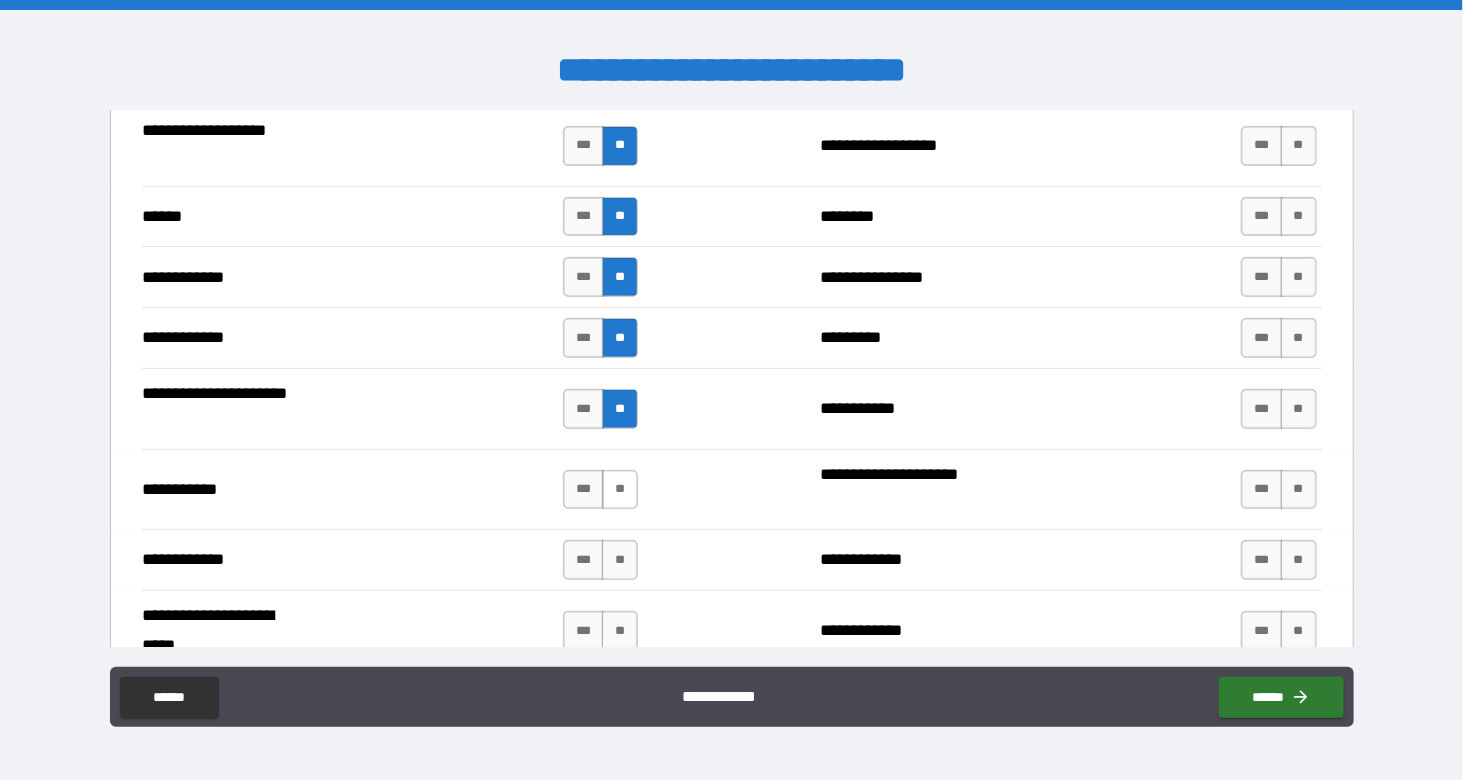 click on "**" at bounding box center [620, 490] 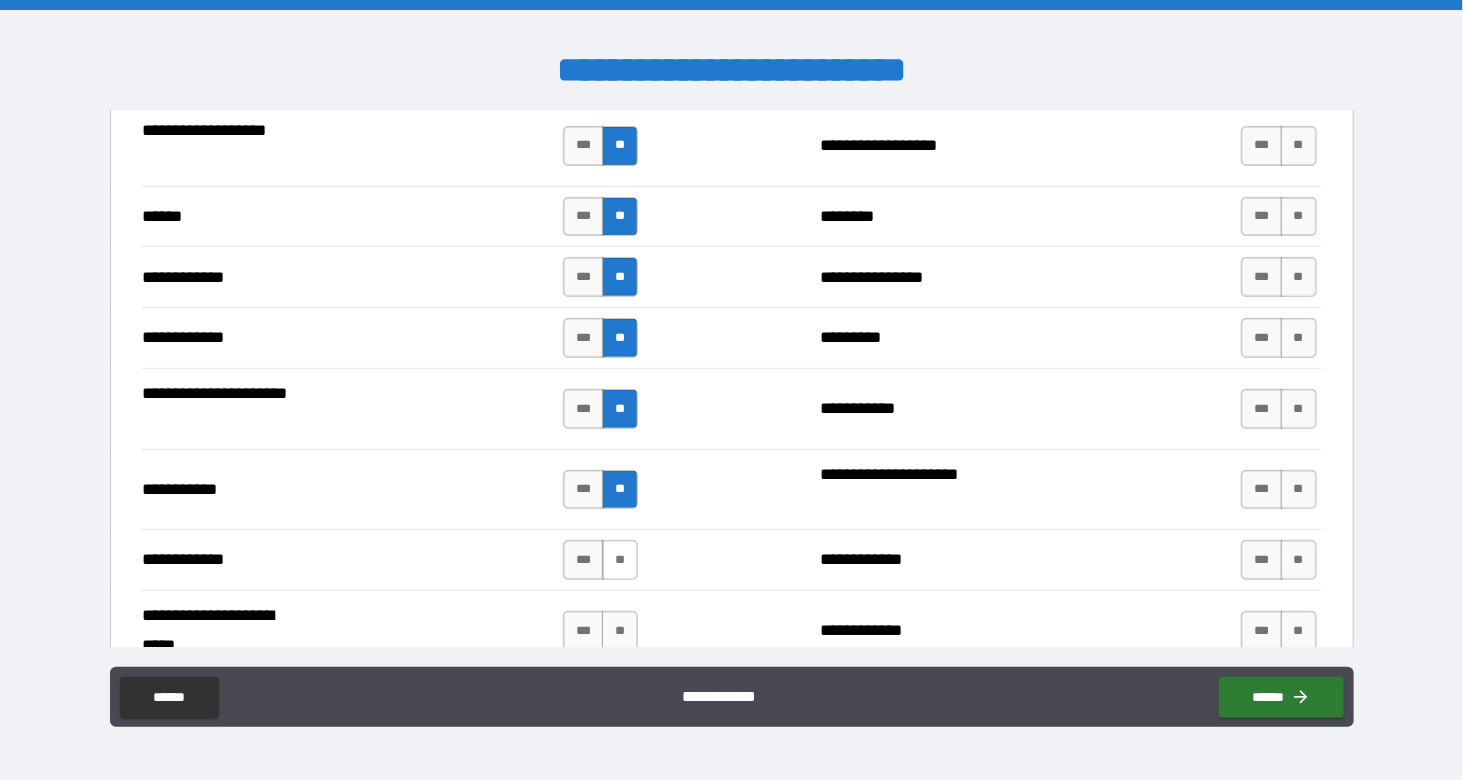 click on "**" at bounding box center (620, 560) 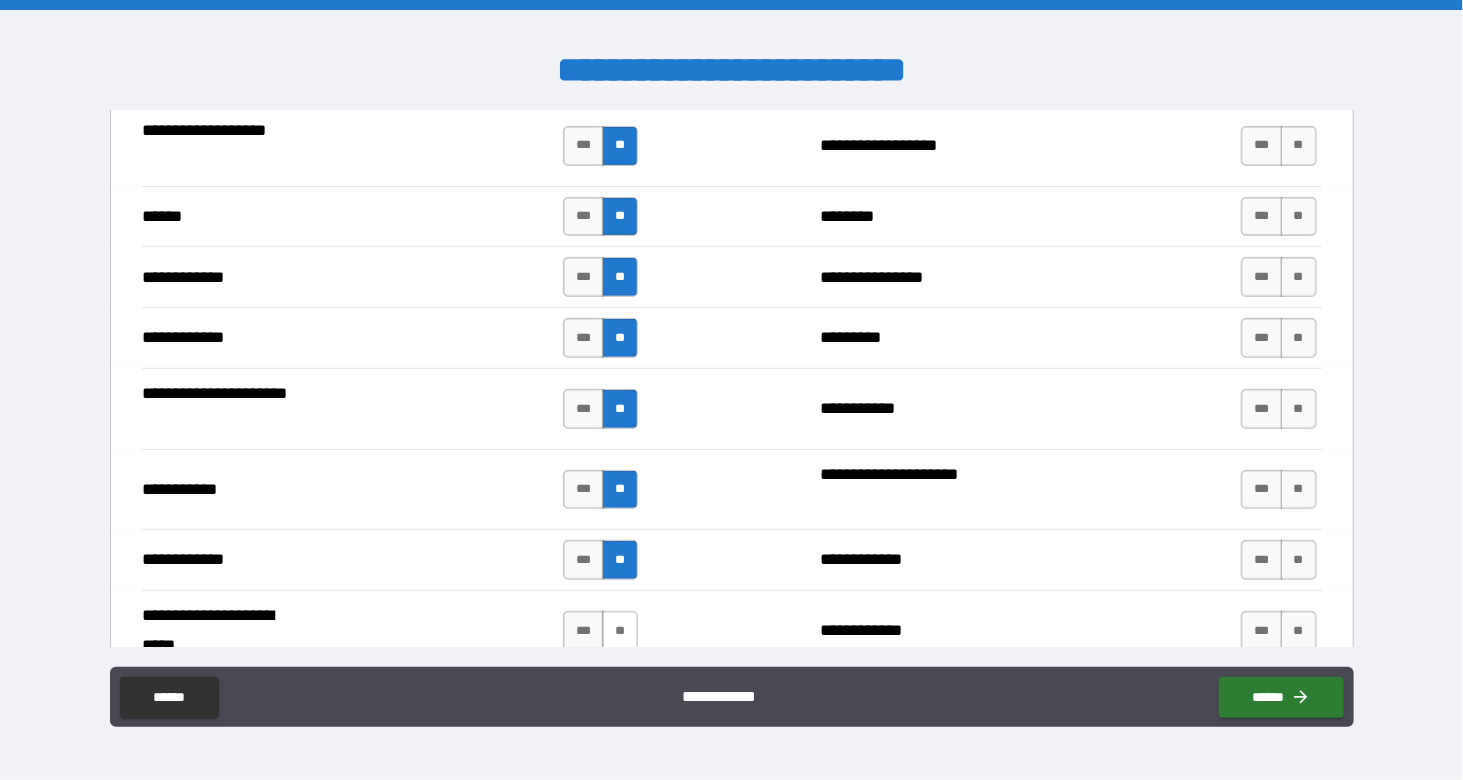 click on "**" at bounding box center (620, 631) 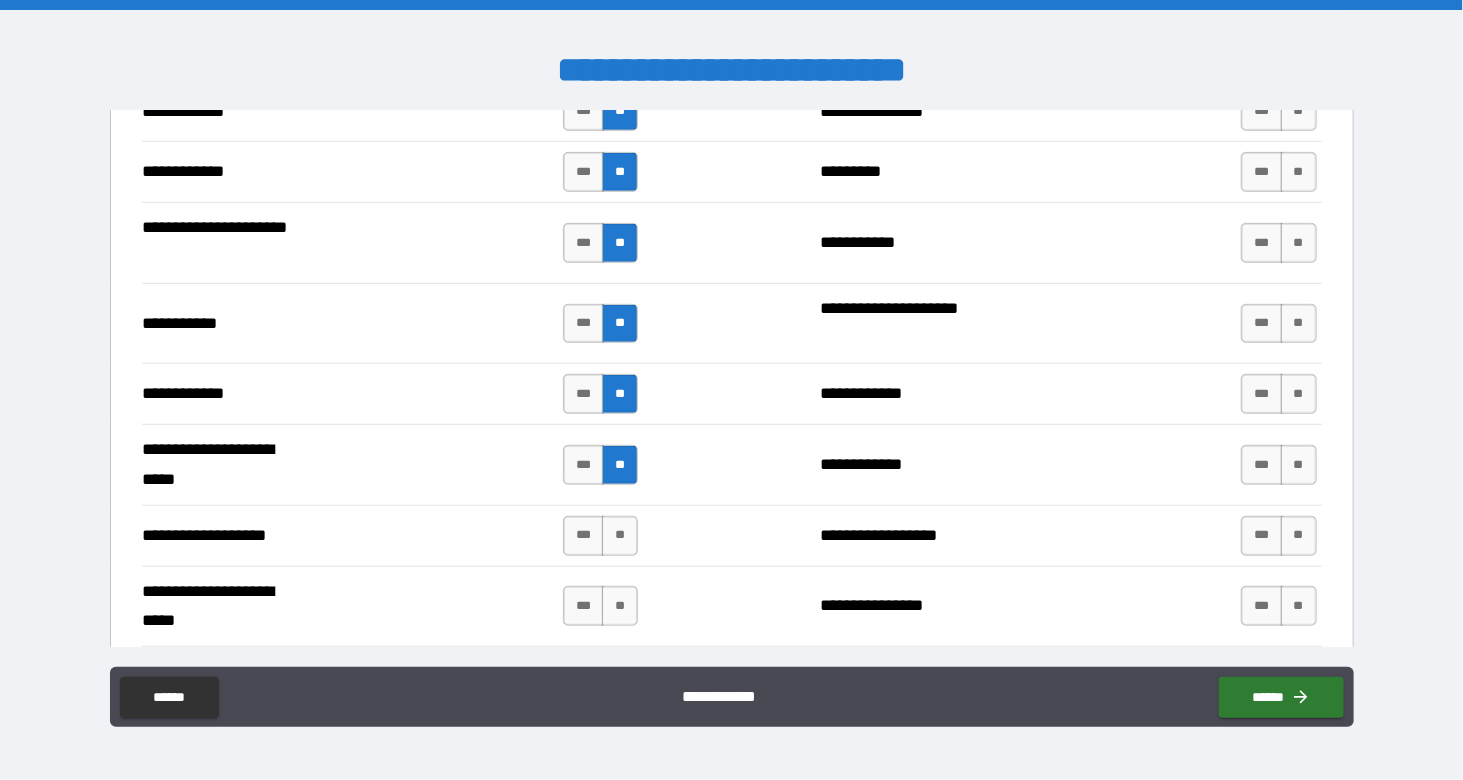 scroll, scrollTop: 3853, scrollLeft: 0, axis: vertical 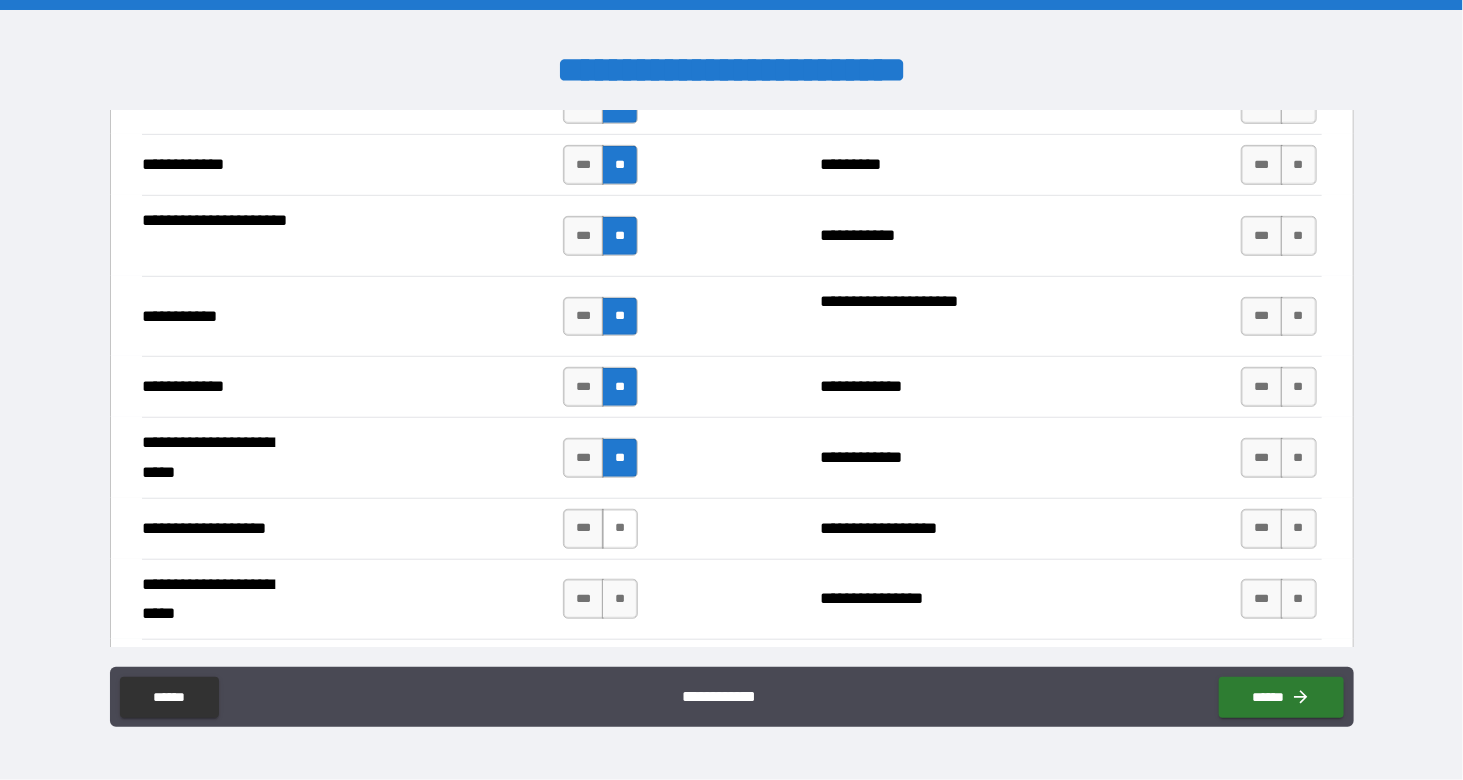 click on "**" at bounding box center [620, 529] 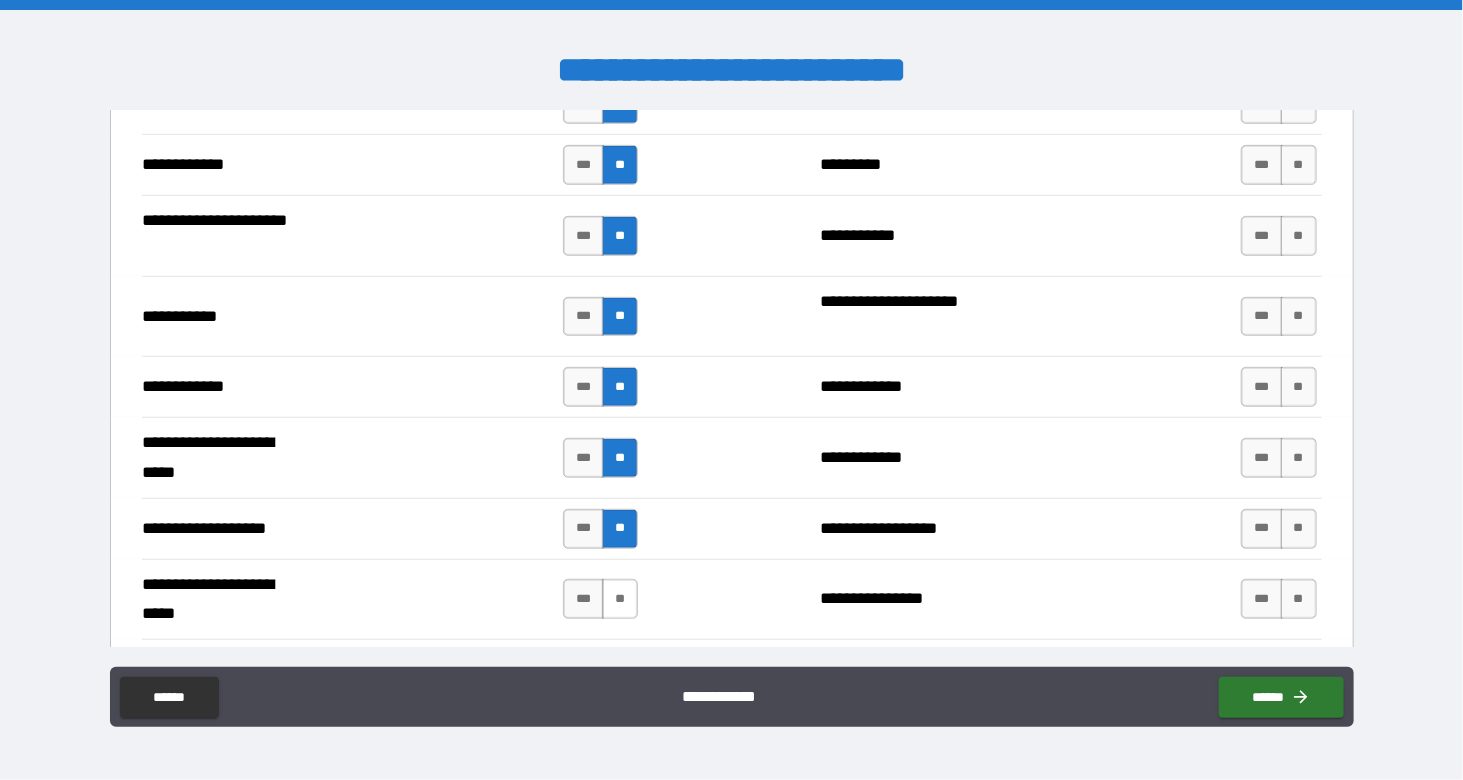 click on "**" at bounding box center (620, 599) 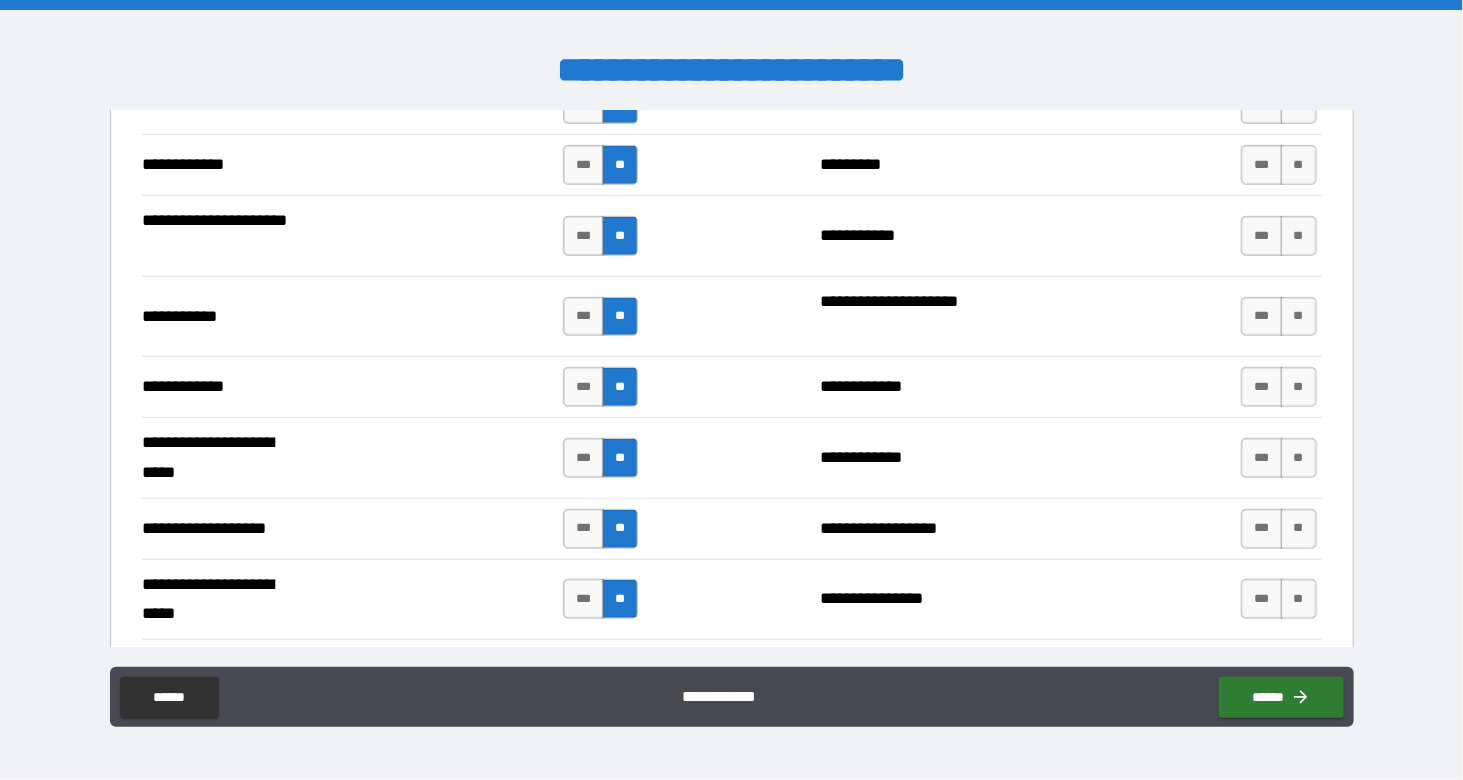 click on "**" at bounding box center (620, 680) 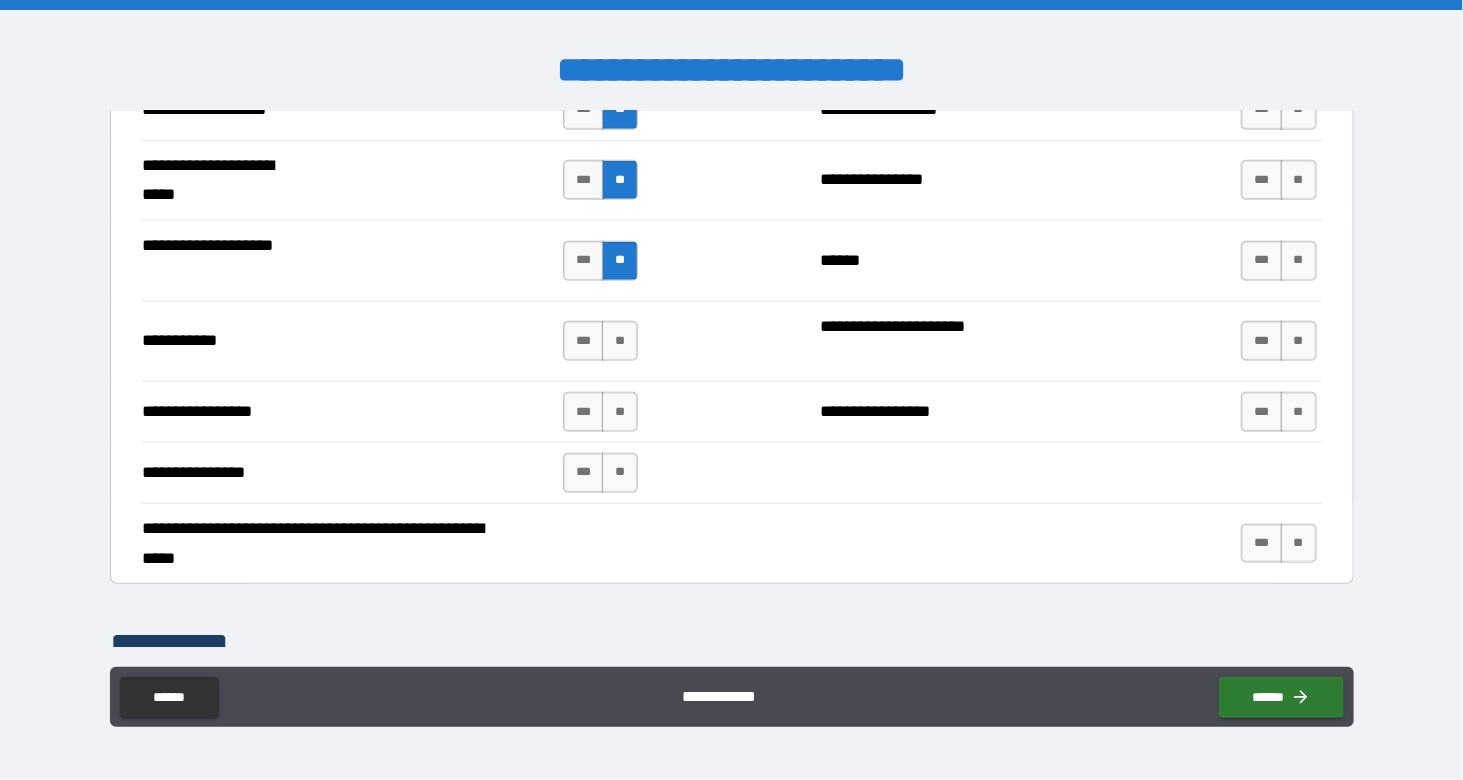 scroll, scrollTop: 4265, scrollLeft: 0, axis: vertical 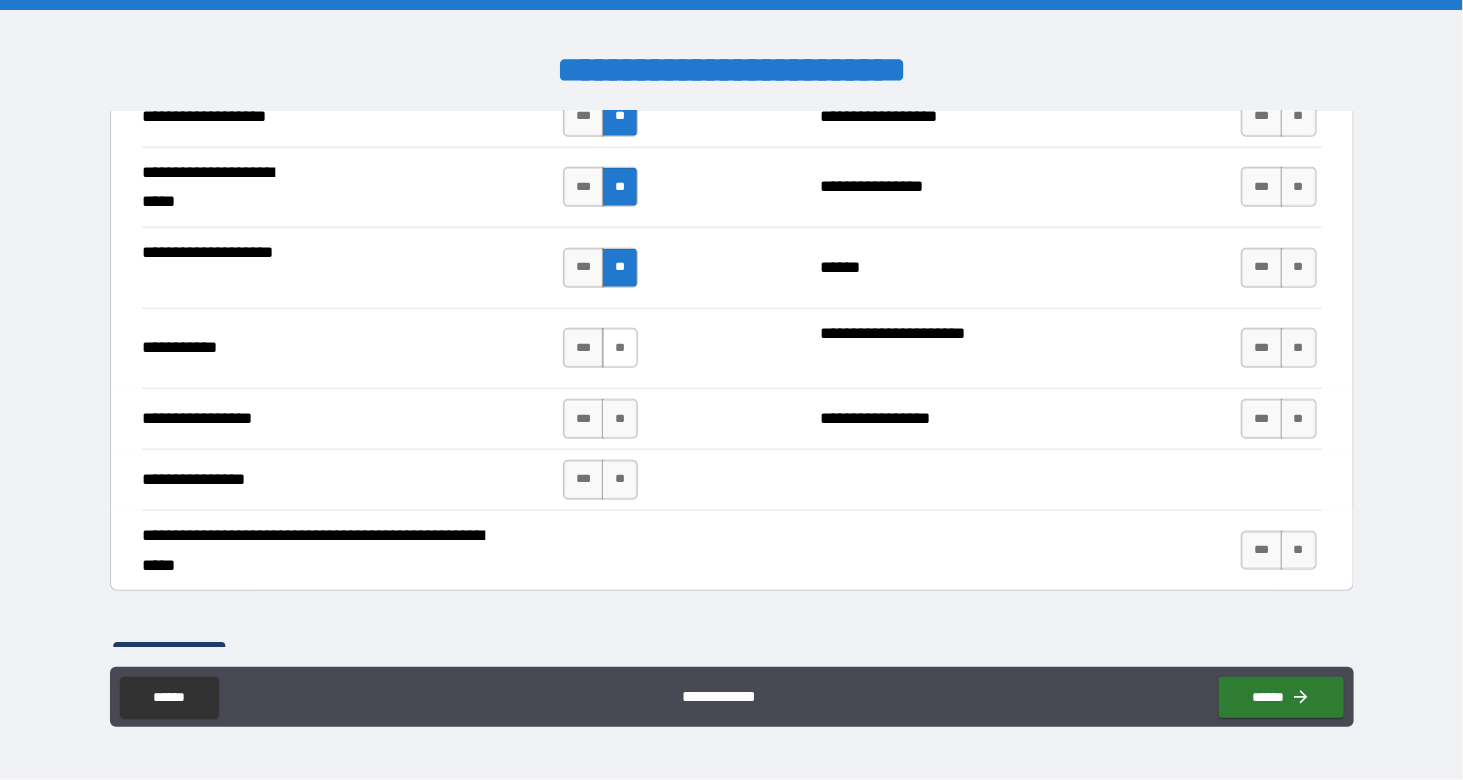 click on "**" at bounding box center [620, 348] 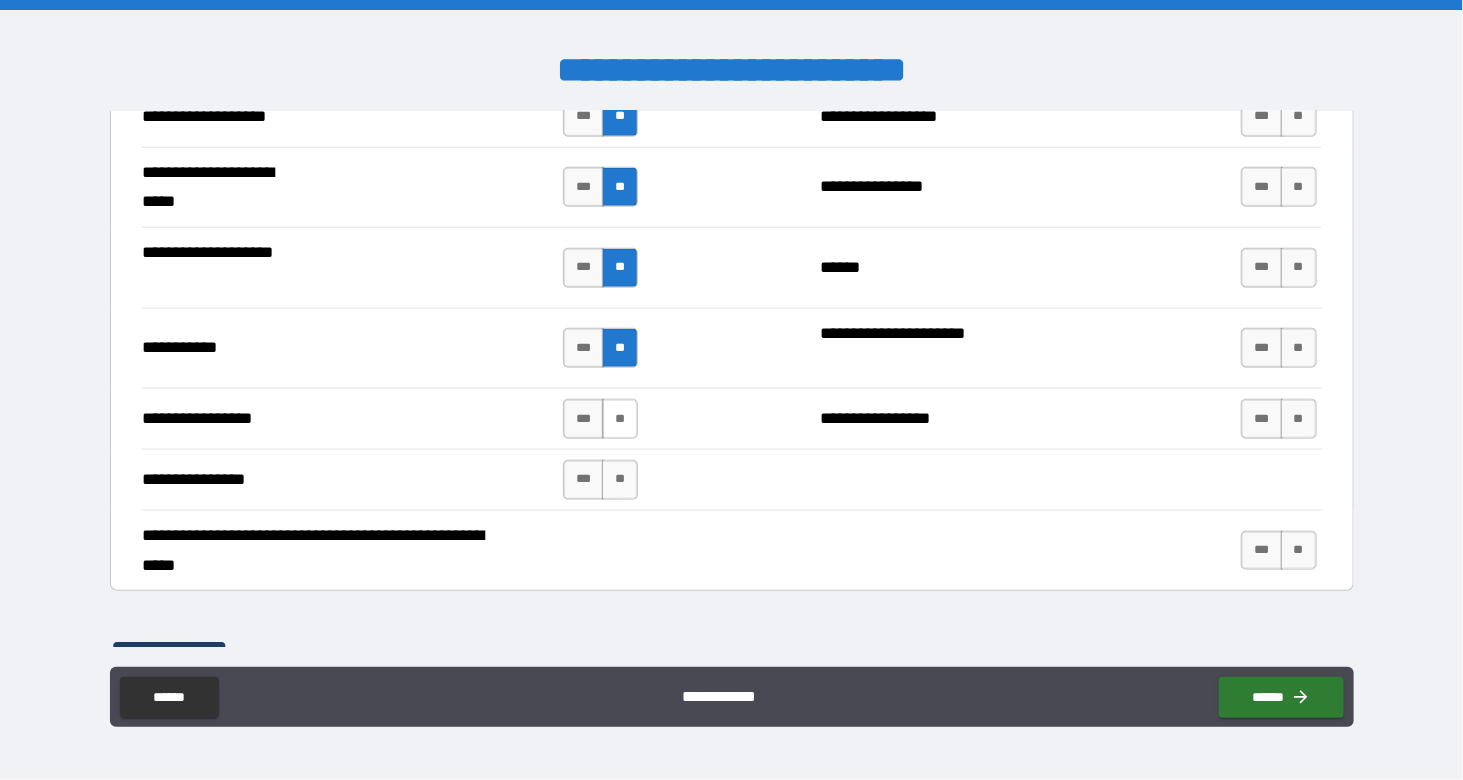 click on "**" at bounding box center [620, 419] 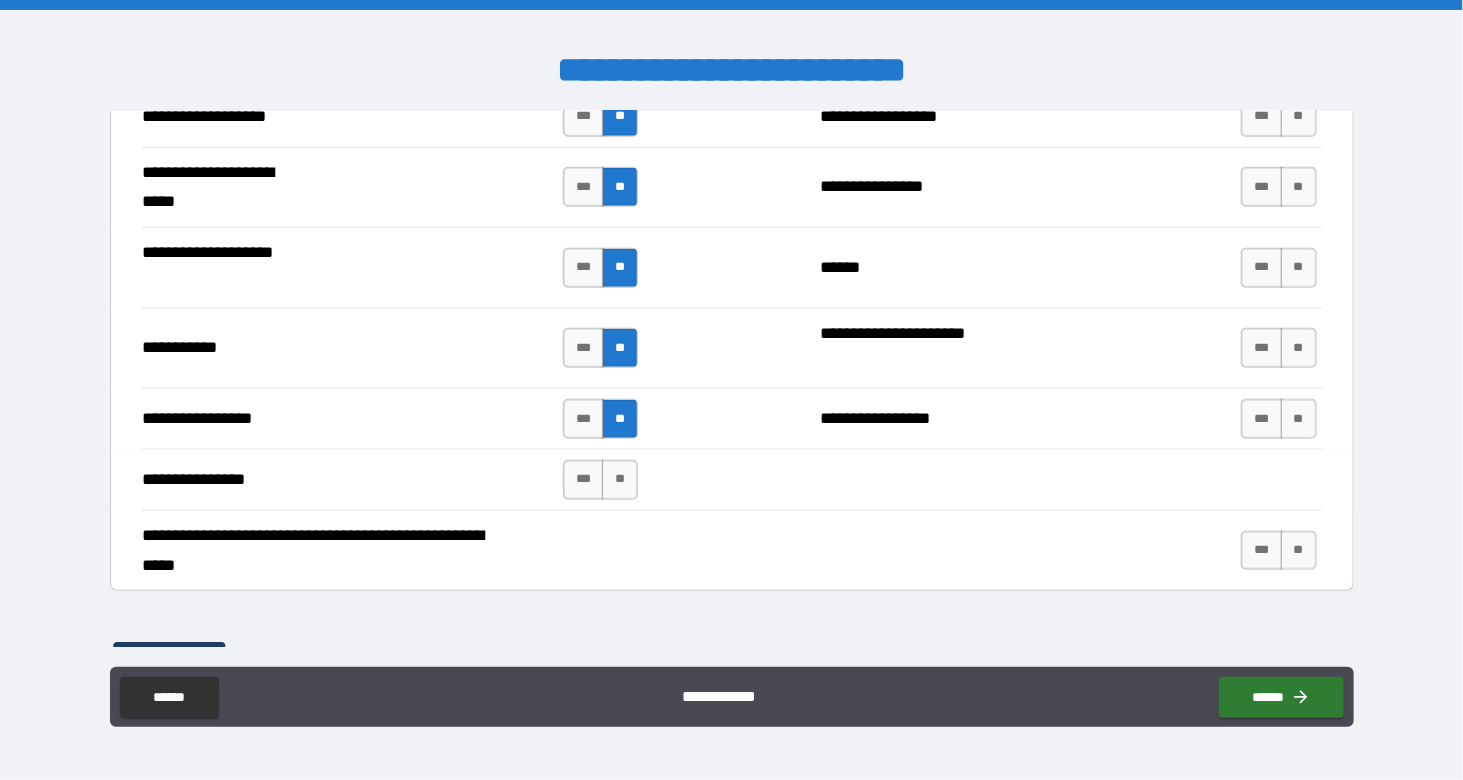 click on "**" at bounding box center (620, 480) 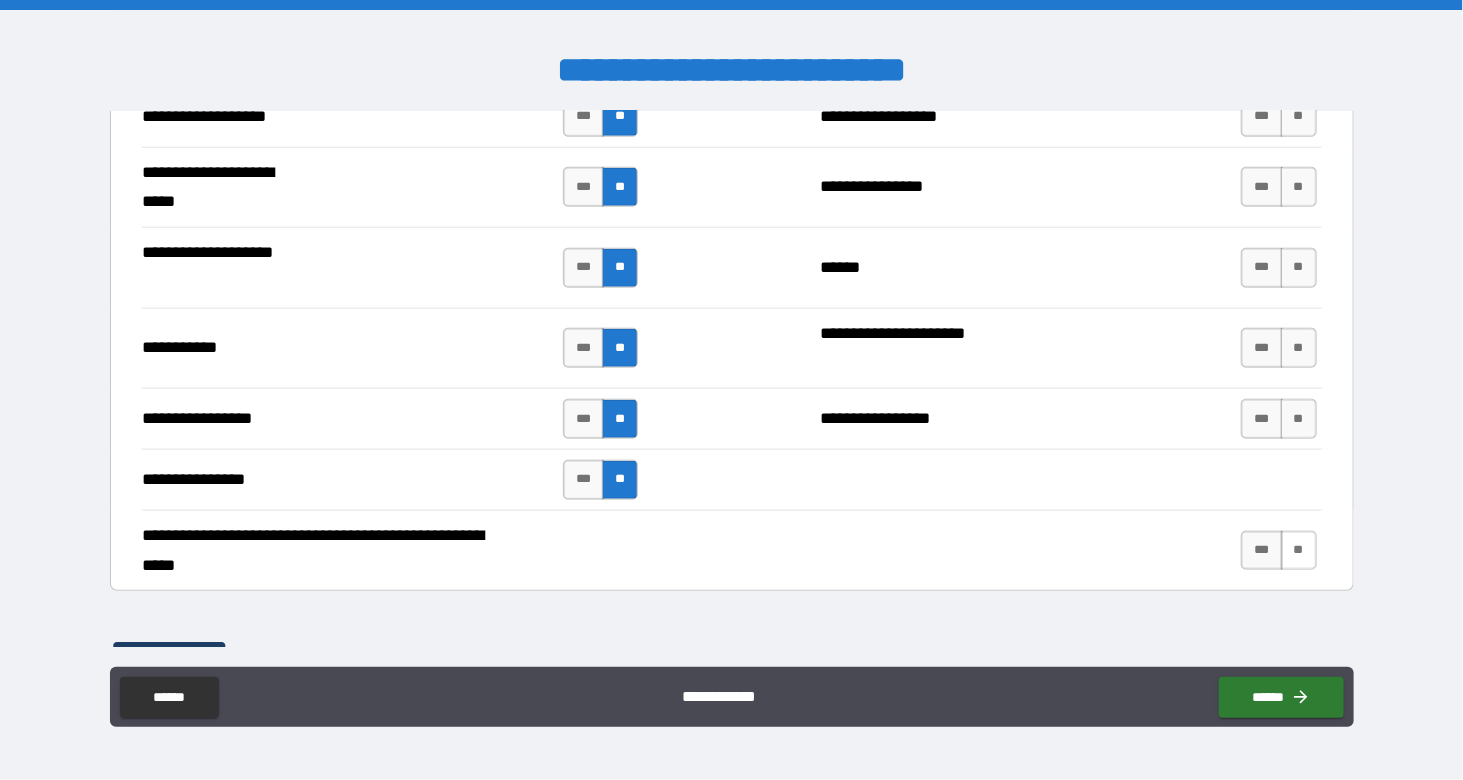 click on "**" at bounding box center (1299, 551) 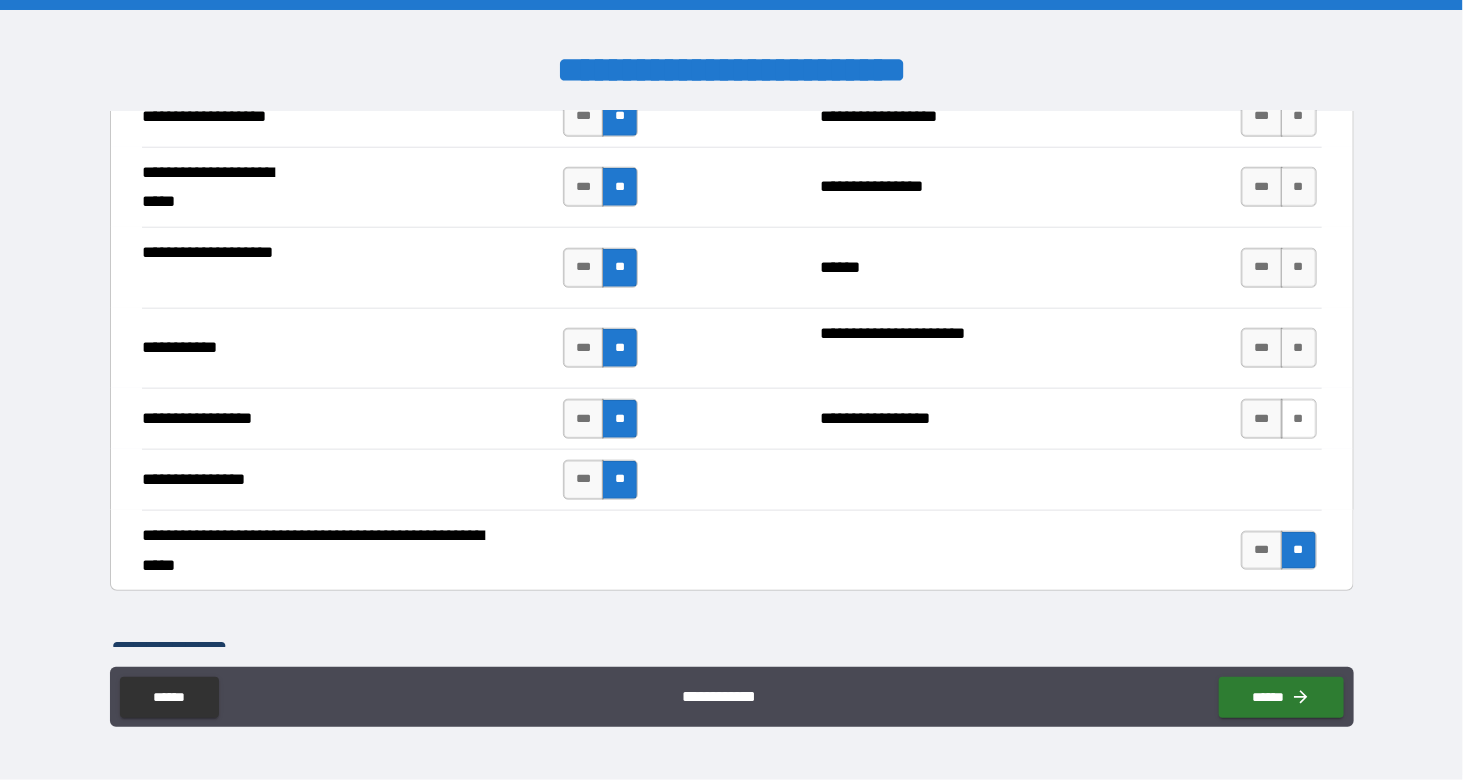 click on "**" at bounding box center [1299, 419] 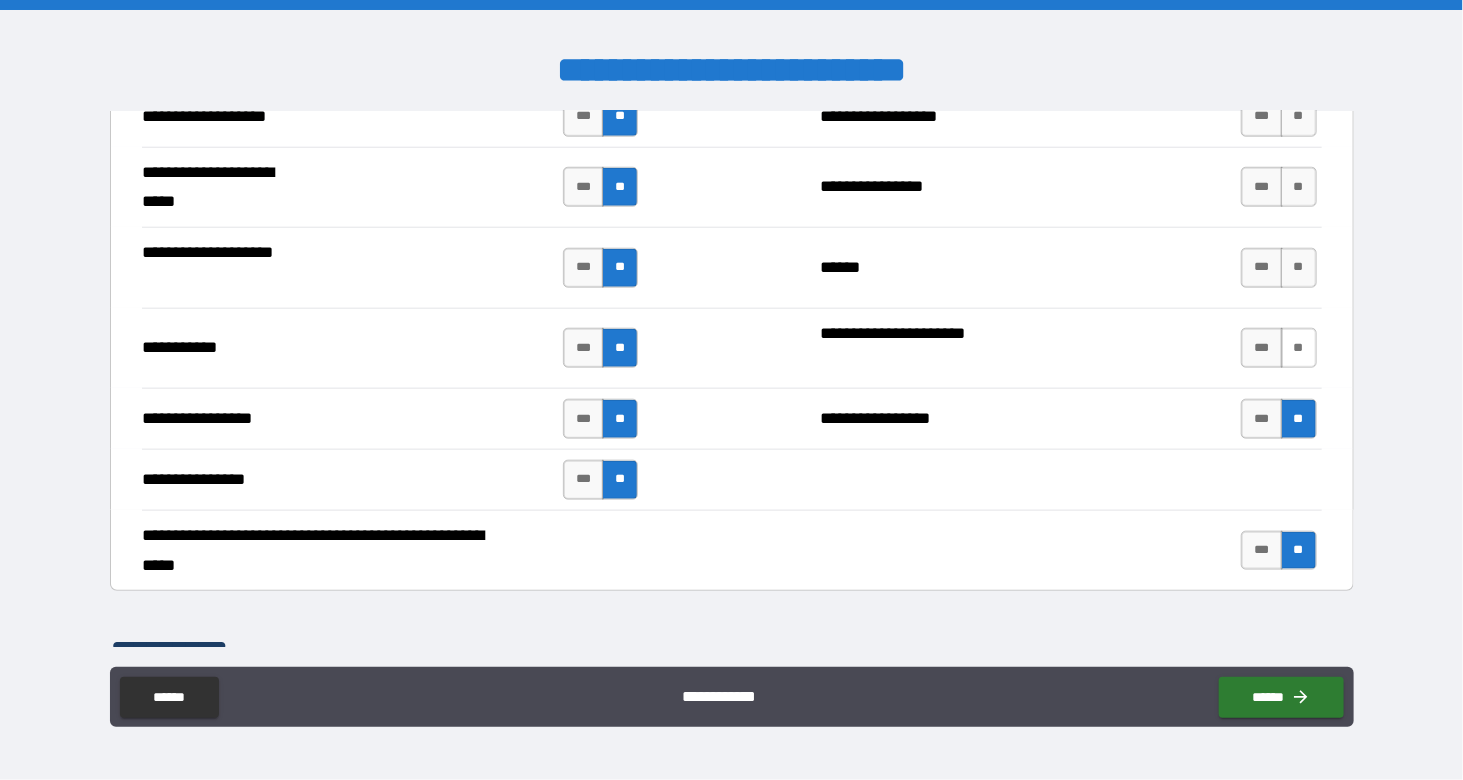 click on "**" at bounding box center (1299, 348) 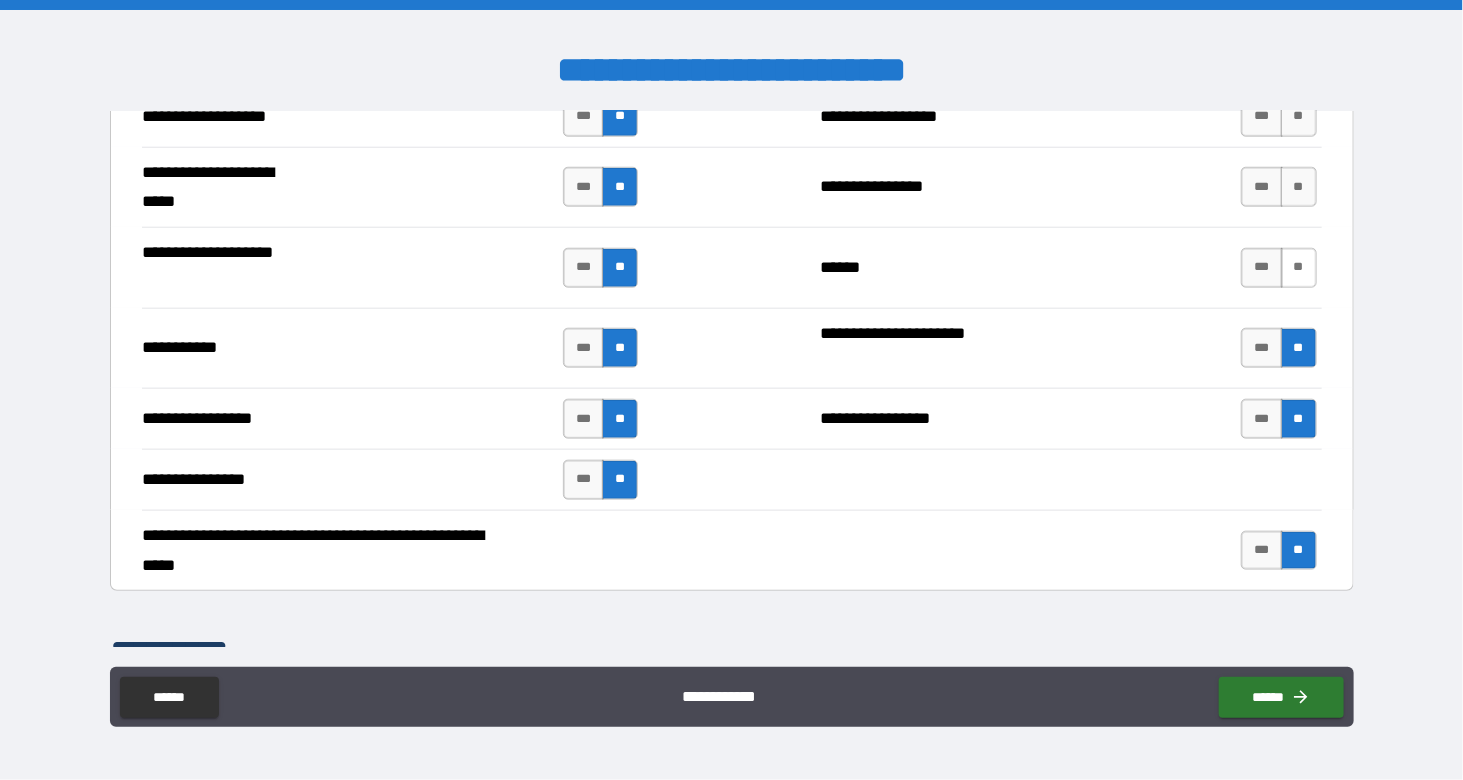click on "**" at bounding box center (1299, 268) 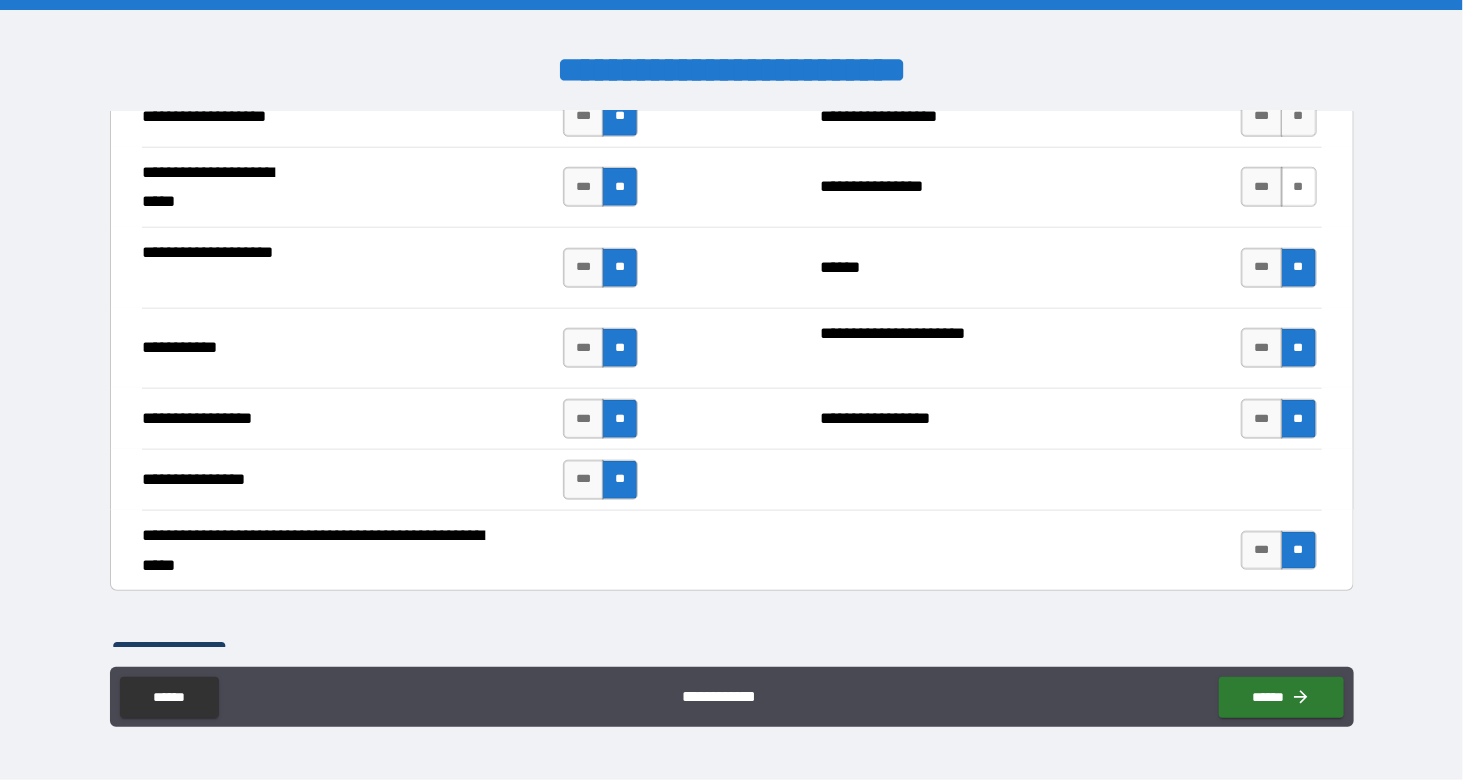 click on "**" at bounding box center [1299, 187] 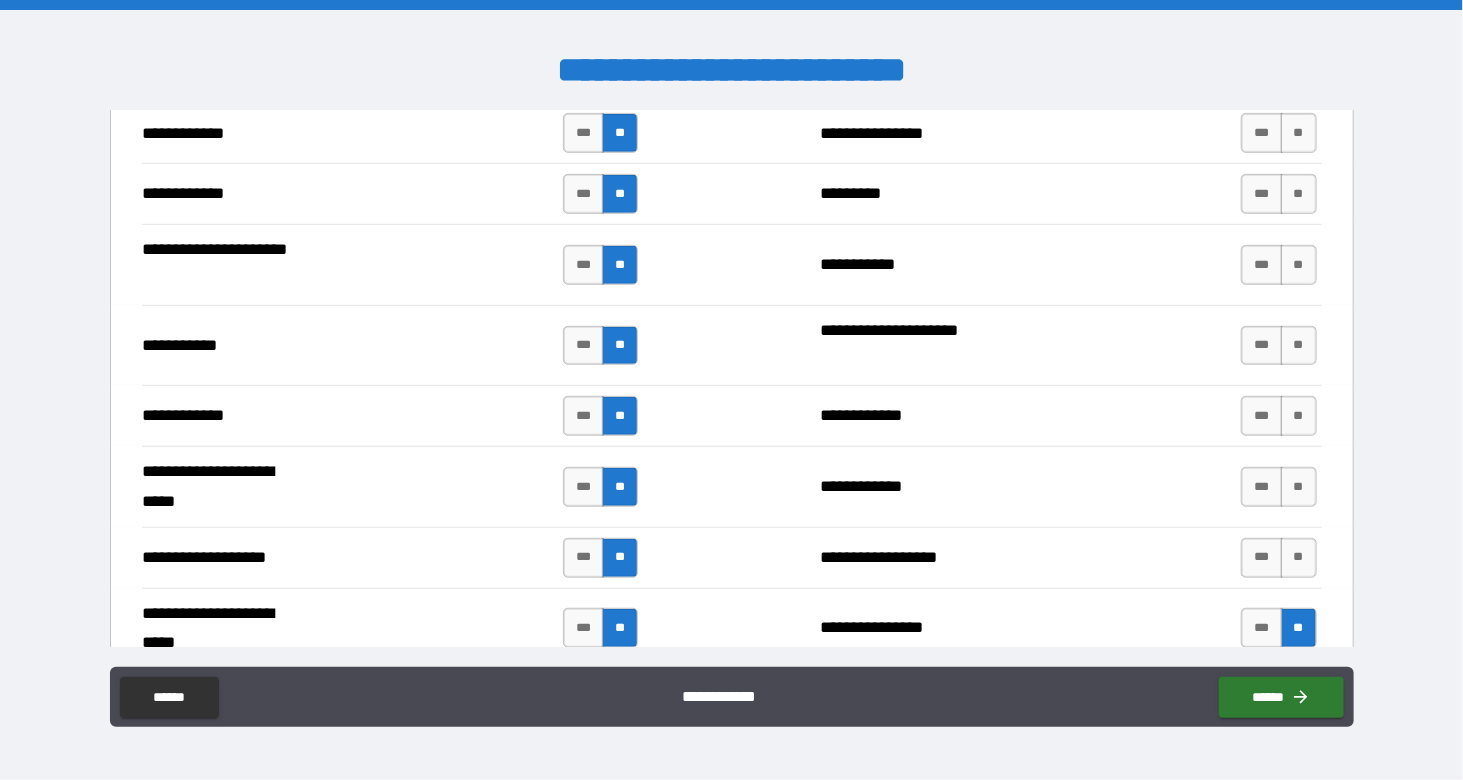 scroll, scrollTop: 3817, scrollLeft: 0, axis: vertical 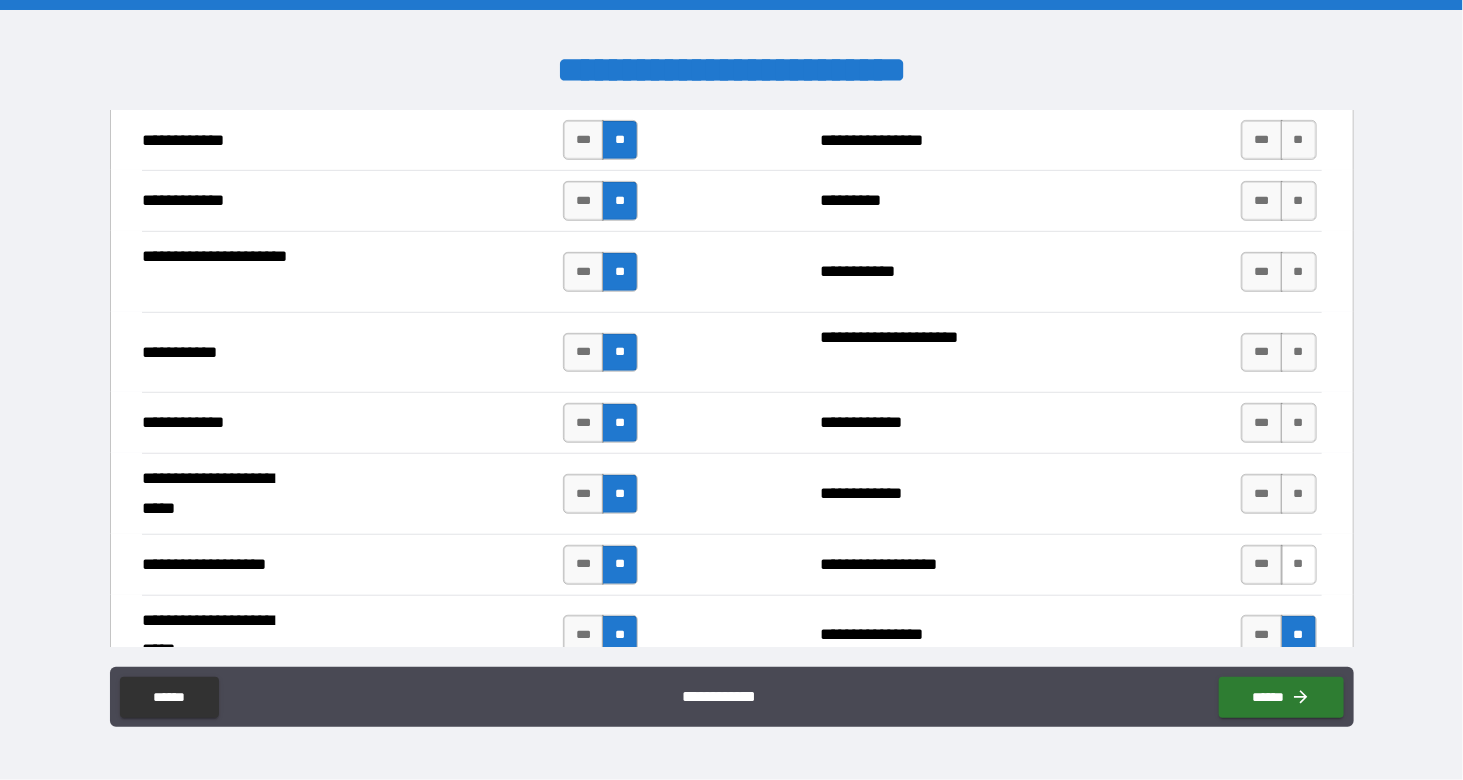 click on "**" at bounding box center (1299, 565) 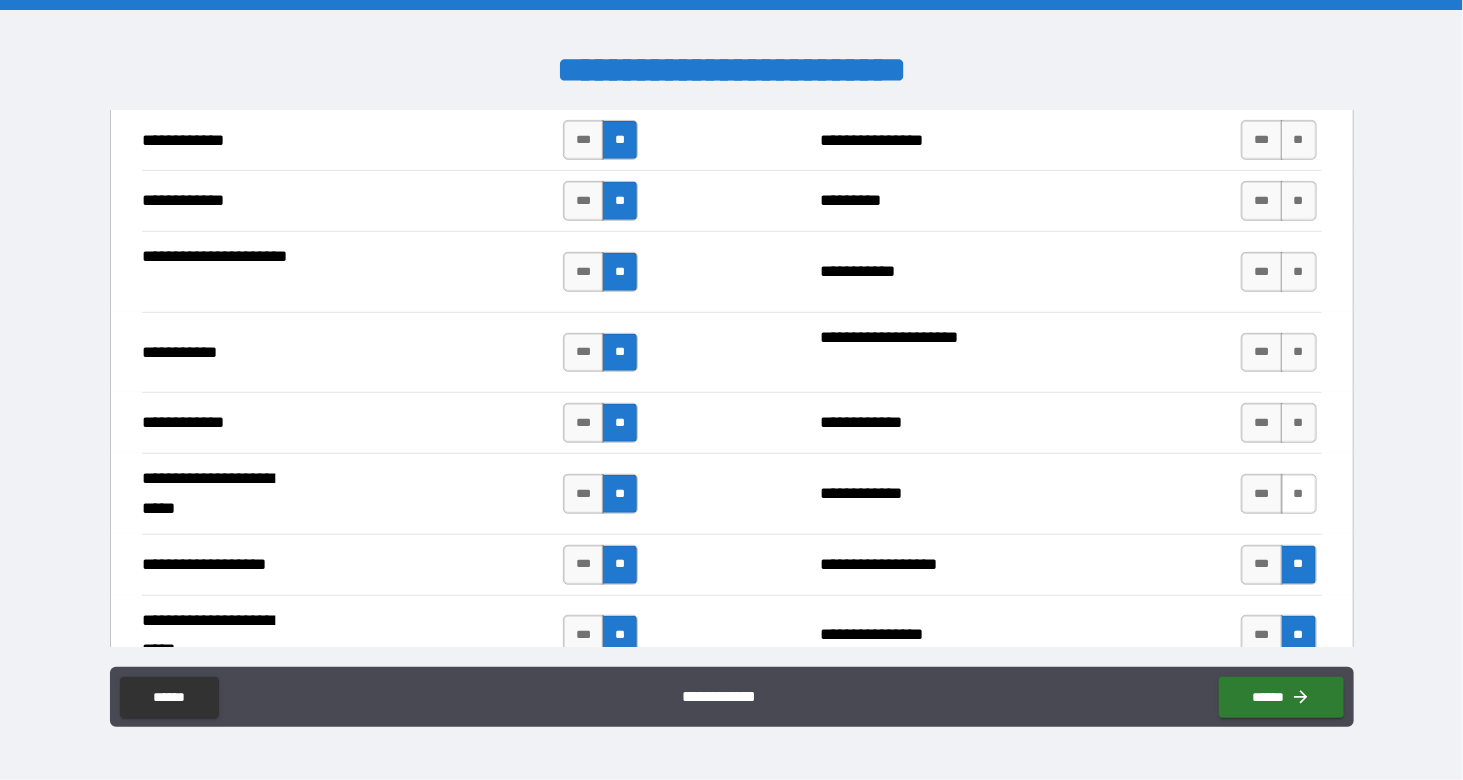 click on "**" at bounding box center [1299, 494] 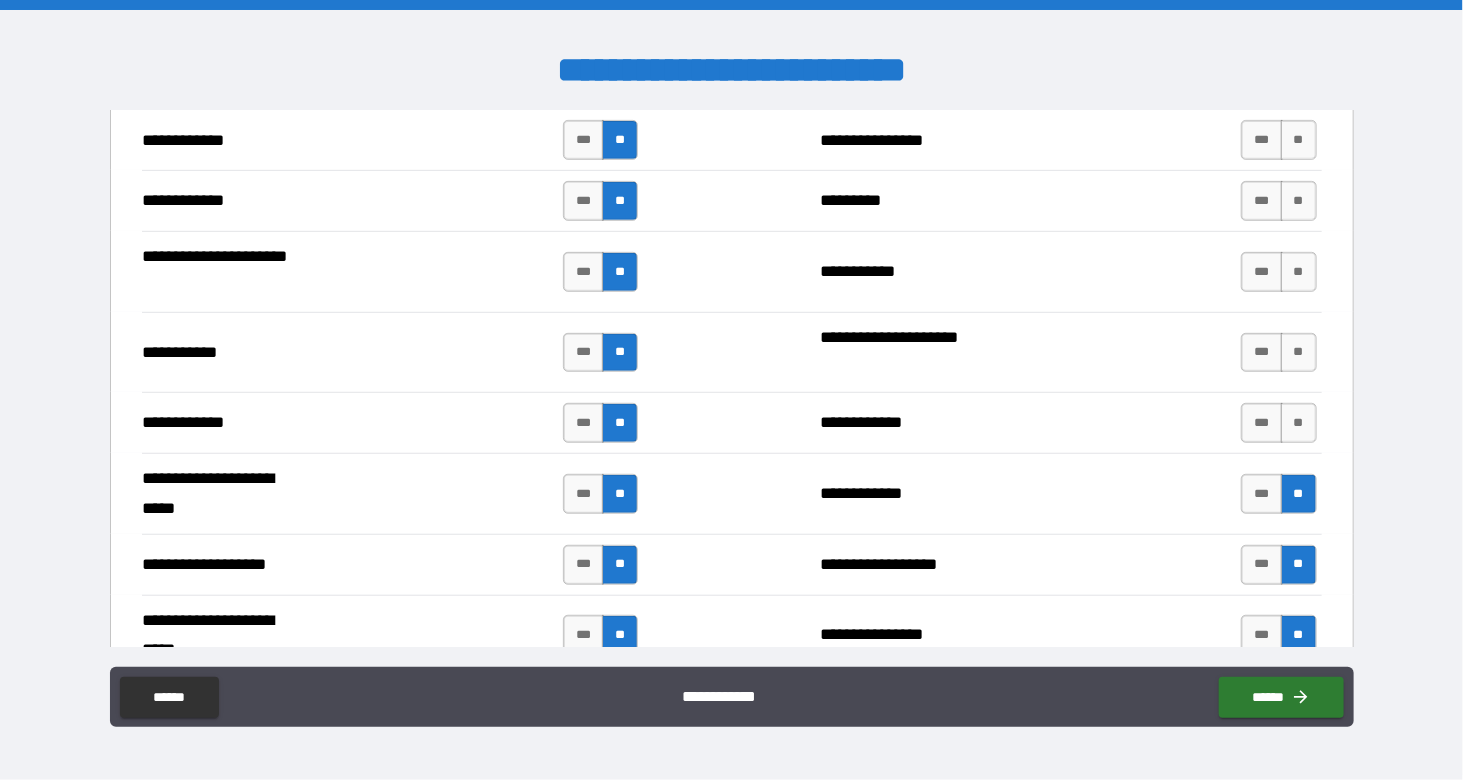 click on "**" at bounding box center [1299, 423] 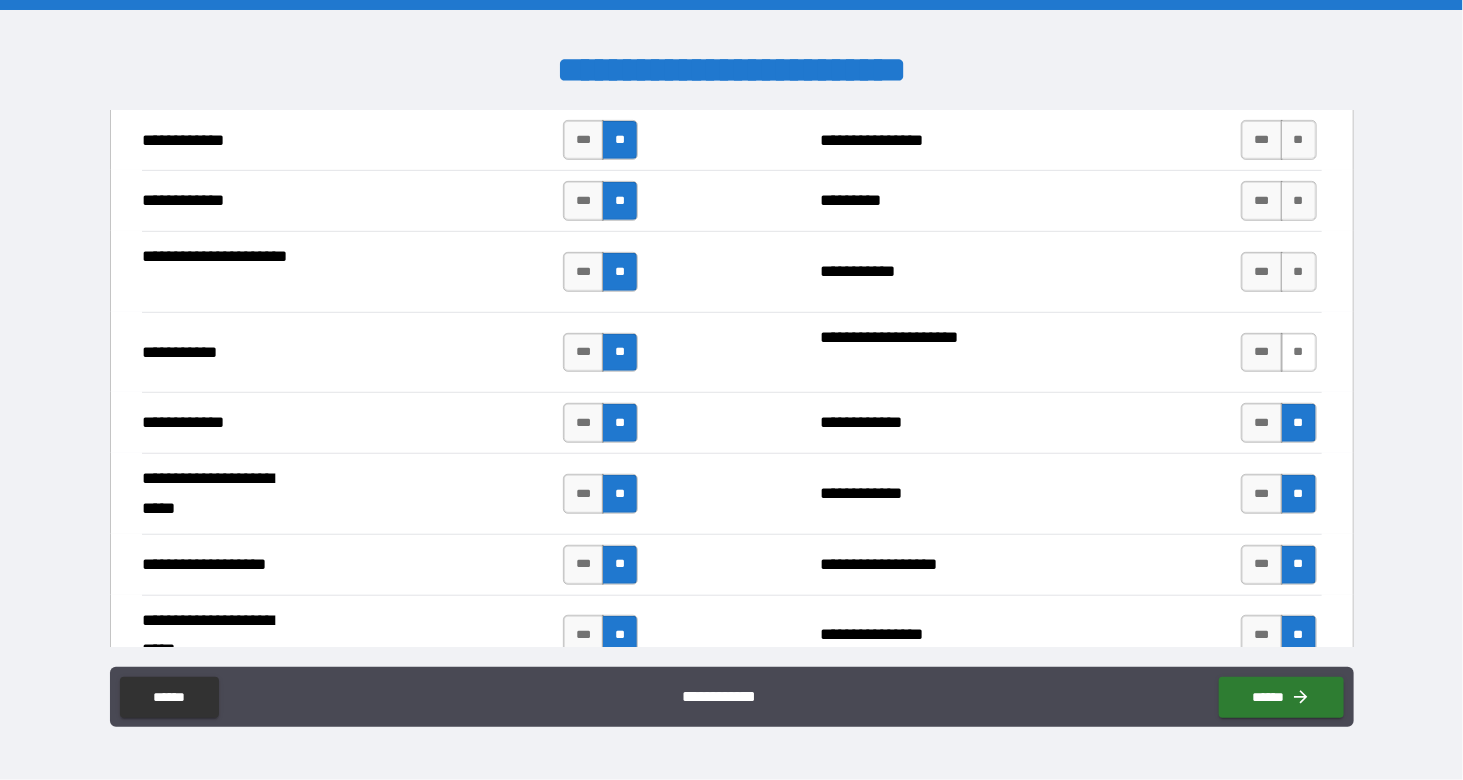 click on "**" at bounding box center [1299, 353] 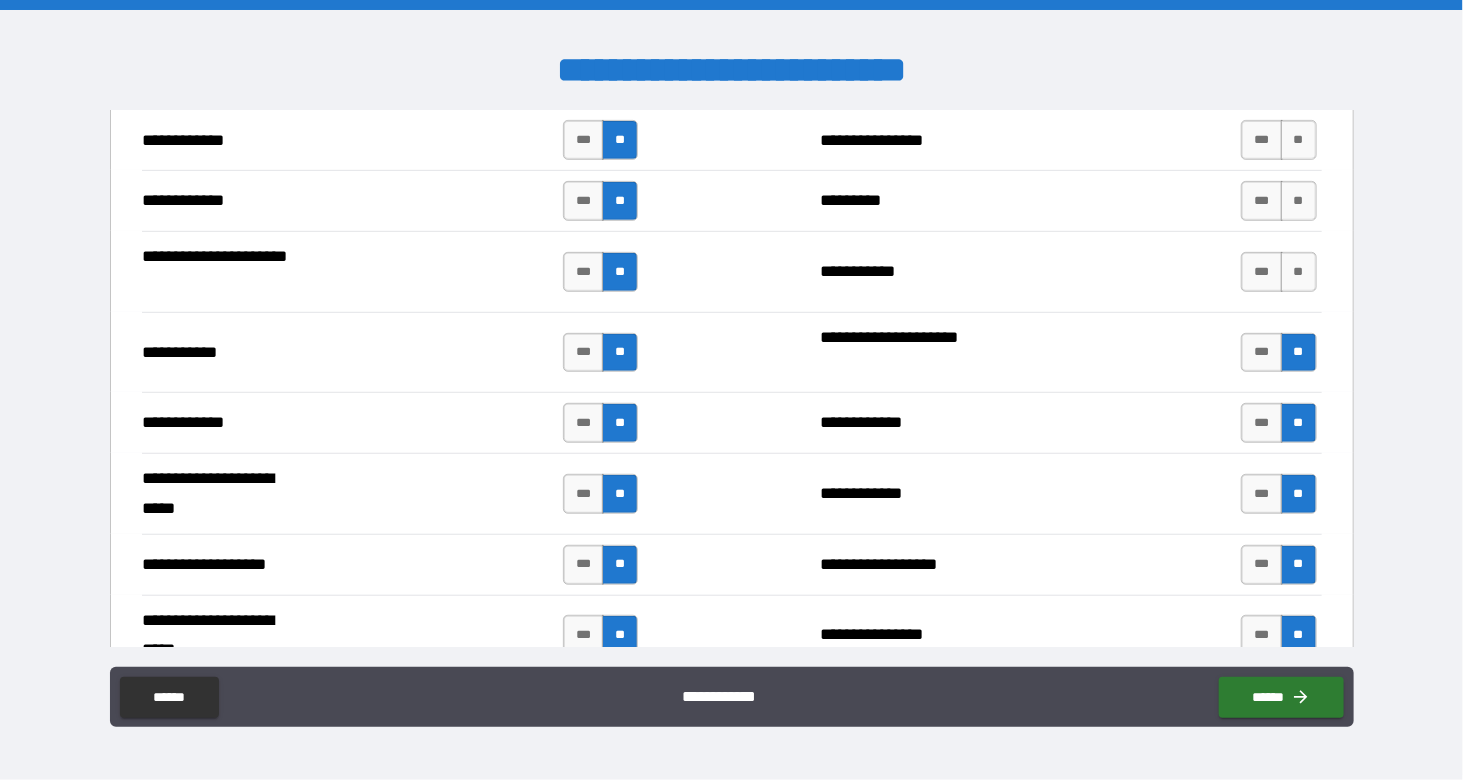 click on "**" at bounding box center [1299, 272] 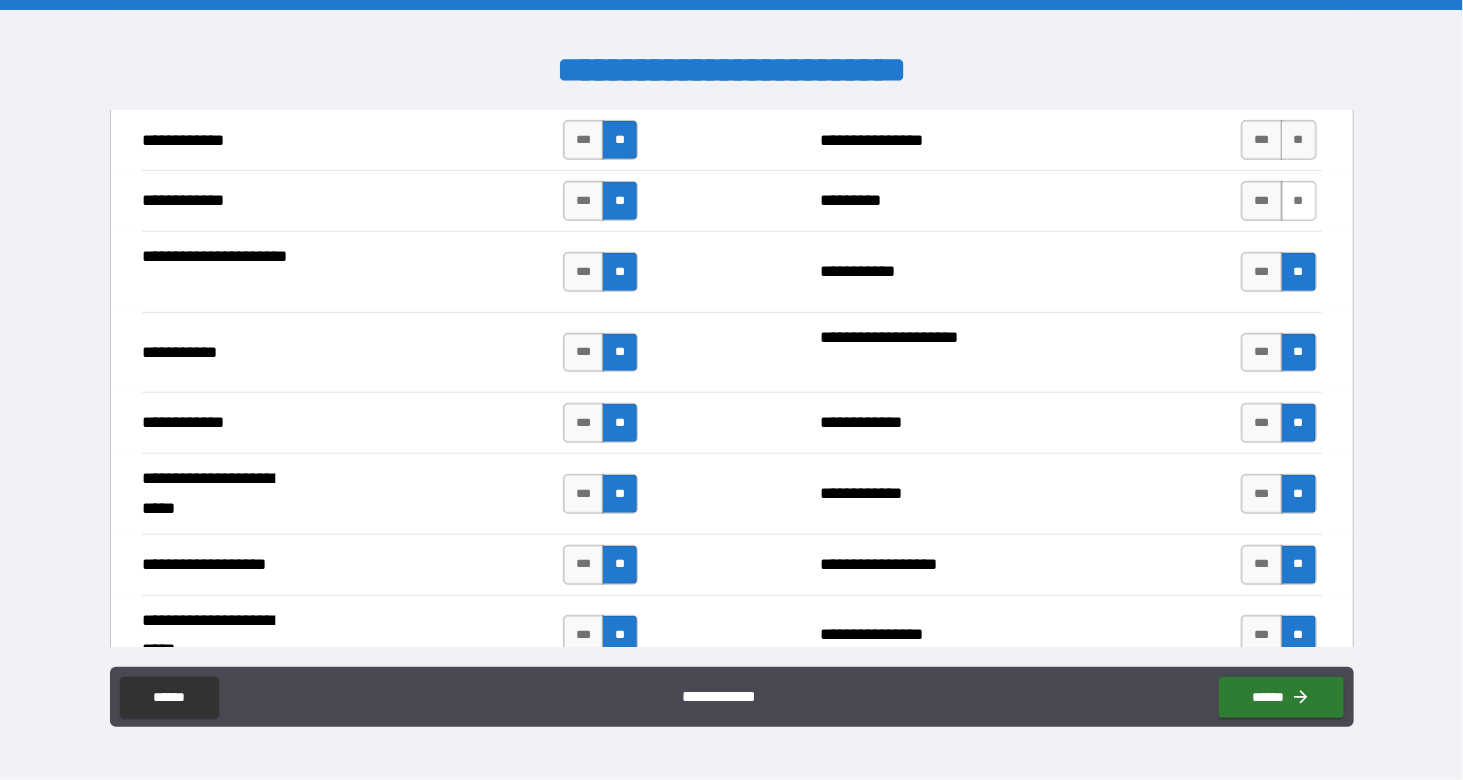 click on "**" at bounding box center [1299, 201] 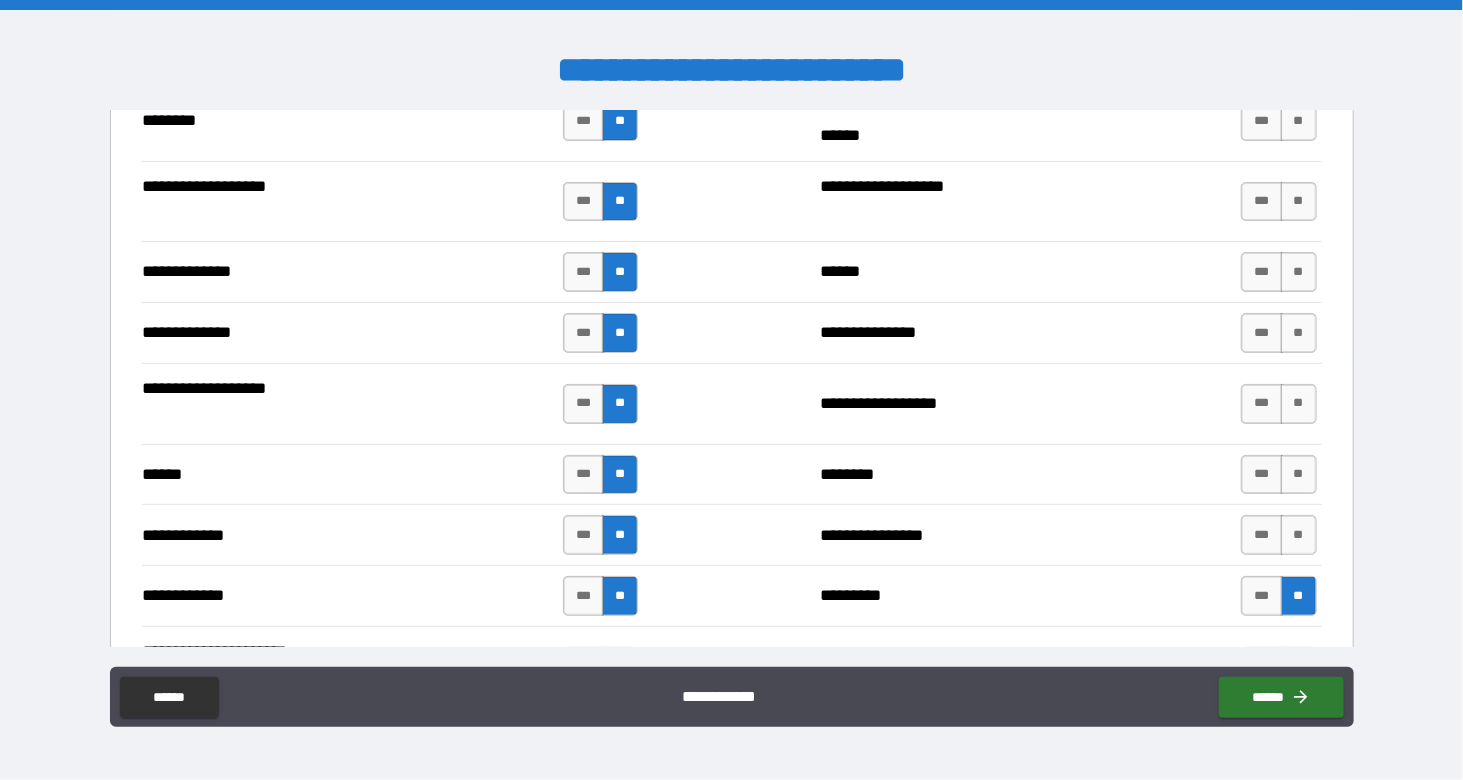 scroll, scrollTop: 3419, scrollLeft: 0, axis: vertical 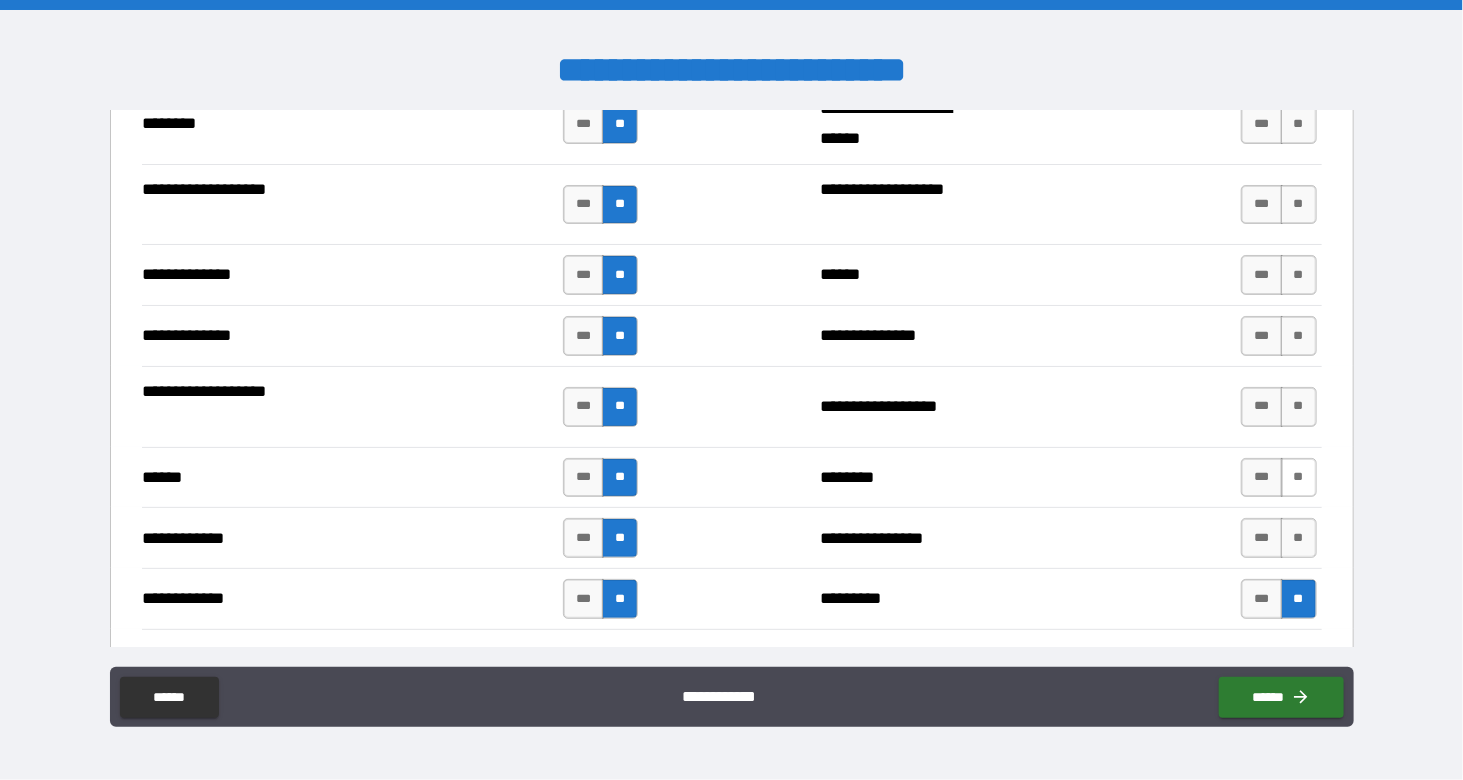 click on "**" at bounding box center [1299, 538] 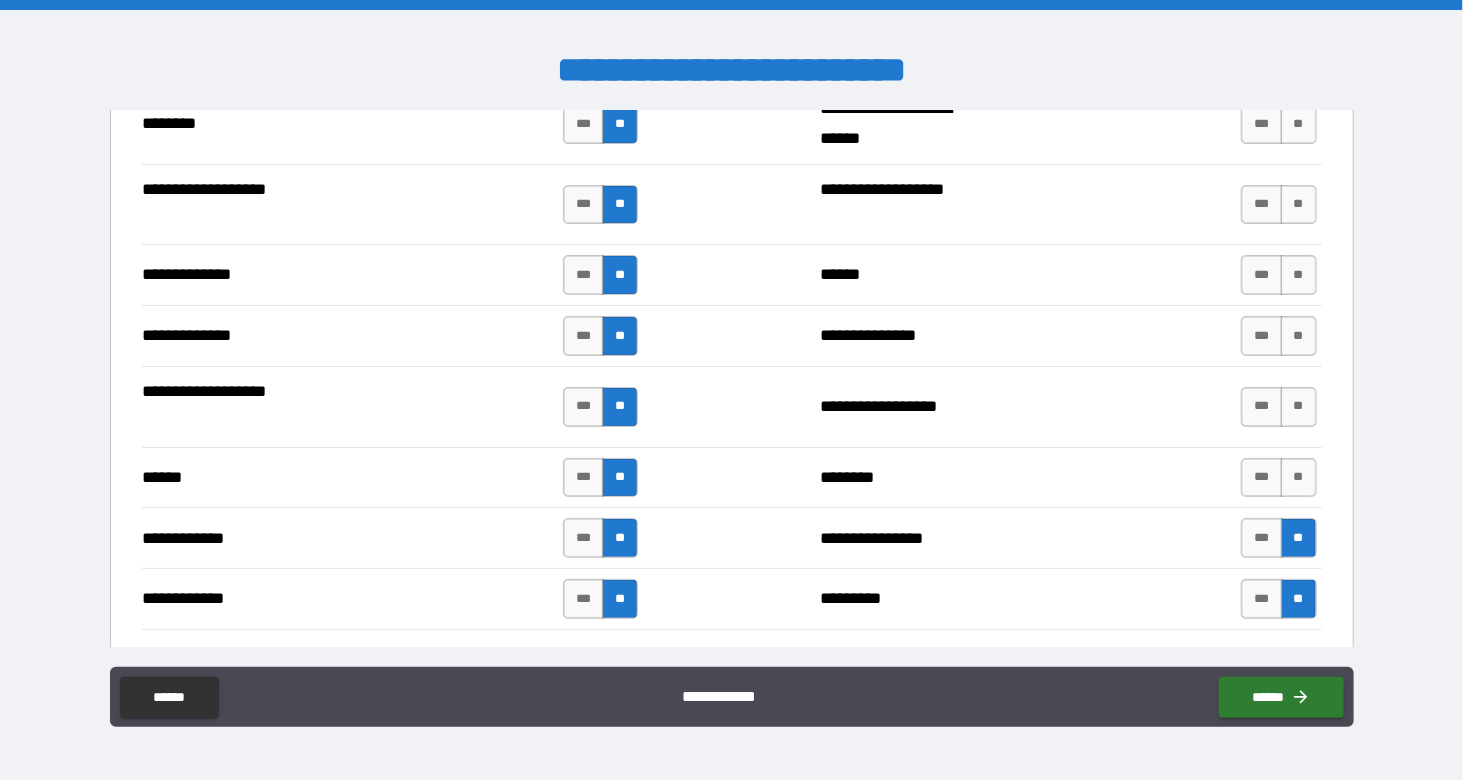 click on "**" at bounding box center [1299, 478] 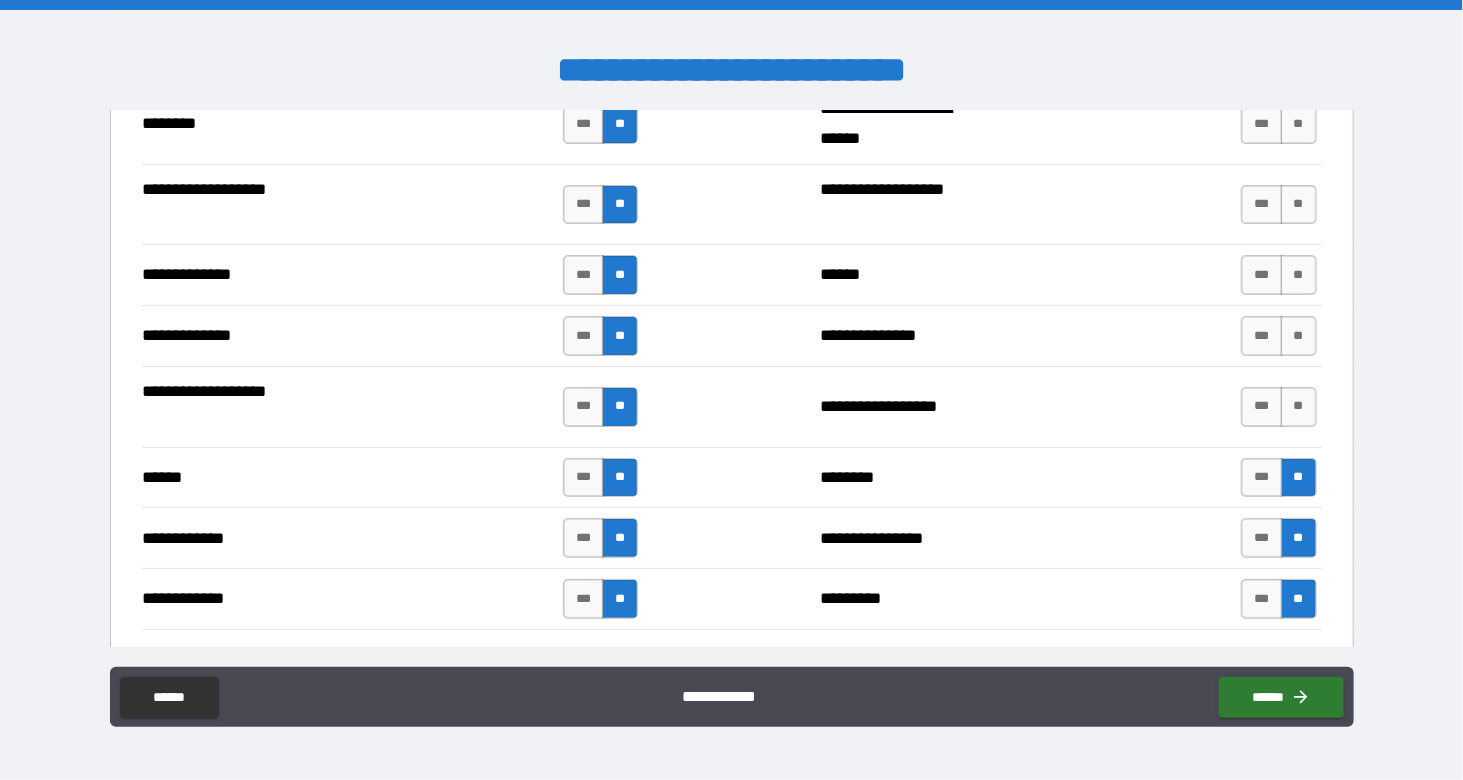 click on "**" at bounding box center [1299, 407] 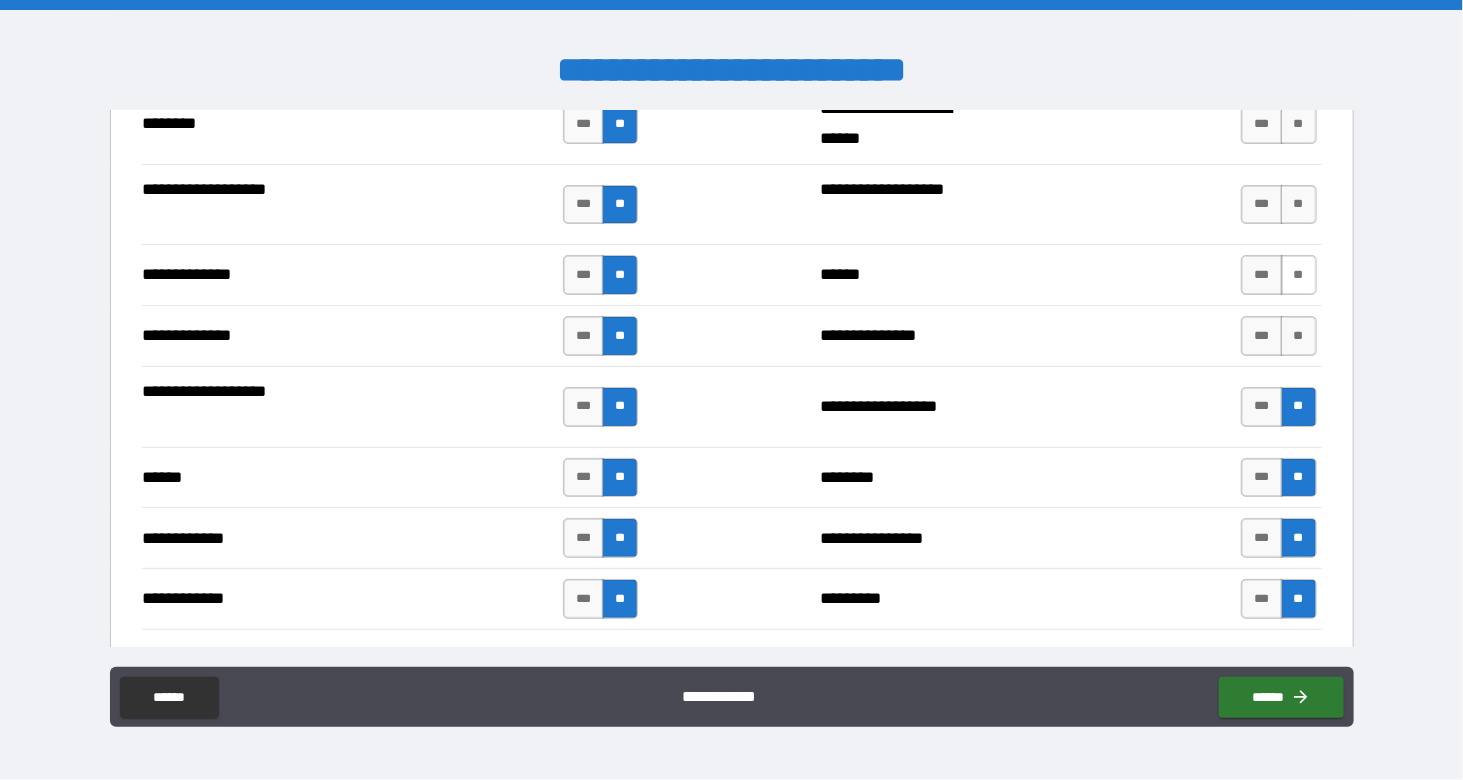 click on "**" at bounding box center (1299, 336) 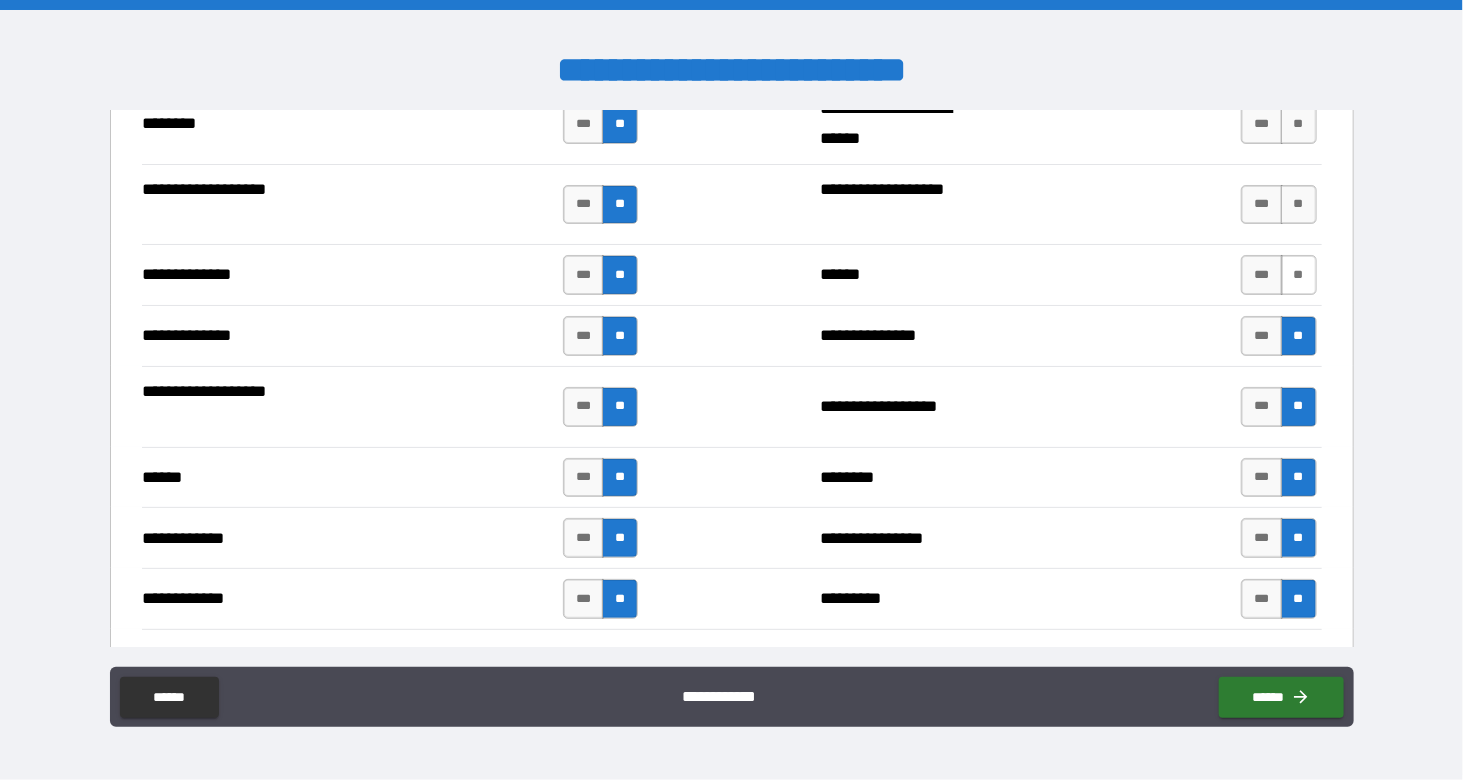 click on "**" at bounding box center (1299, 275) 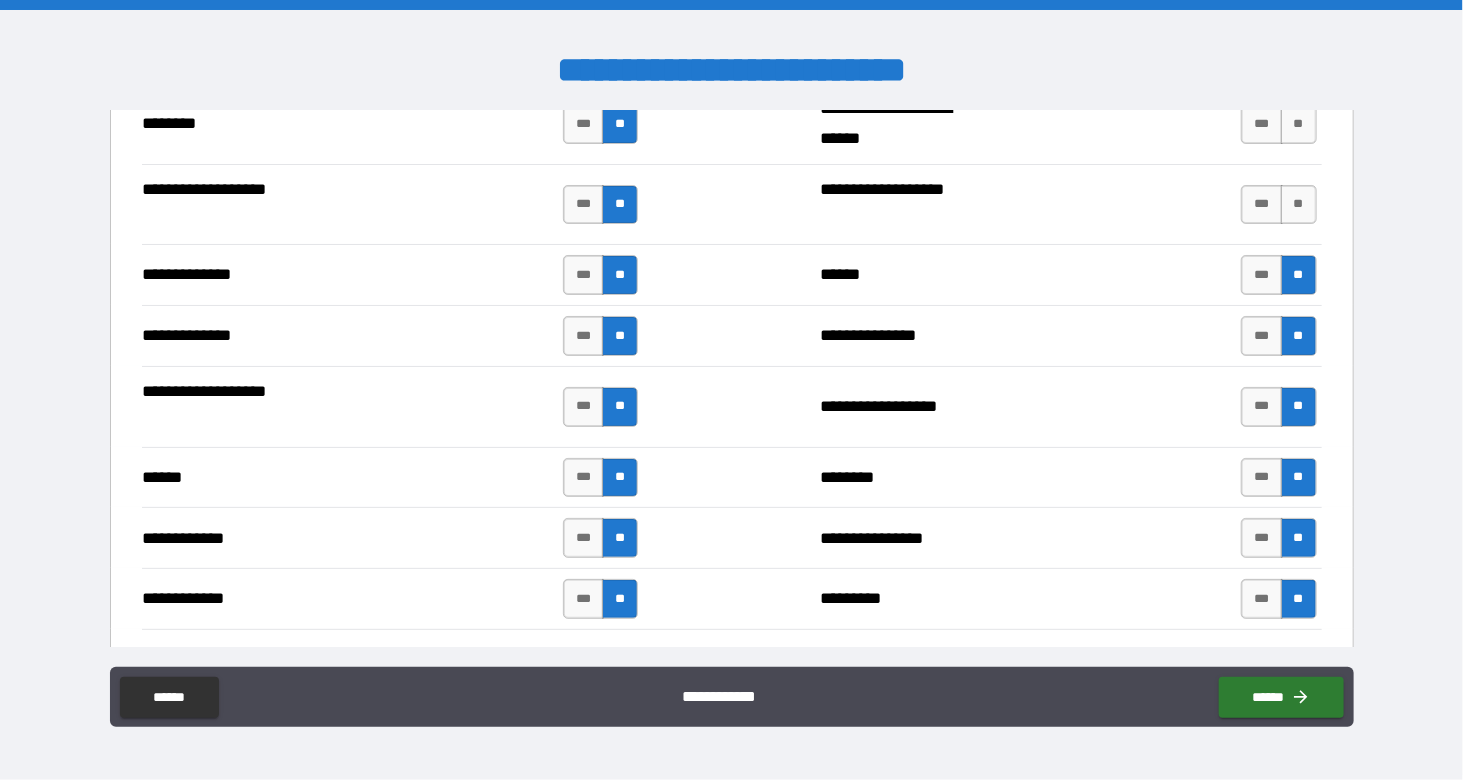click on "**" at bounding box center [1299, 205] 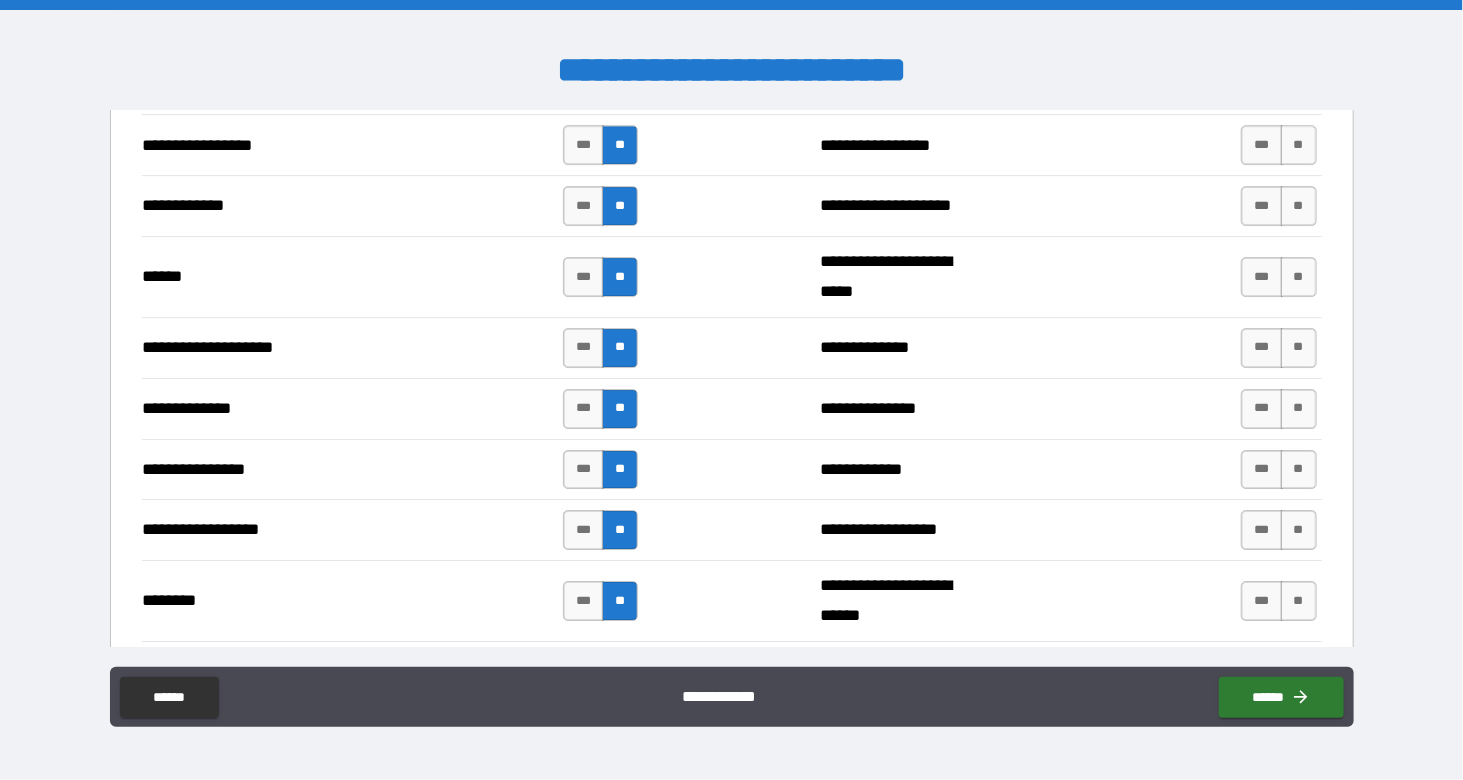 scroll, scrollTop: 2941, scrollLeft: 0, axis: vertical 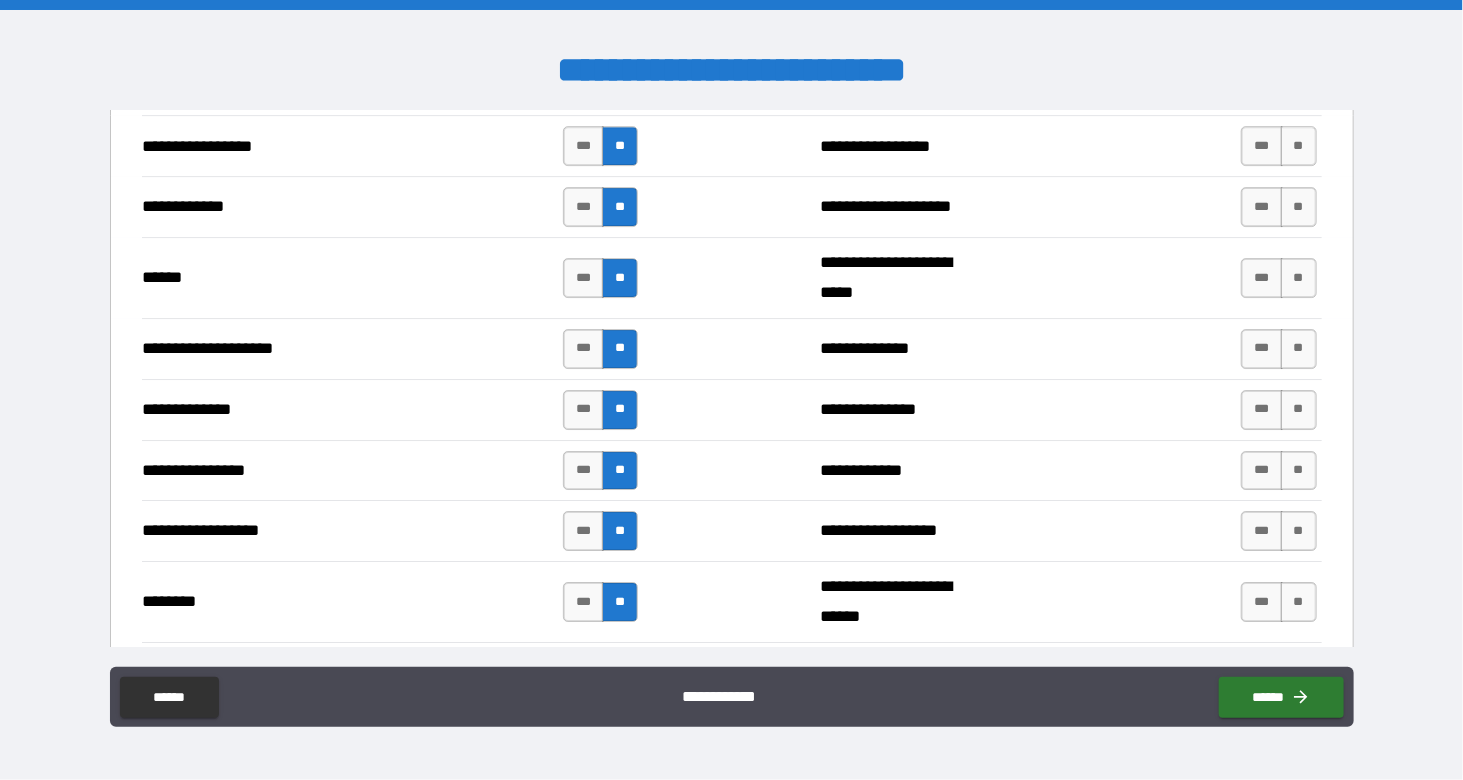 click on "**" at bounding box center [1299, 602] 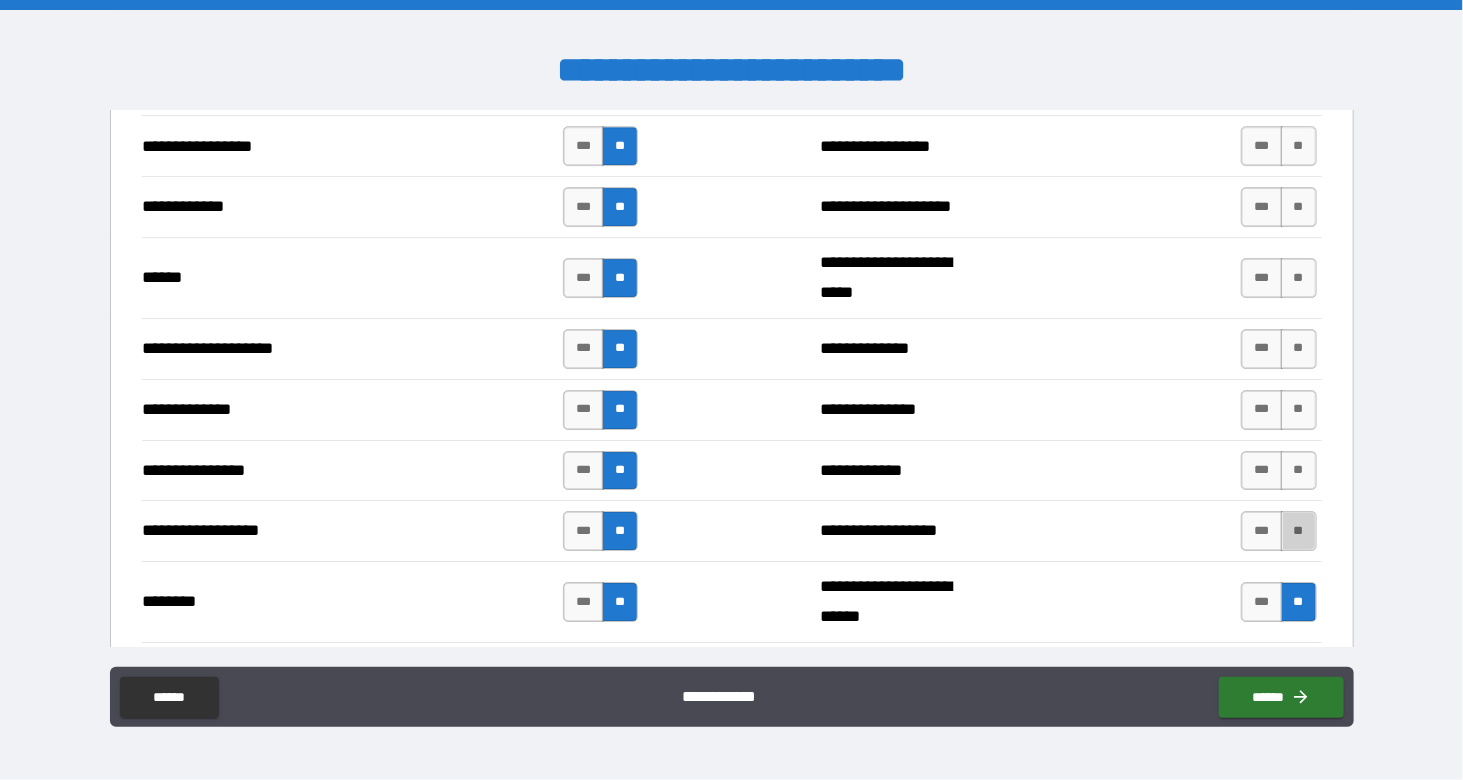 click on "**" at bounding box center [1299, 531] 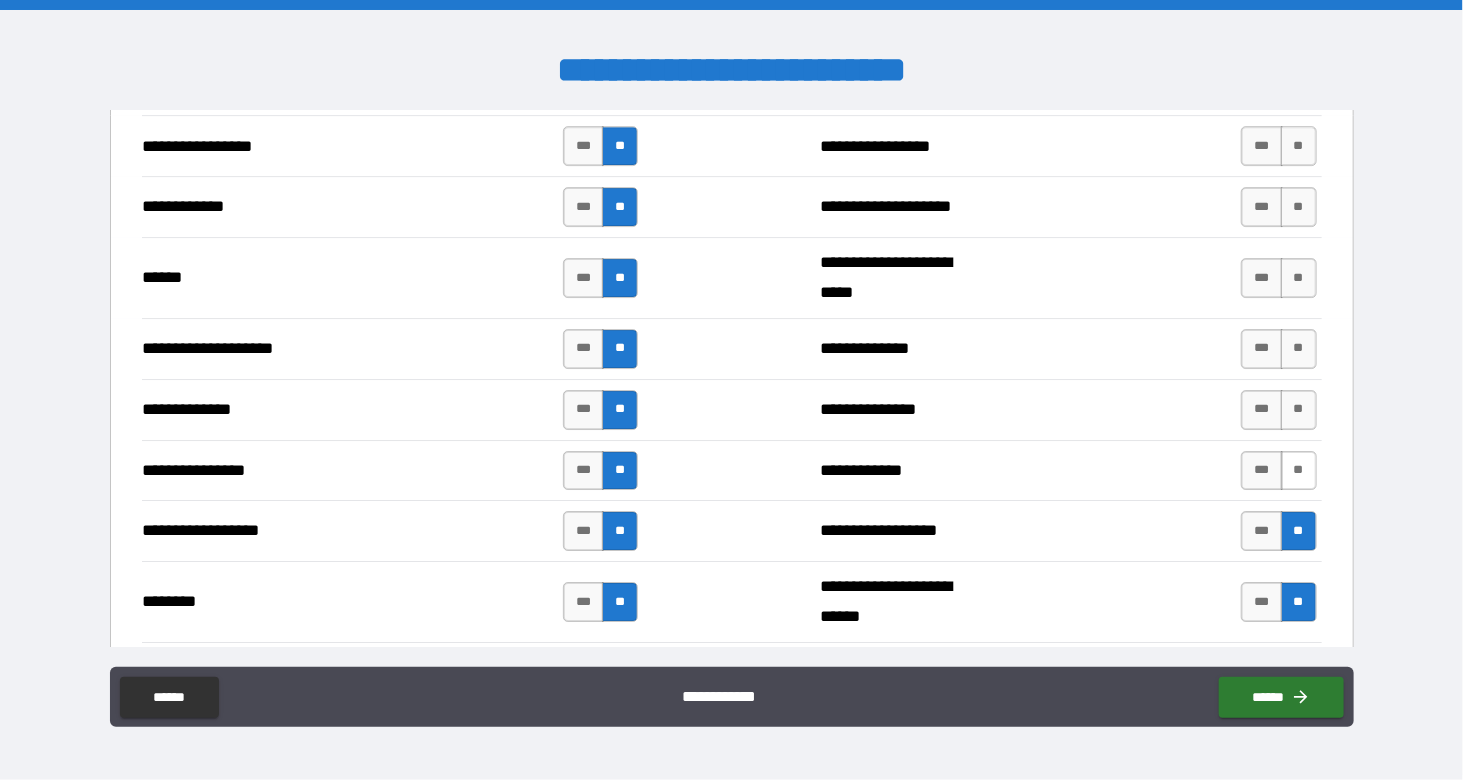 click on "**" at bounding box center (1299, 471) 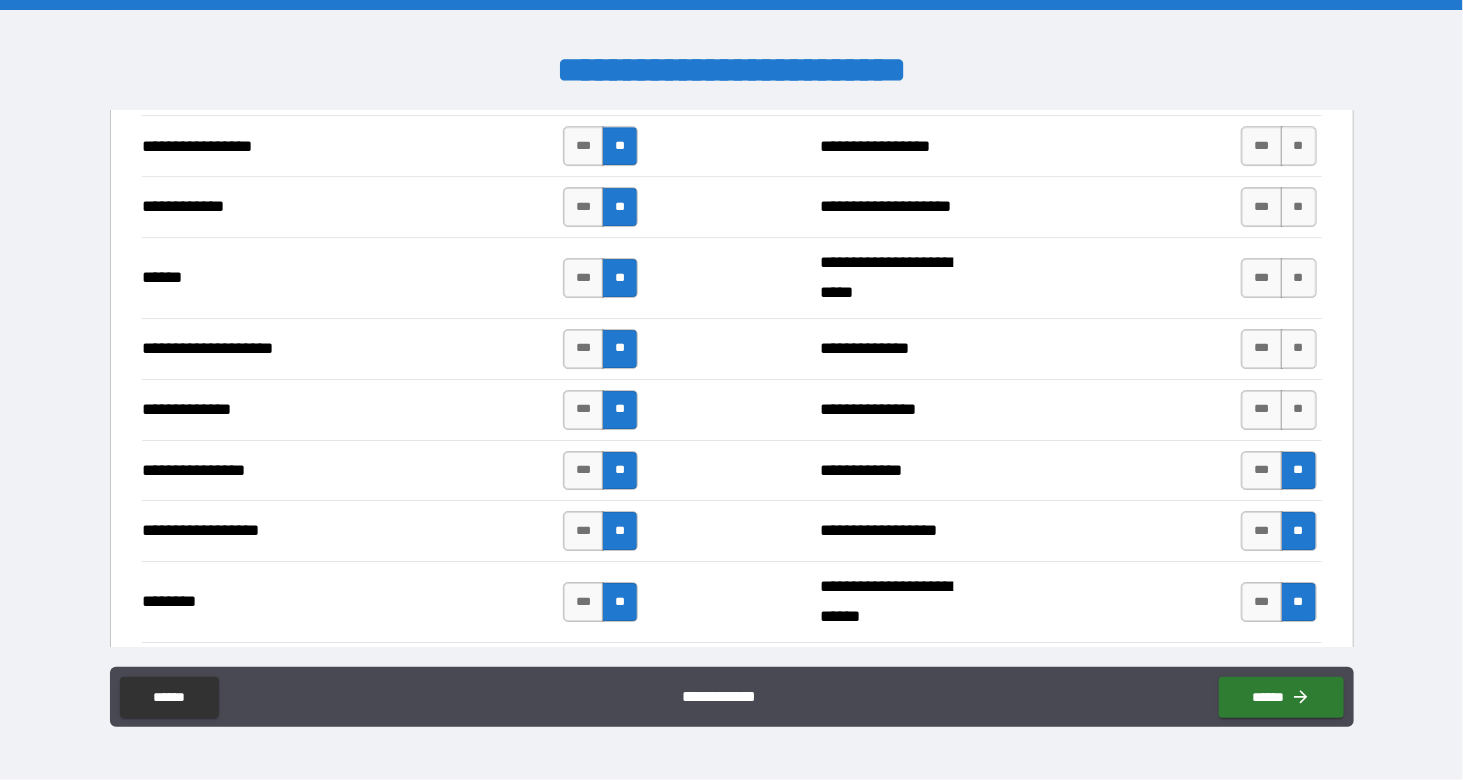 click on "*** **" at bounding box center [1278, 410] 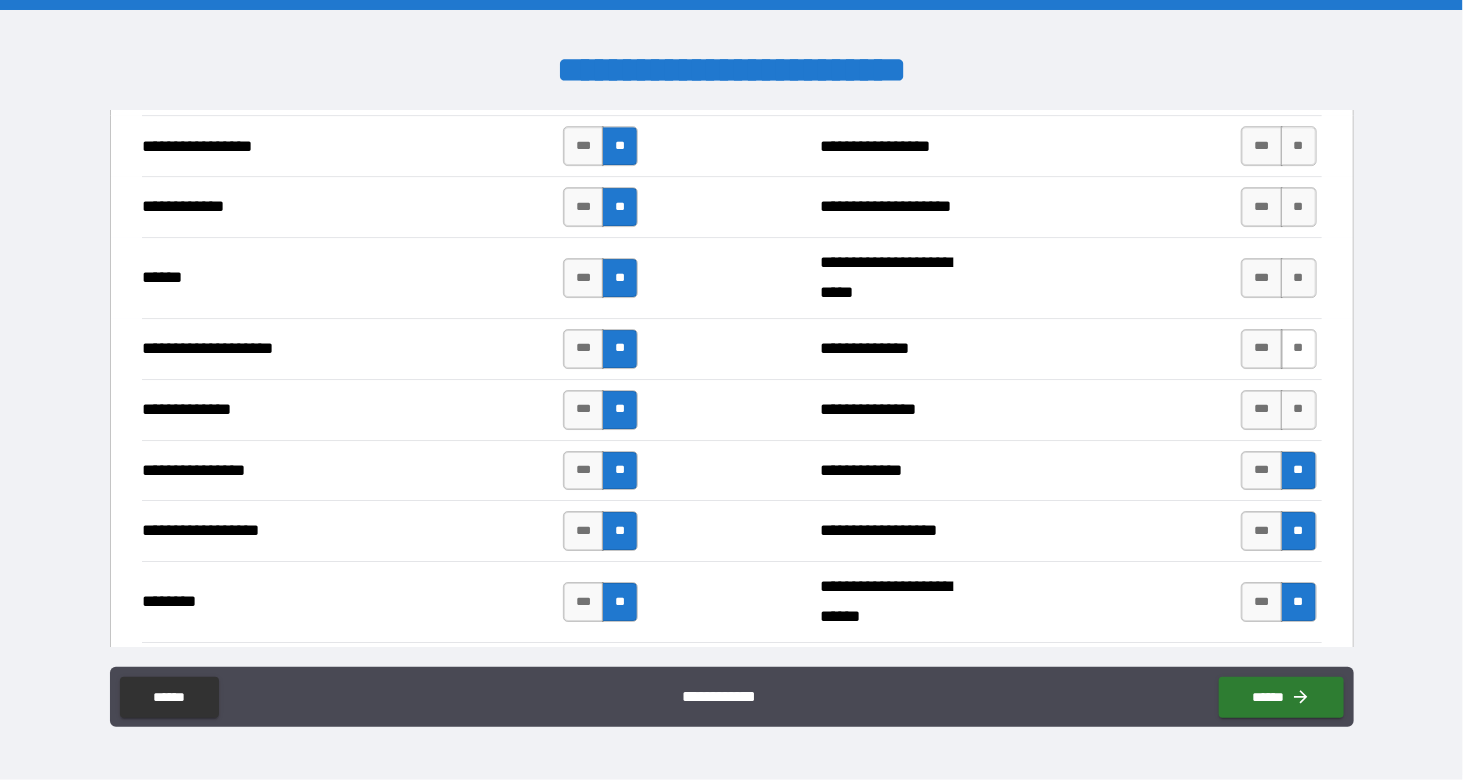 click on "**" at bounding box center [1299, 349] 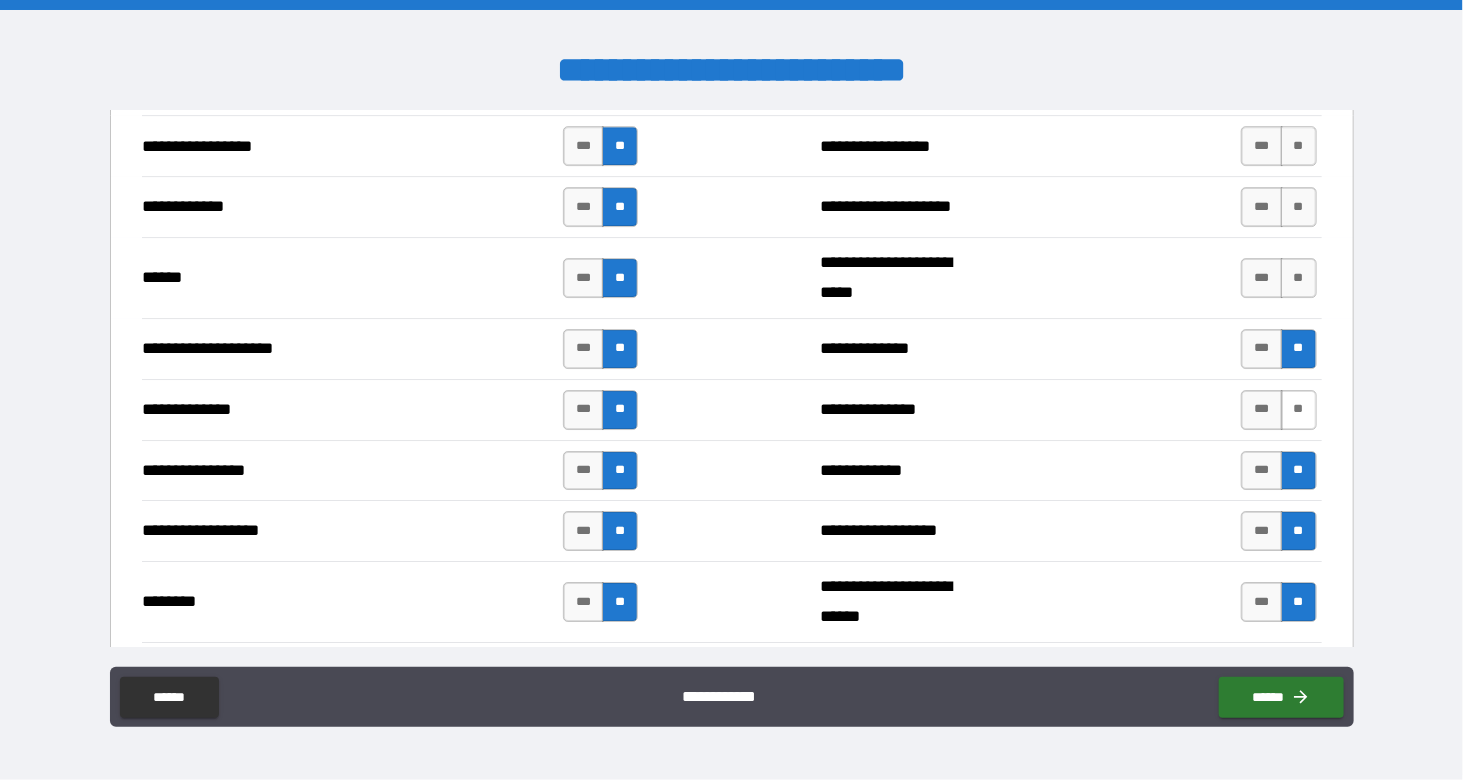 click on "**" at bounding box center [1299, 410] 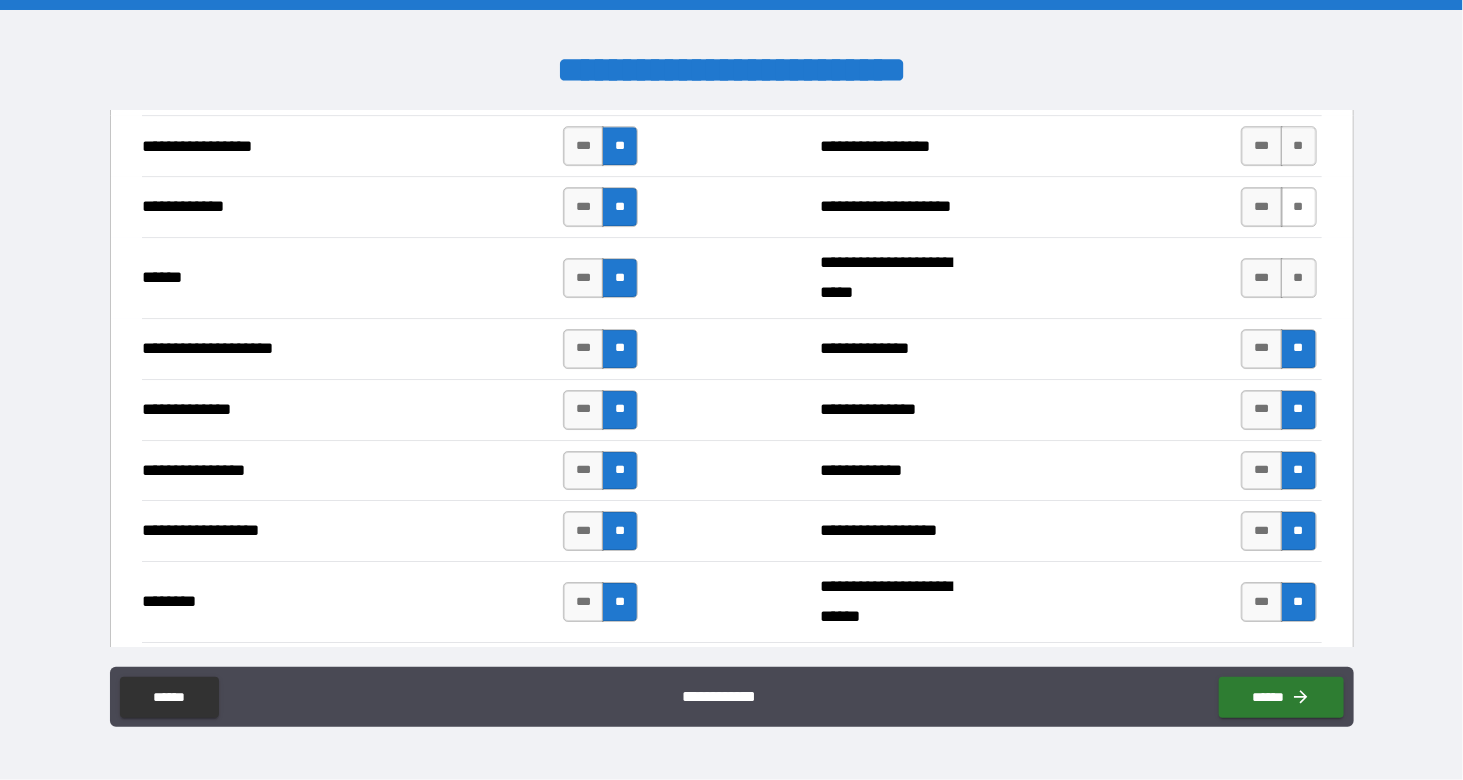 click on "**" at bounding box center (1299, 278) 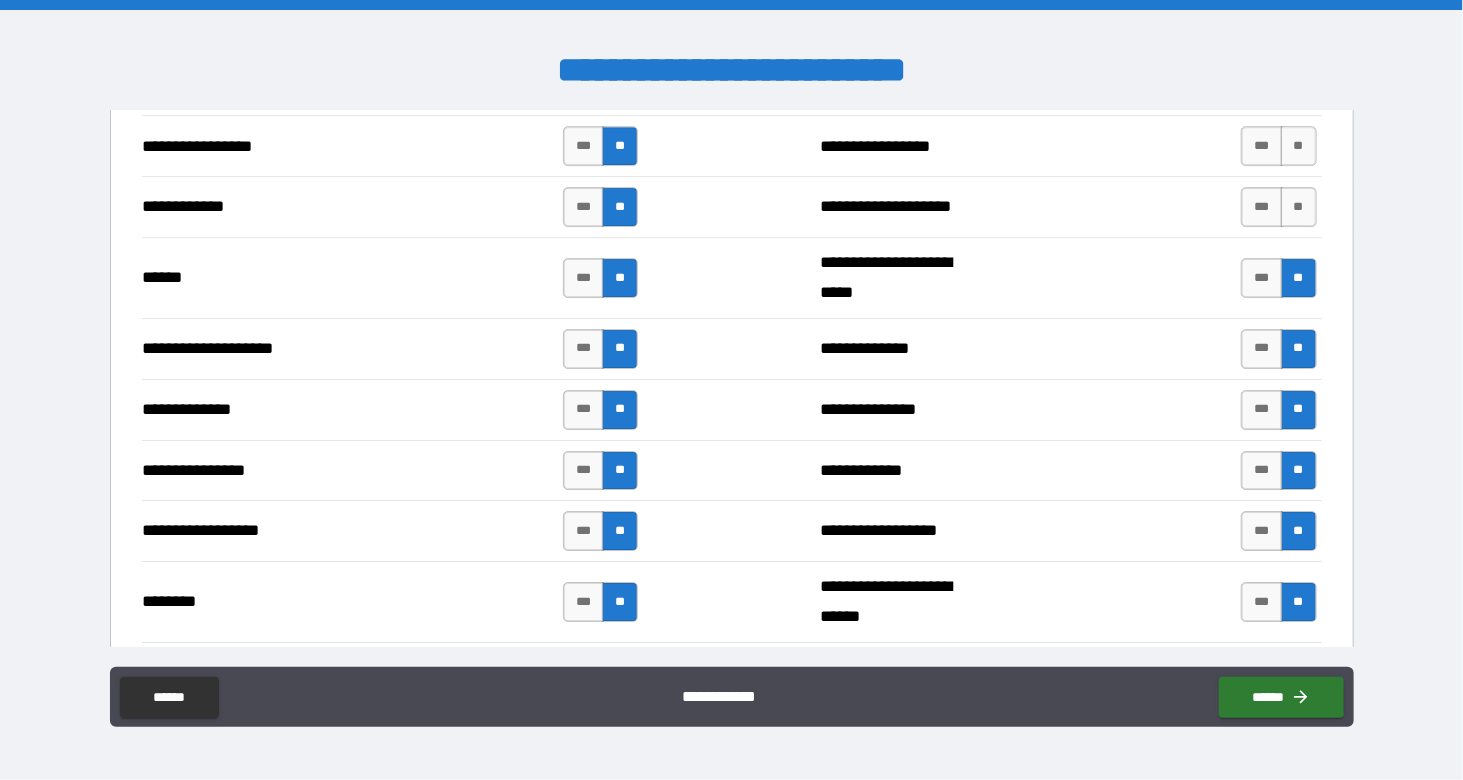click on "**" at bounding box center [1299, 207] 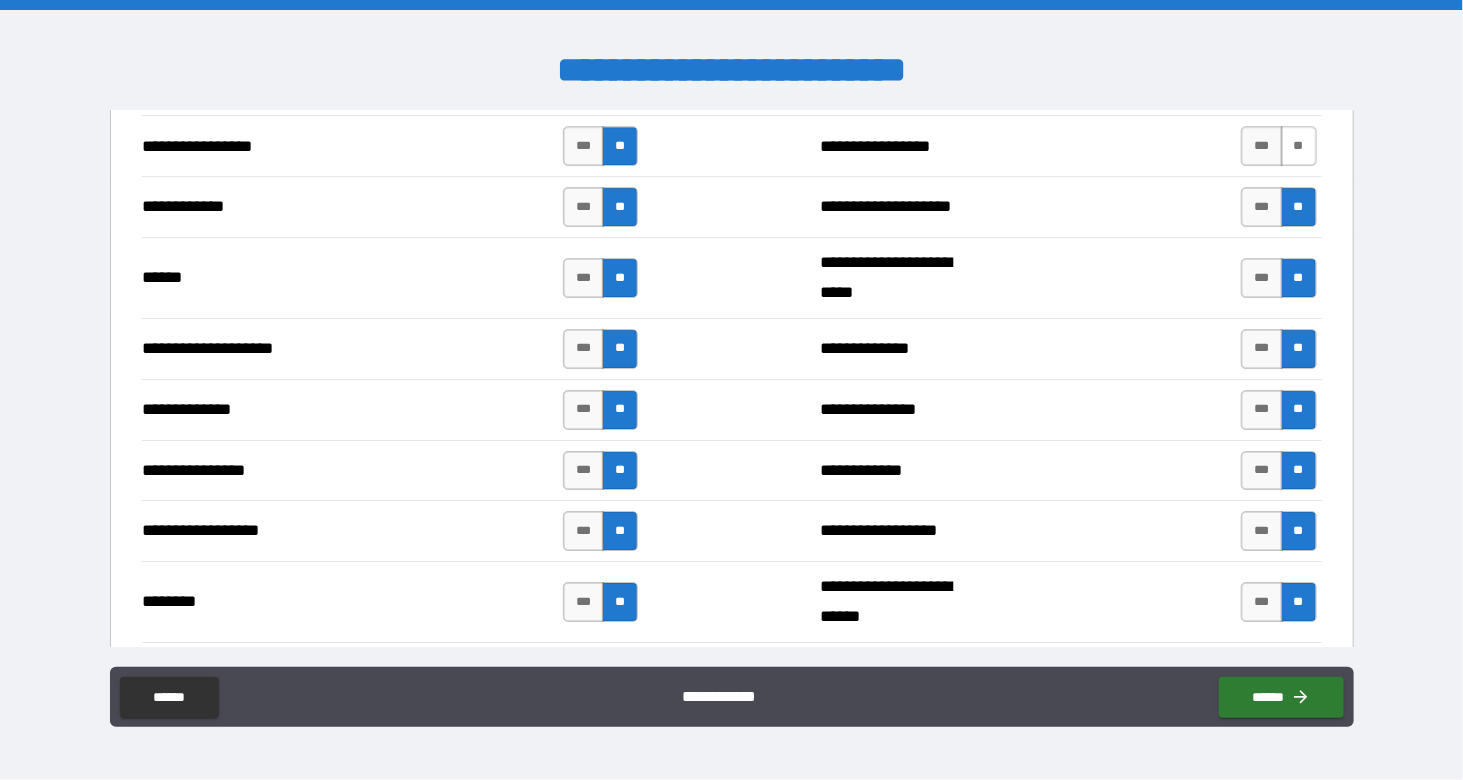 click on "**" at bounding box center (1299, 146) 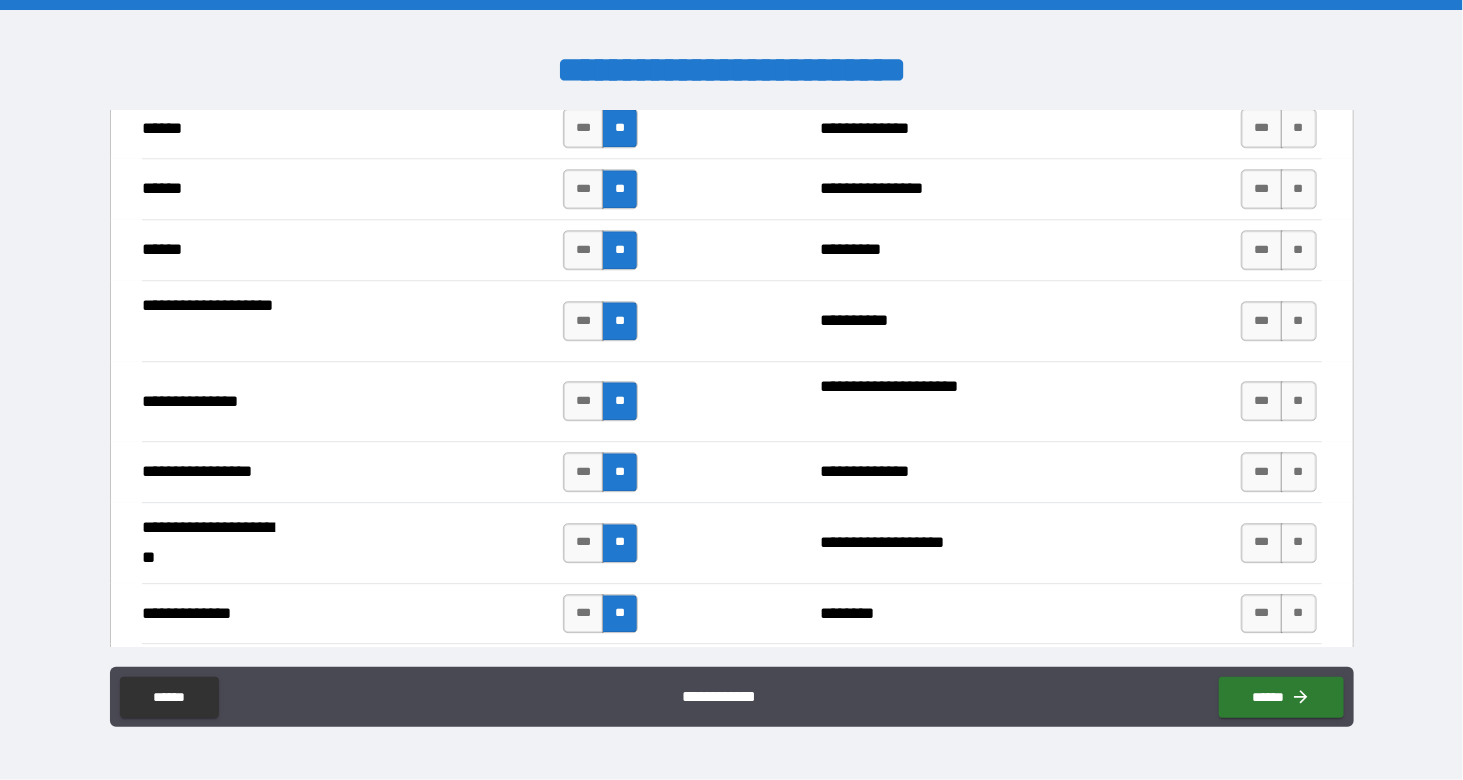 scroll, scrollTop: 2409, scrollLeft: 0, axis: vertical 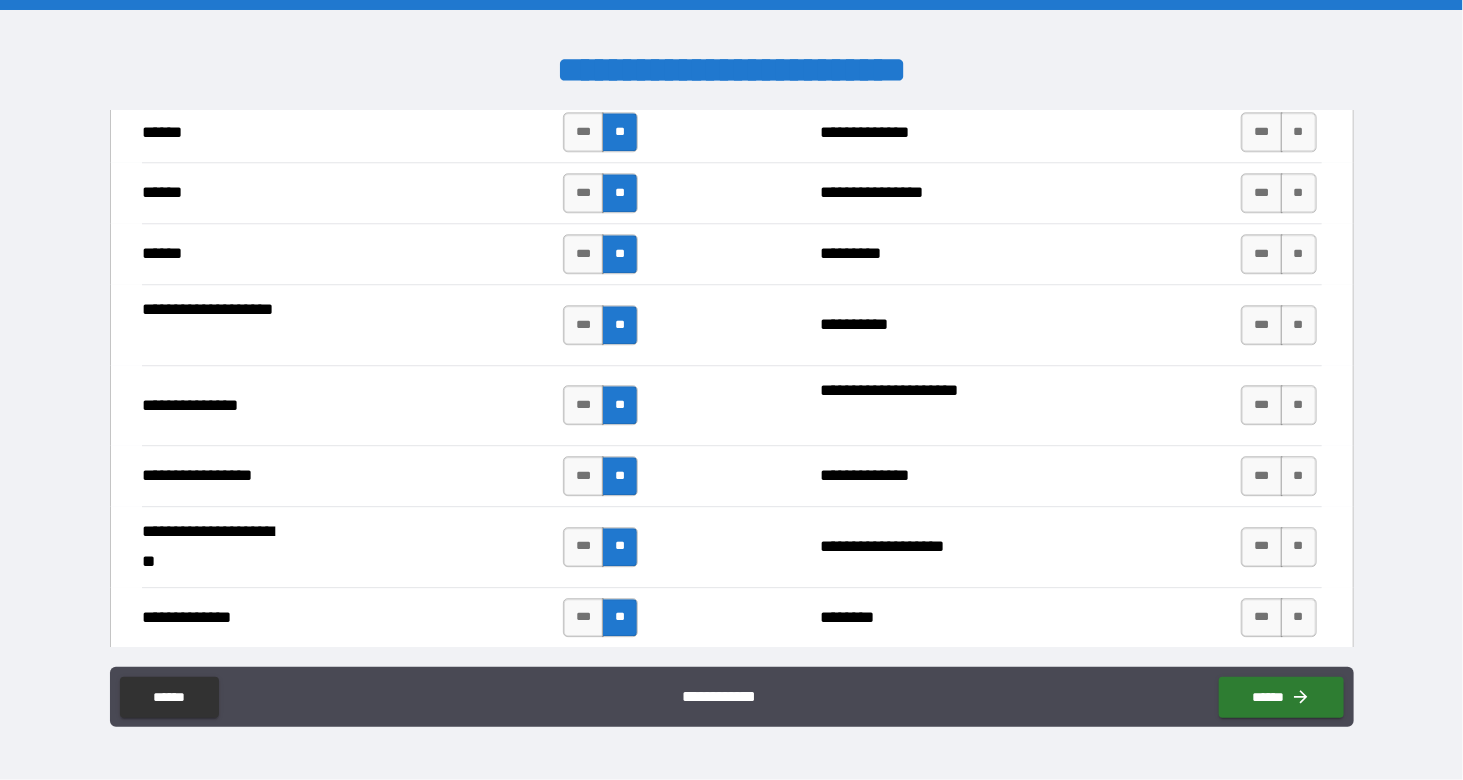 click on "**" at bounding box center [1299, 618] 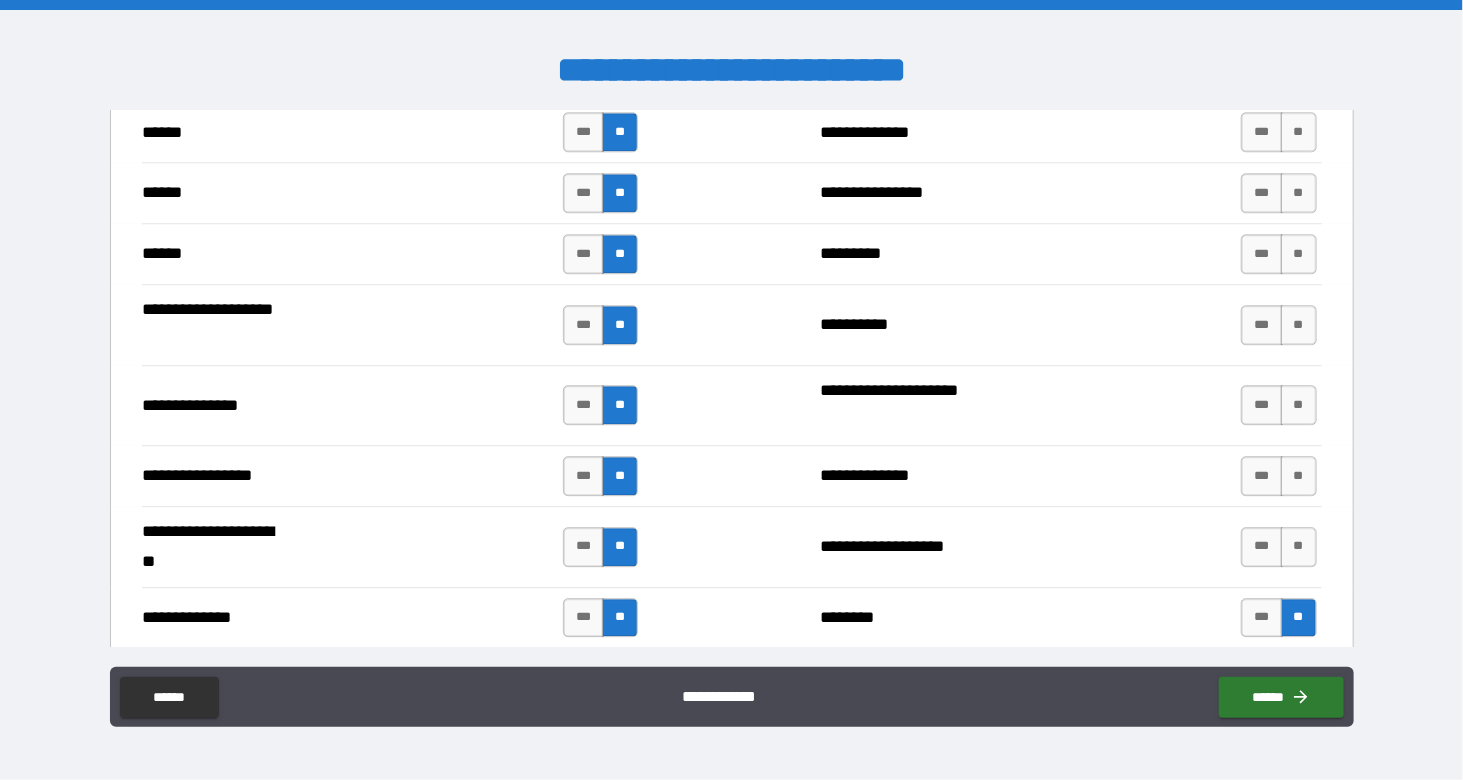 click on "**" at bounding box center (1299, 547) 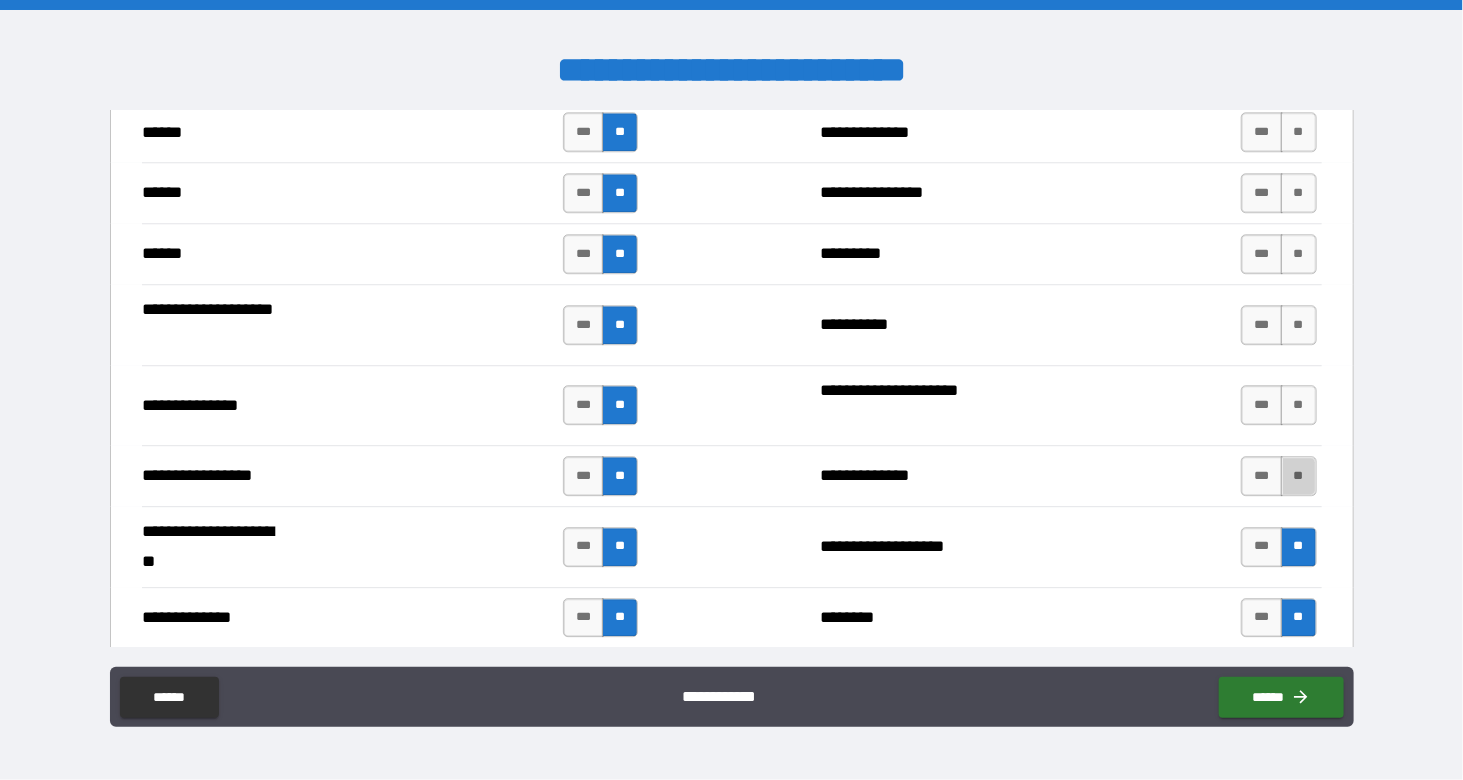 click on "**" at bounding box center [1299, 476] 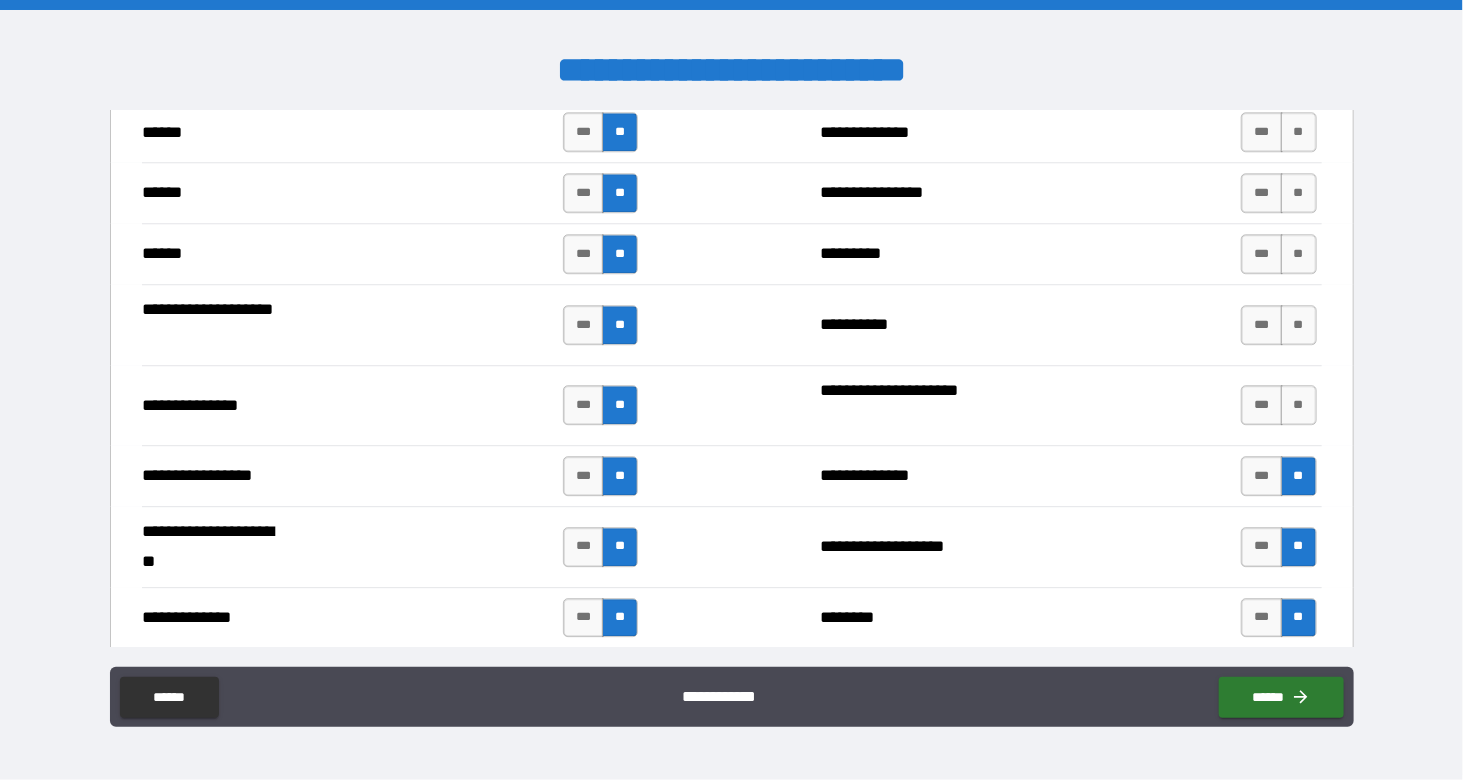 click on "**" at bounding box center (1299, 405) 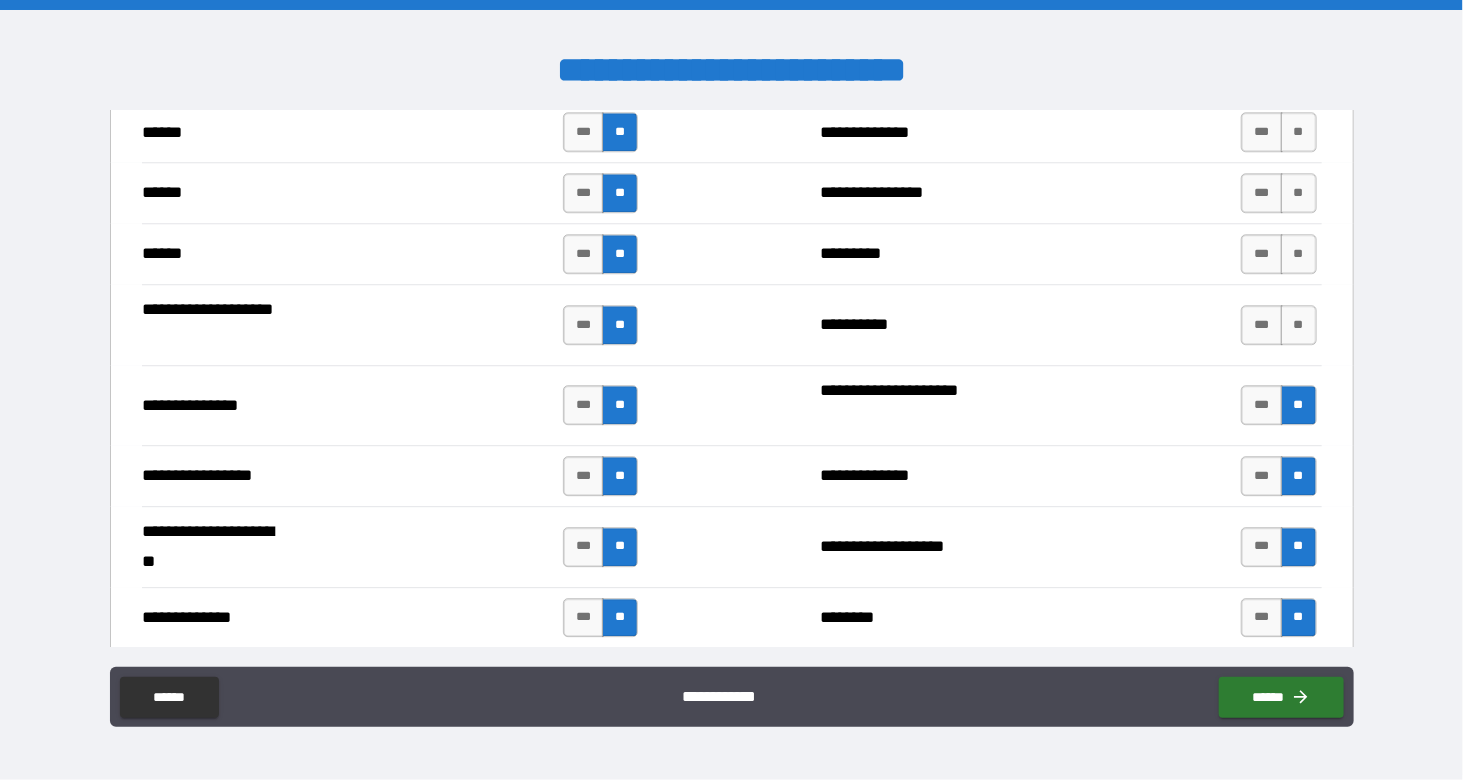click on "**" at bounding box center [1299, 325] 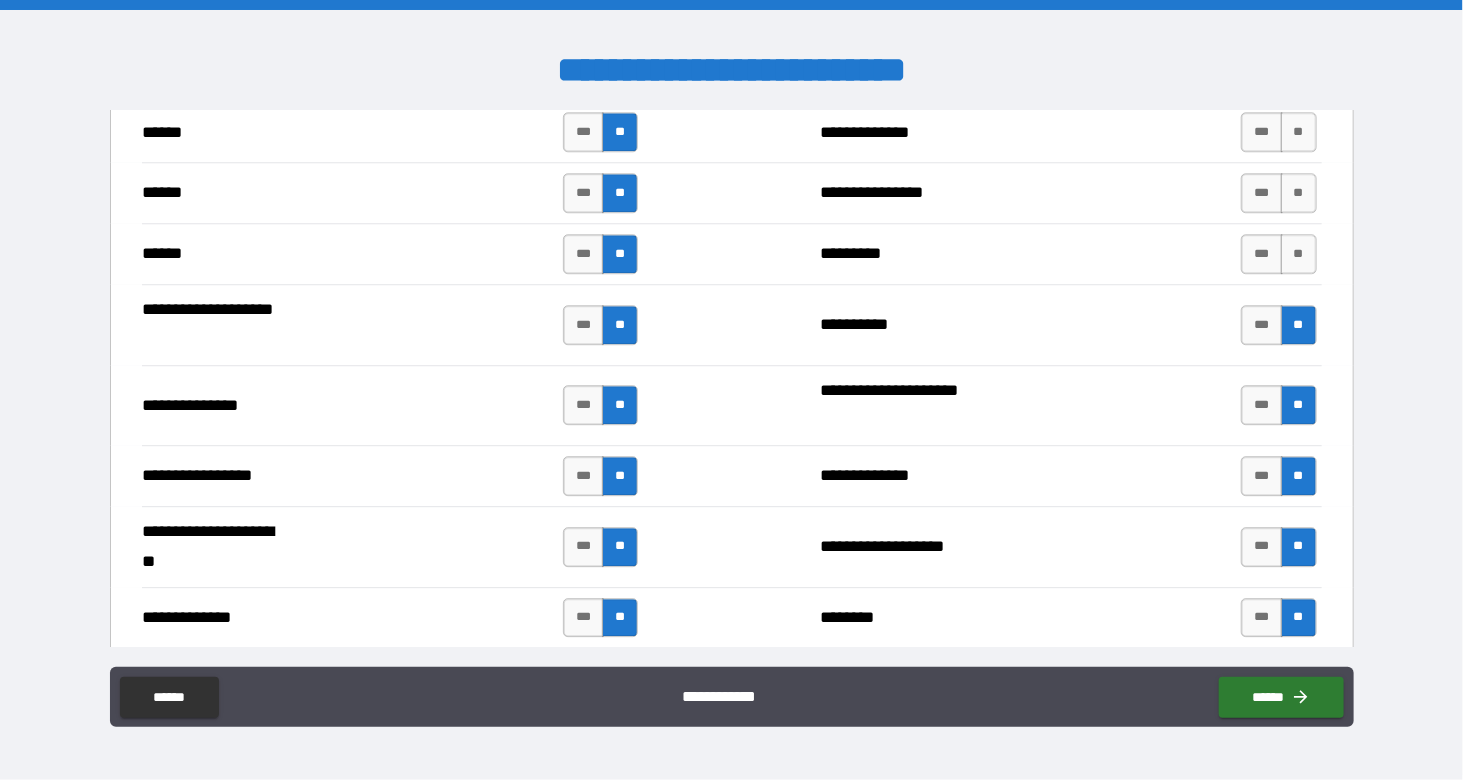 click on "**" at bounding box center (1299, 254) 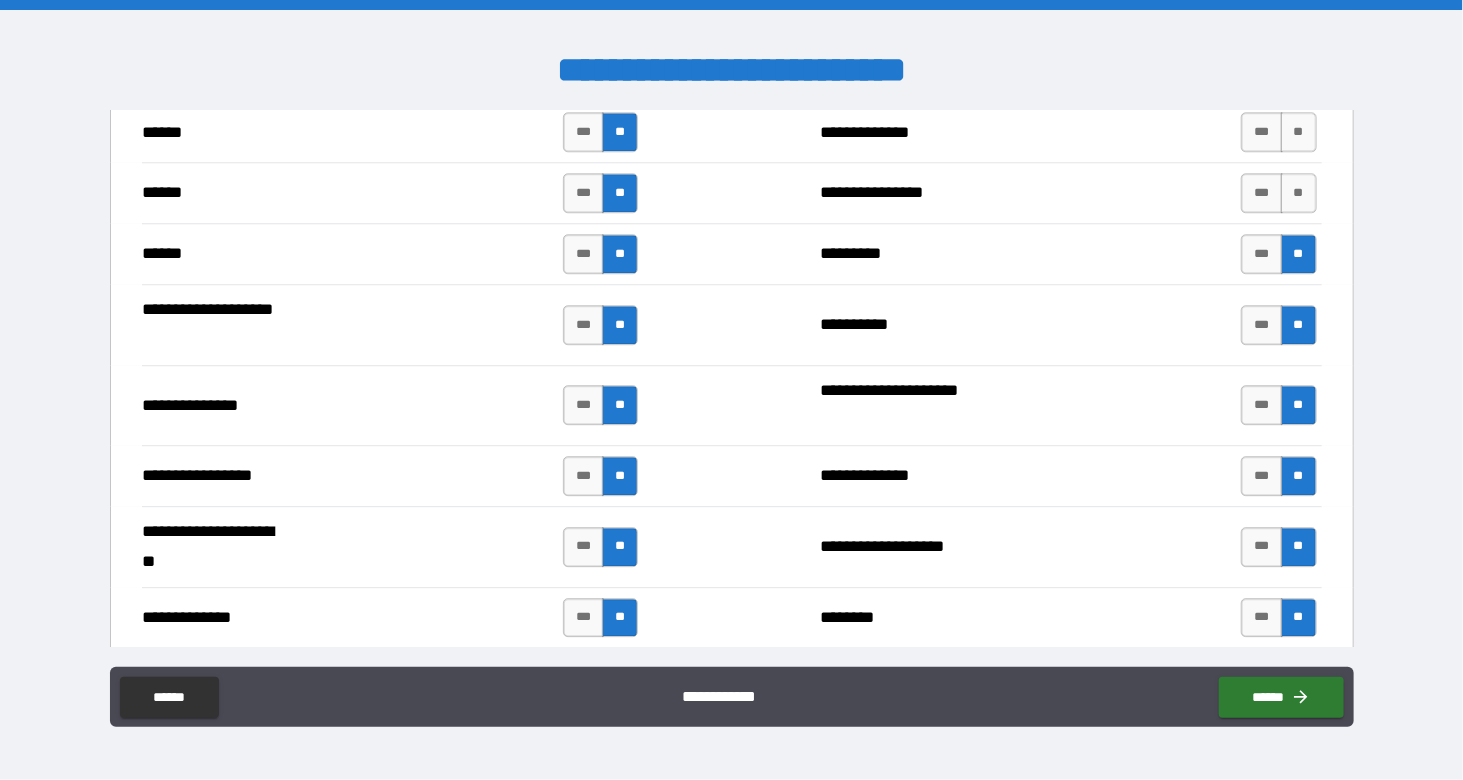 click on "**" at bounding box center [1299, 193] 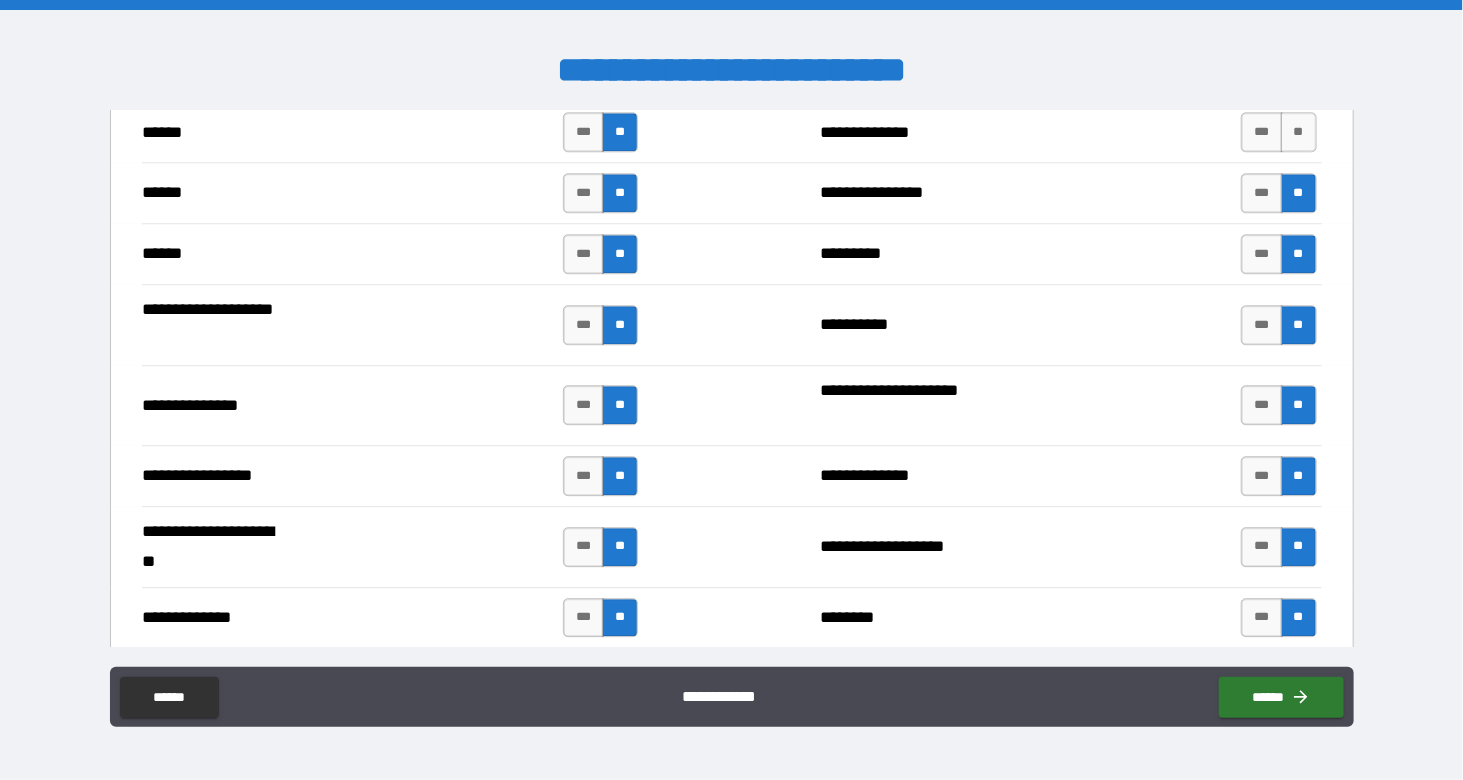 click on "**" at bounding box center (1299, 132) 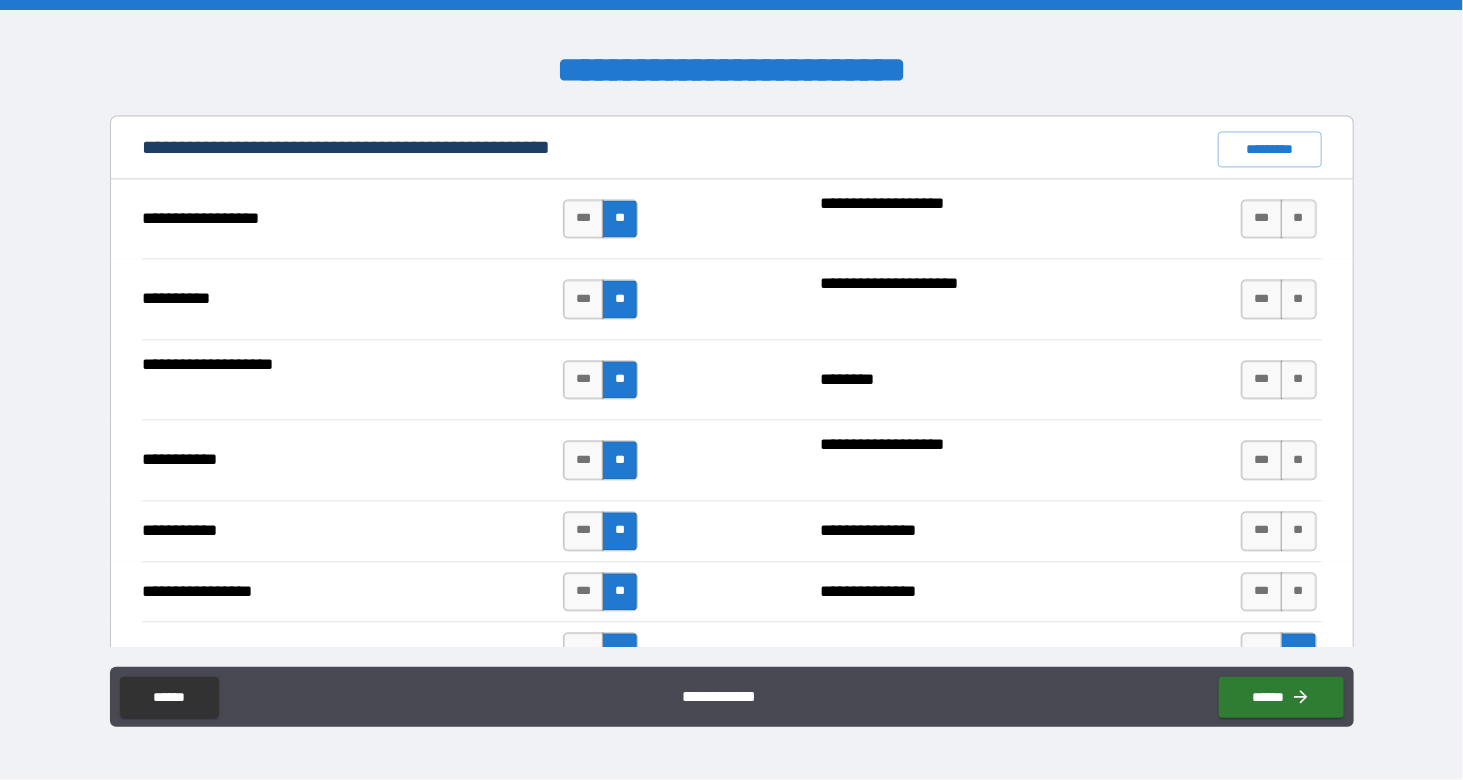 scroll, scrollTop: 1886, scrollLeft: 0, axis: vertical 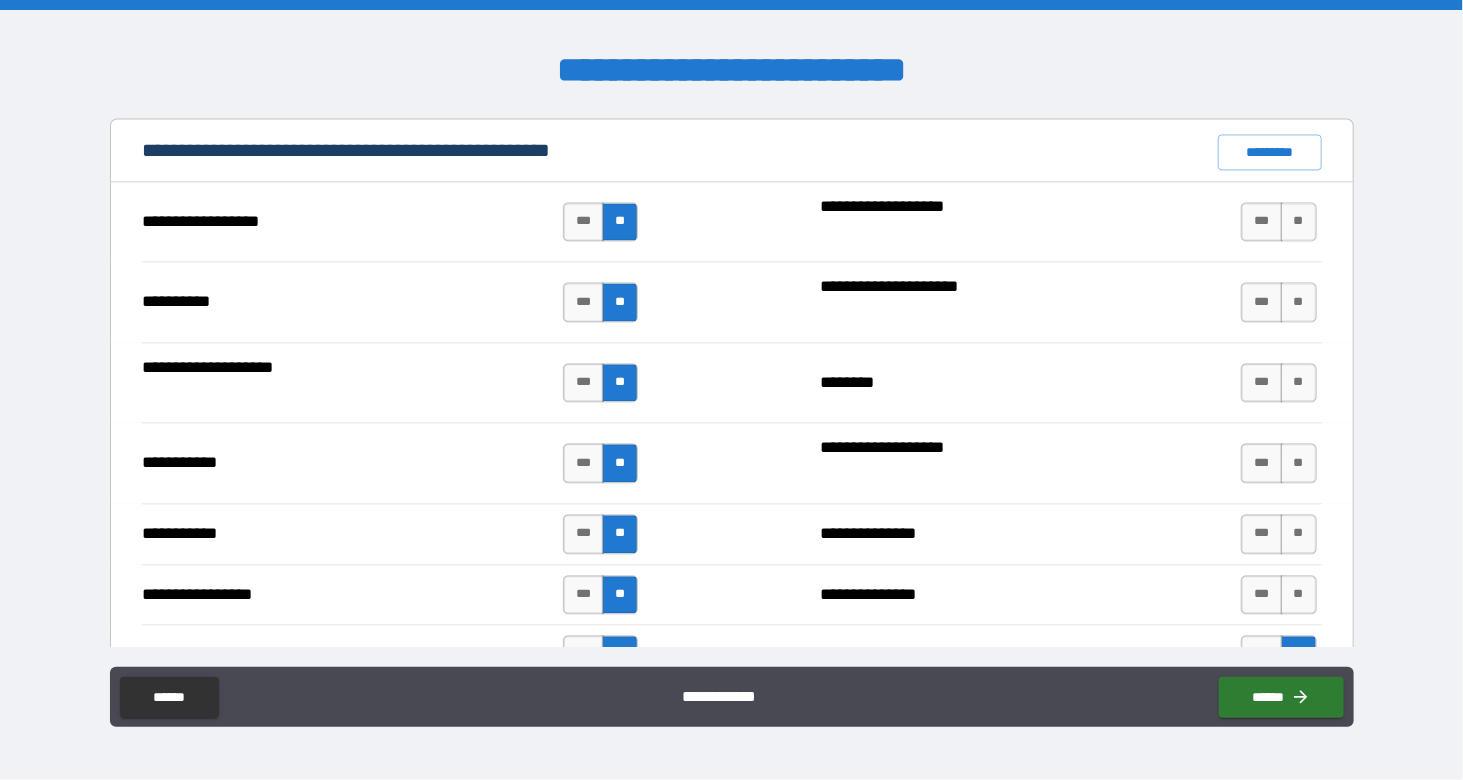 click on "**" at bounding box center (1299, 595) 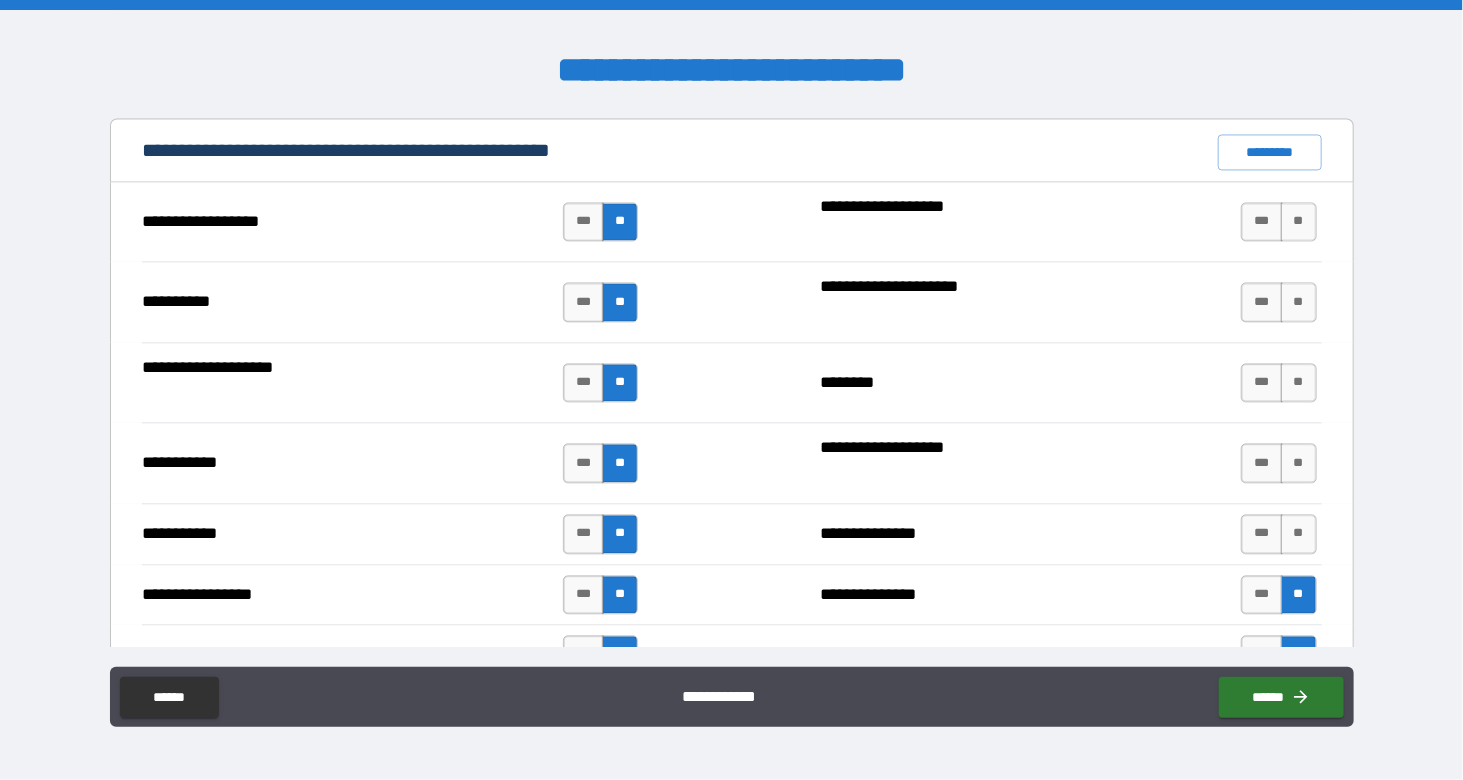 click on "**" at bounding box center (1299, 534) 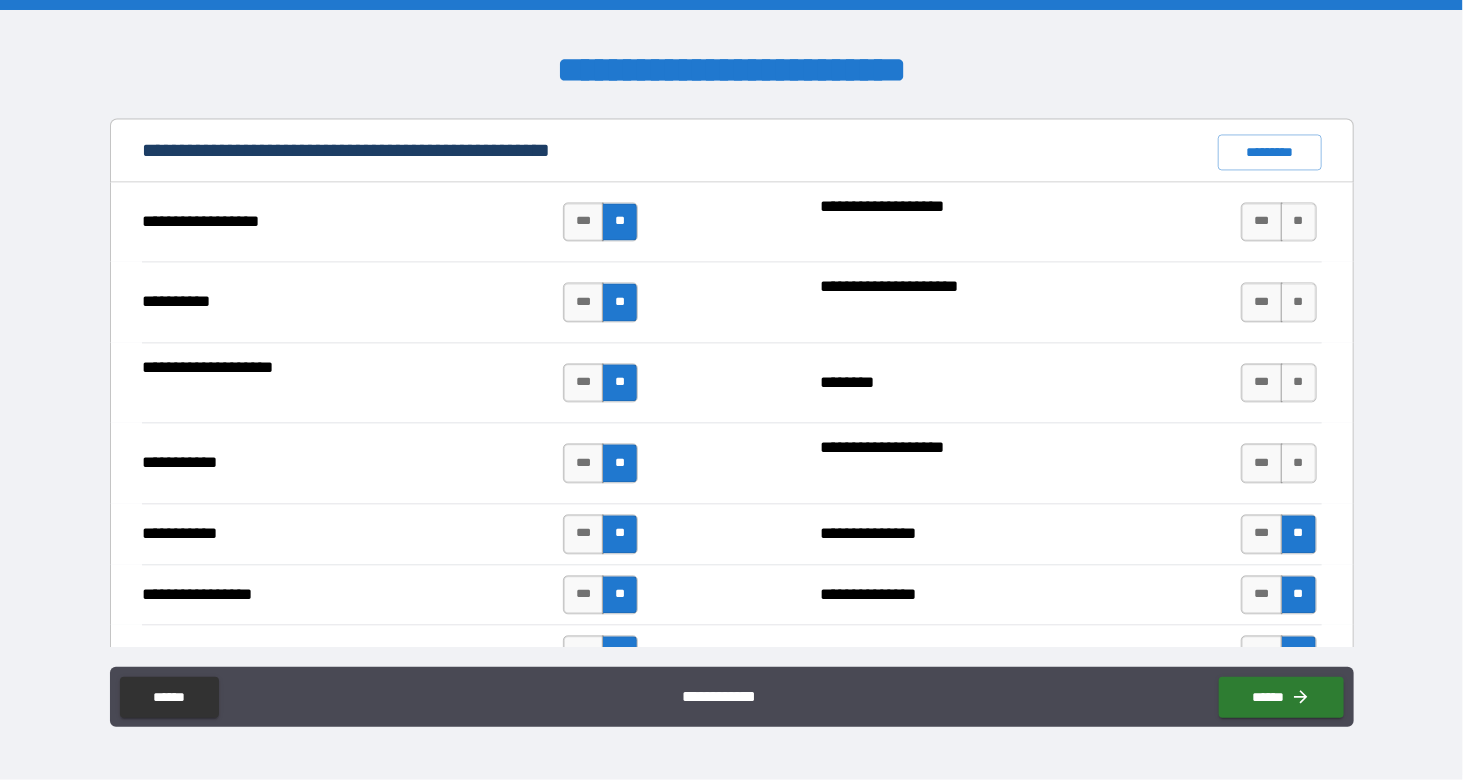 click on "**" at bounding box center [1299, 463] 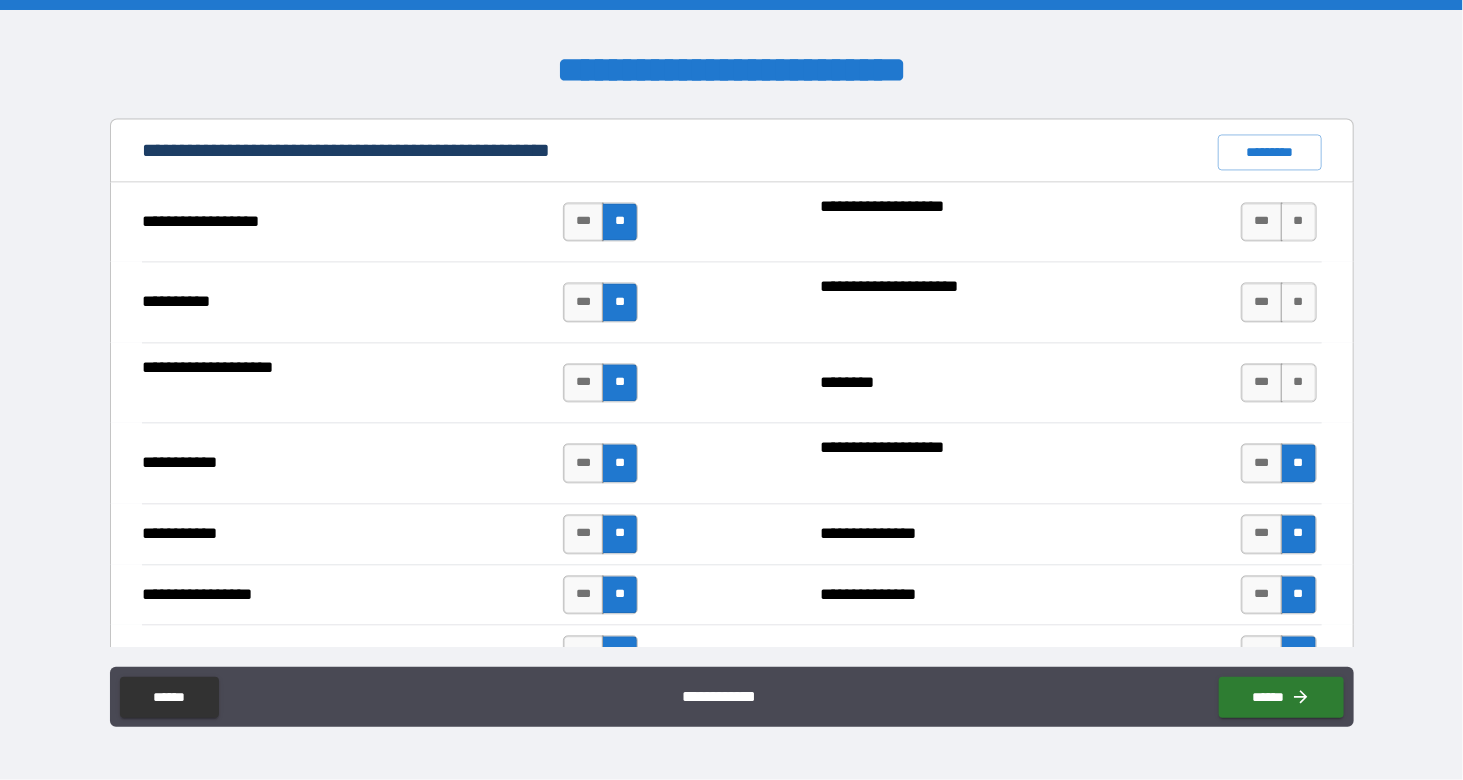 click on "**" at bounding box center [1299, 383] 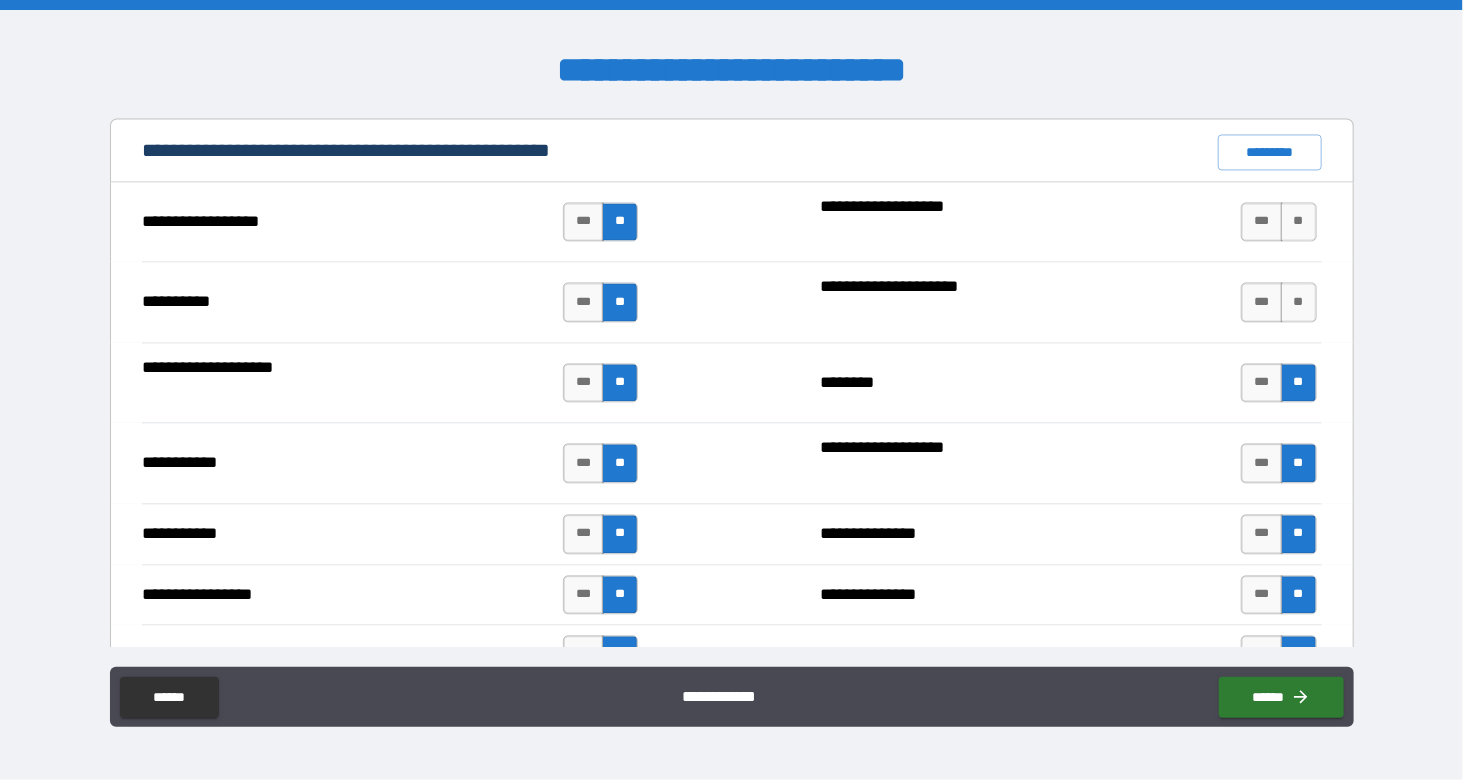 click on "**" at bounding box center [1299, 302] 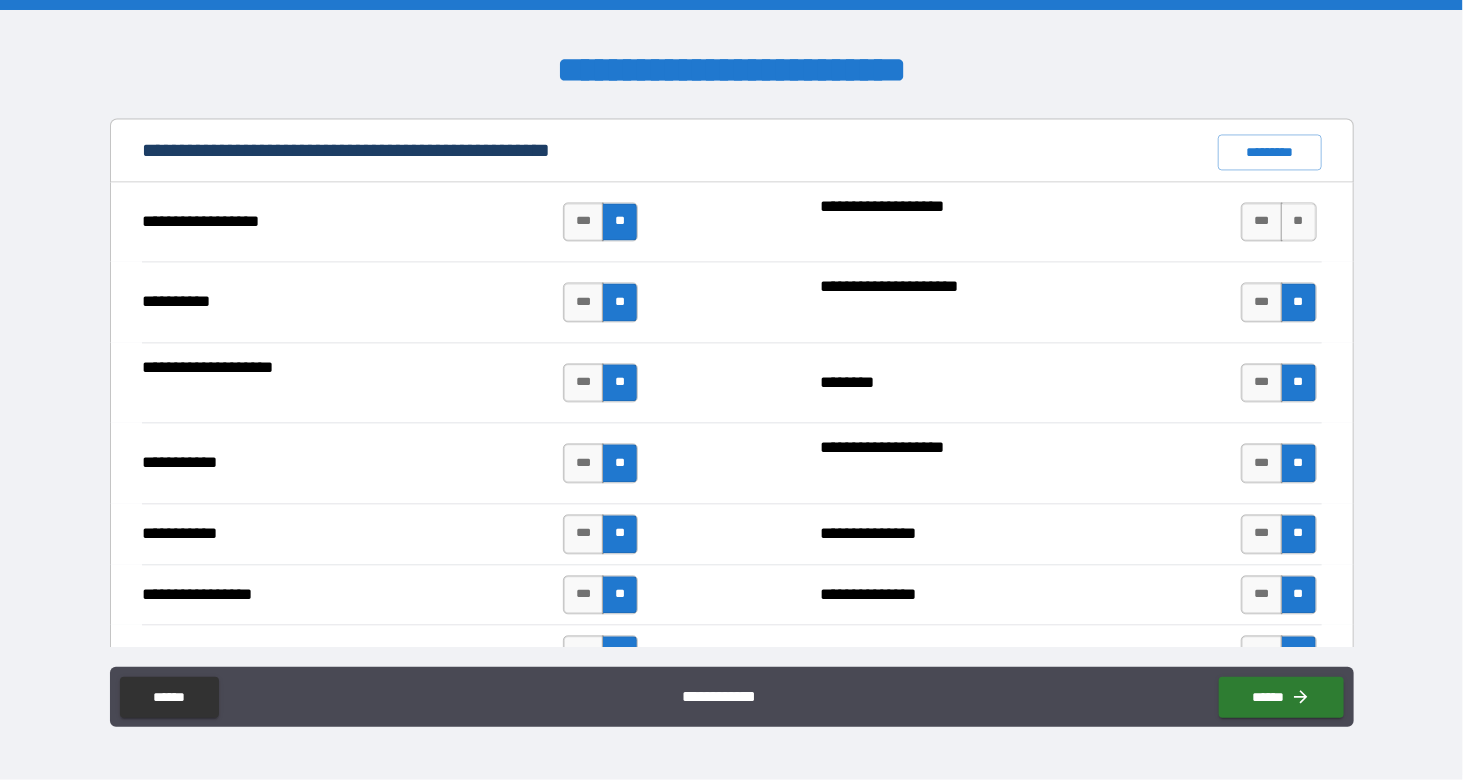 click on "**" at bounding box center [1299, 222] 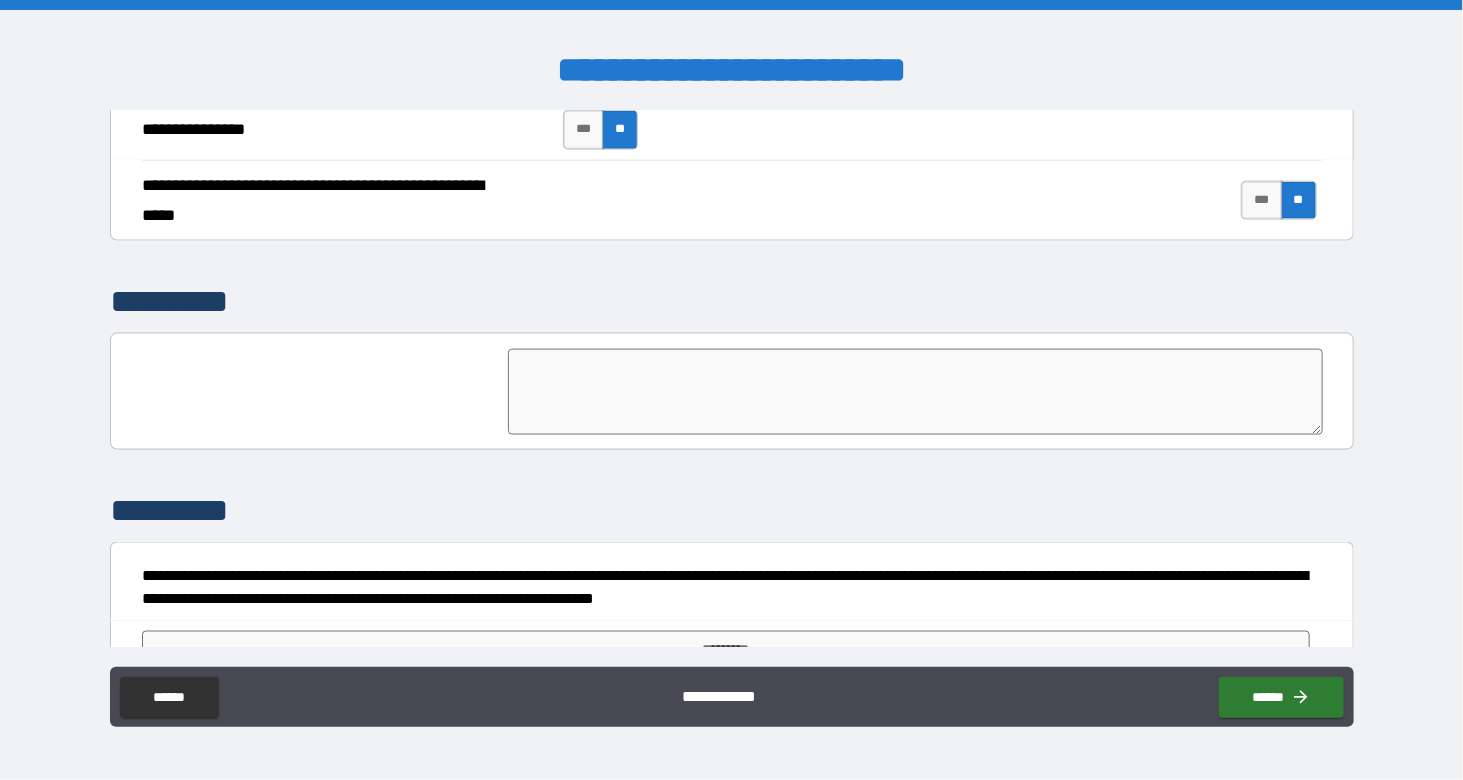 scroll, scrollTop: 4637, scrollLeft: 0, axis: vertical 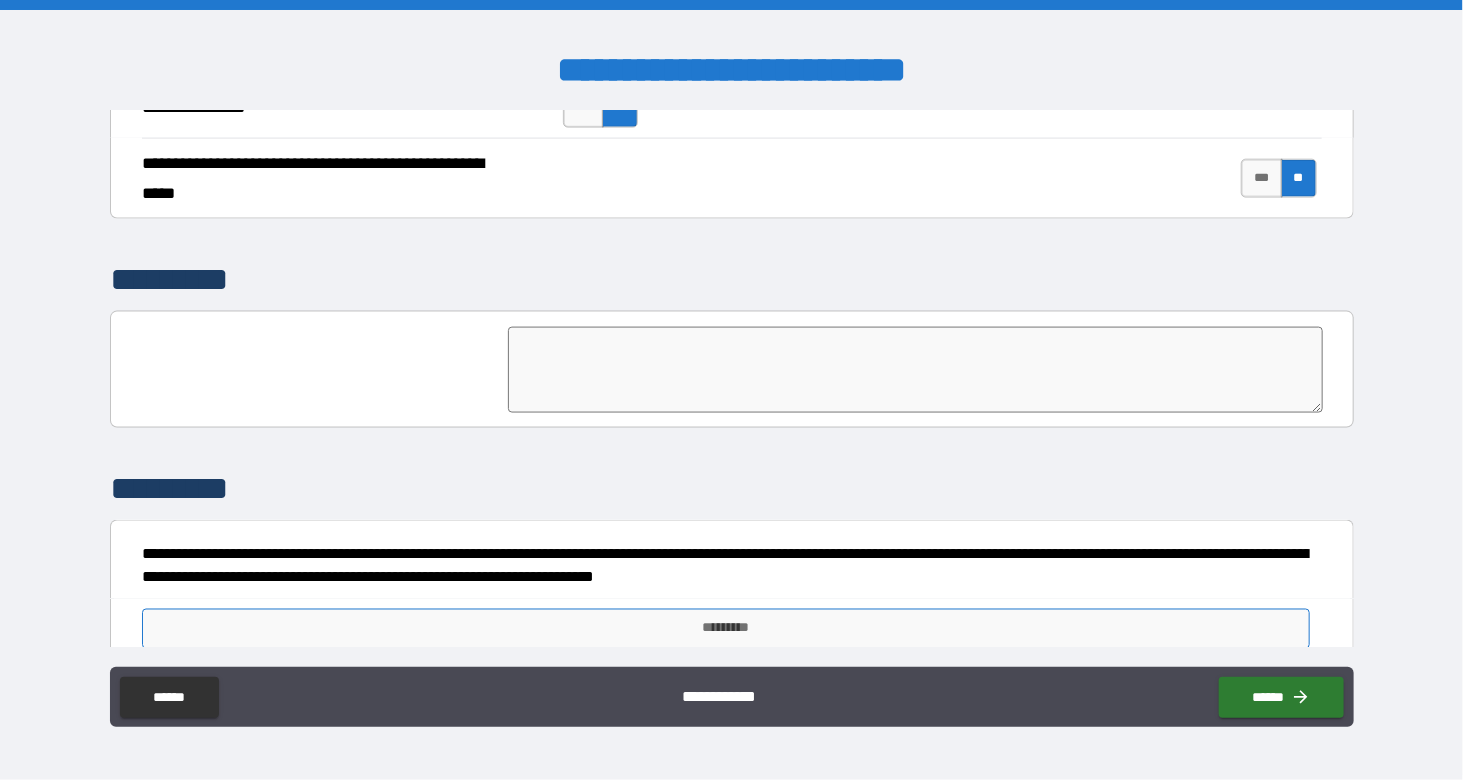 click on "*********" at bounding box center [726, 629] 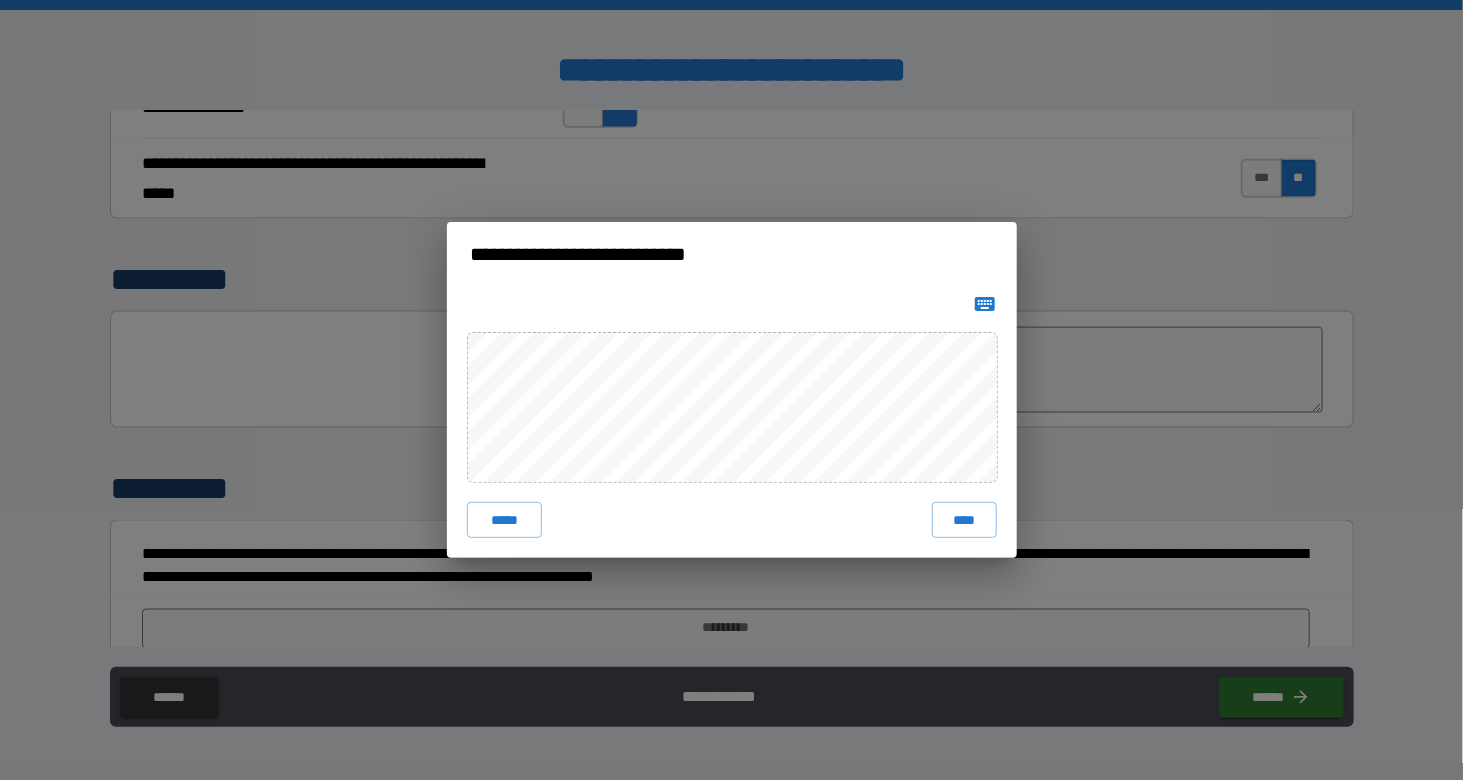 click on "****" at bounding box center (964, 520) 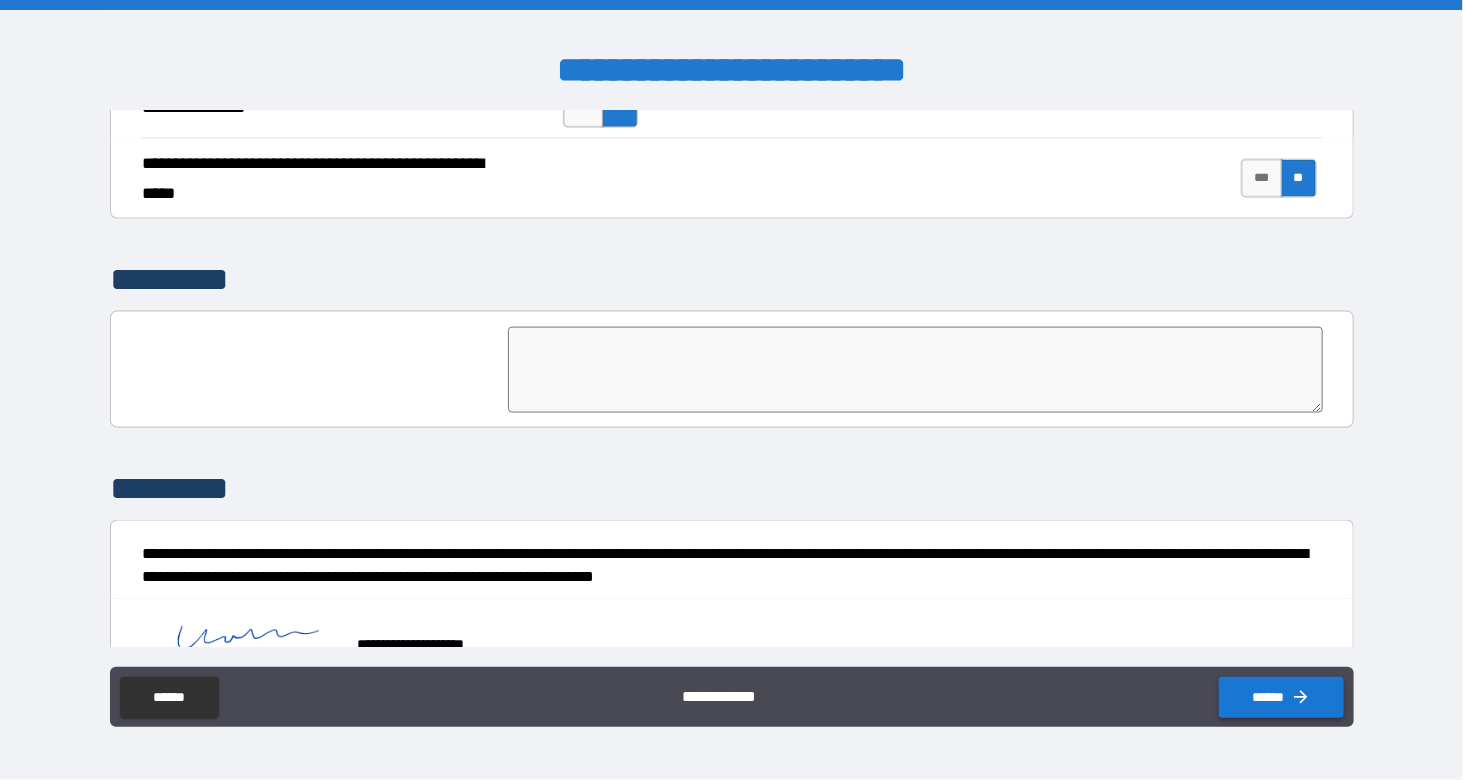 click on "******" at bounding box center (1281, 697) 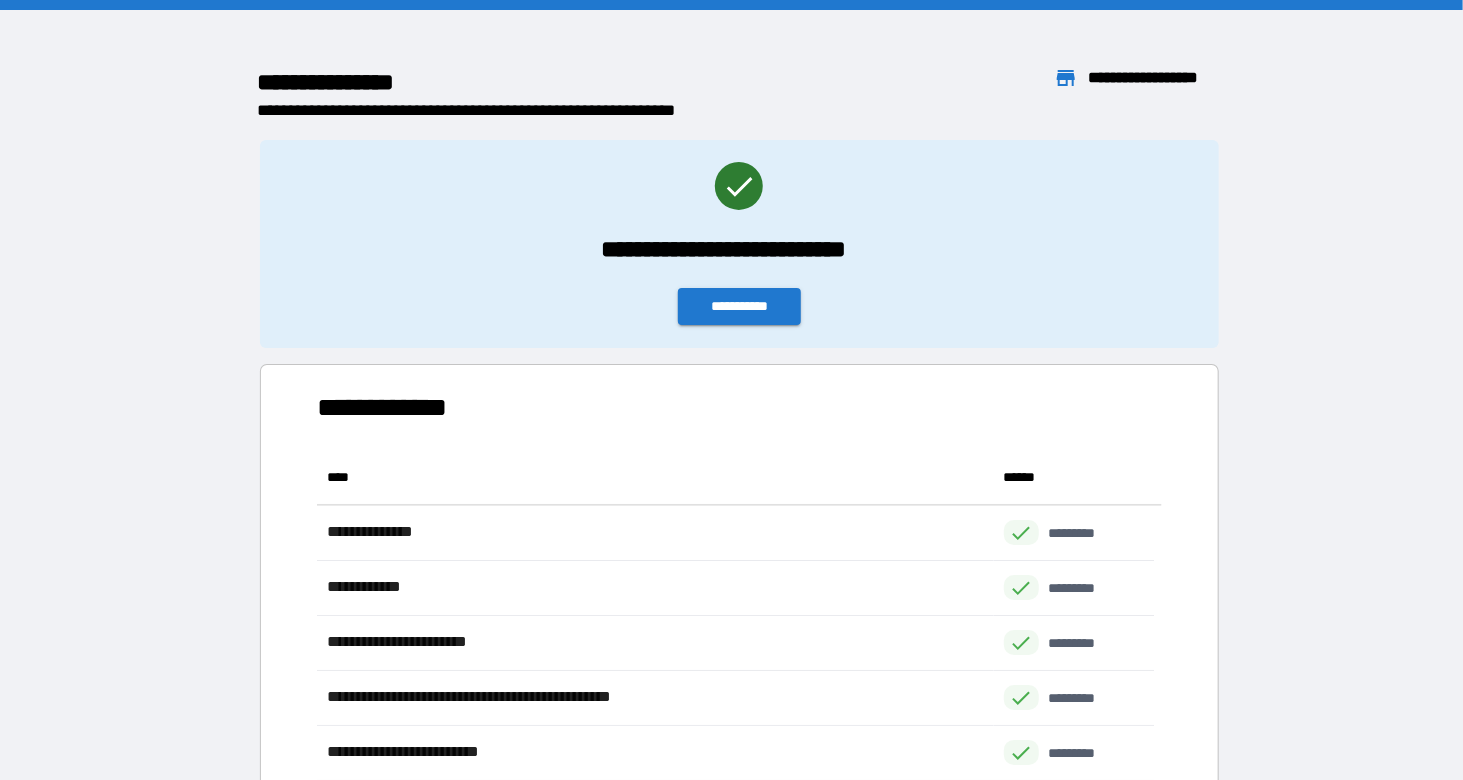 scroll, scrollTop: 16, scrollLeft: 16, axis: both 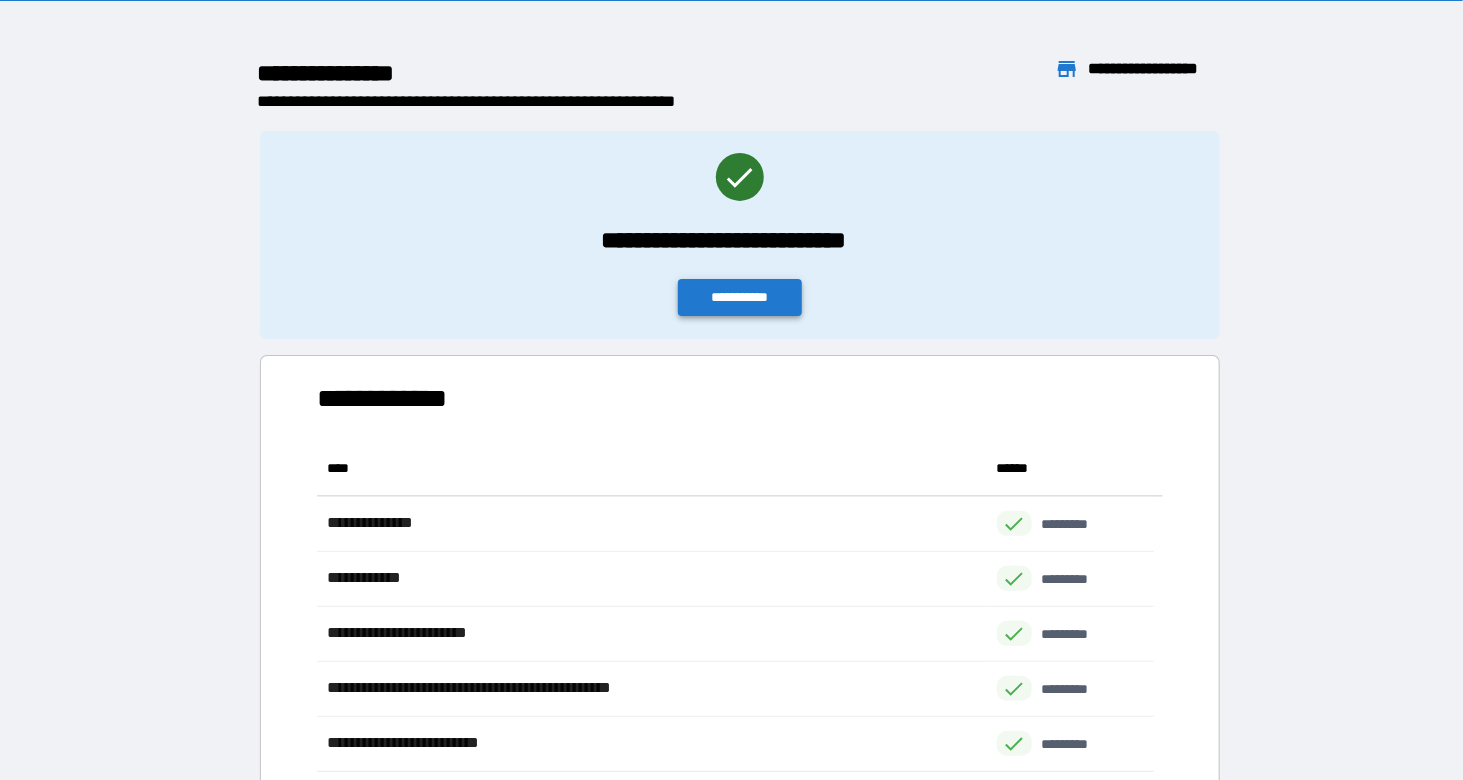 click on "**********" at bounding box center (740, 297) 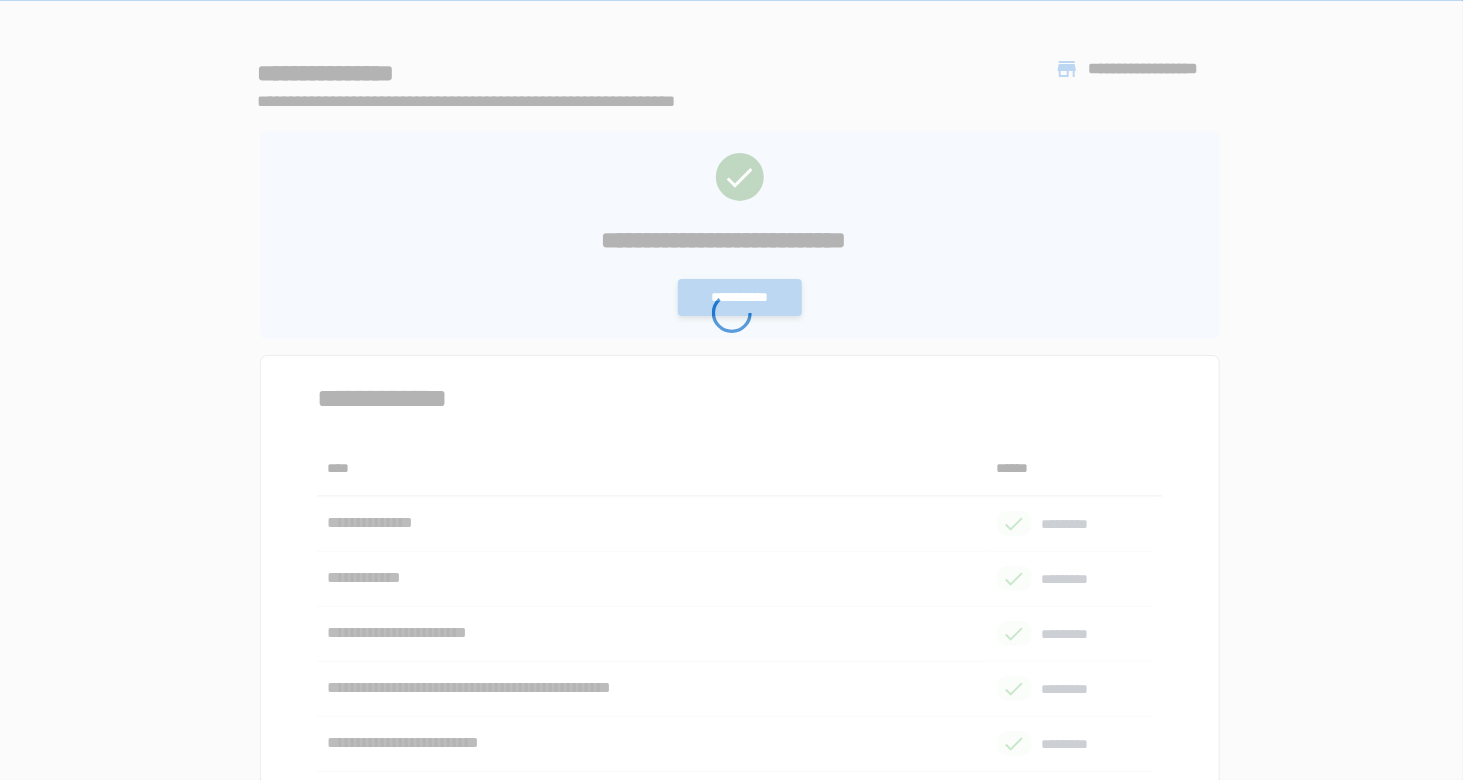 scroll, scrollTop: 0, scrollLeft: 0, axis: both 